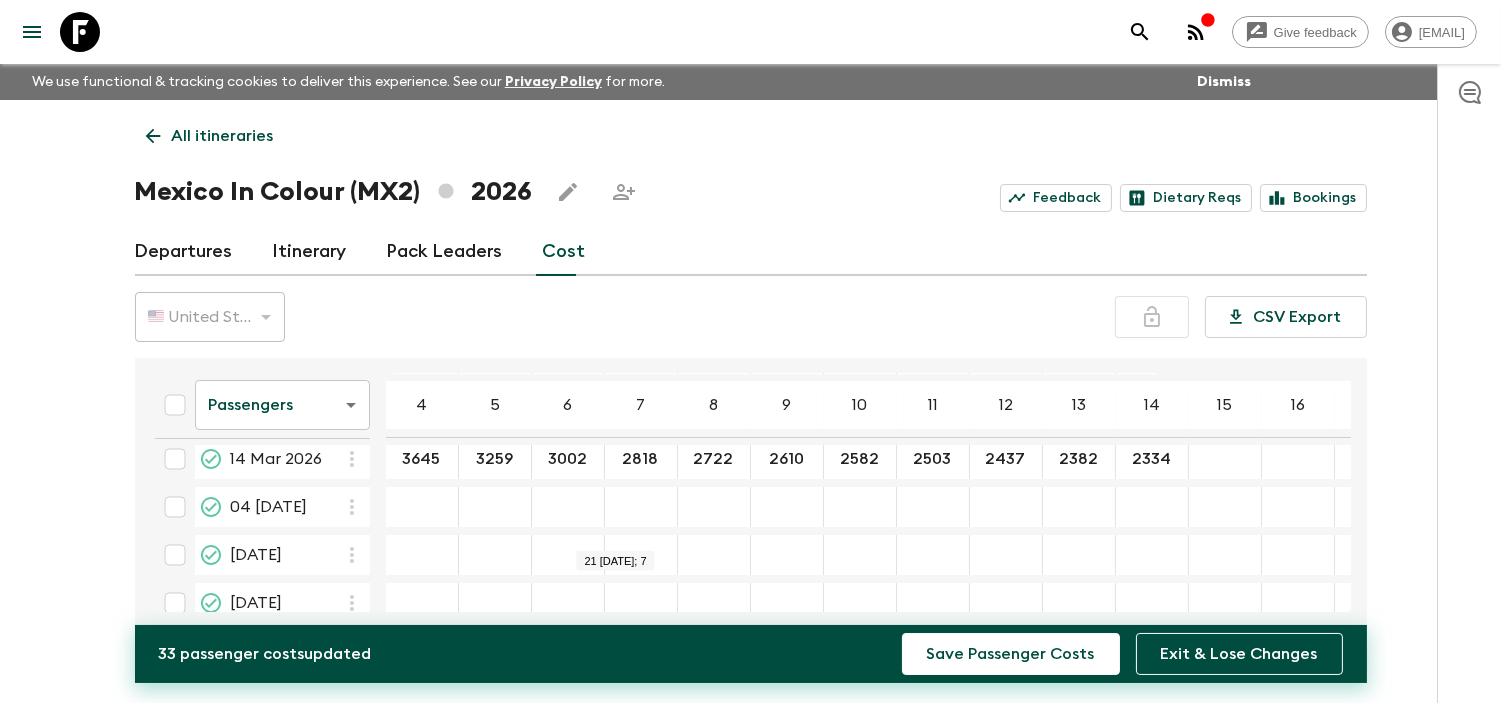 scroll, scrollTop: 111, scrollLeft: 0, axis: vertical 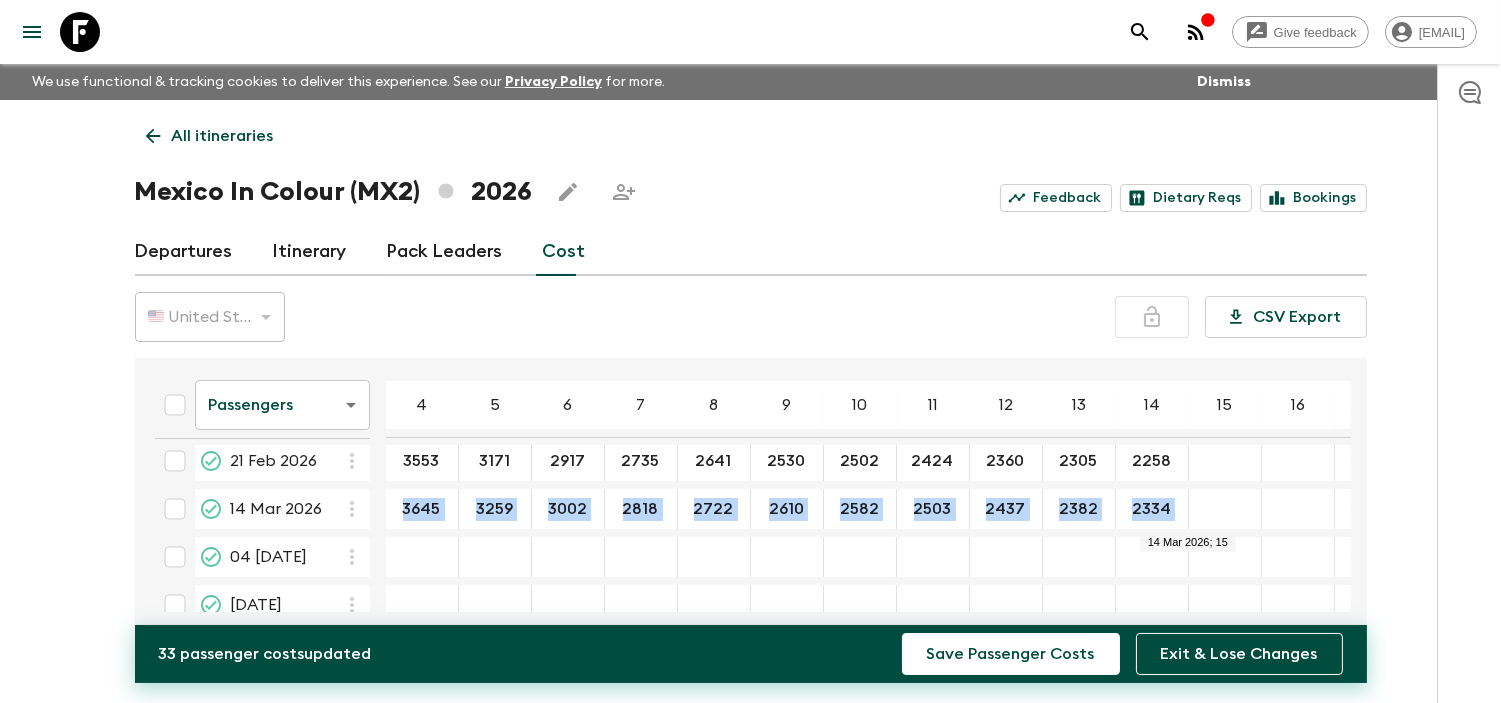 drag, startPoint x: 425, startPoint y: 562, endPoint x: 1188, endPoint y: 518, distance: 764.26764 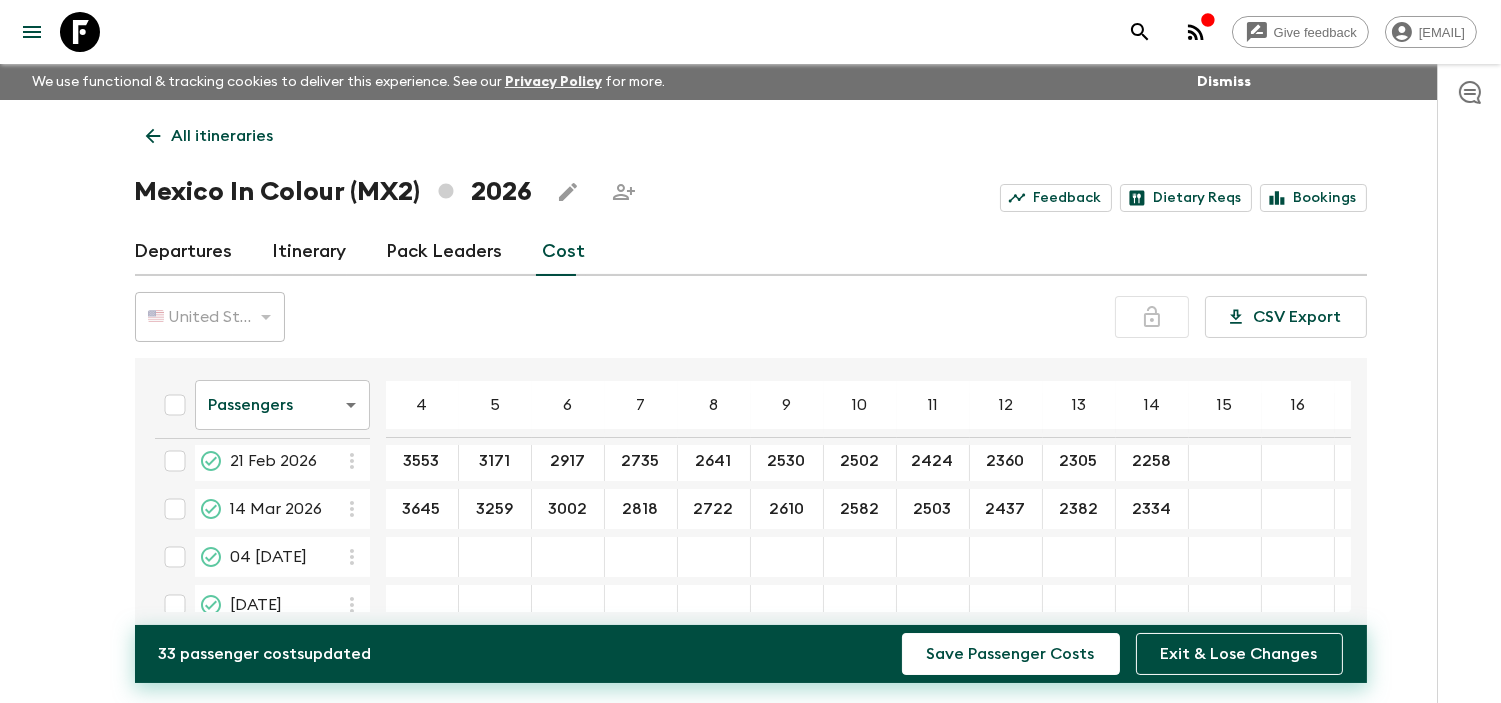 click on "​" at bounding box center [422, 557] 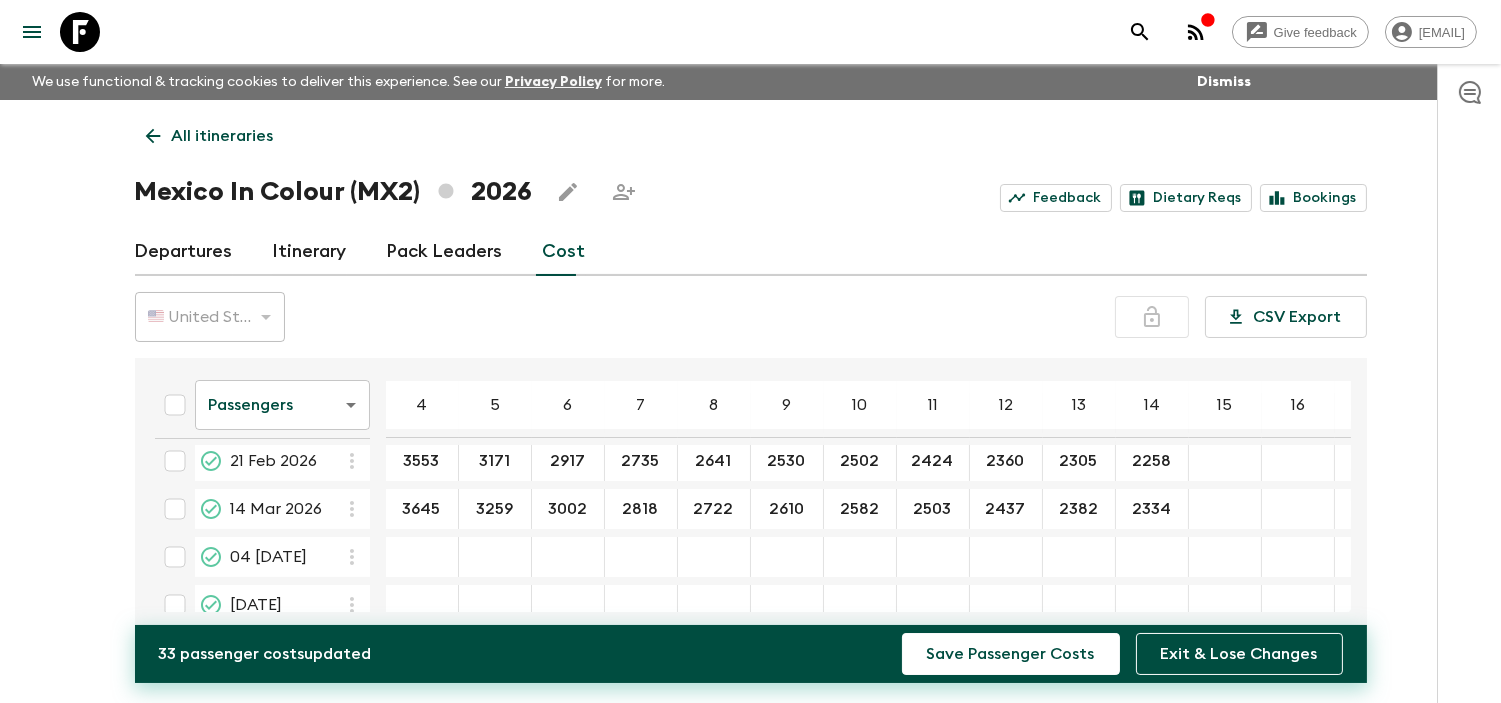 click on "​" at bounding box center (422, 557) 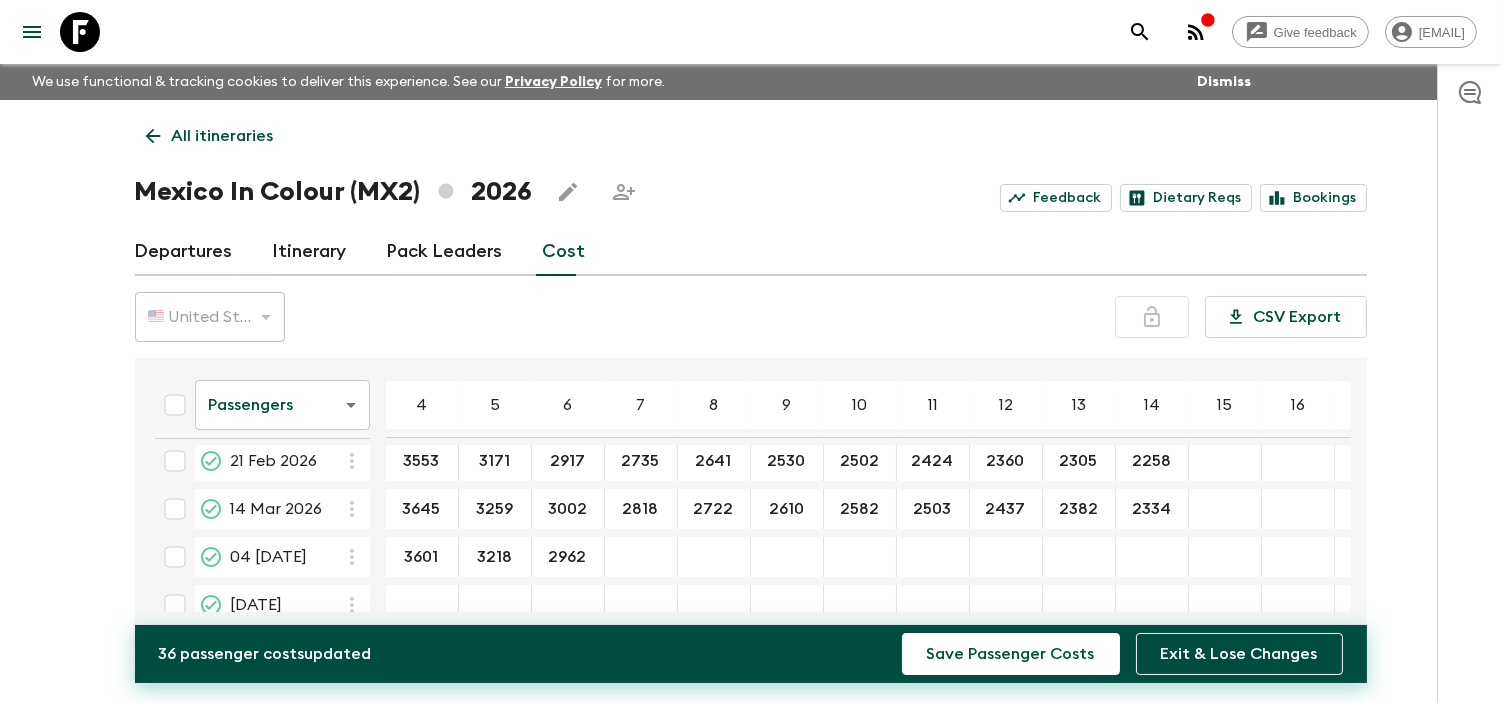 click at bounding box center (641, 557) 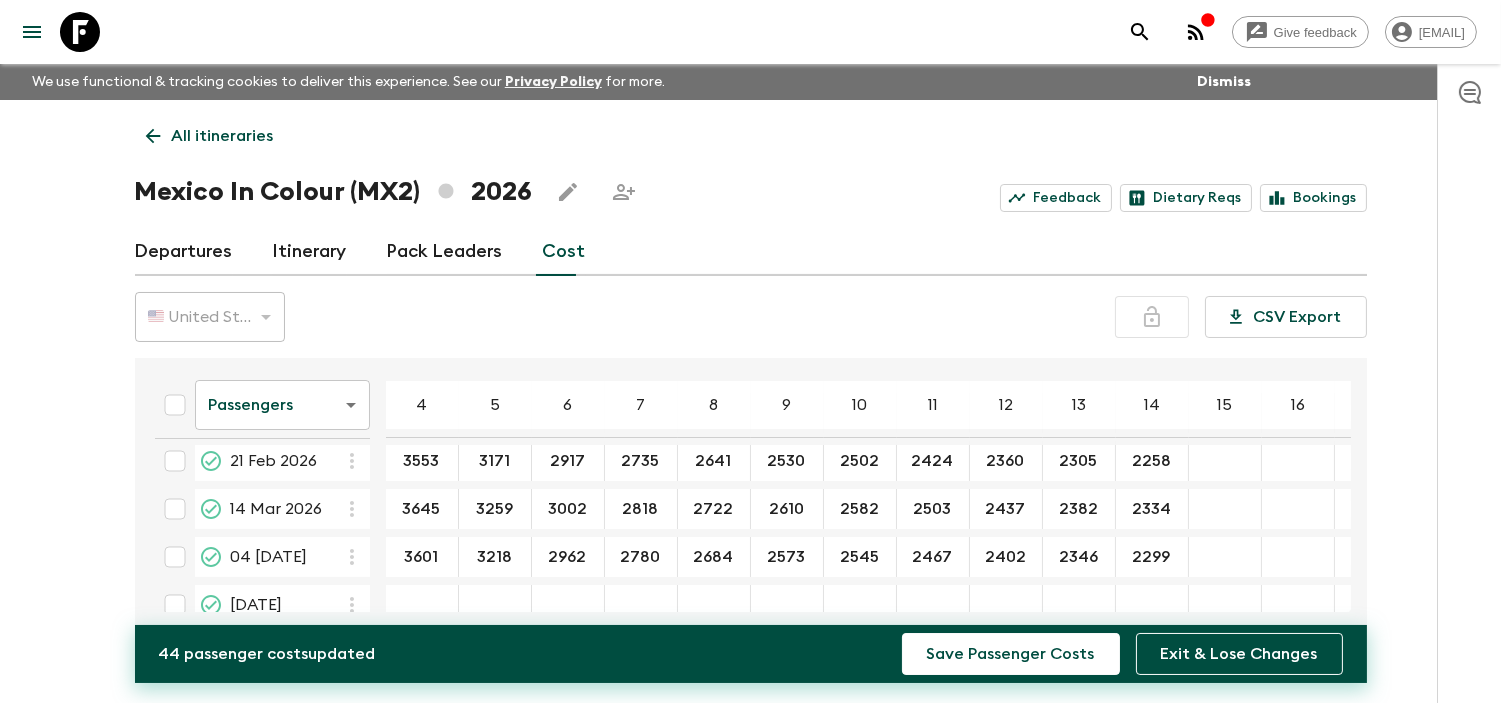 scroll, scrollTop: 171, scrollLeft: 0, axis: vertical 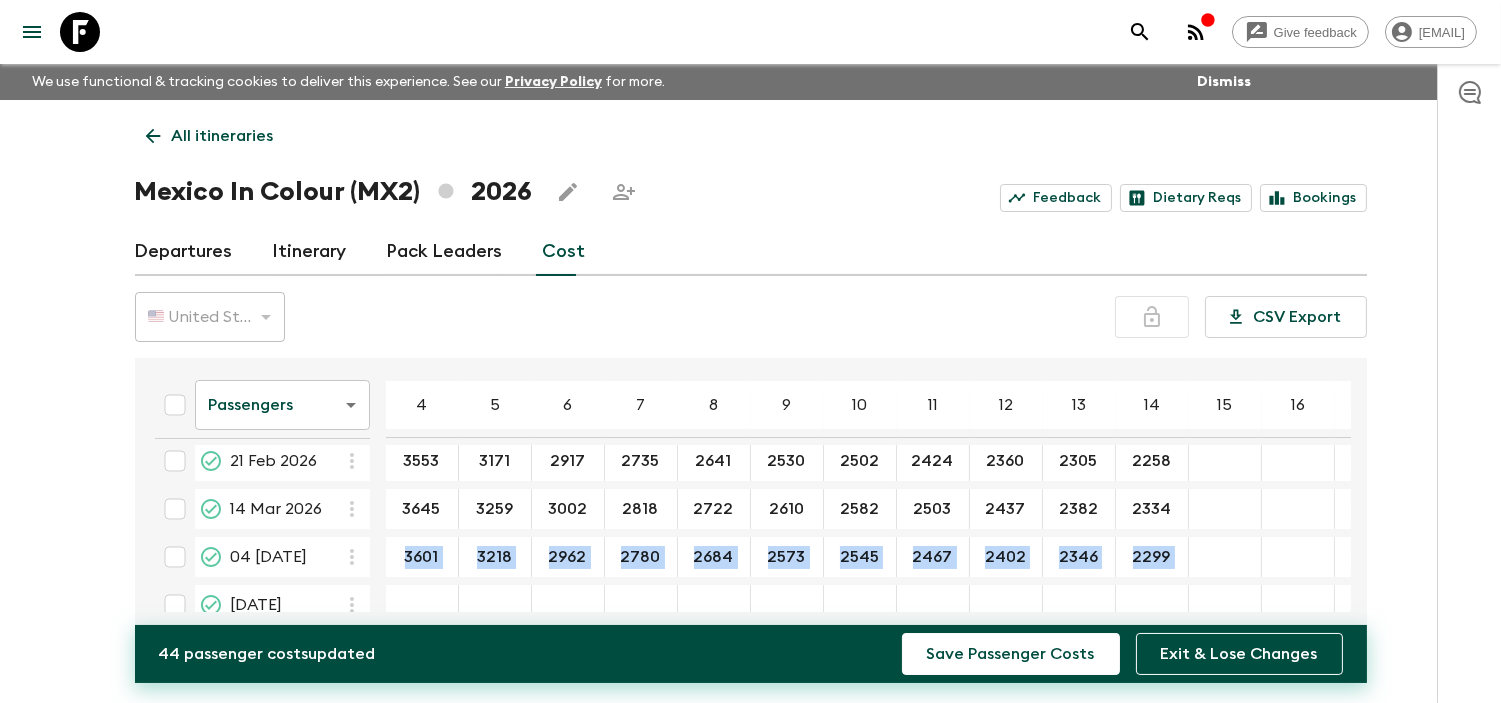 drag, startPoint x: 384, startPoint y: 538, endPoint x: 1204, endPoint y: 544, distance: 820.022 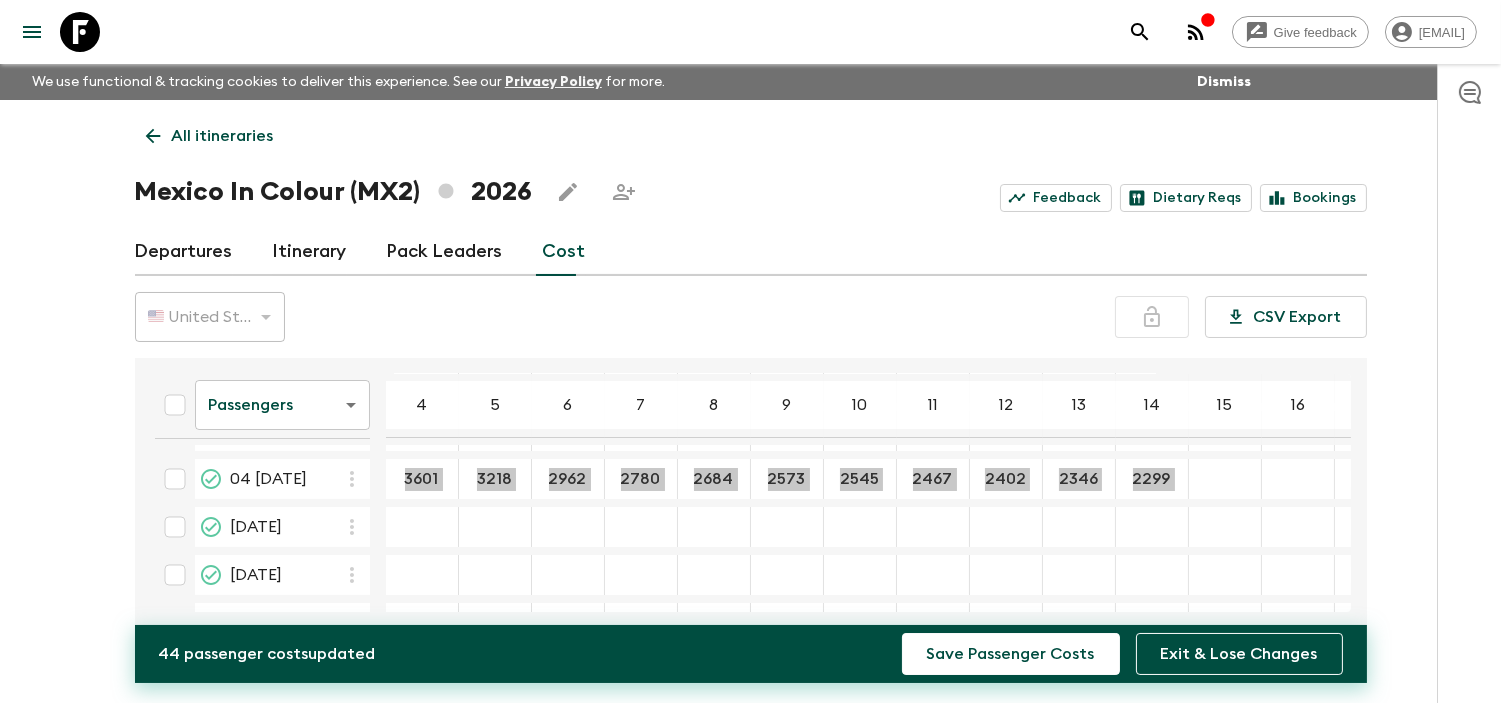 scroll, scrollTop: 171, scrollLeft: 0, axis: vertical 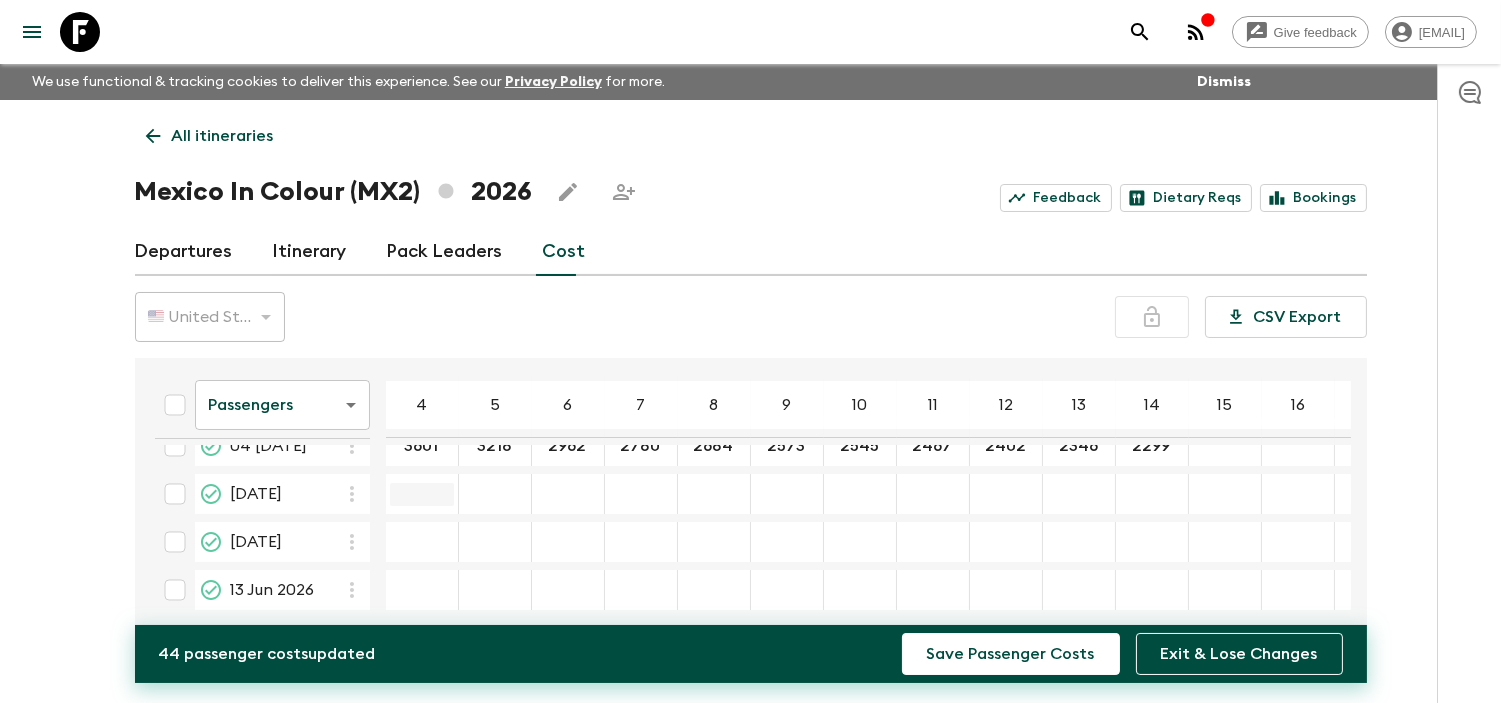drag, startPoint x: 413, startPoint y: 493, endPoint x: 406, endPoint y: 501, distance: 10.630146 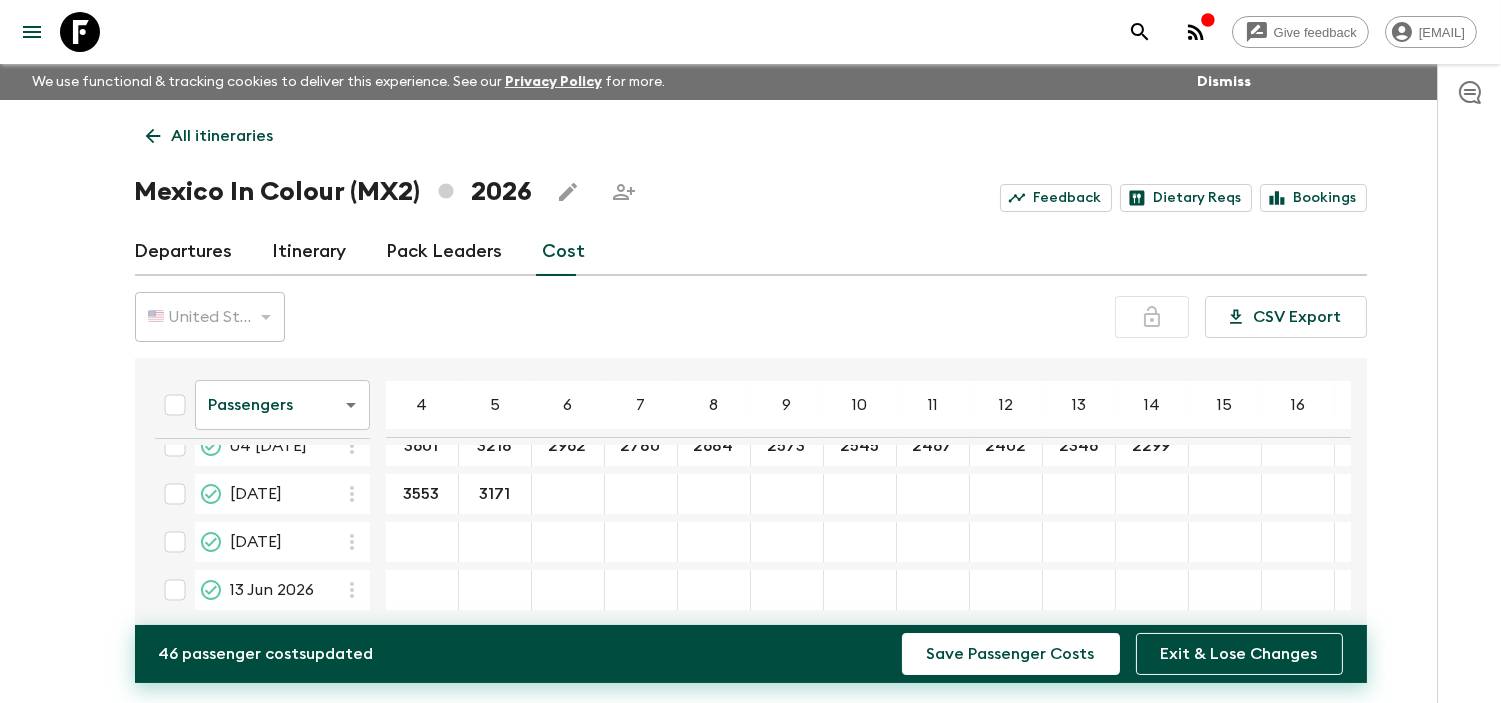 click at bounding box center [568, 494] 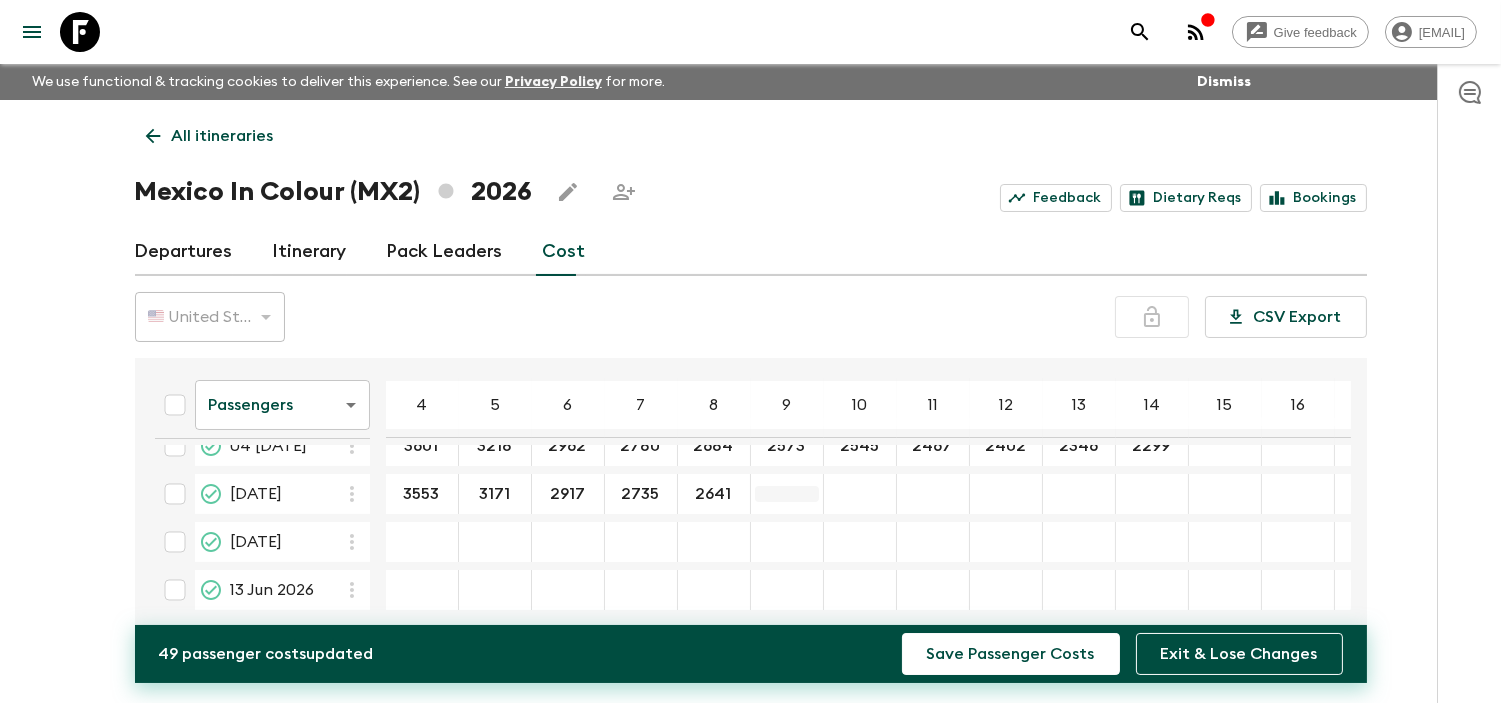 click at bounding box center [787, 494] 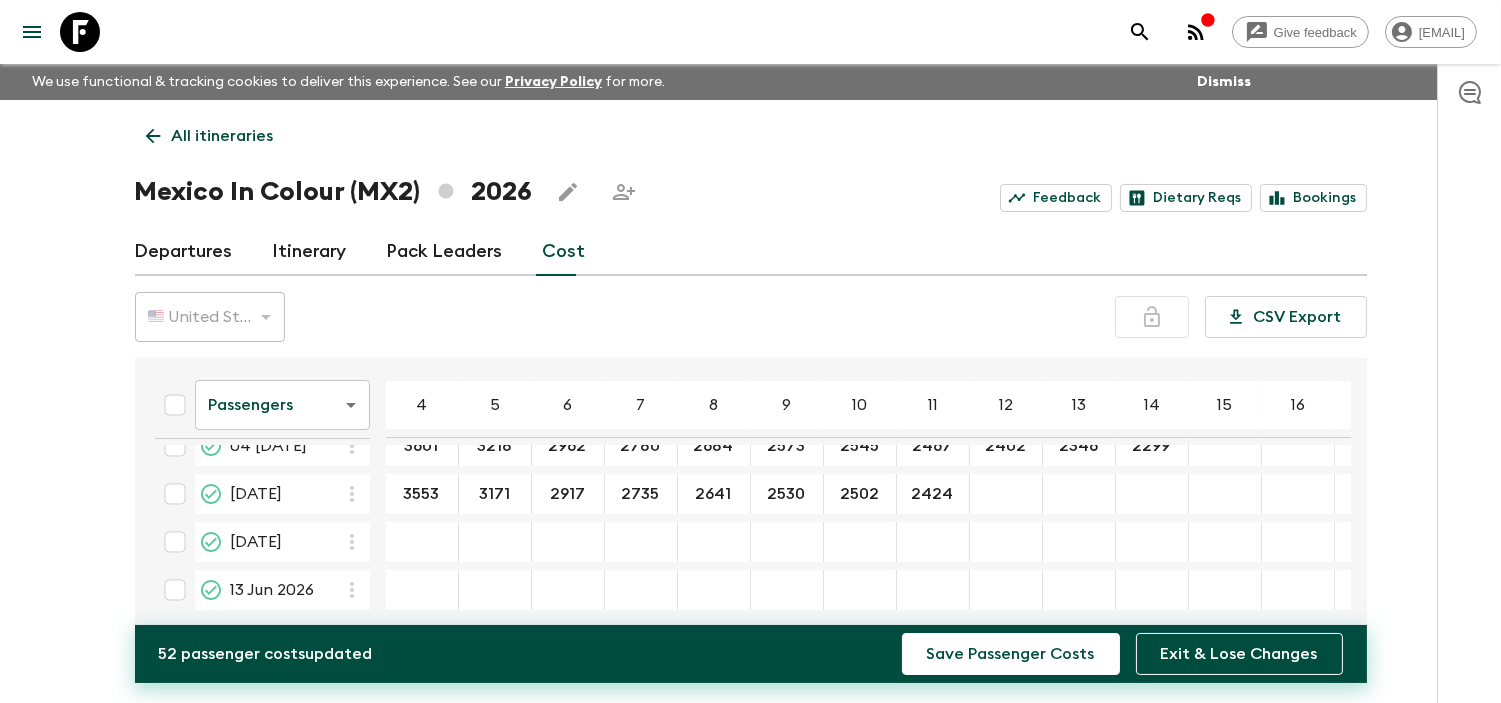 drag, startPoint x: 1022, startPoint y: 515, endPoint x: 1015, endPoint y: 497, distance: 19.313208 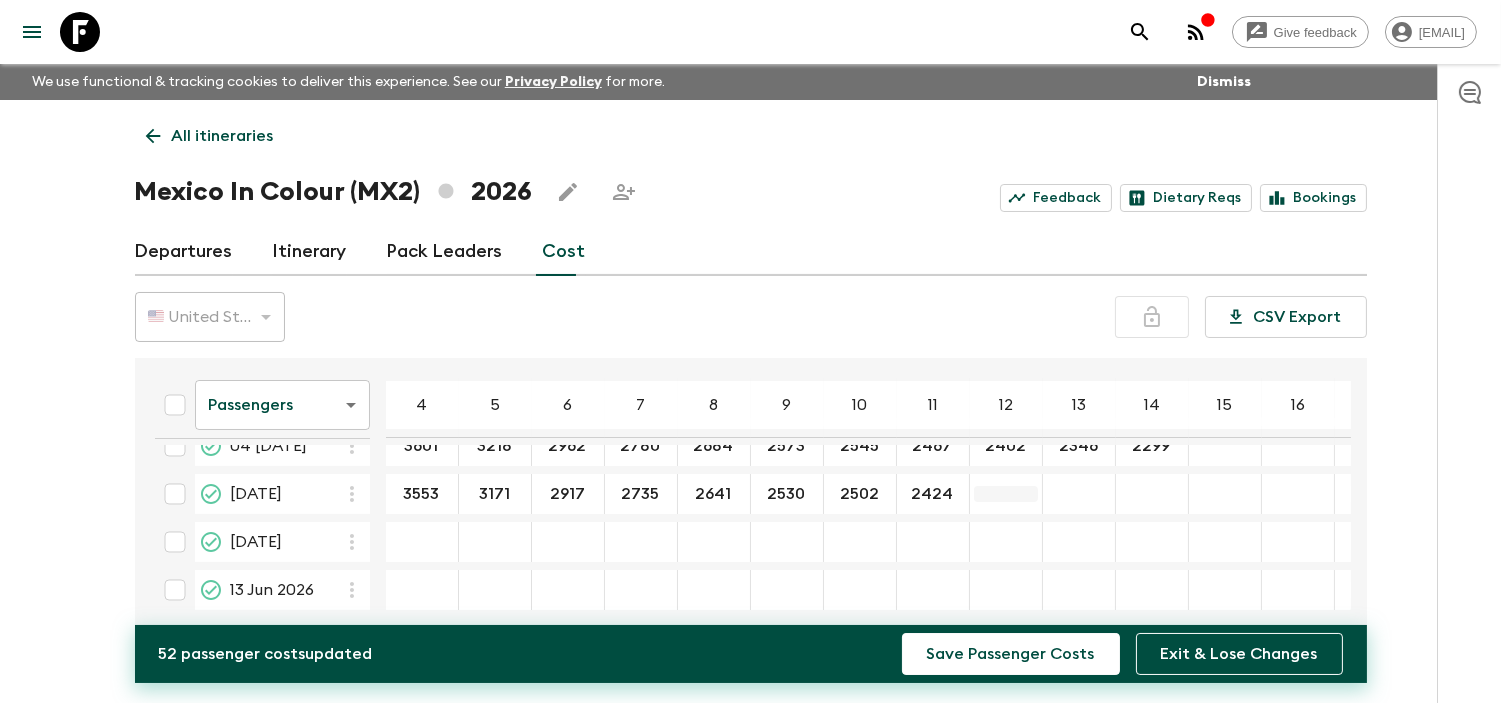 click on "Passengers passengersCost ​ 4 5 6 7 8 9 10 11 12 13 14 15 16 17 18 24 Jan 2026 3553 ​ 3171 ​ 2917 ​ 2735 ​ 2641 ​ 2530 ​ 2502 ​ 2424 ​ 2360 ​ 2305 ​ 2258 ​ 21 Feb 2026 3553 ​ 3171 ​ 2917 ​ 2735 ​ 2641 ​ 2530 ​ 2502 ​ 2424 ​ 2360 ​ 2305 ​ 2258 ​ 14 Mar 2026 3645 ​ 3259 ​ 3002 ​ 2818 ​ 2722 ​ 2610 ​ 2582 ​ 2503 ​ 2437 ​ 2382 ​ 2334 ​ 04 Apr 2026 3601 ​ 3218 ​ 2962 ​ 2780 ​ 2684 ​ 2573 ​ 2545 ​ 2467 ​ 2402 ​ 2346 ​ 2299 ​ 23 May 2026 3553 ​ 3171 ​ 2917 ​ 2735 ​ 2641 ​ 2530 ​ 2502 ​ 2424 ​ 06 Jun 2026 13 Jun 2026 27 Jun 2026 18 Jul 2026 07 Nov 2026 21 Nov 2026 24 Nov 2026 05 Dec 2026 19 Dec 2026 26 Dec 2026" at bounding box center (809, 598) 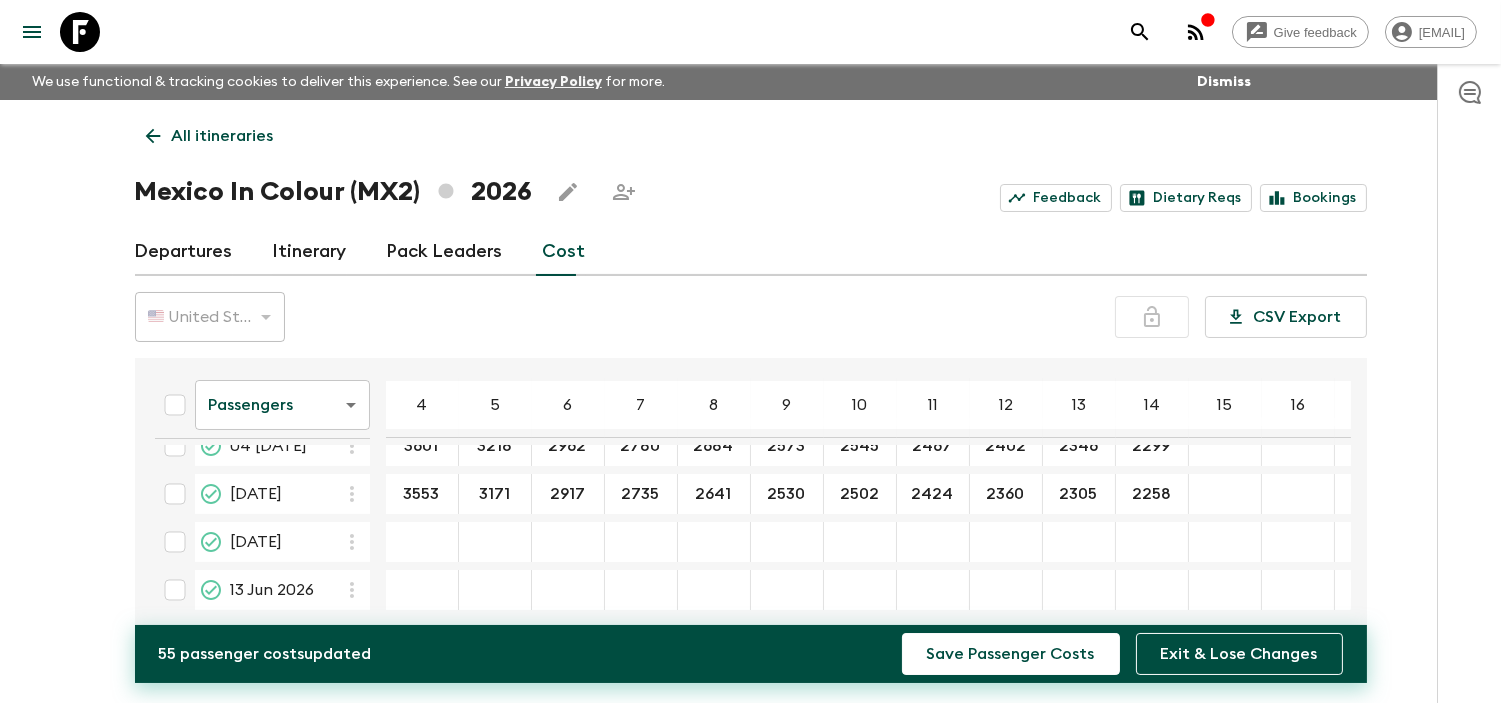 click at bounding box center (422, 542) 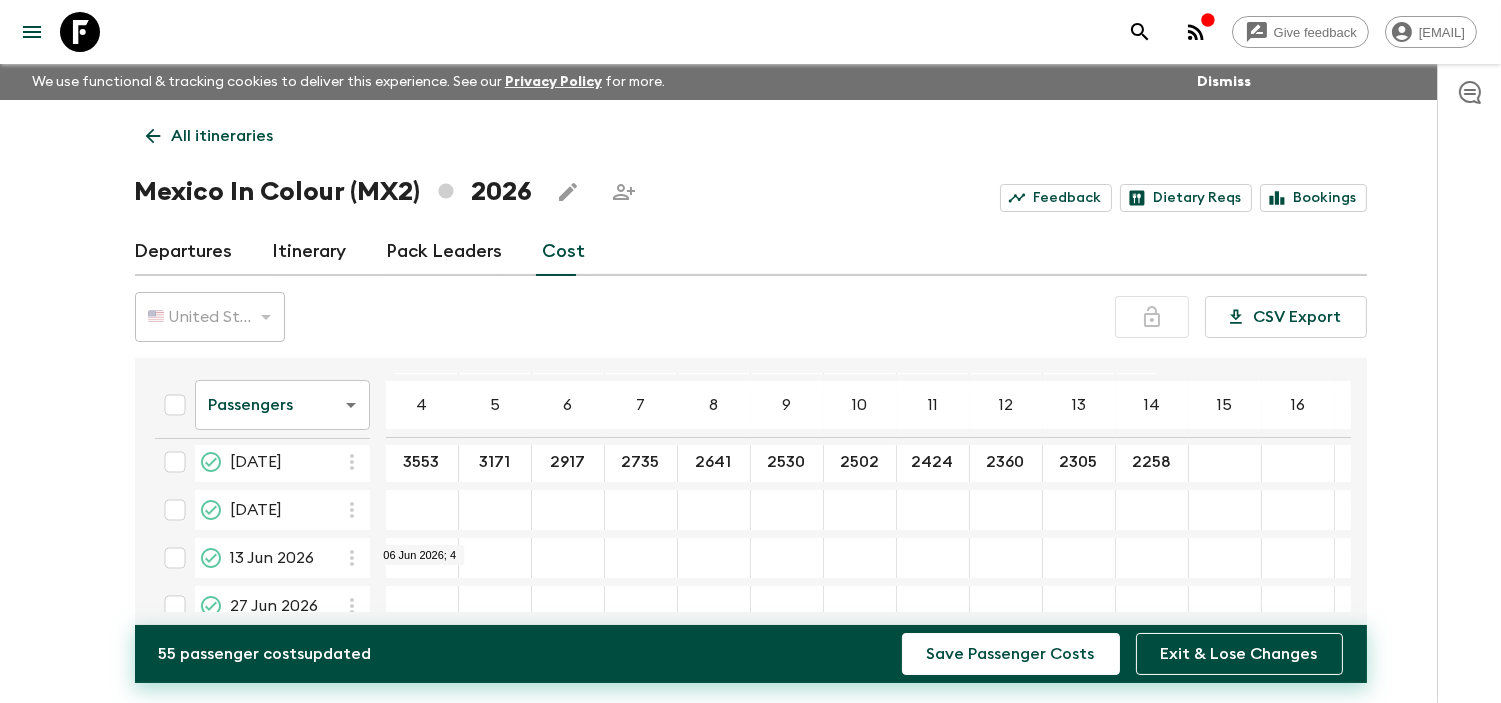 scroll, scrollTop: 202, scrollLeft: 0, axis: vertical 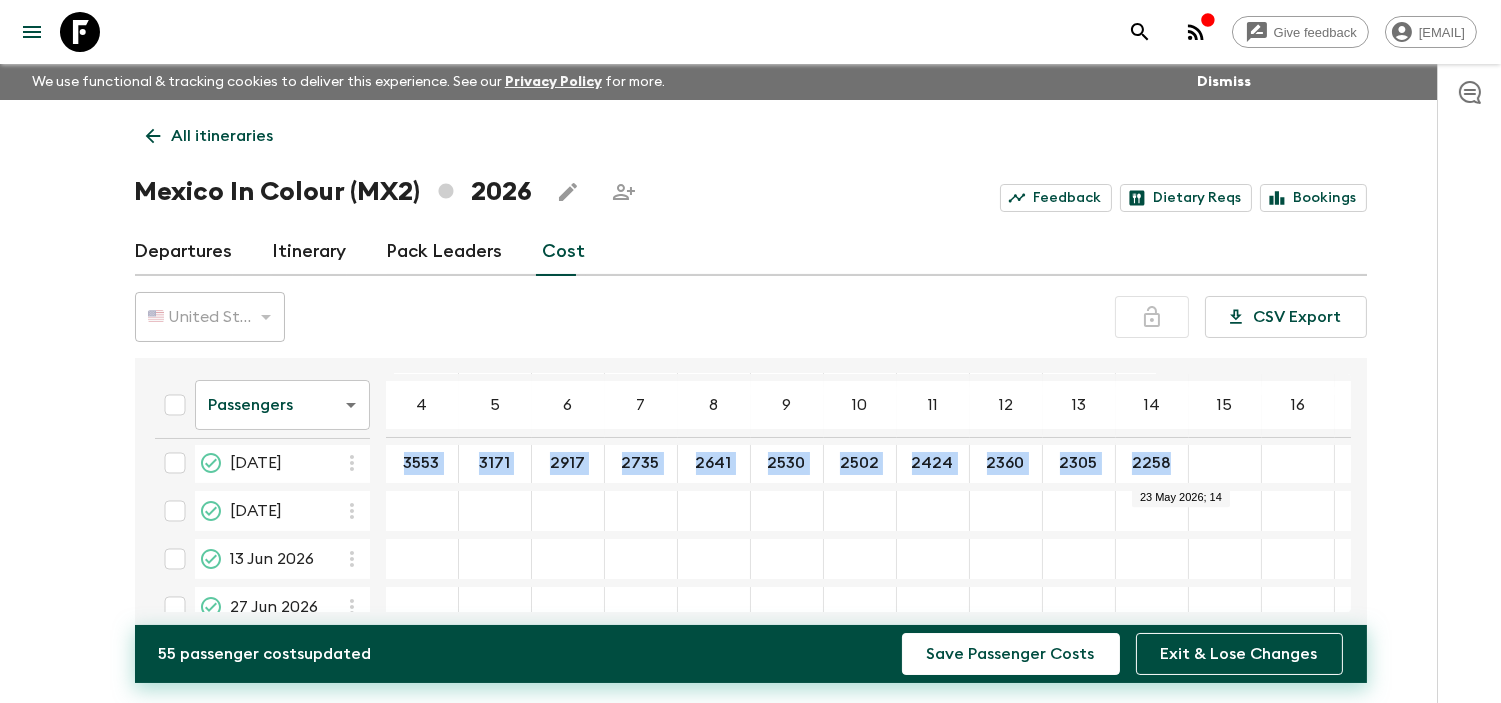 drag, startPoint x: 383, startPoint y: 450, endPoint x: 1181, endPoint y: 473, distance: 798.33136 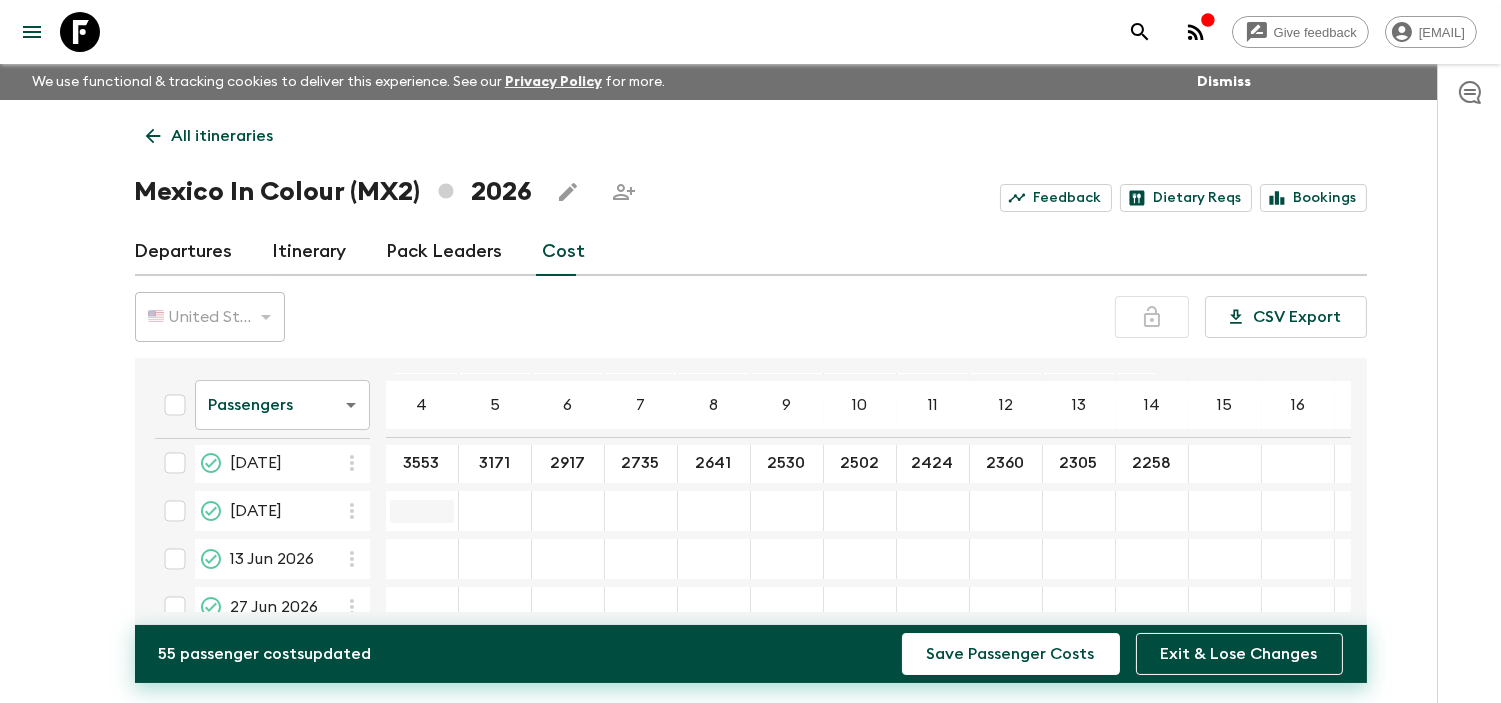 click at bounding box center [422, 511] 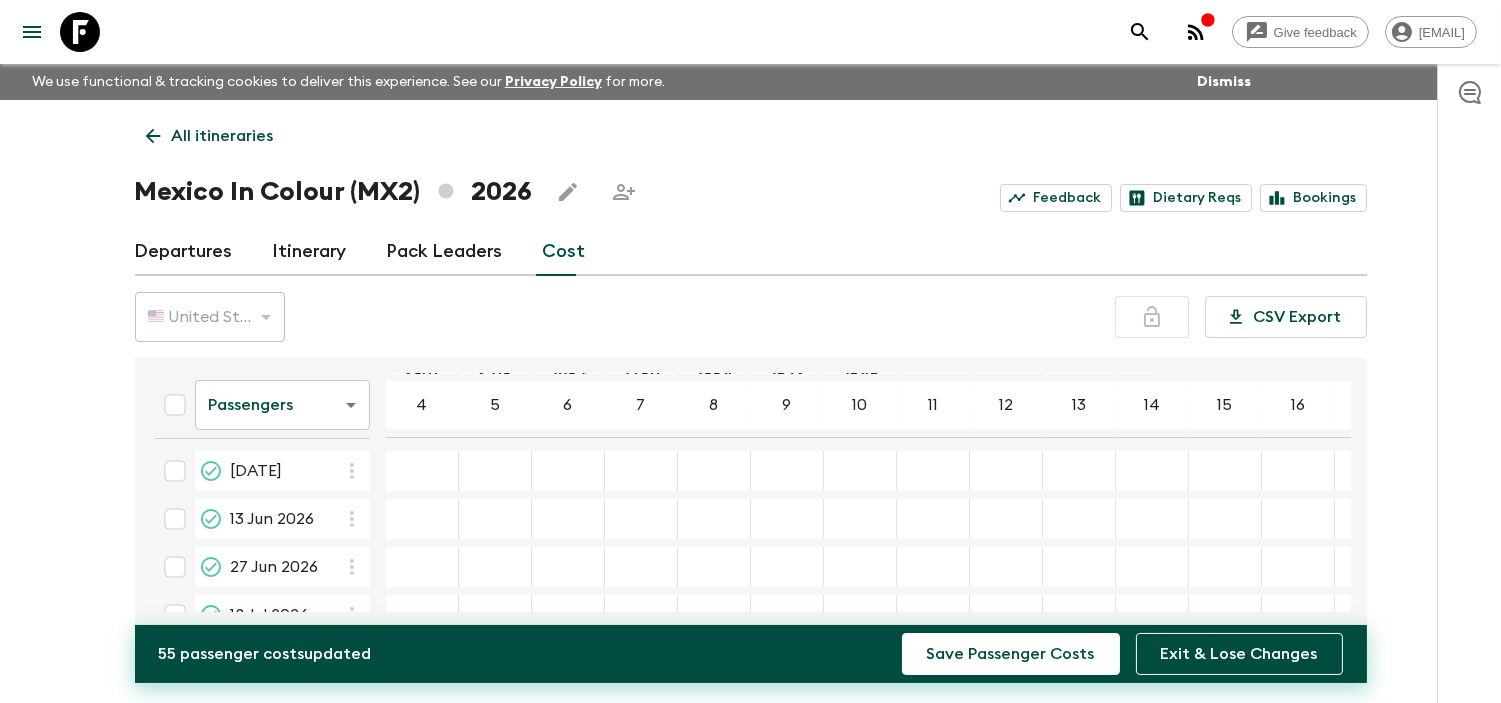 scroll, scrollTop: 243, scrollLeft: 0, axis: vertical 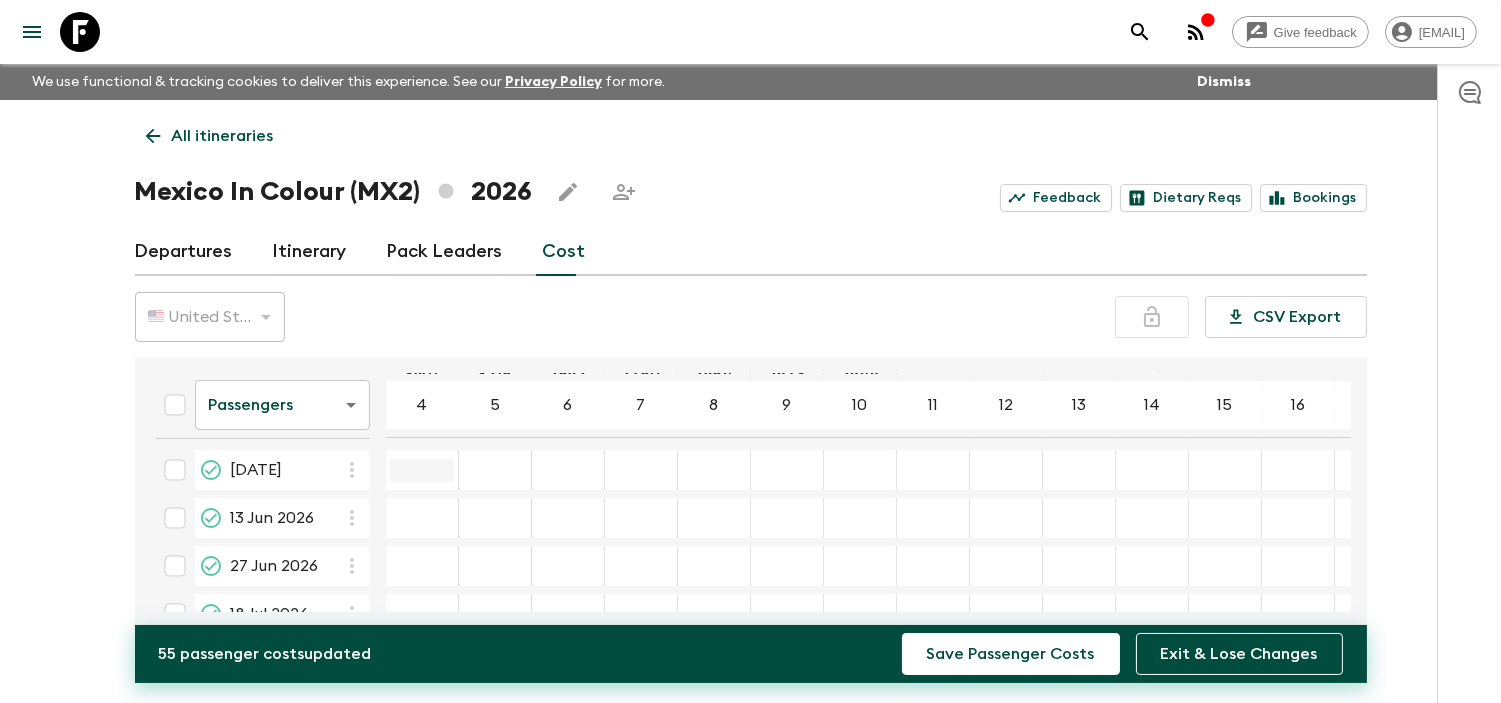 click at bounding box center [422, 470] 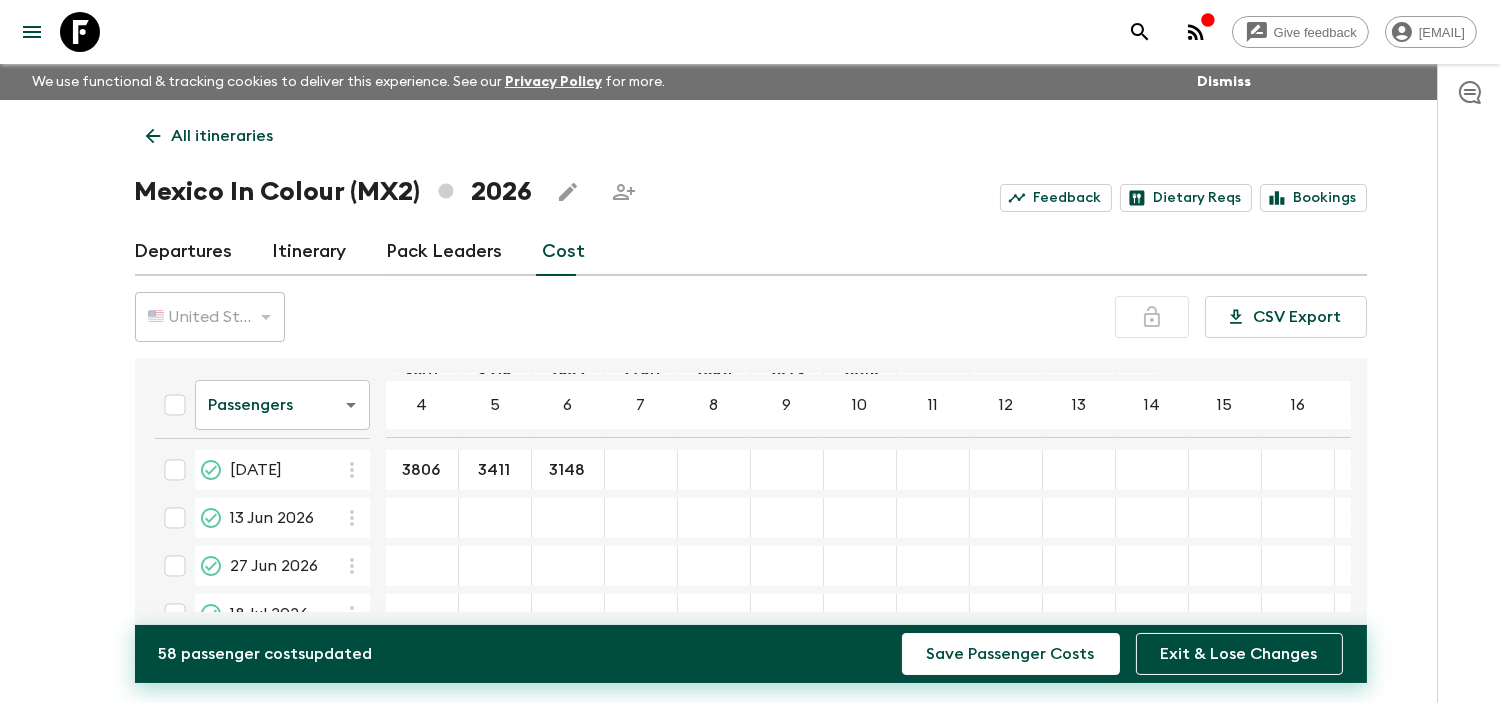 click at bounding box center [641, 470] 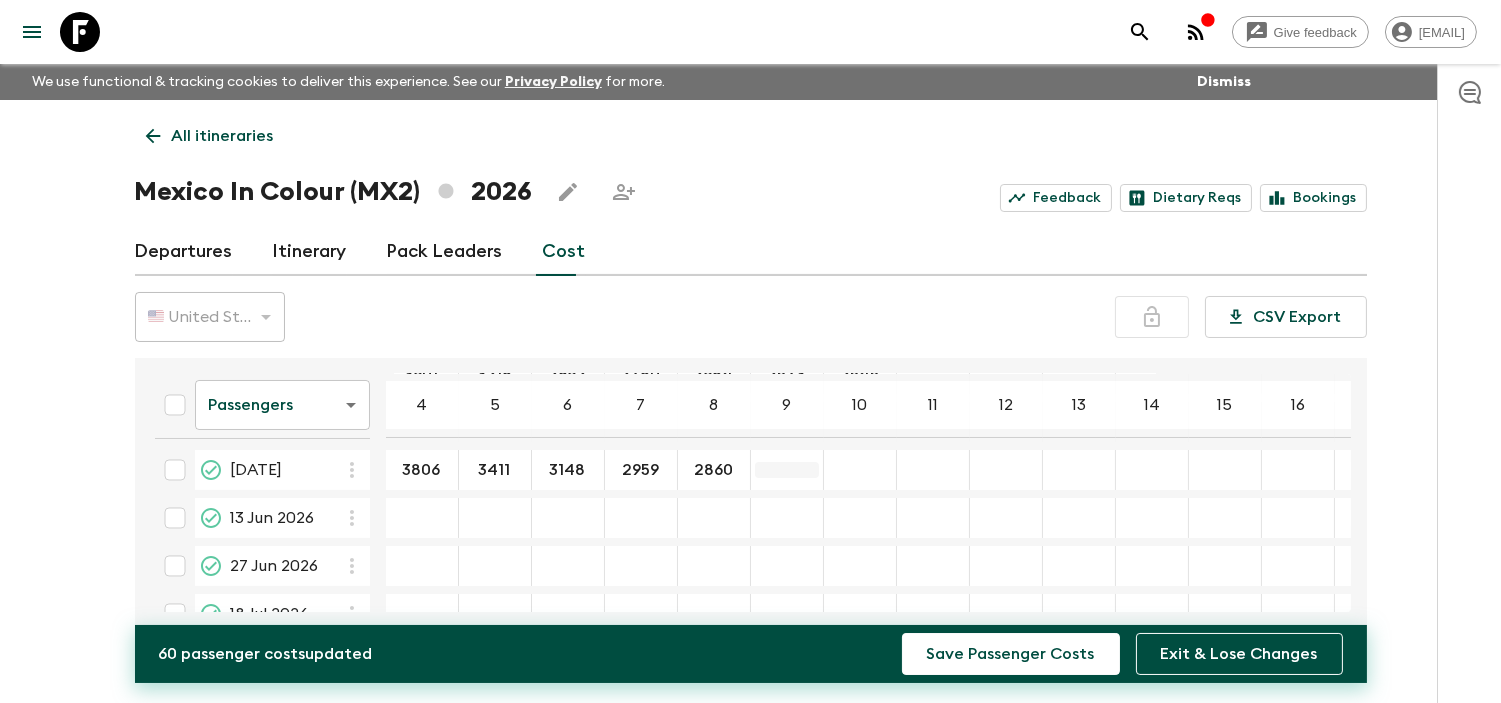 drag, startPoint x: 757, startPoint y: 471, endPoint x: 770, endPoint y: 471, distance: 13 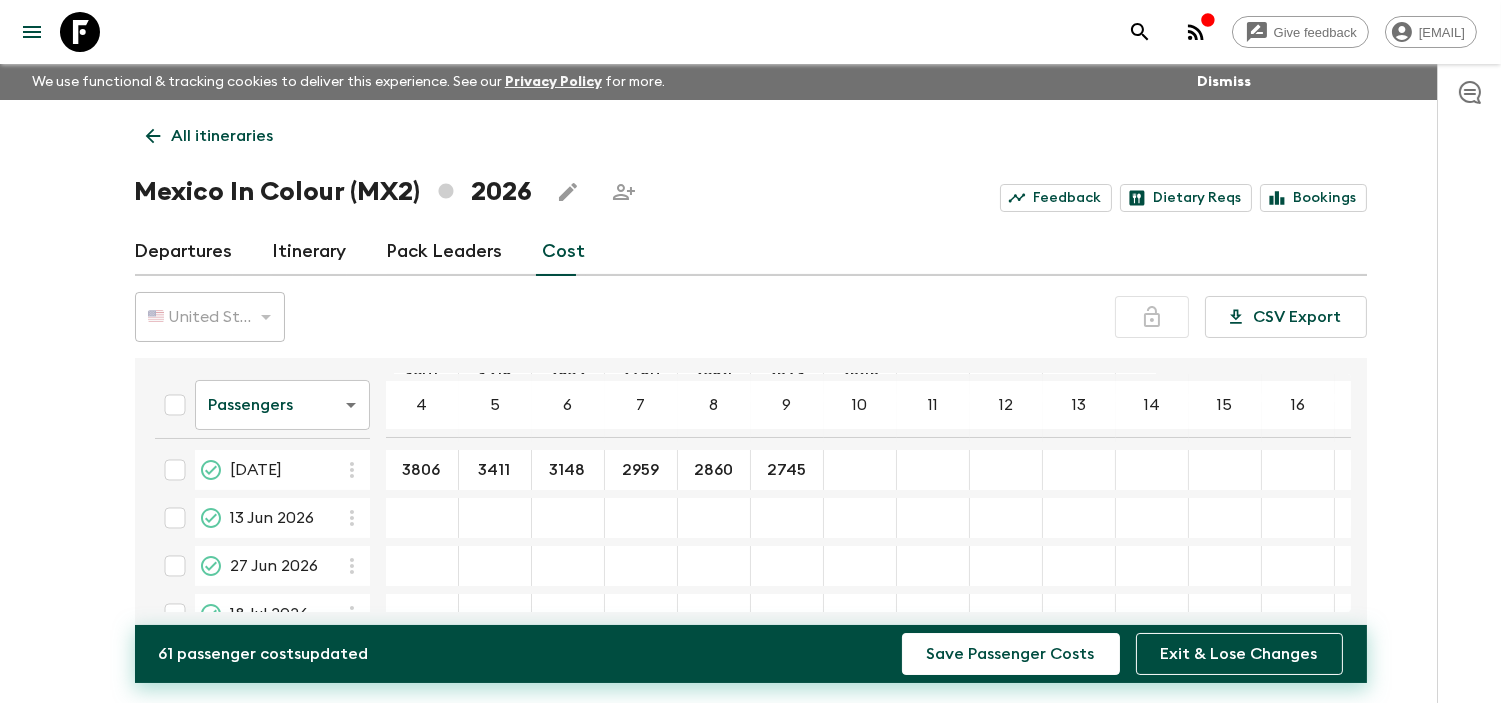 drag, startPoint x: 892, startPoint y: 487, endPoint x: 882, endPoint y: 484, distance: 10.440307 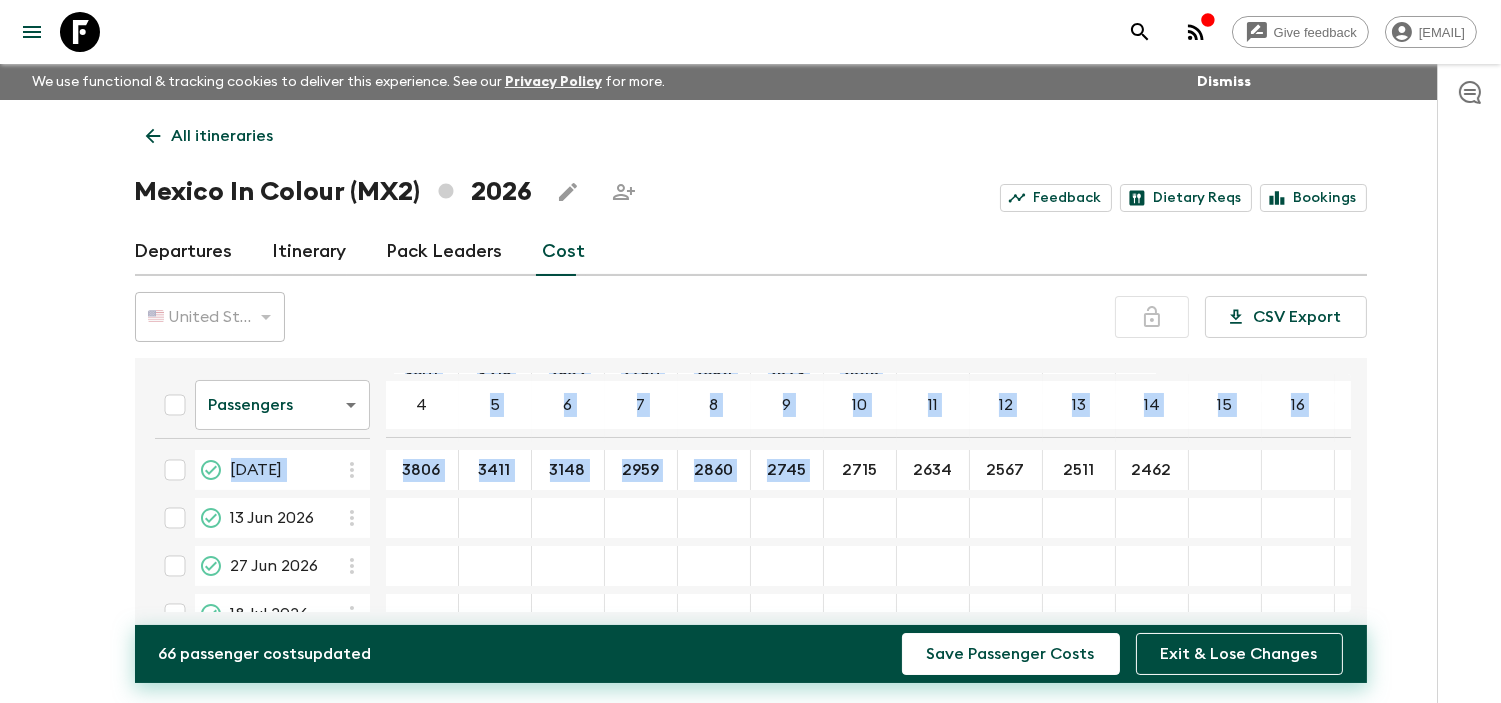 drag, startPoint x: 391, startPoint y: 443, endPoint x: 818, endPoint y: 538, distance: 437.44028 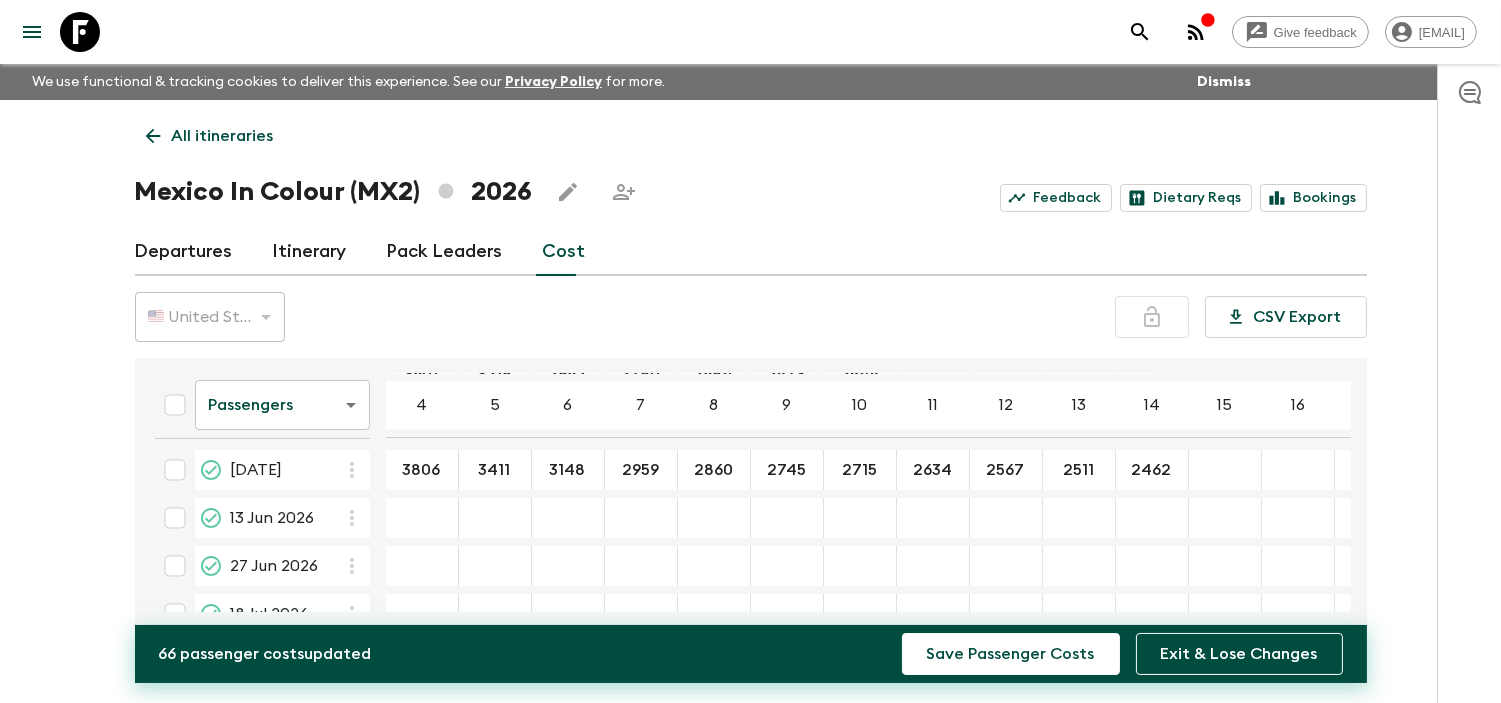 drag, startPoint x: 798, startPoint y: 553, endPoint x: 782, endPoint y: 548, distance: 16.763054 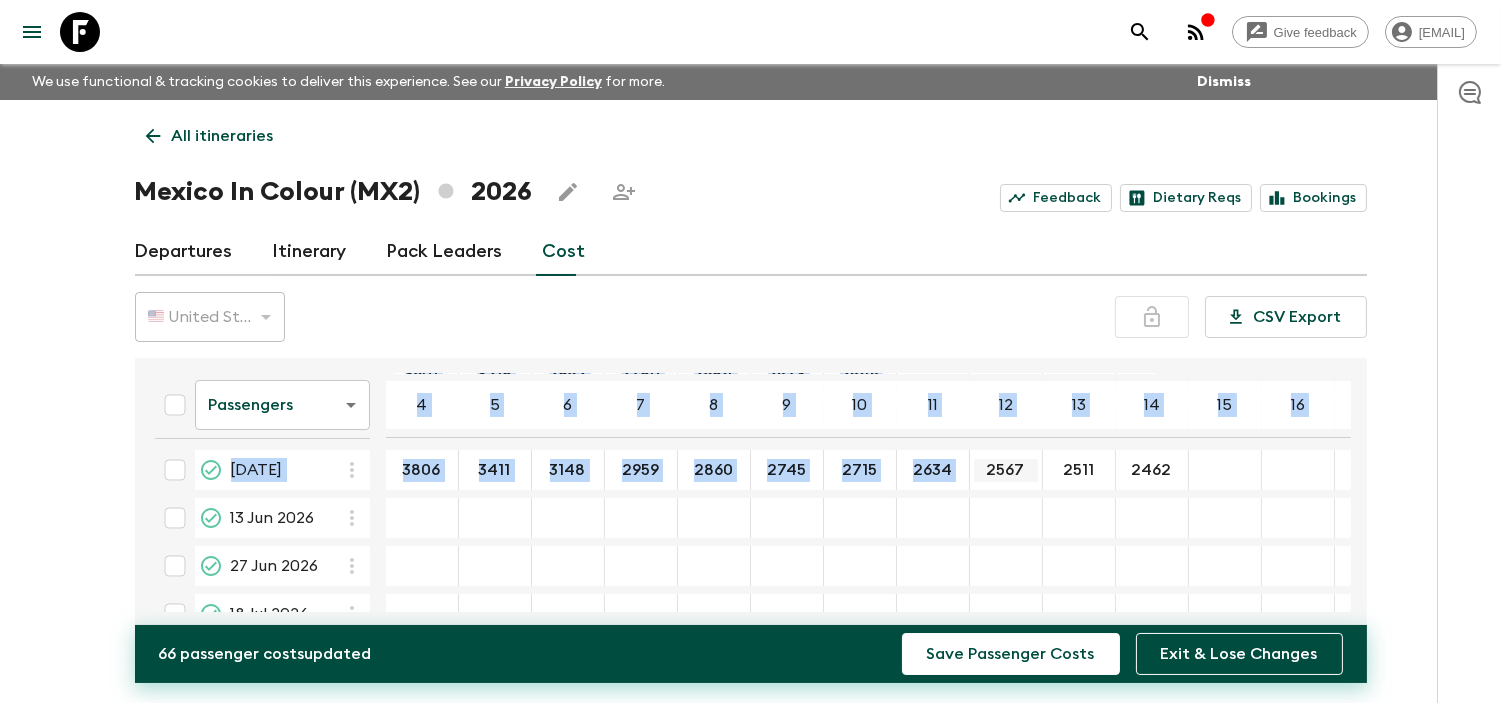 drag, startPoint x: 384, startPoint y: 442, endPoint x: 1005, endPoint y: 456, distance: 621.1578 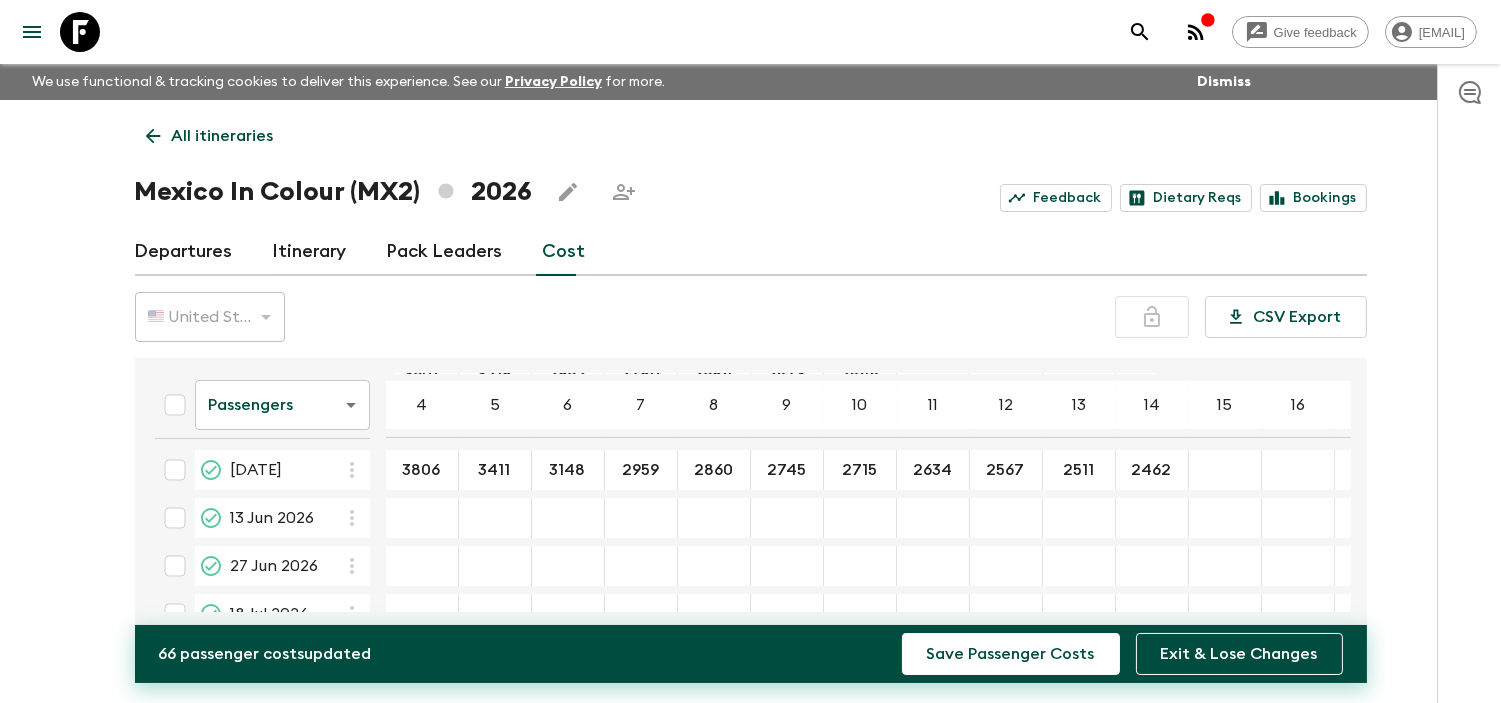 drag, startPoint x: 854, startPoint y: 570, endPoint x: 650, endPoint y: 480, distance: 222.97086 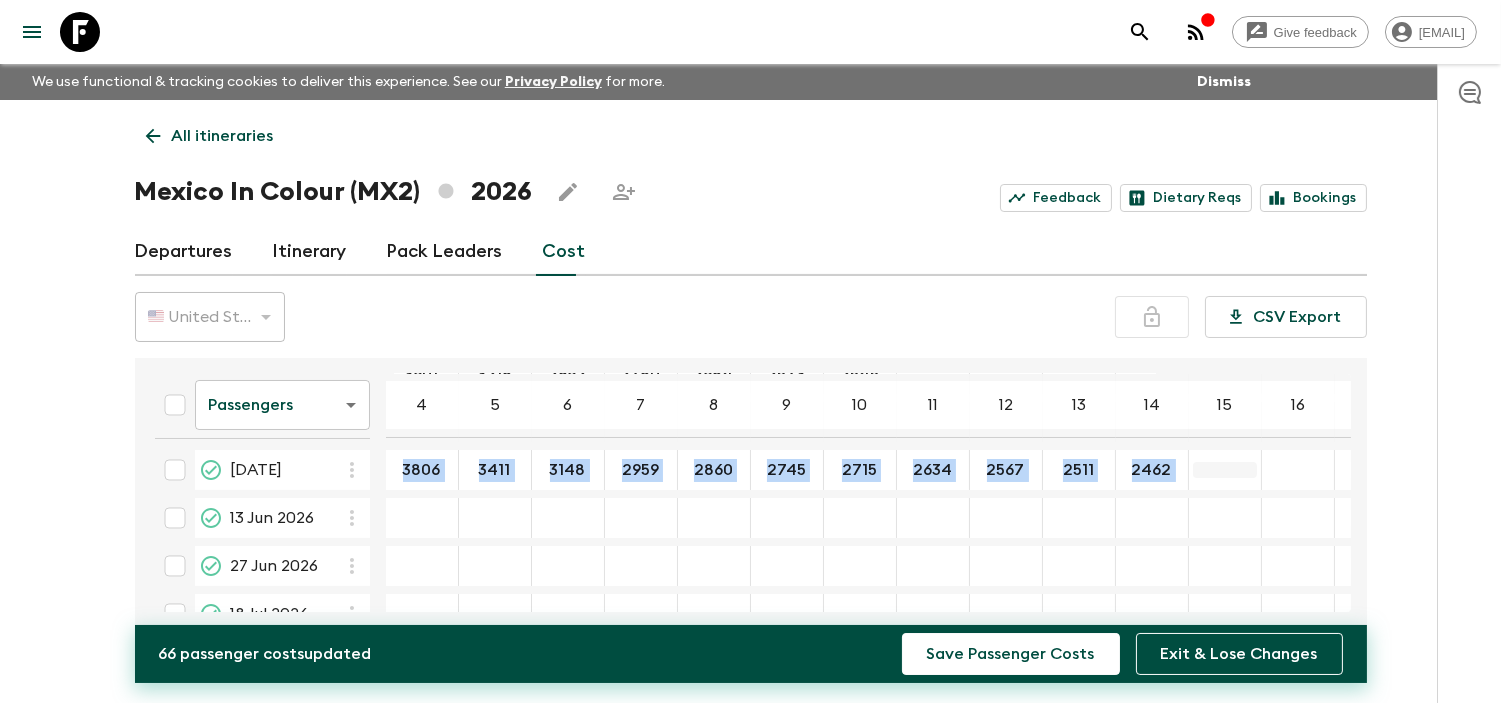 drag, startPoint x: 395, startPoint y: 450, endPoint x: 1208, endPoint y: 472, distance: 813.2976 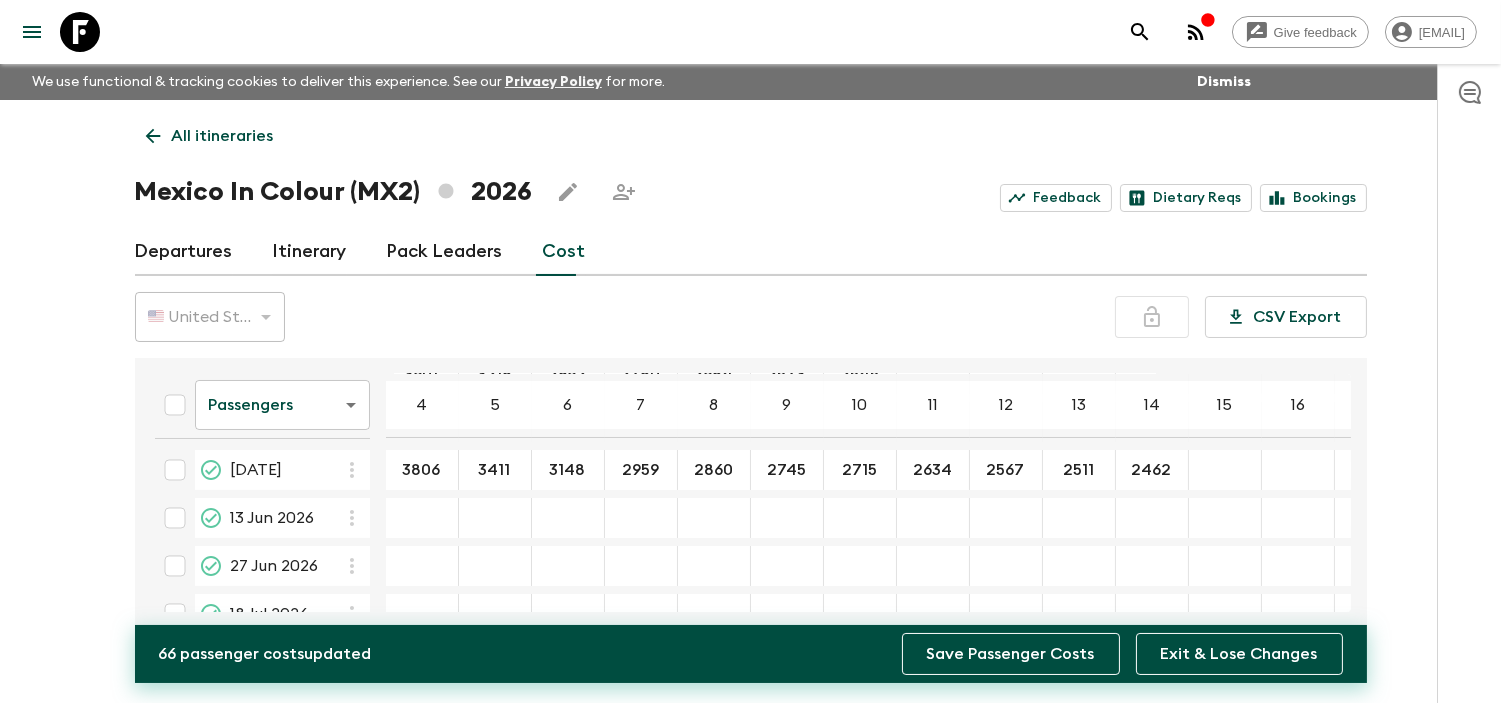click on "Save Passenger Costs" at bounding box center (1011, 654) 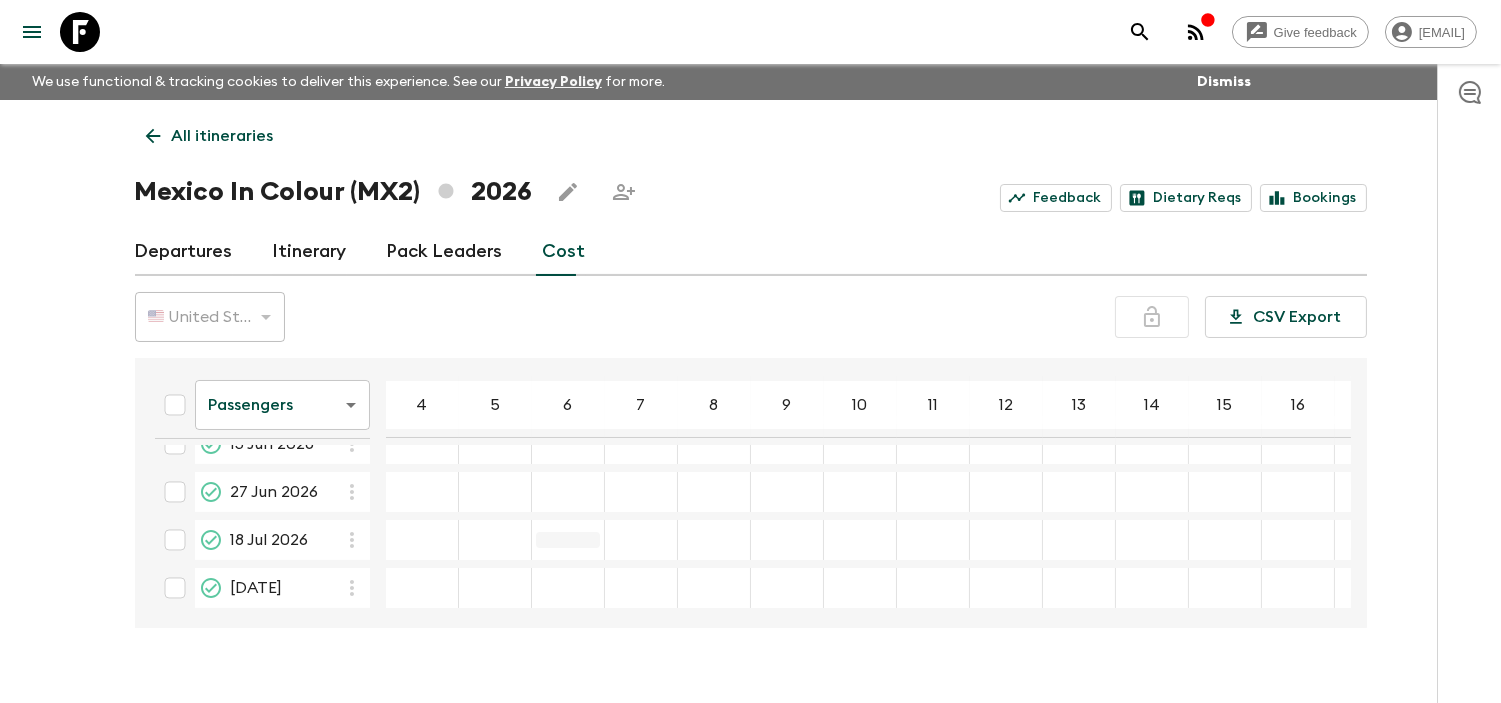 scroll, scrollTop: 206, scrollLeft: 0, axis: vertical 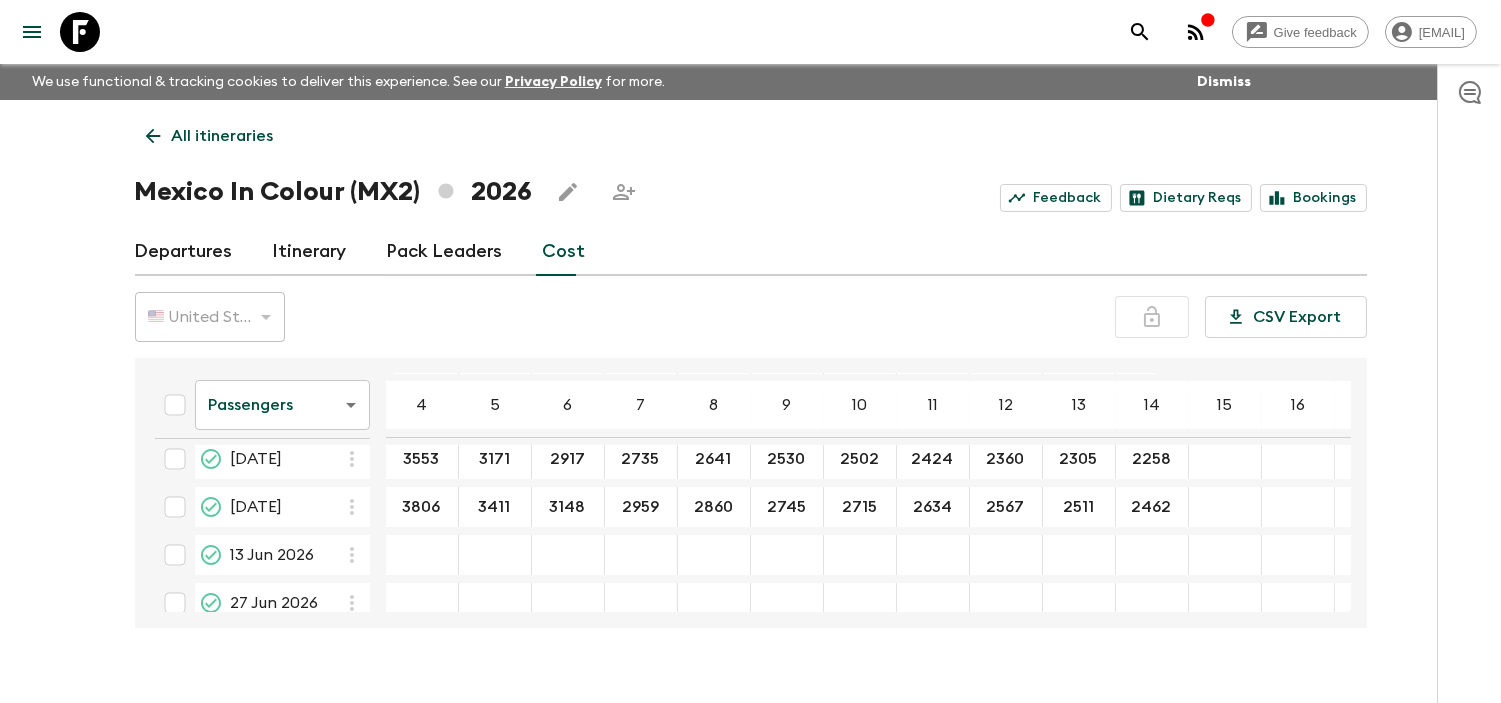 click on "​" at bounding box center [422, 555] 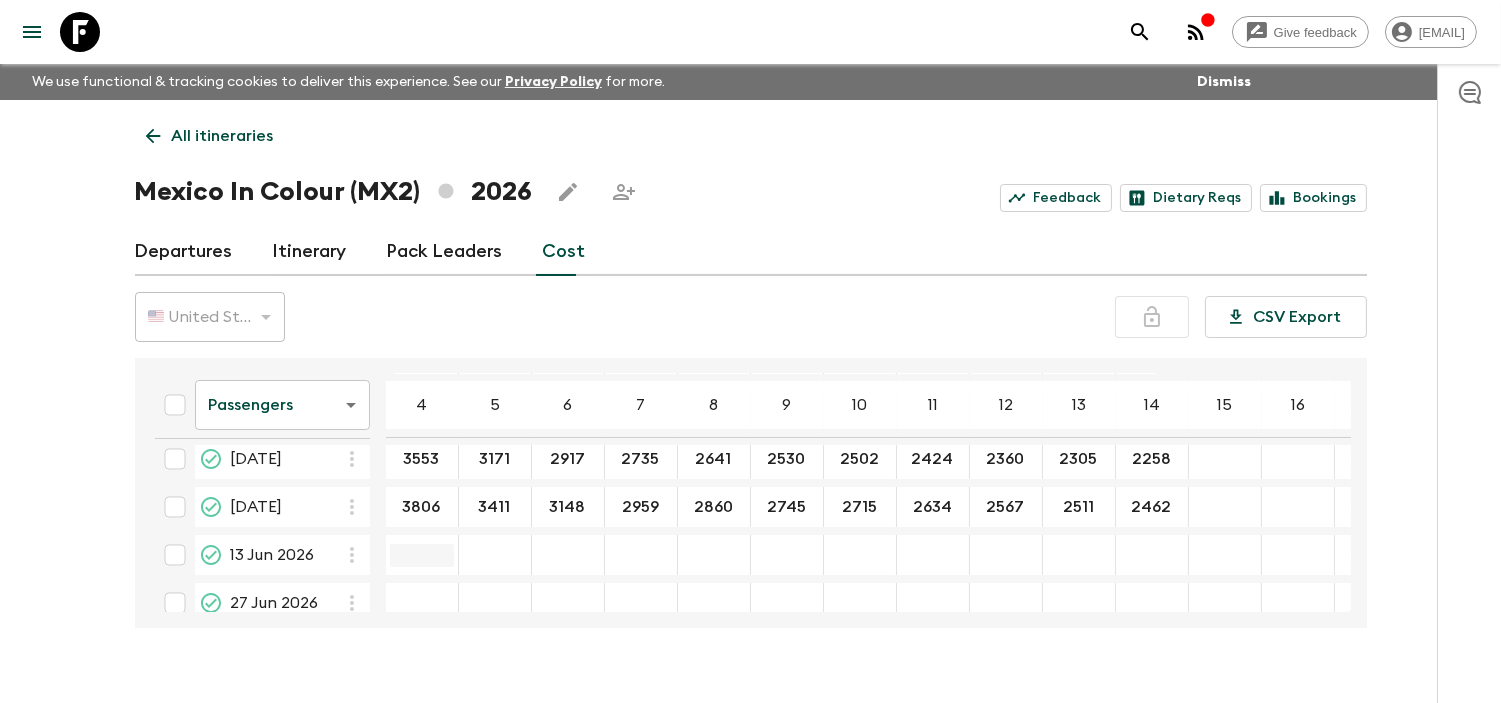 click at bounding box center [422, 555] 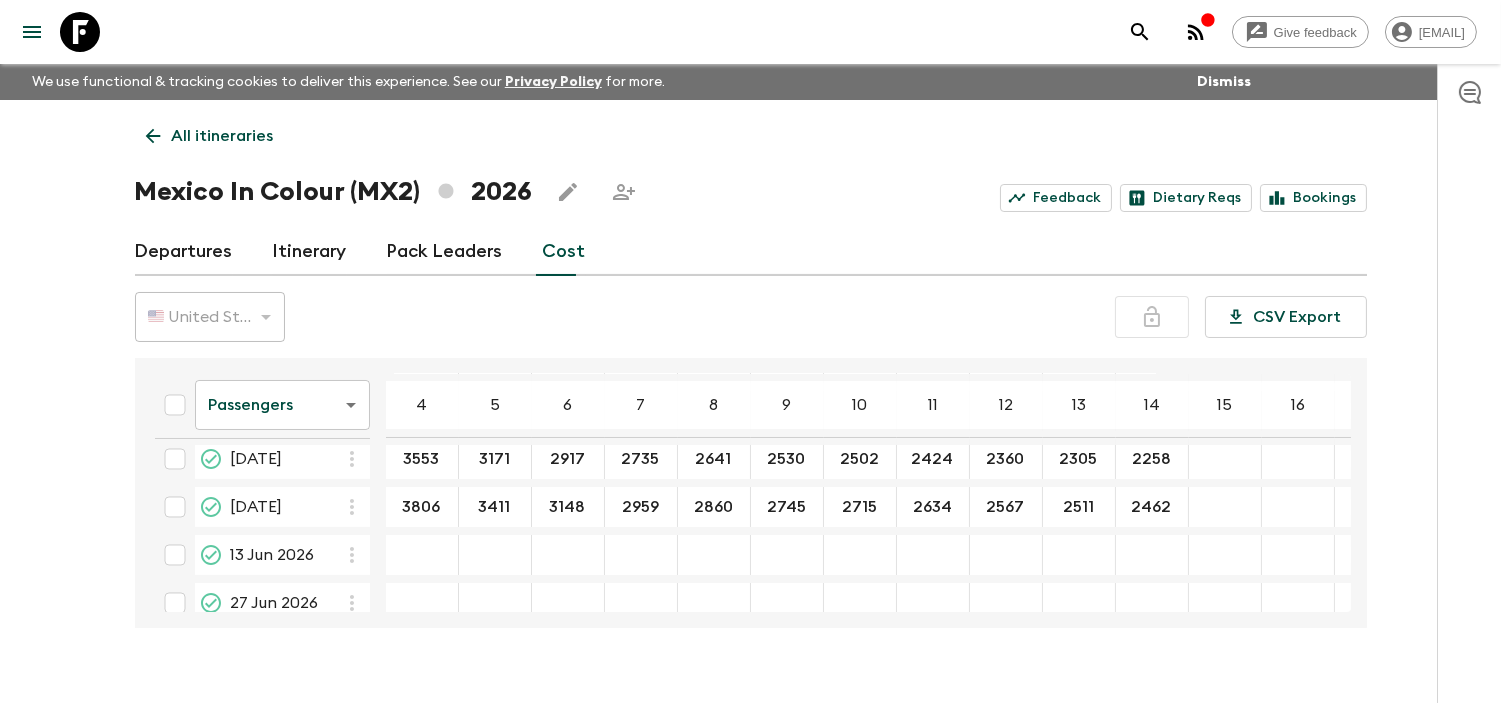 paste on "3806" 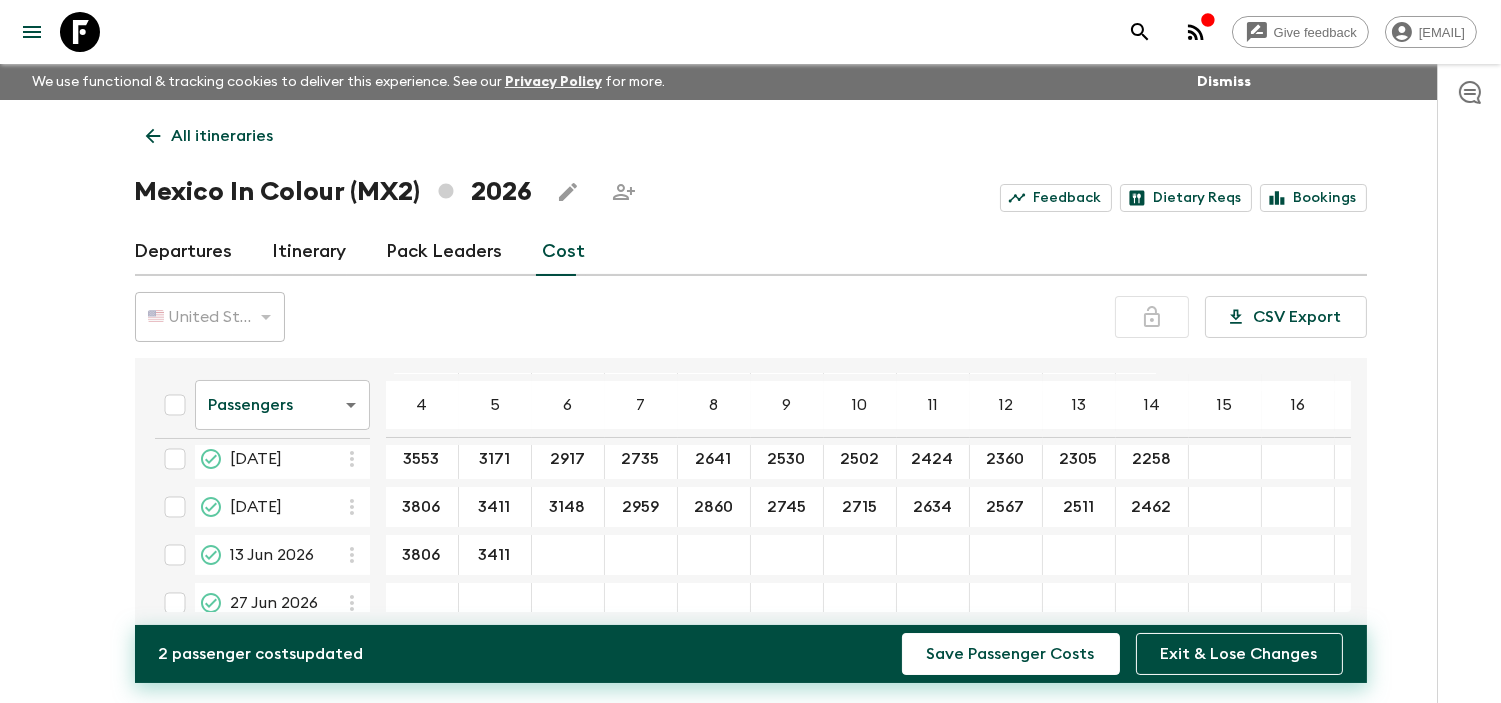 drag, startPoint x: 556, startPoint y: 554, endPoint x: 554, endPoint y: 577, distance: 23.086792 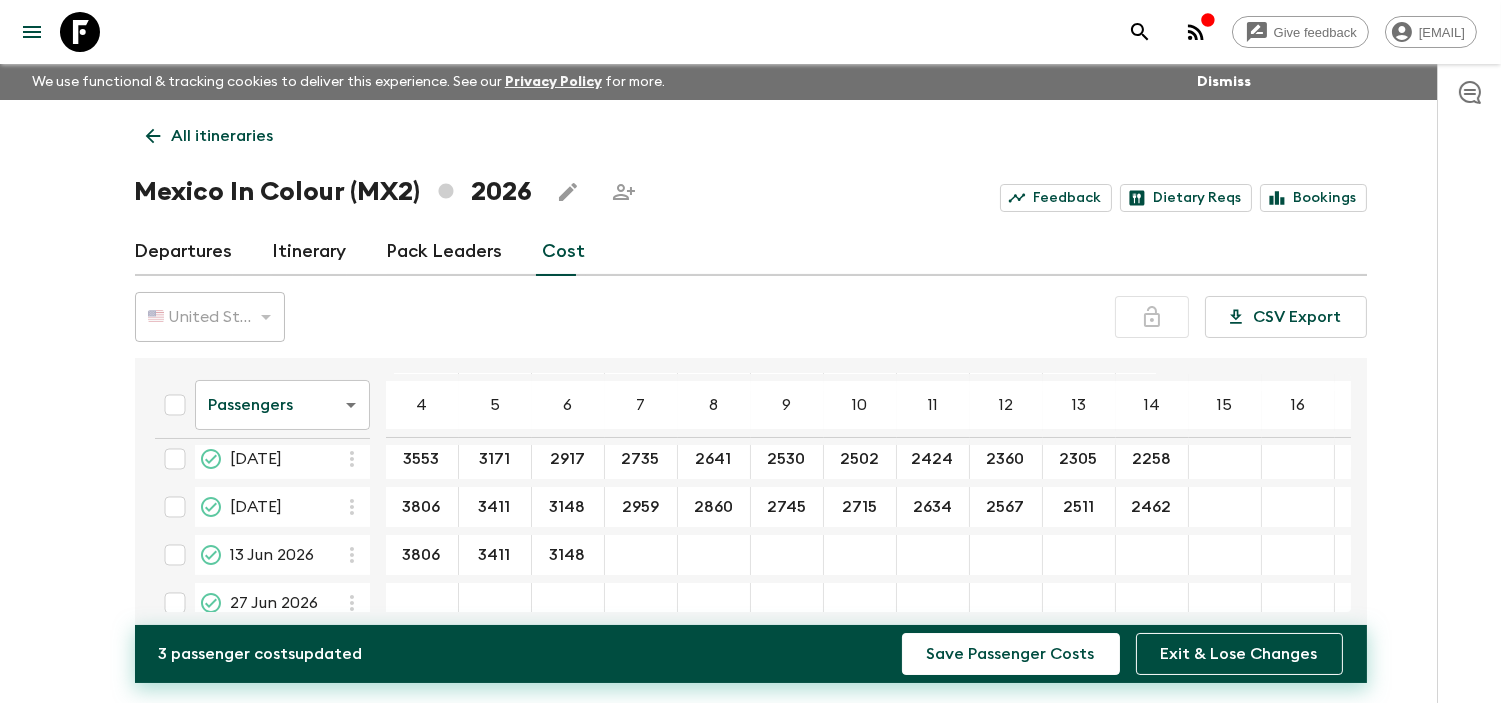 click at bounding box center [641, 555] 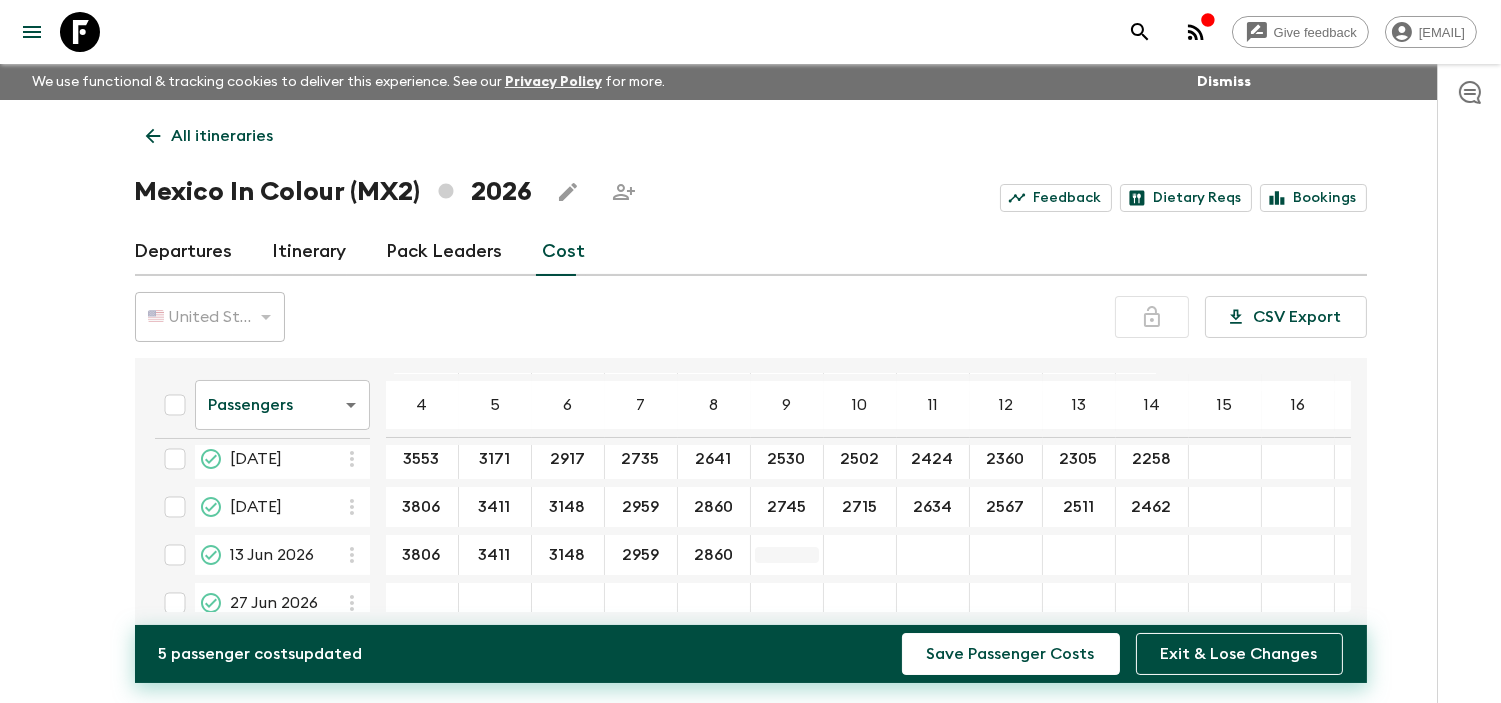 click at bounding box center (787, 555) 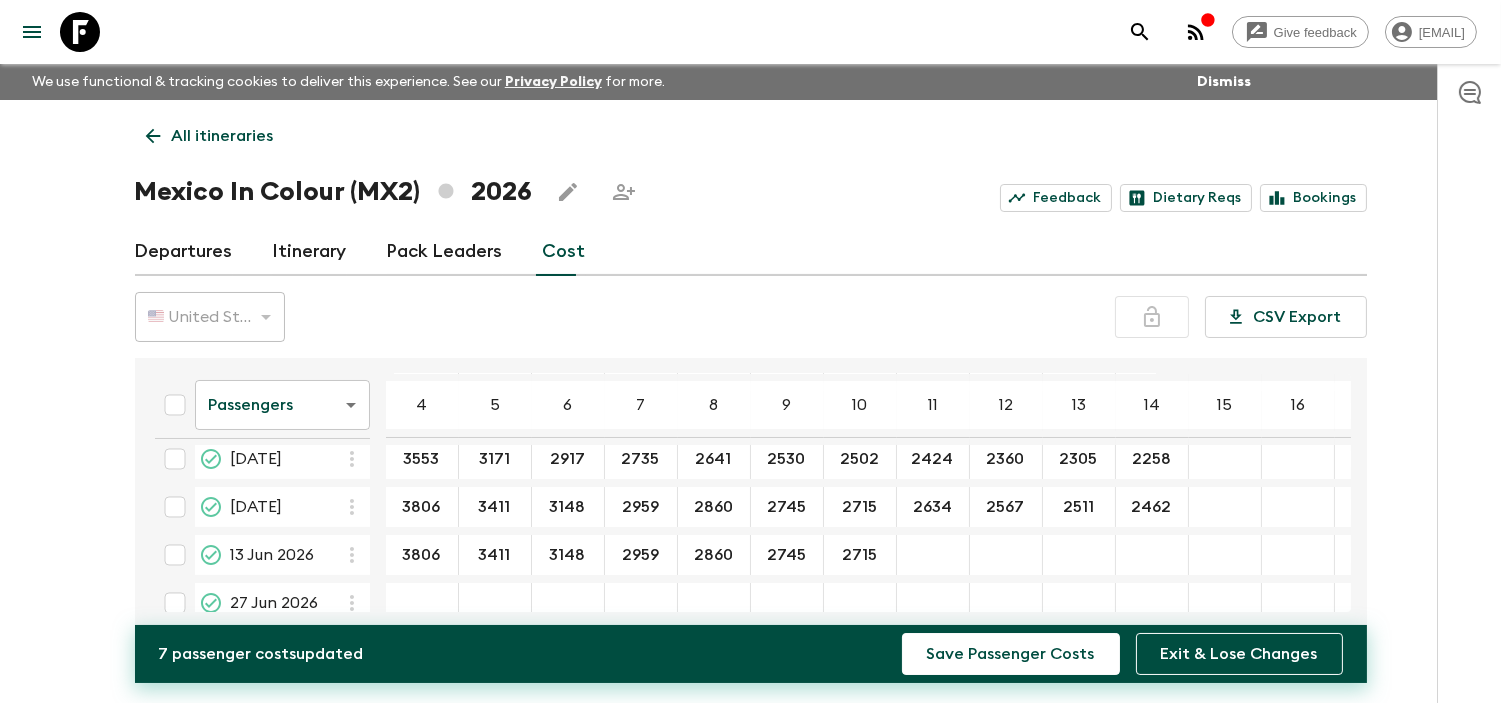 click at bounding box center [933, 555] 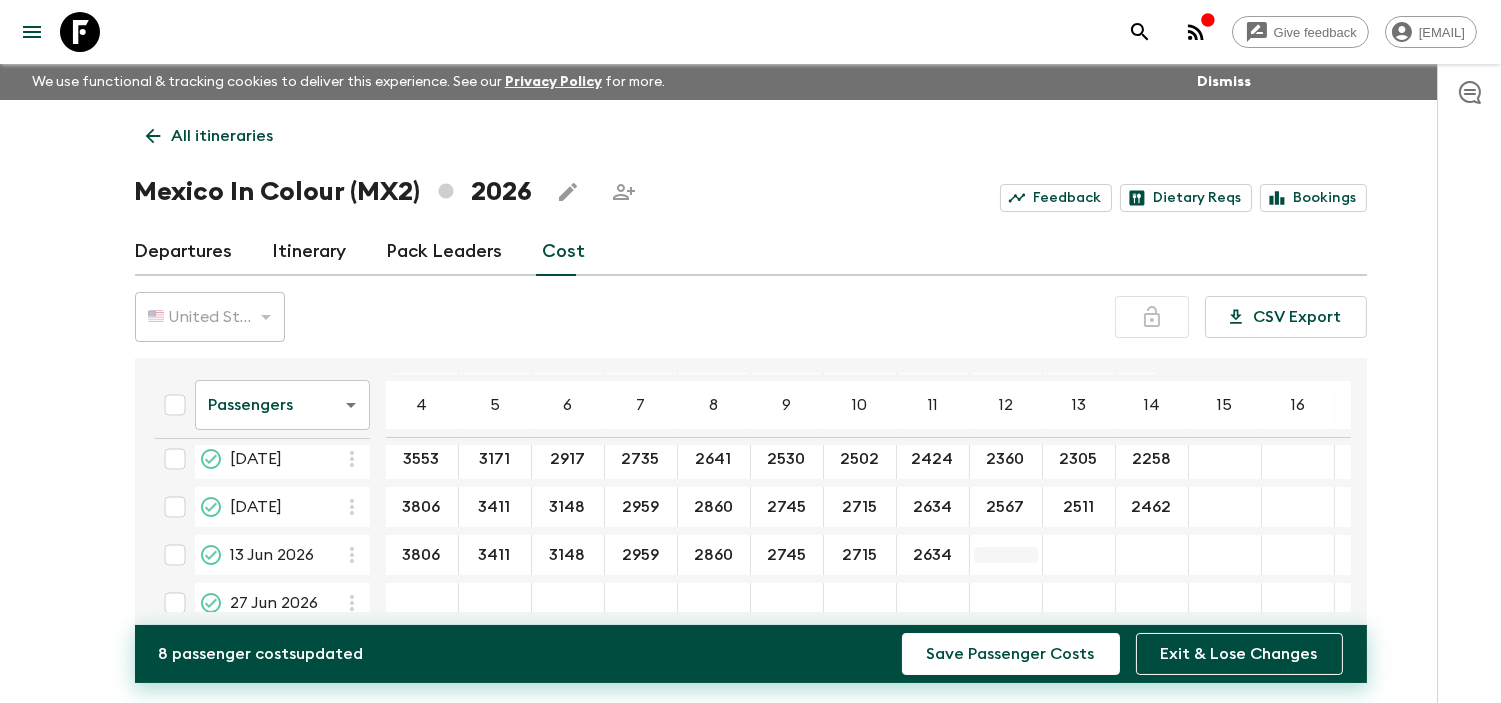 drag, startPoint x: 1046, startPoint y: 556, endPoint x: 1008, endPoint y: 553, distance: 38.118237 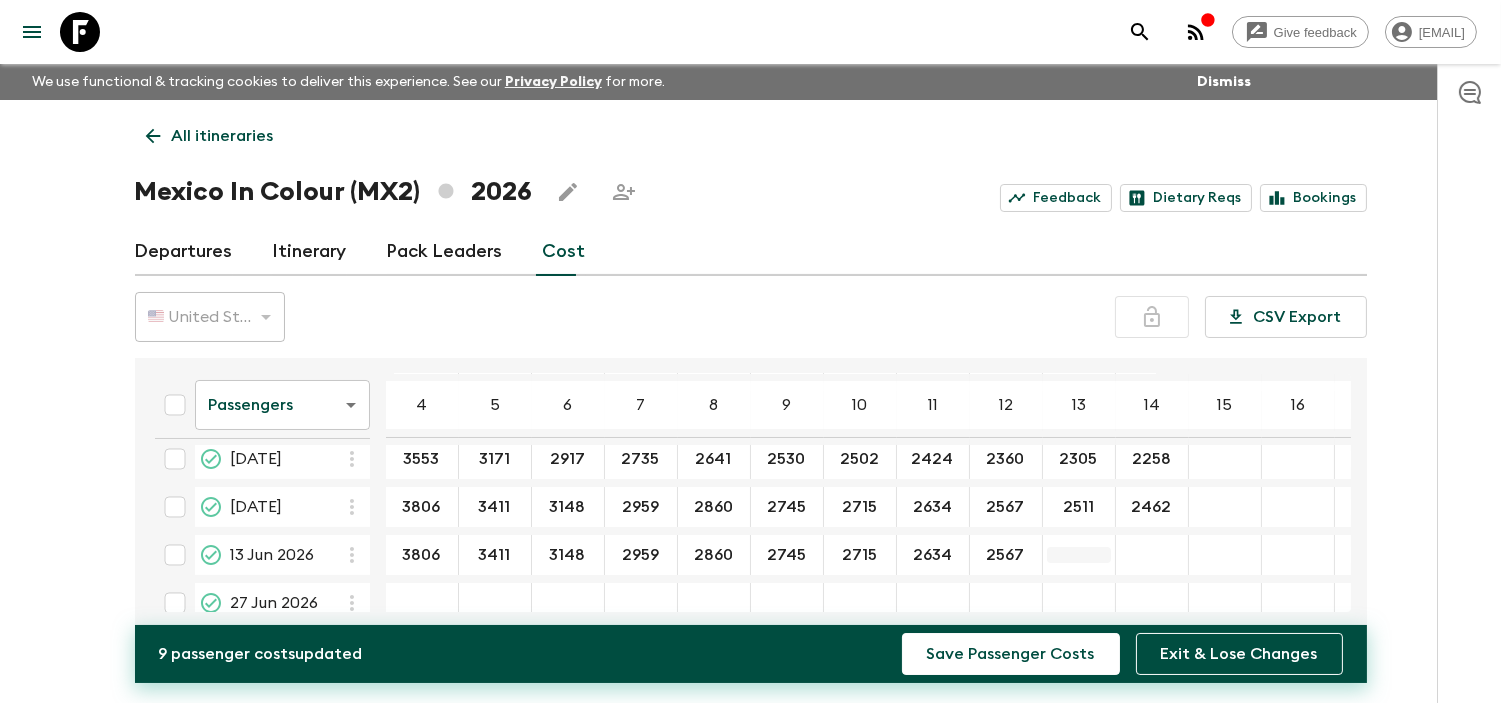 click at bounding box center [1079, 555] 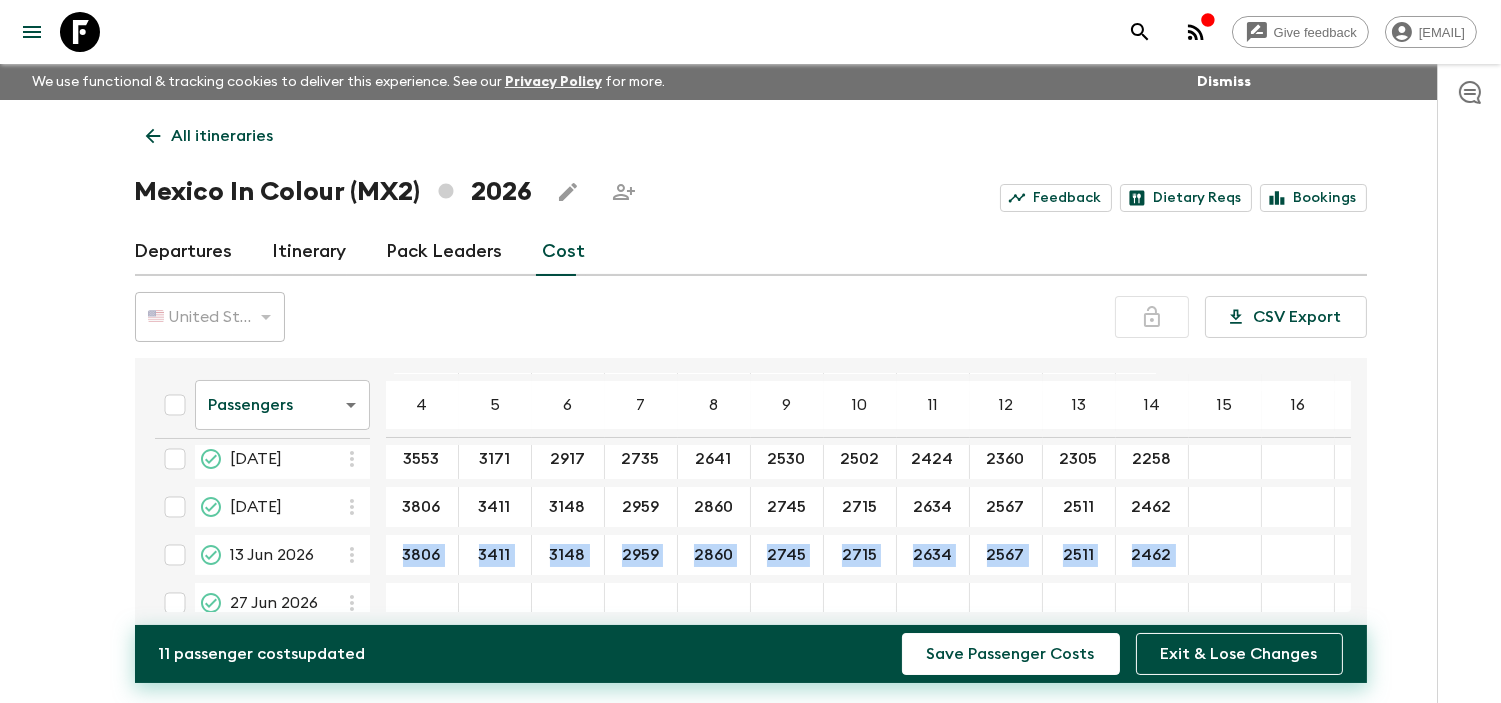 drag, startPoint x: 477, startPoint y: 544, endPoint x: 1276, endPoint y: 574, distance: 799.563 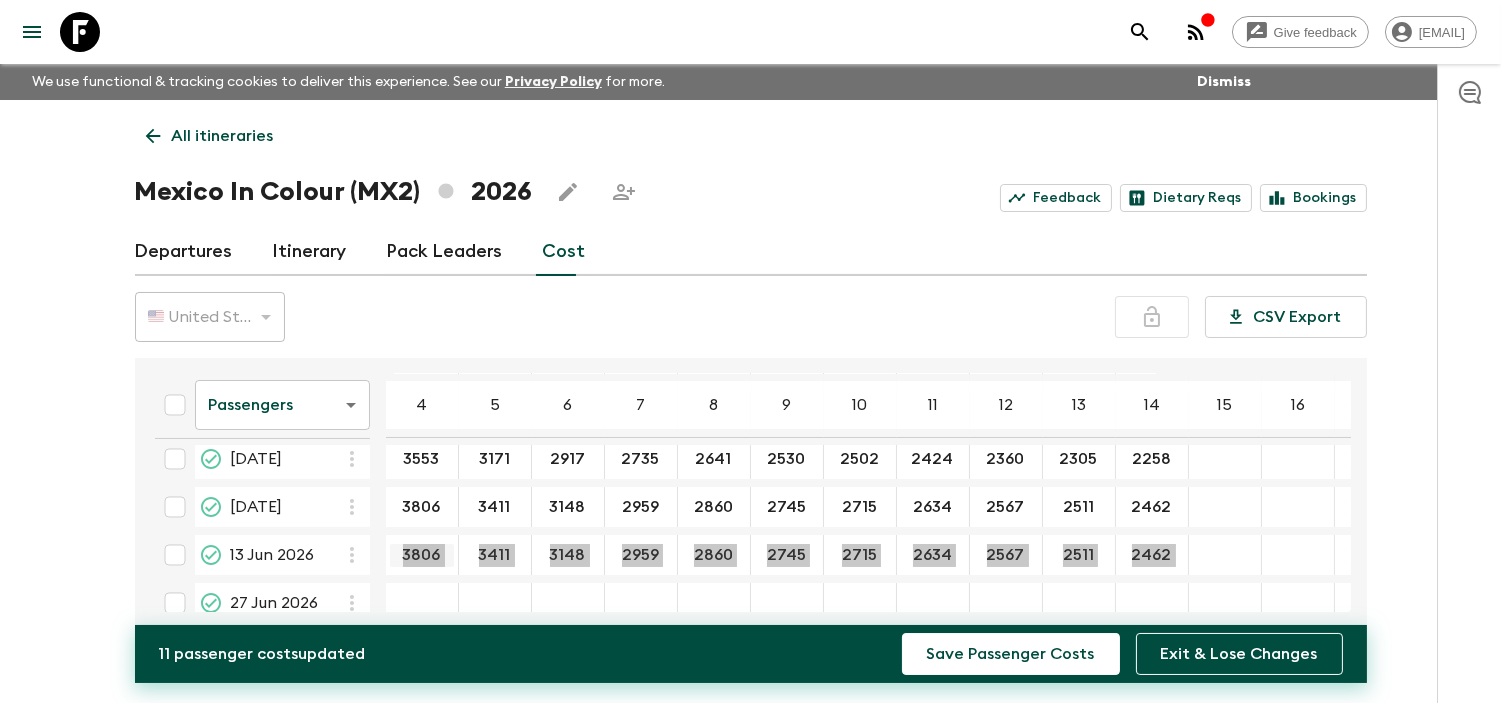 scroll, scrollTop: 317, scrollLeft: 0, axis: vertical 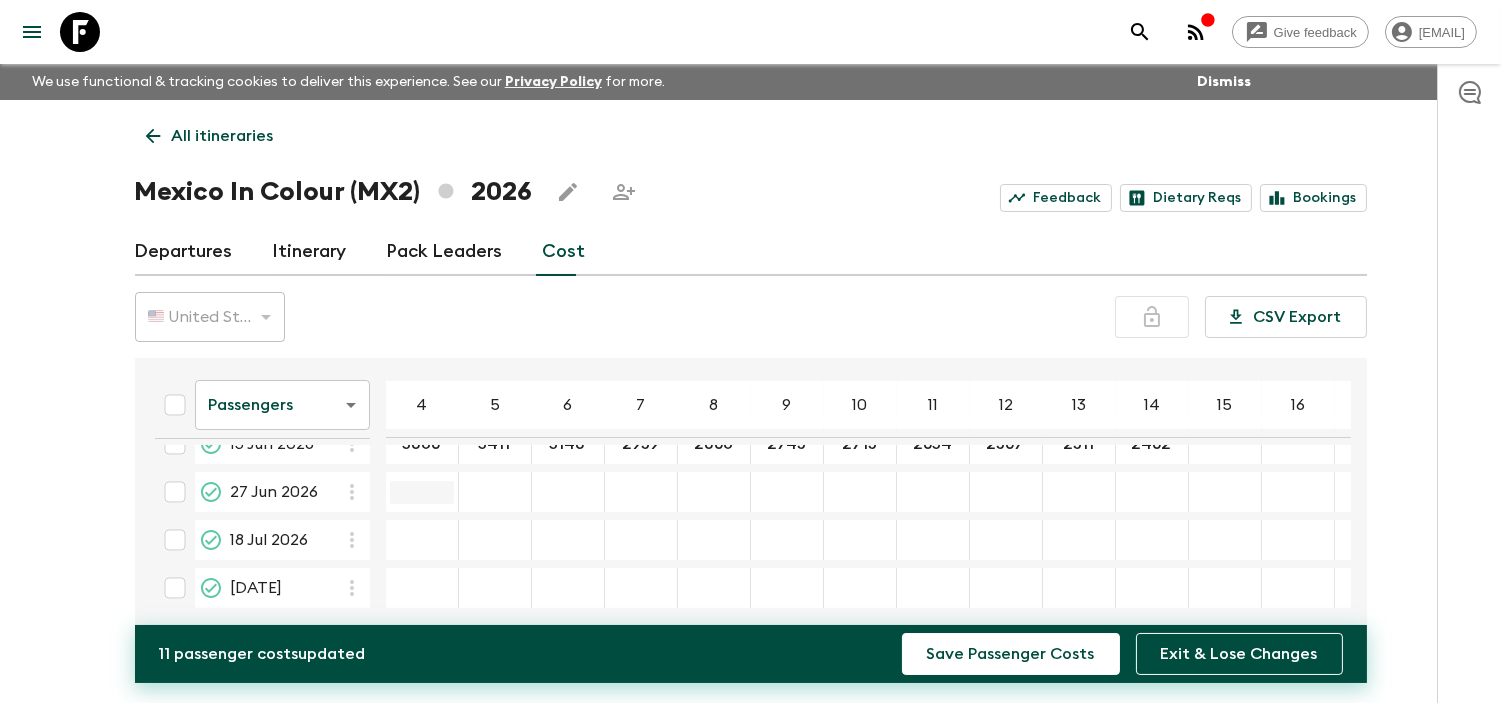 click at bounding box center (422, 492) 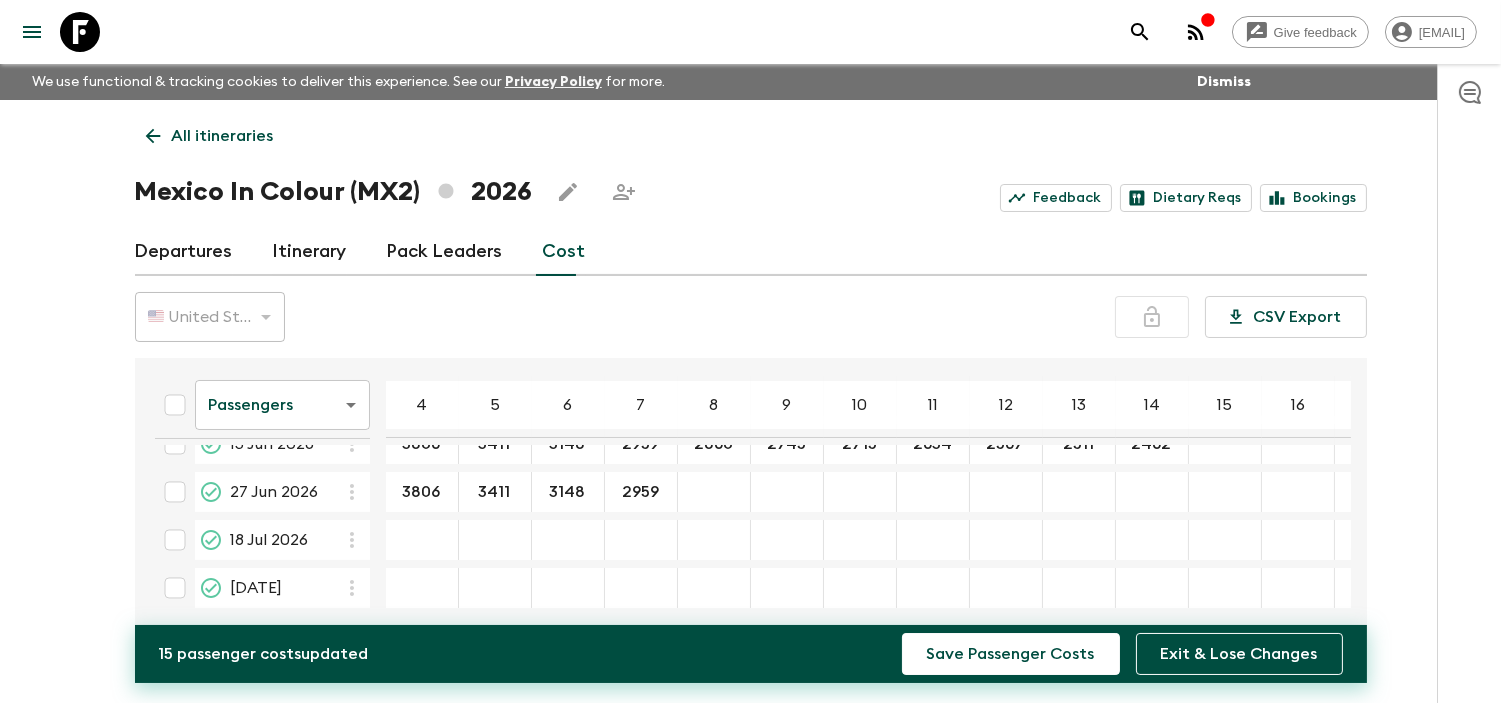 click at bounding box center [714, 492] 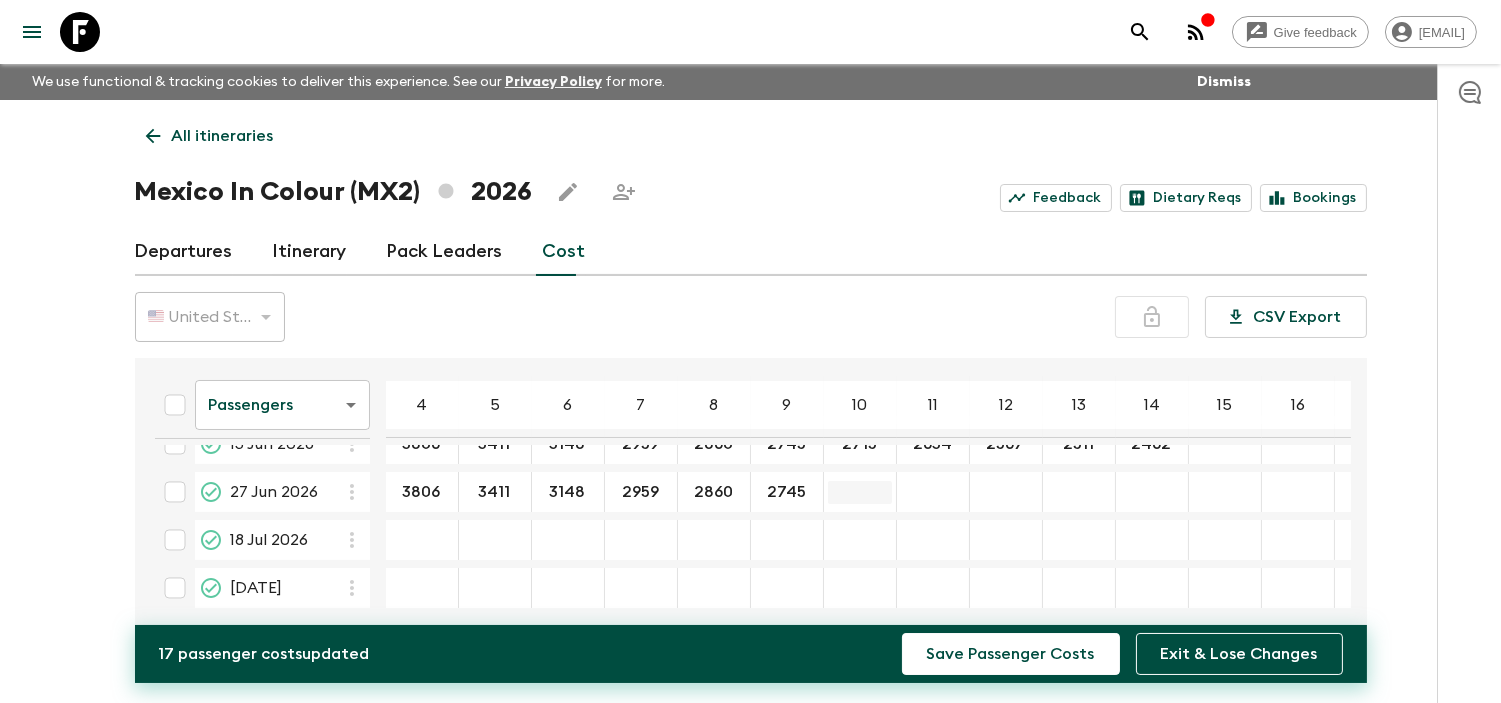 click at bounding box center [860, 492] 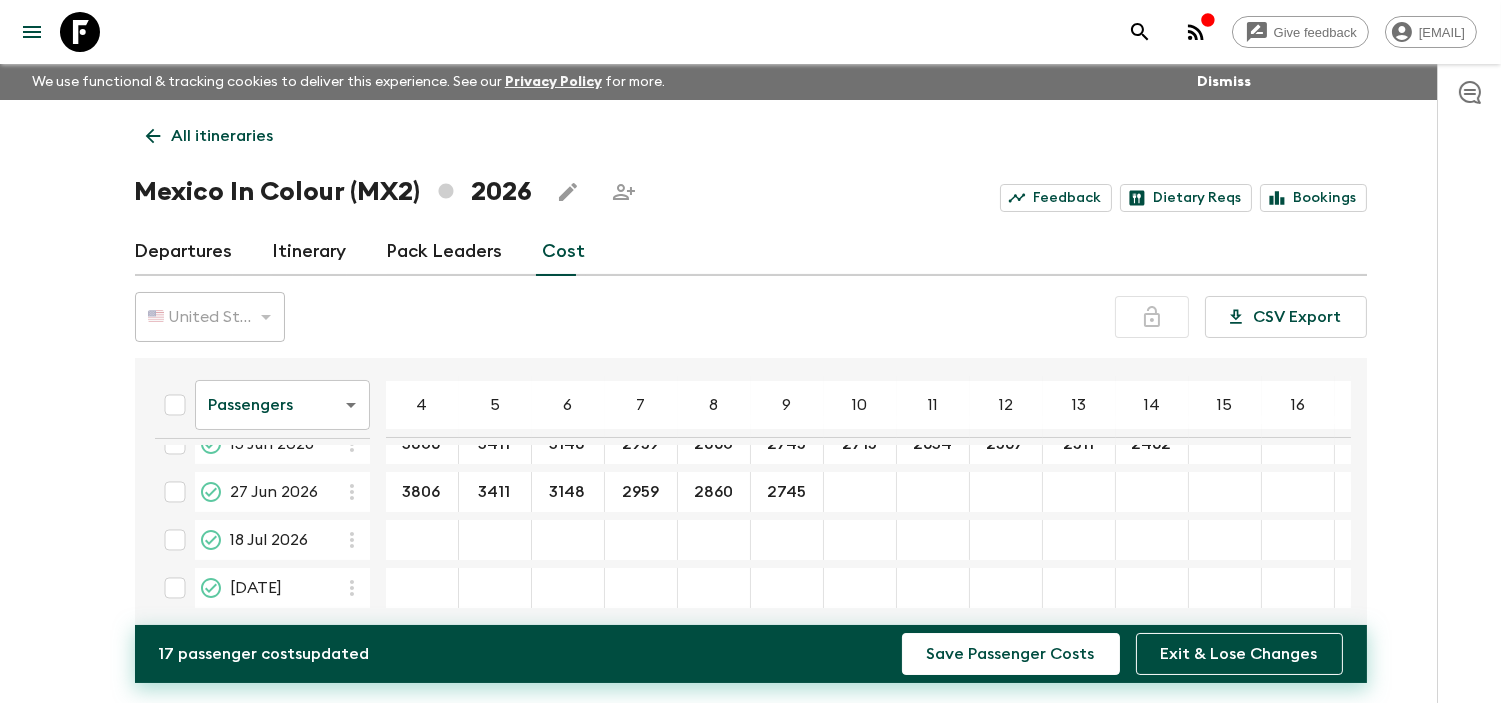 paste on "2715" 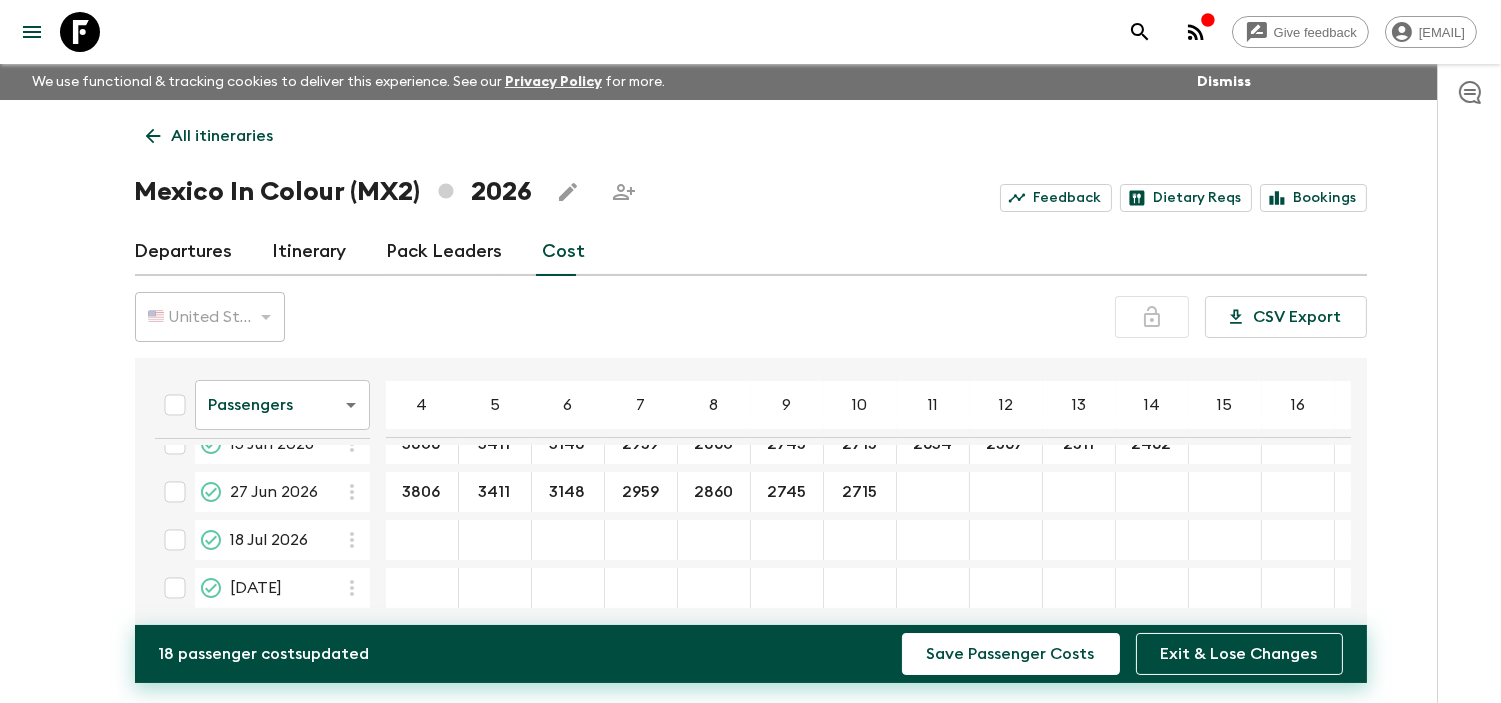 click at bounding box center (933, 492) 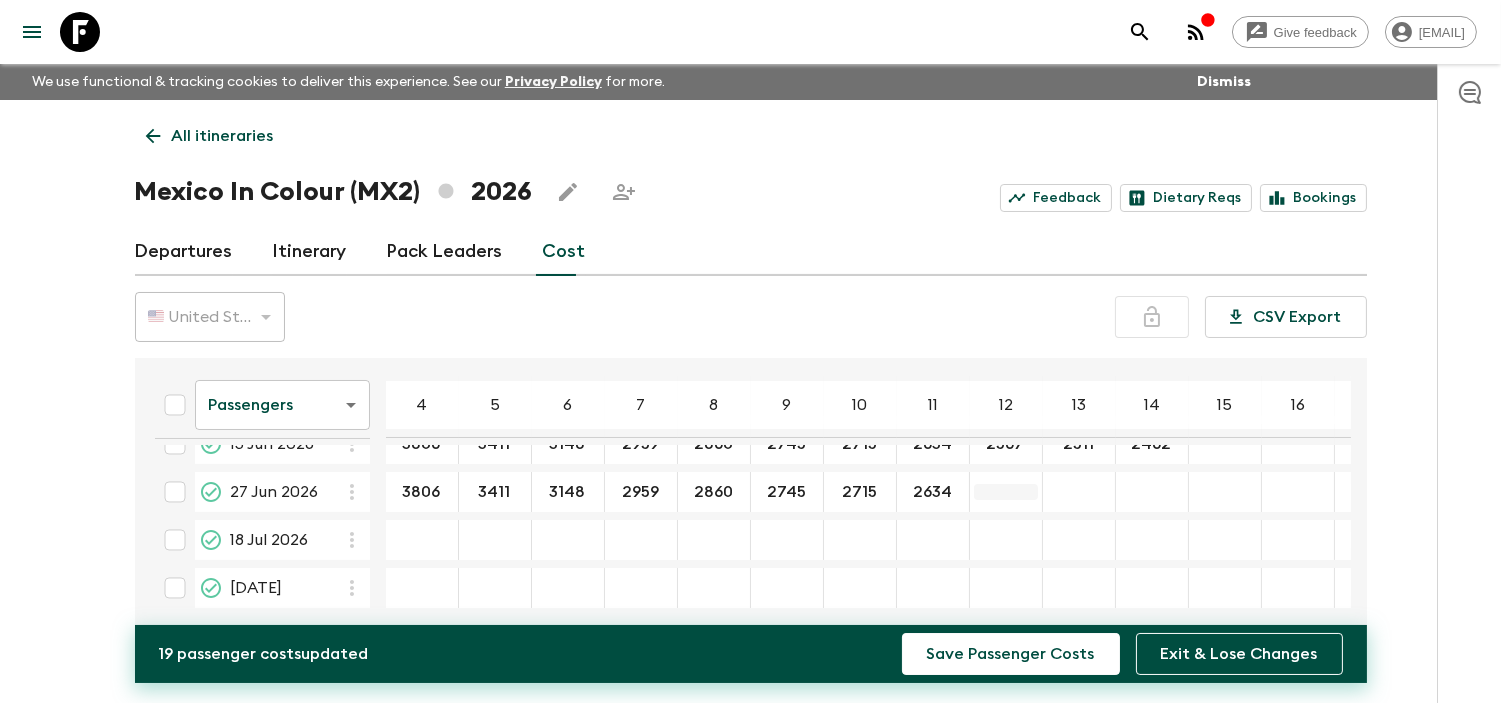 click at bounding box center [1006, 492] 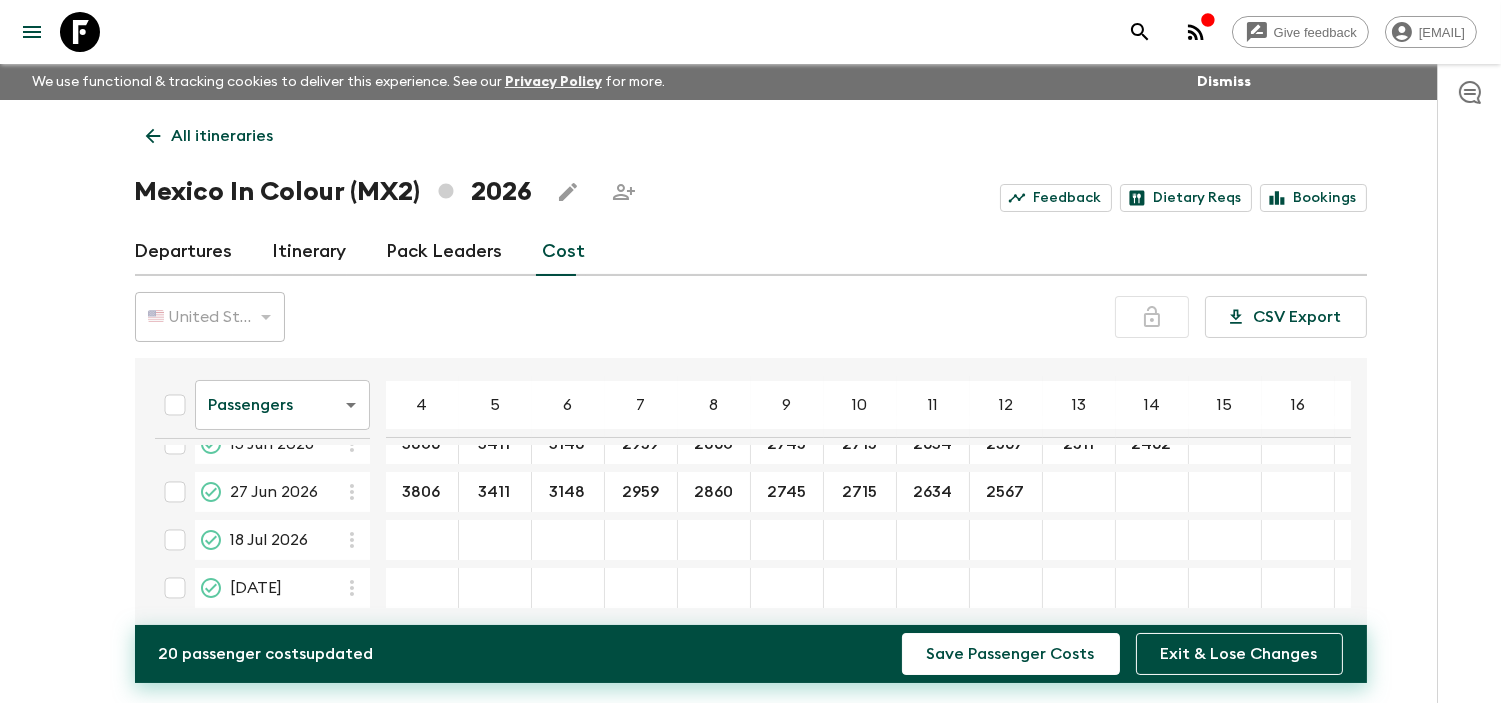 click at bounding box center [1079, 492] 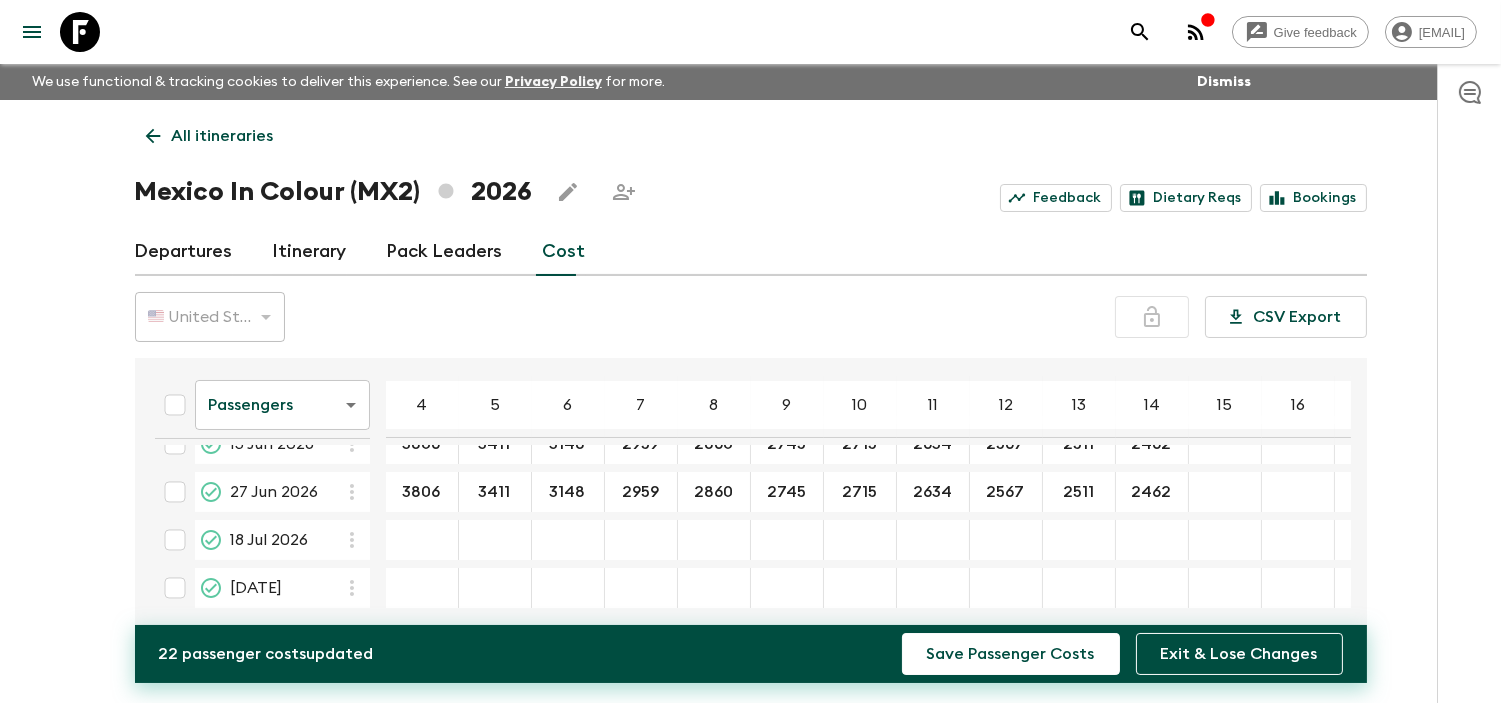click on "18 Jul 2026" at bounding box center [262, 540] 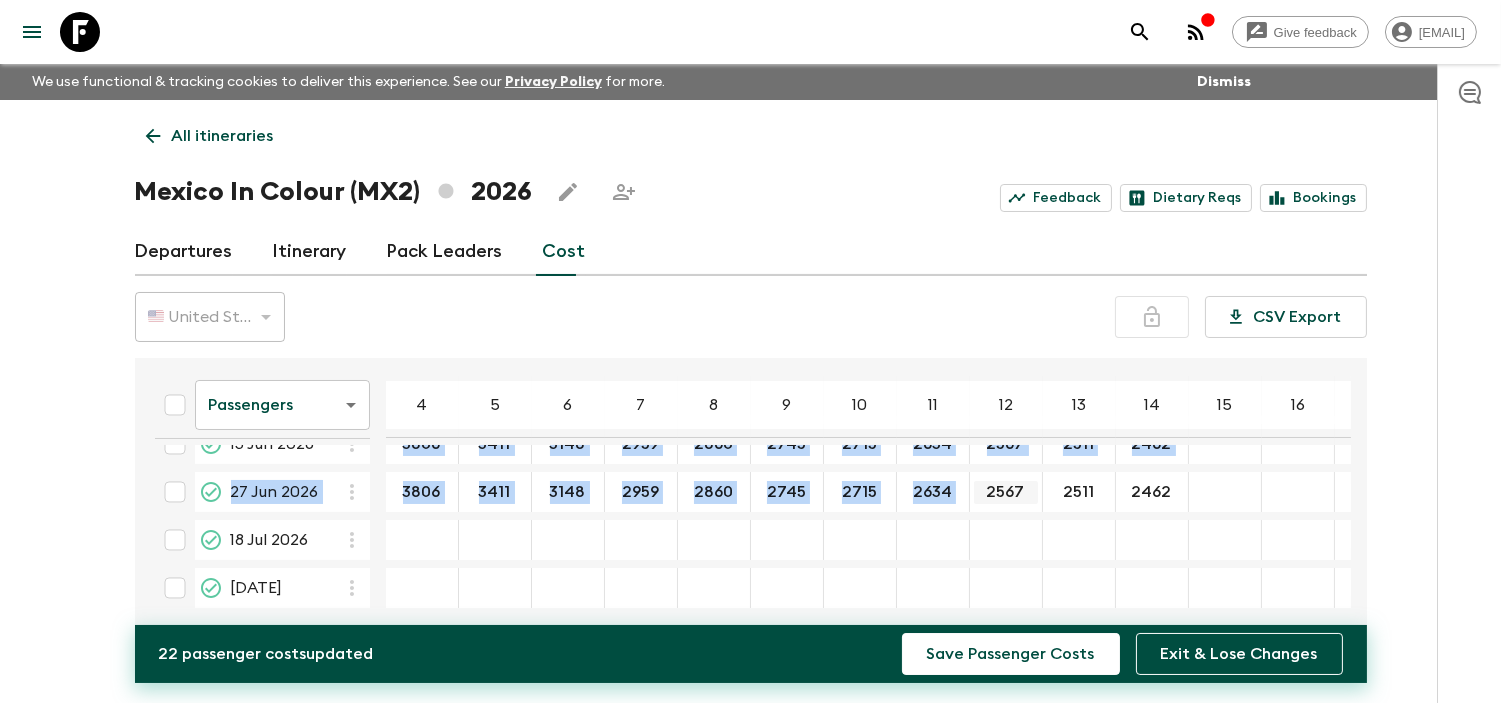 drag, startPoint x: 395, startPoint y: 470, endPoint x: 1007, endPoint y: 476, distance: 612.0294 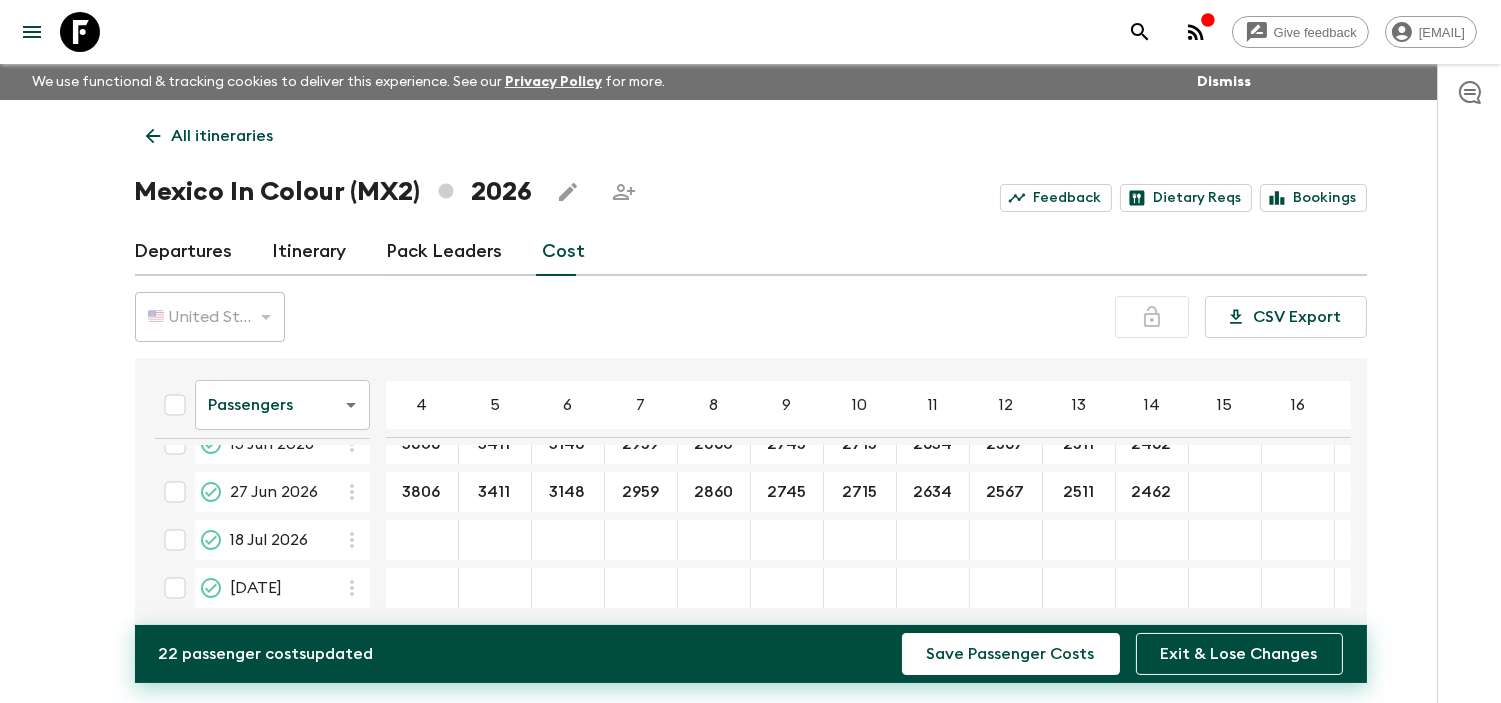 drag, startPoint x: 958, startPoint y: 532, endPoint x: 561, endPoint y: 521, distance: 397.15237 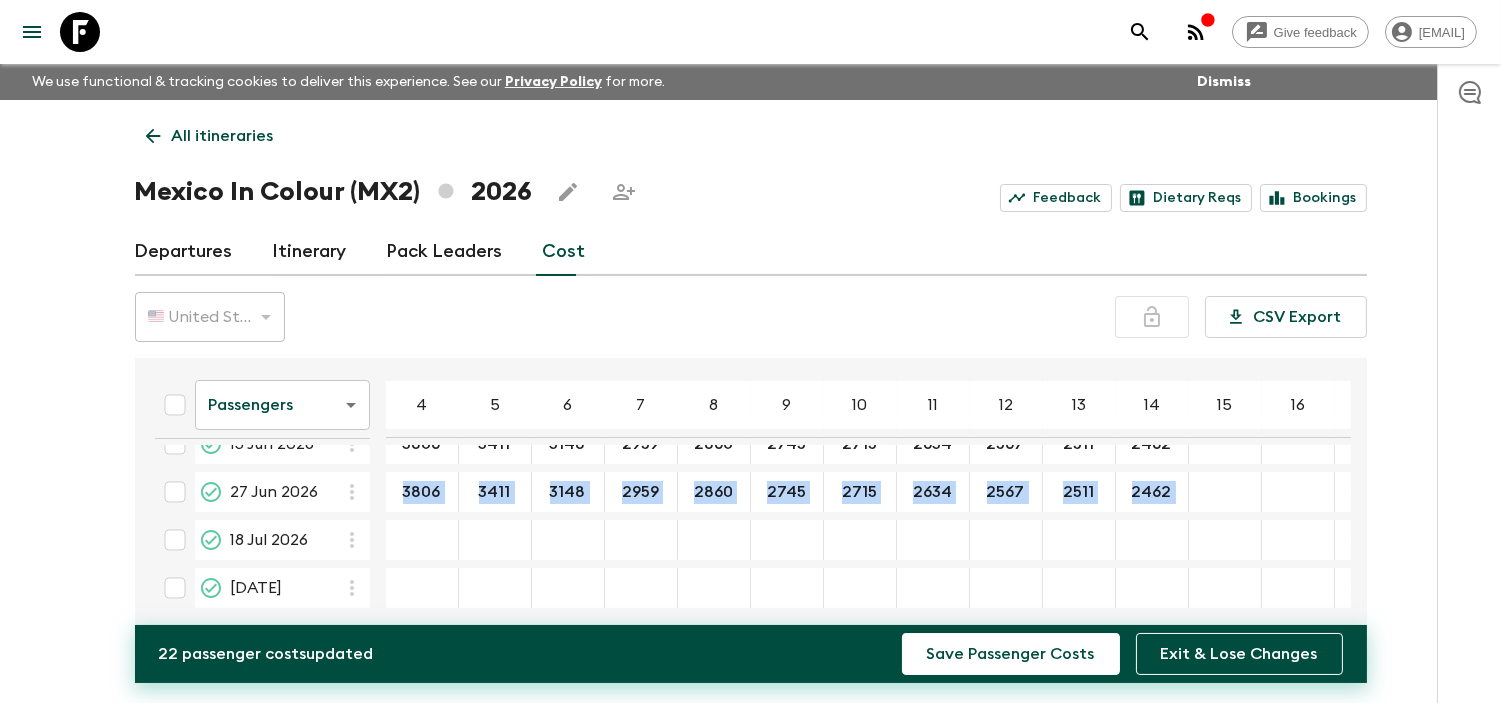 drag, startPoint x: 387, startPoint y: 473, endPoint x: 1228, endPoint y: 471, distance: 841.0024 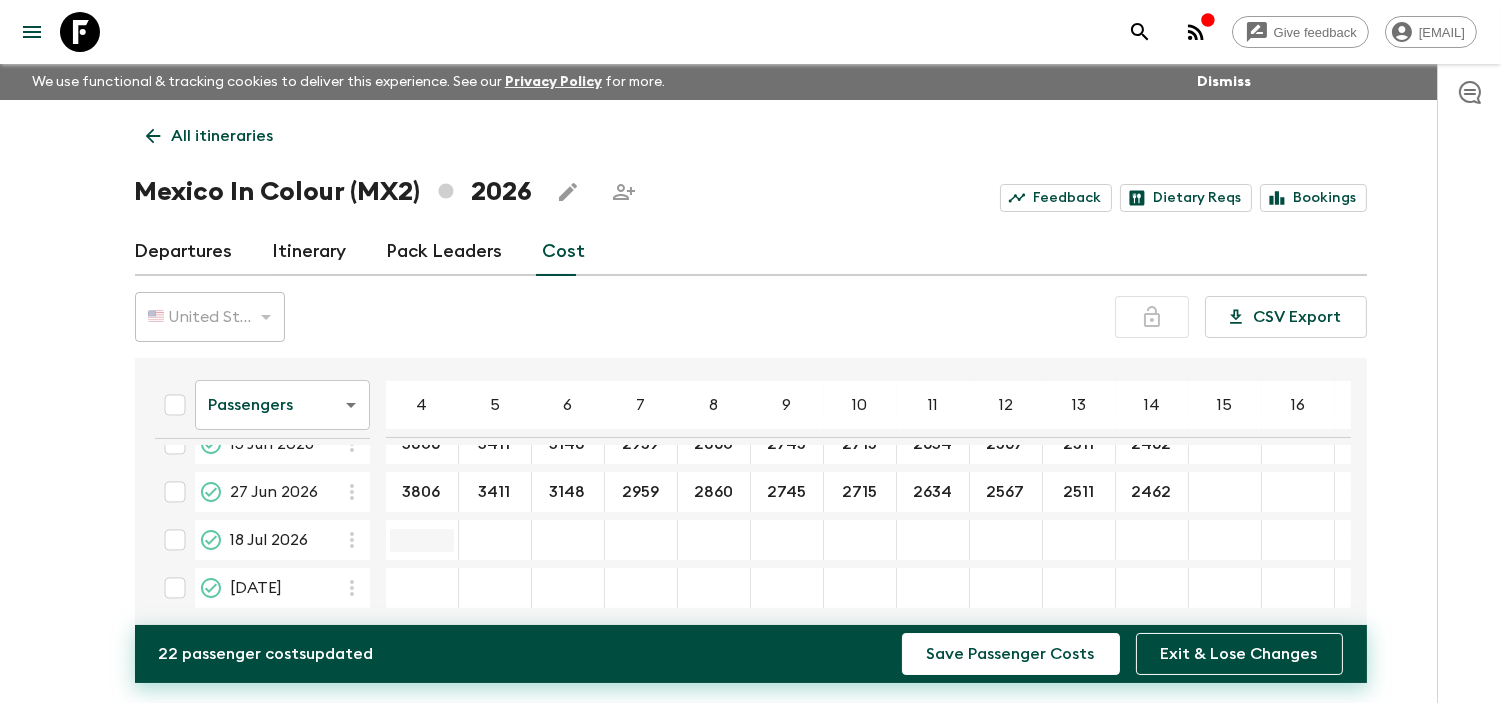 click at bounding box center [422, 540] 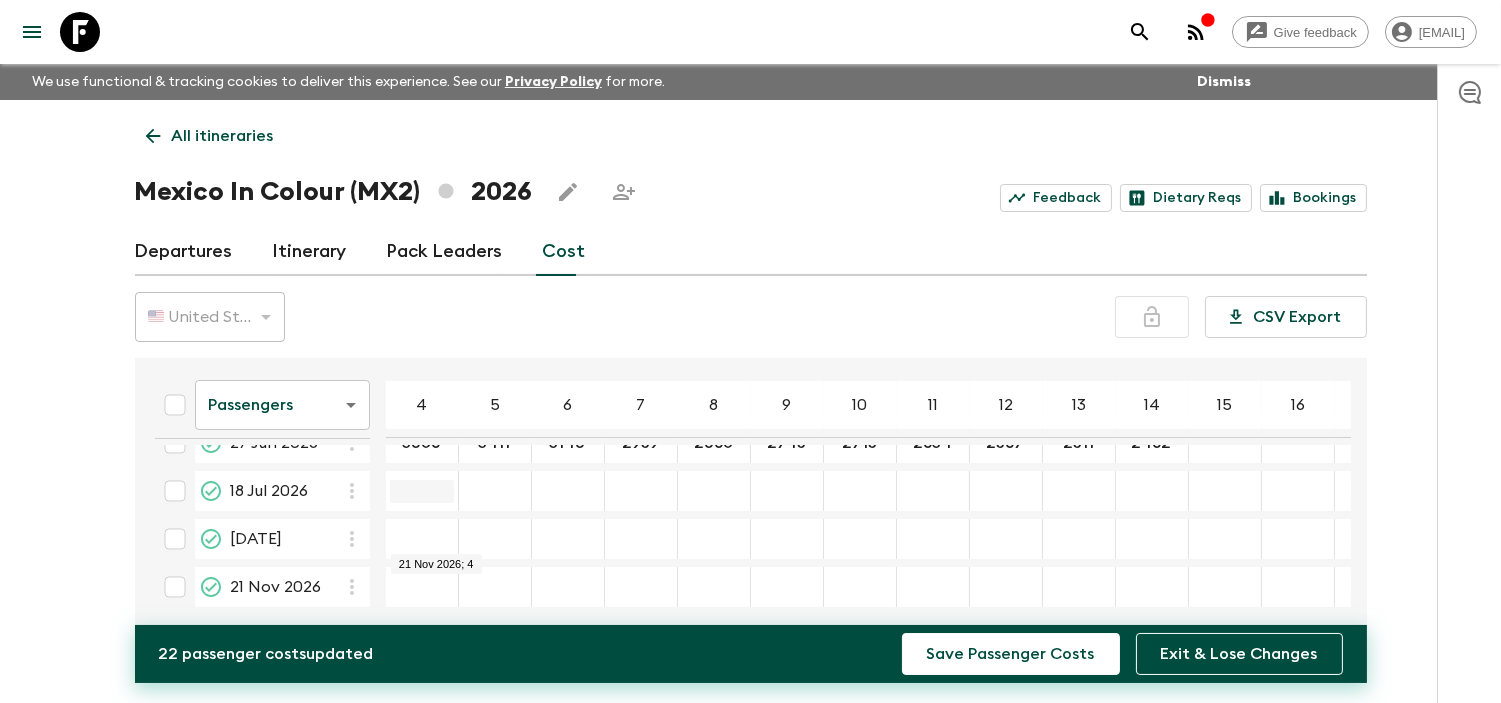 scroll, scrollTop: 317, scrollLeft: 0, axis: vertical 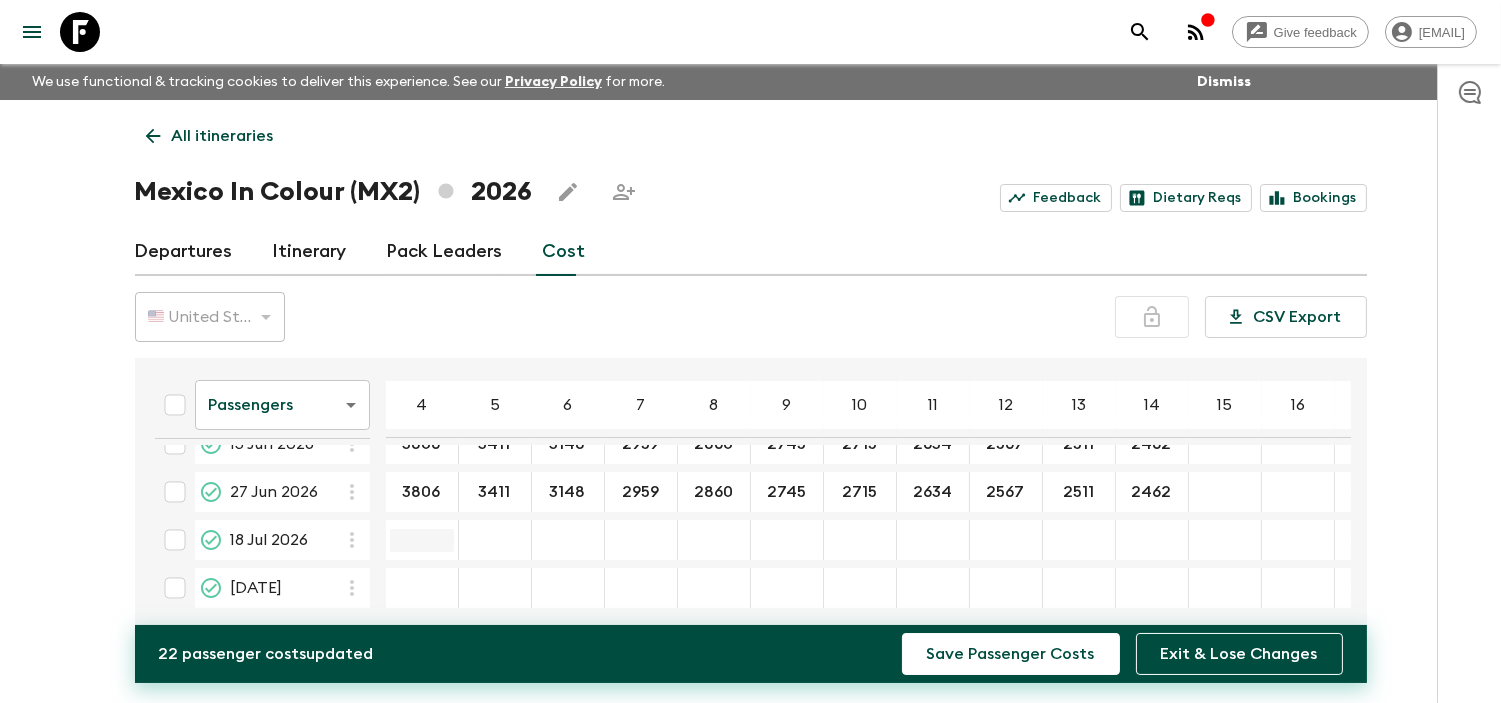 click at bounding box center [422, 540] 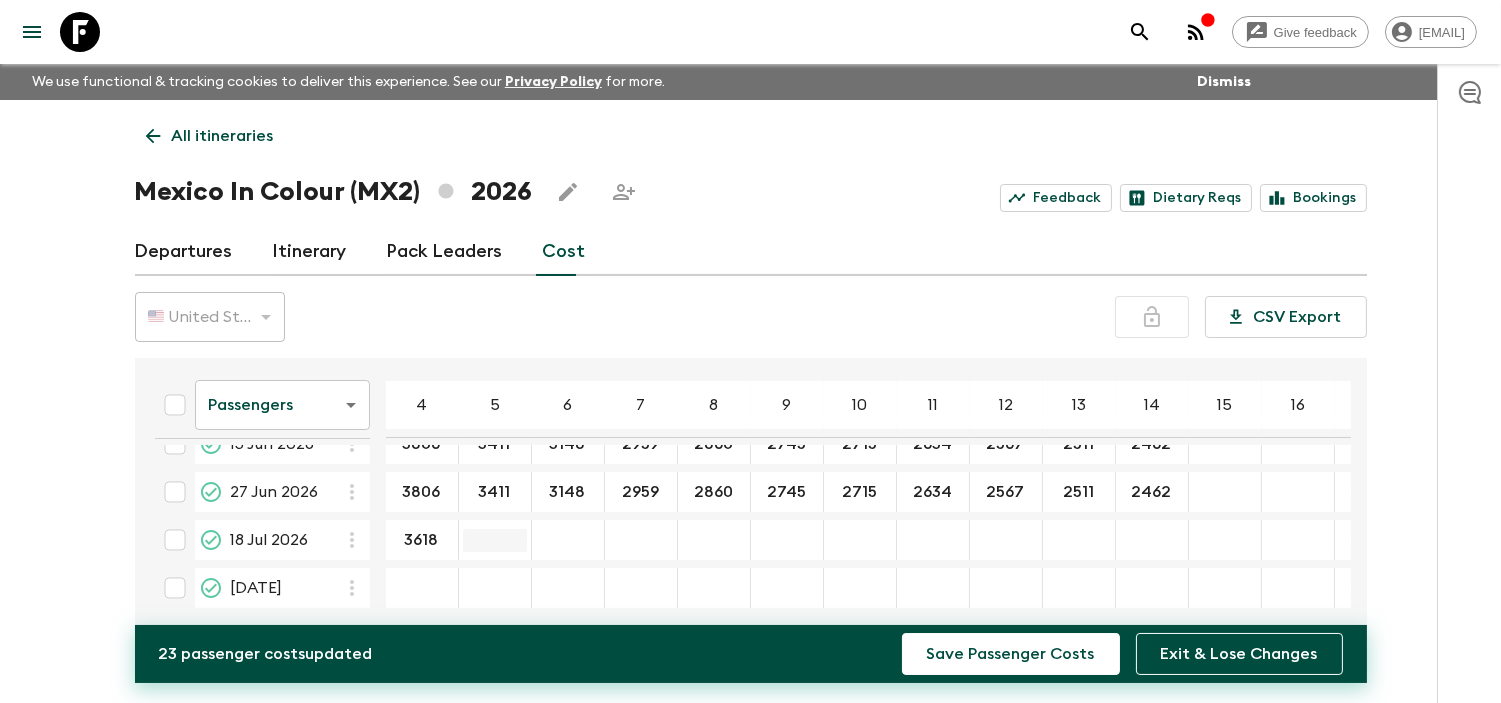 click at bounding box center (495, 540) 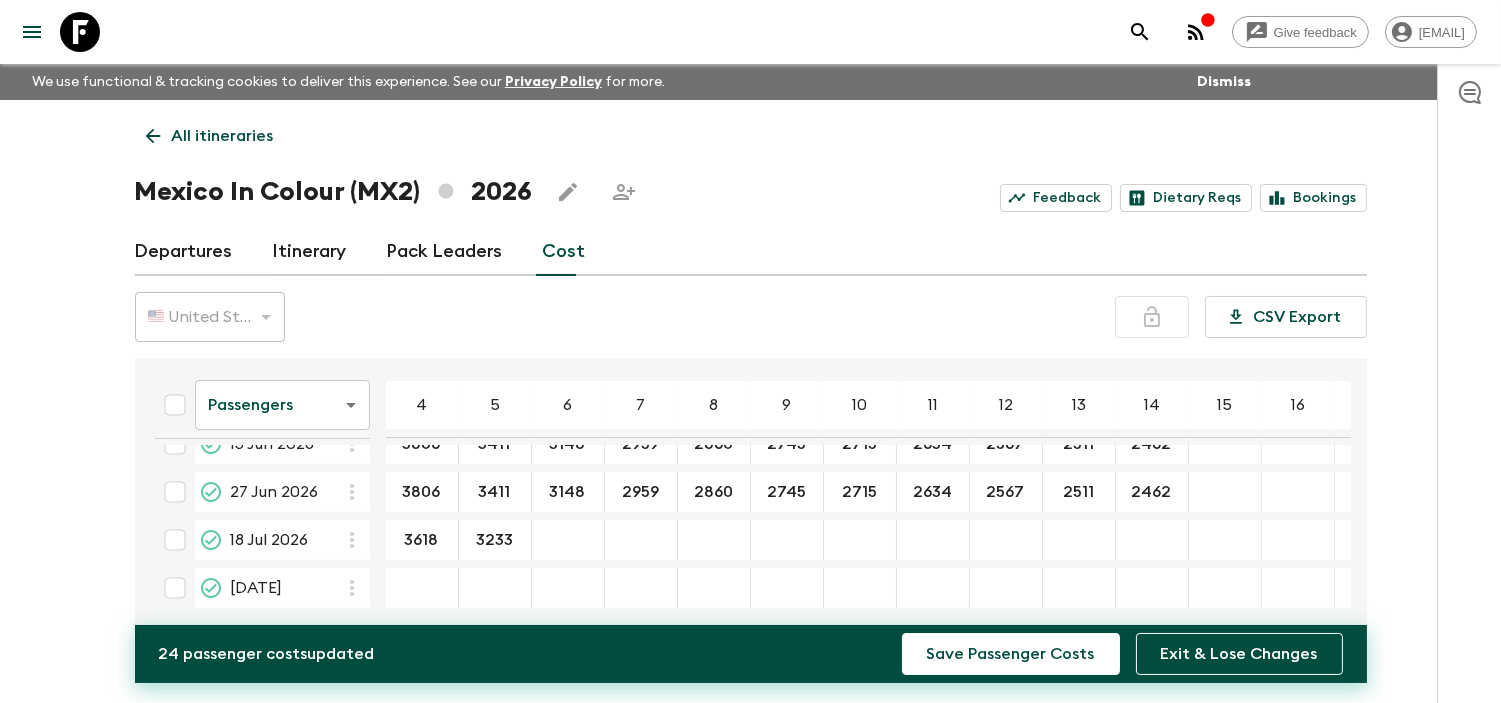 click at bounding box center (568, 540) 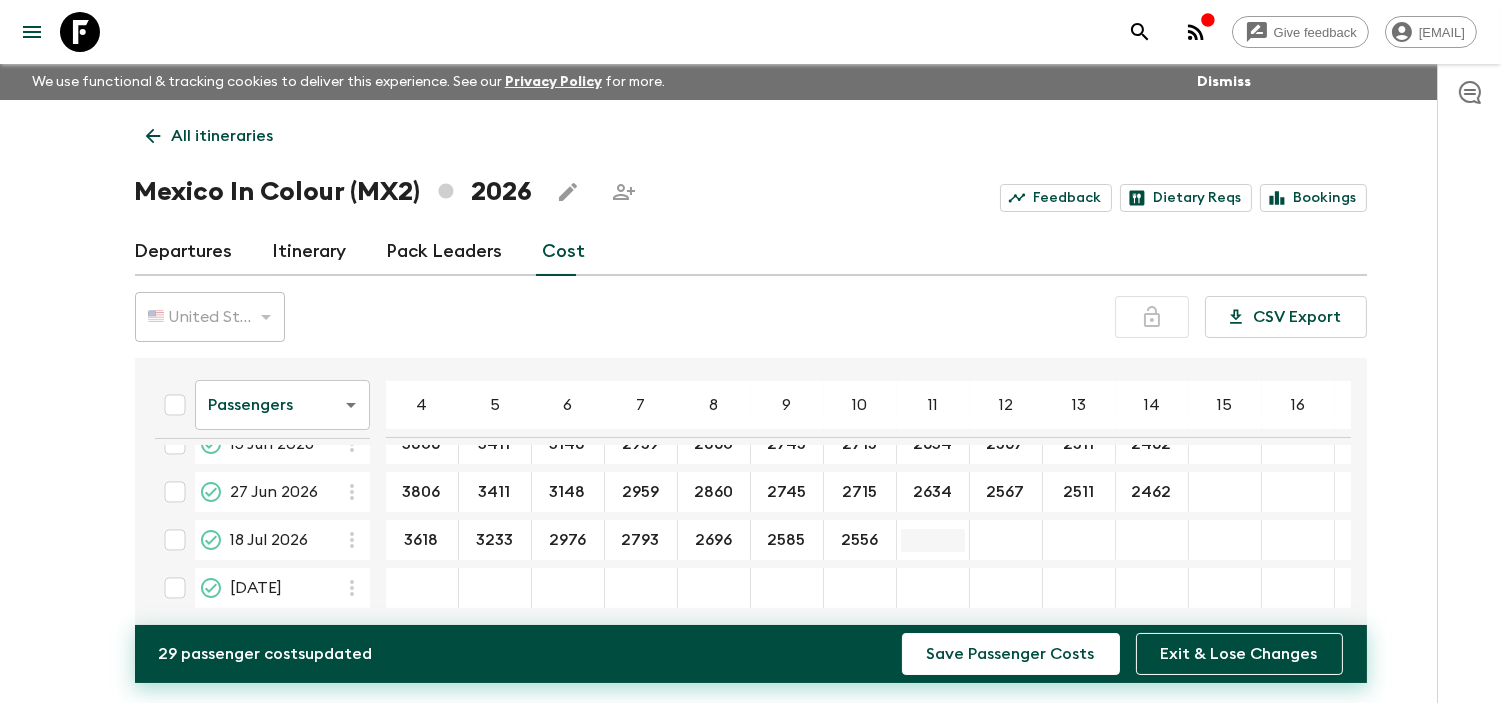 click at bounding box center [933, 540] 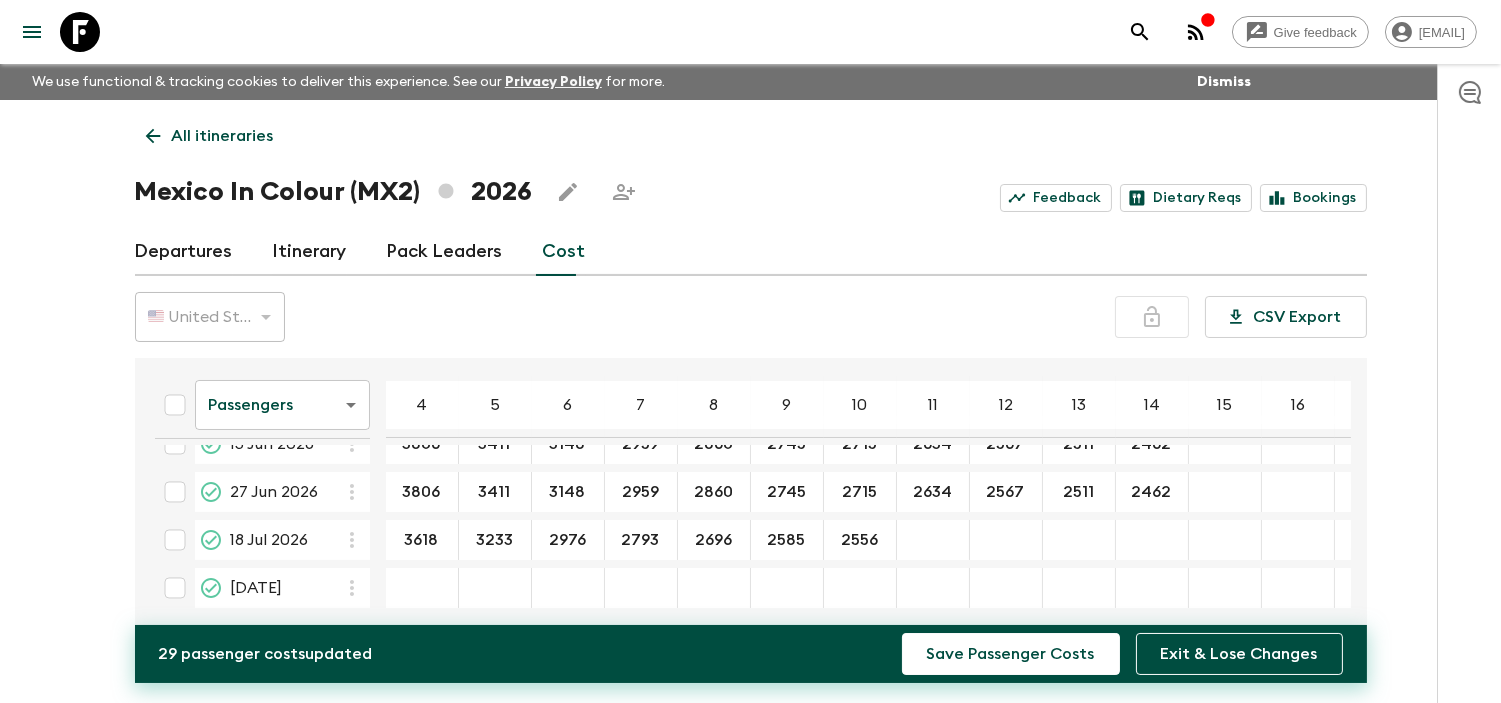 paste on "2478" 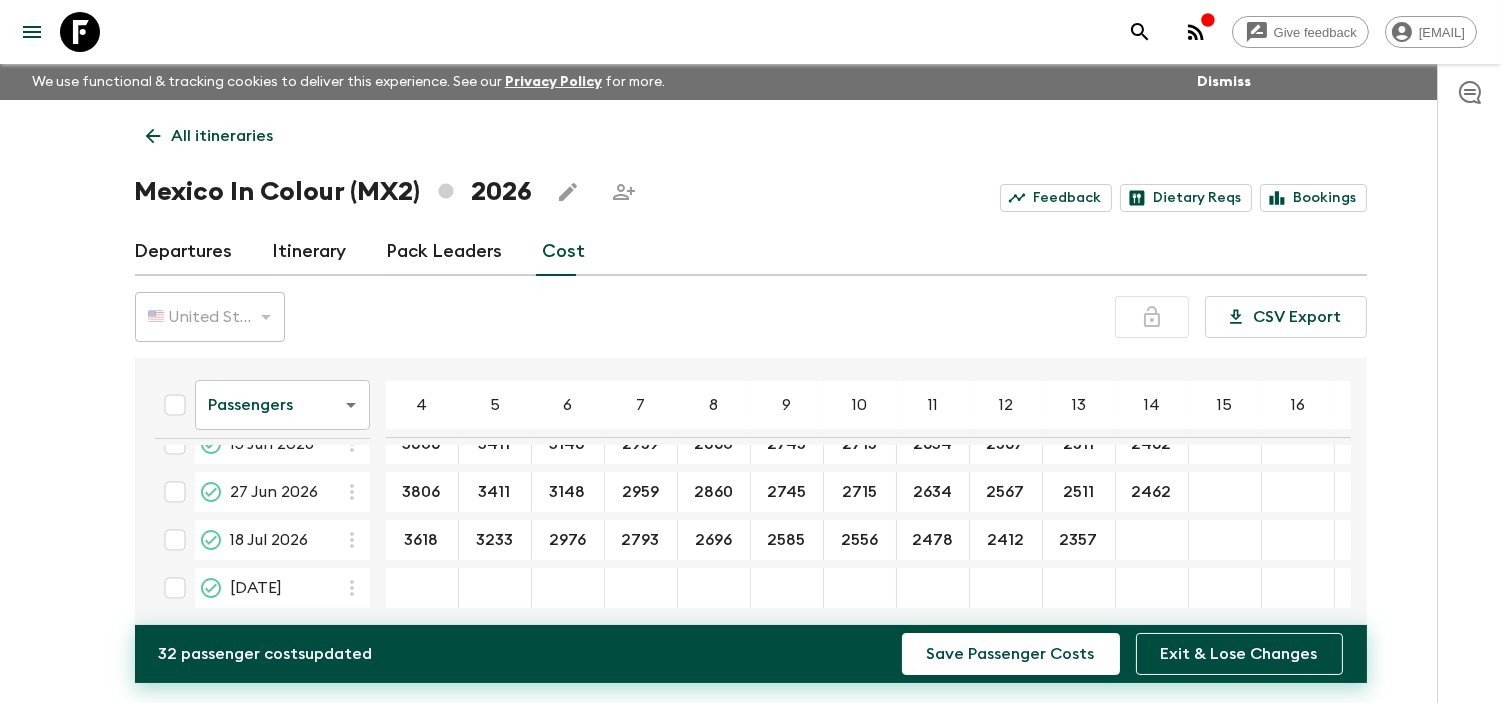 click at bounding box center [1152, 540] 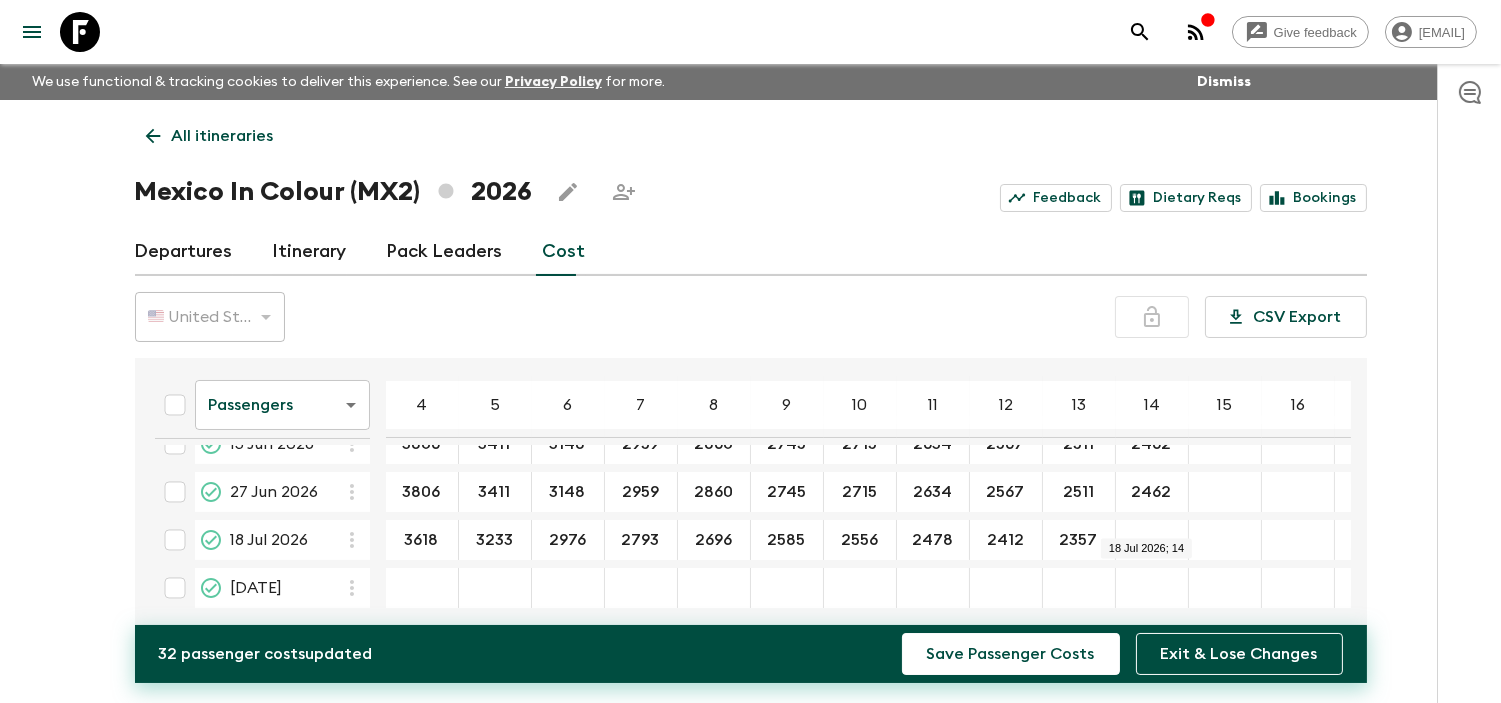 click at bounding box center [1152, 540] 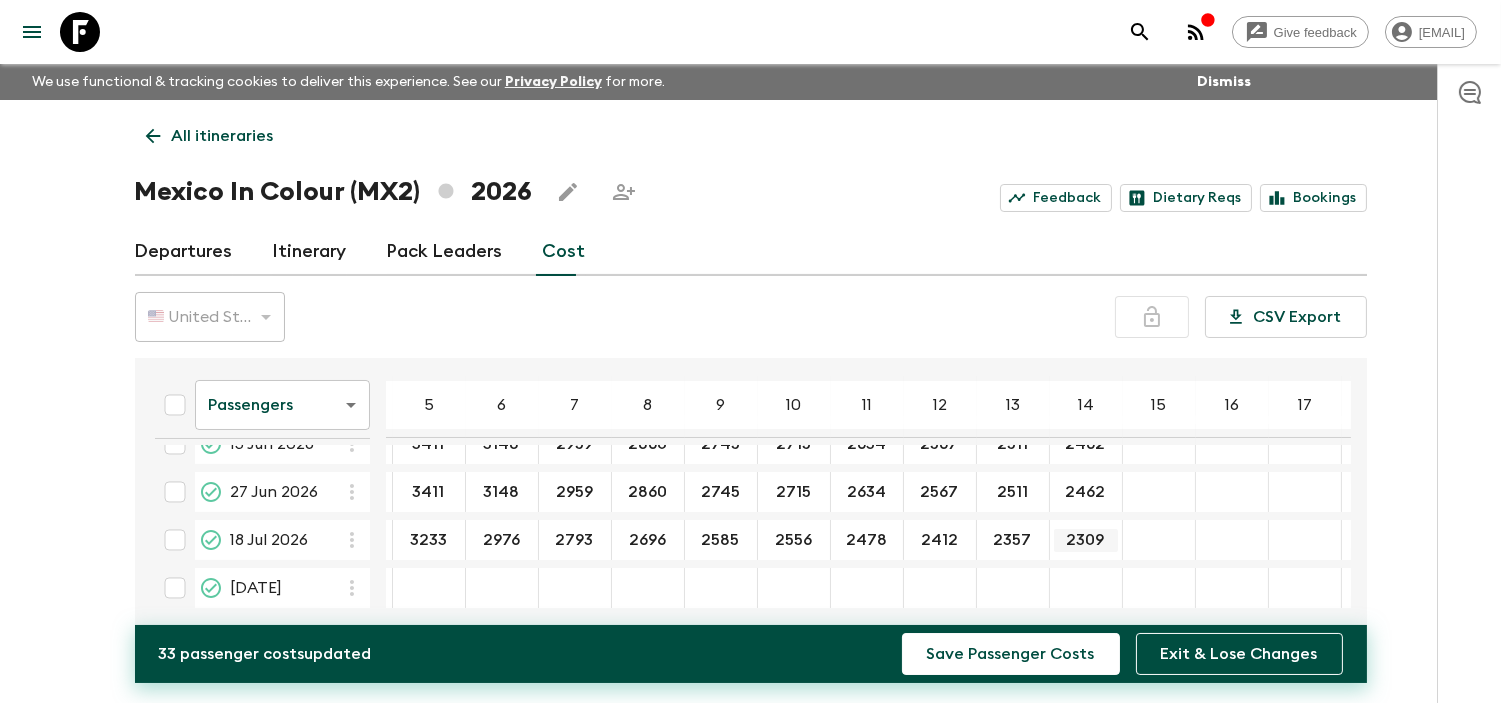 scroll, scrollTop: 317, scrollLeft: 0, axis: vertical 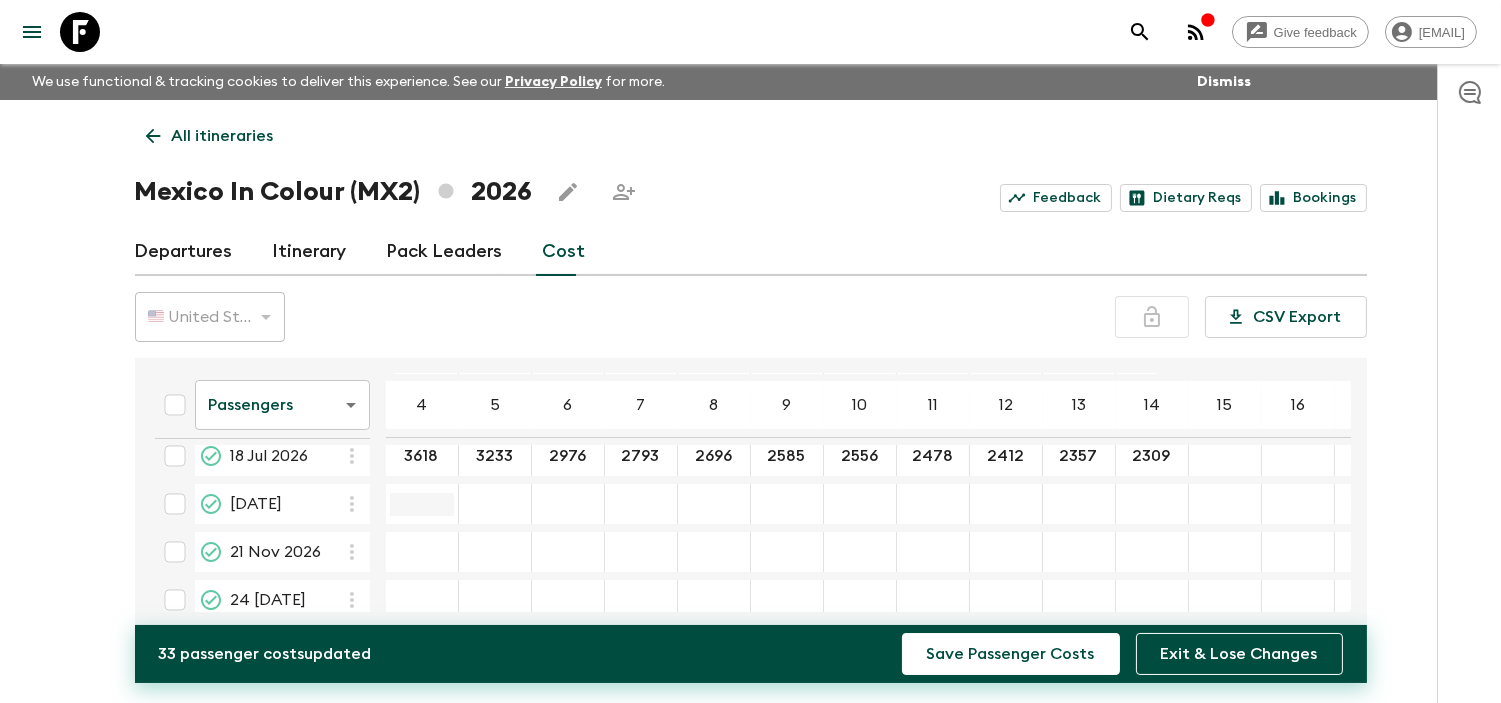 click at bounding box center (422, 504) 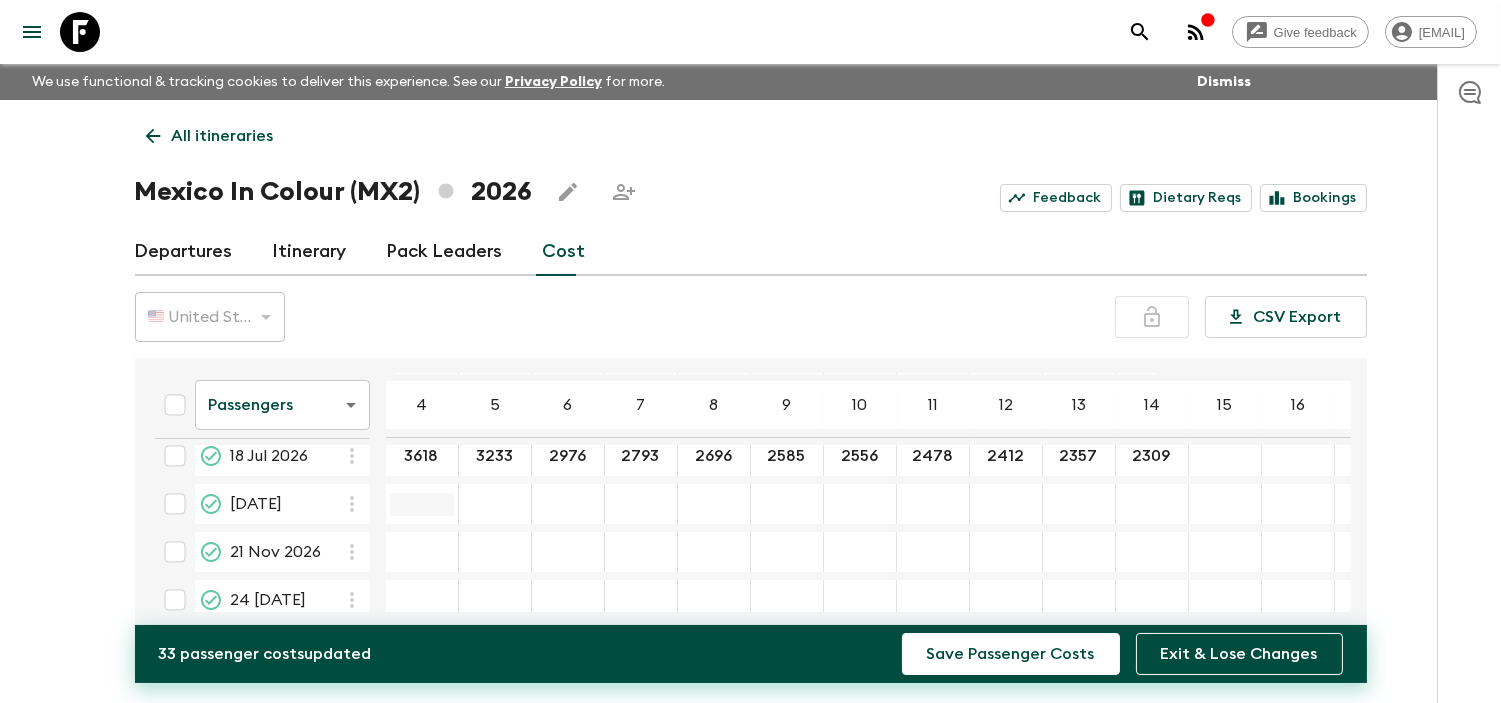 click at bounding box center [422, 504] 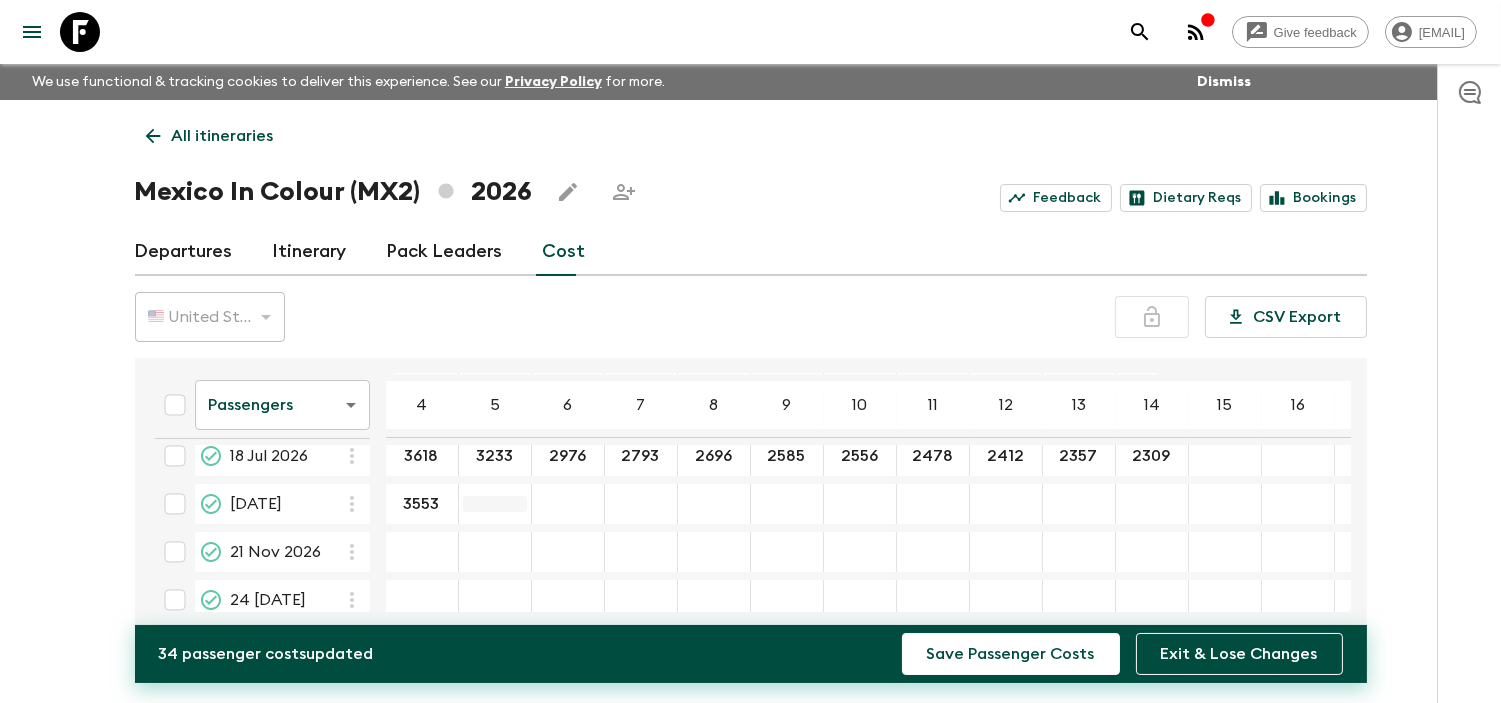 click at bounding box center [495, 504] 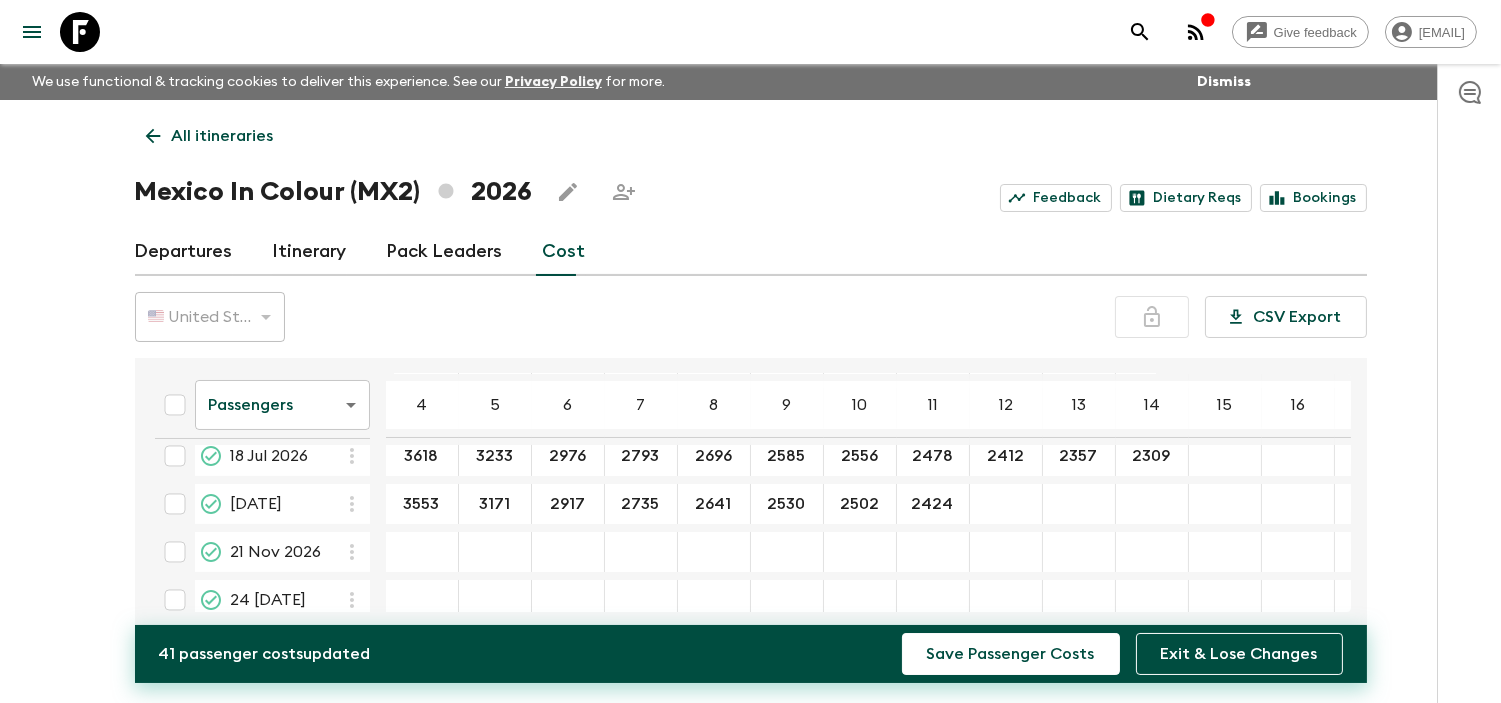 click at bounding box center (1006, 504) 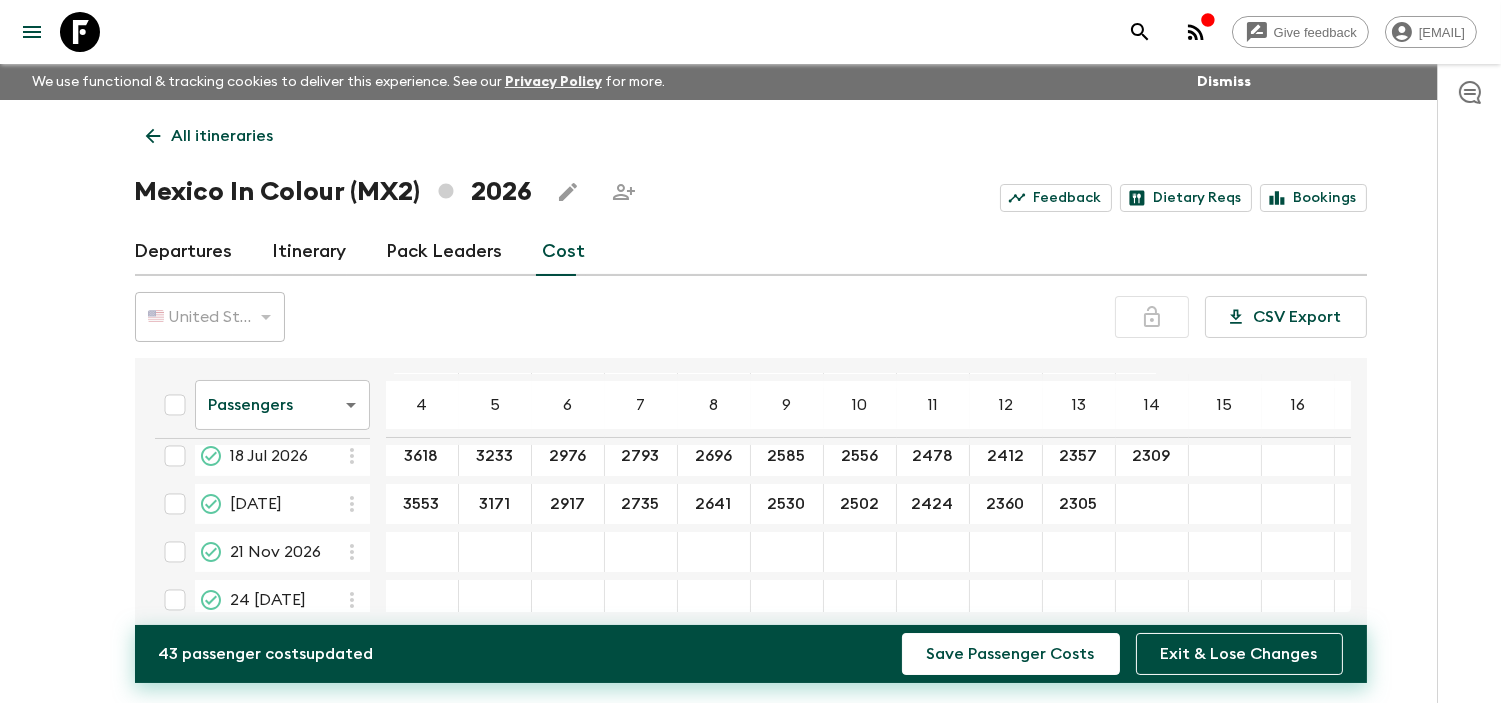 click at bounding box center [1152, 504] 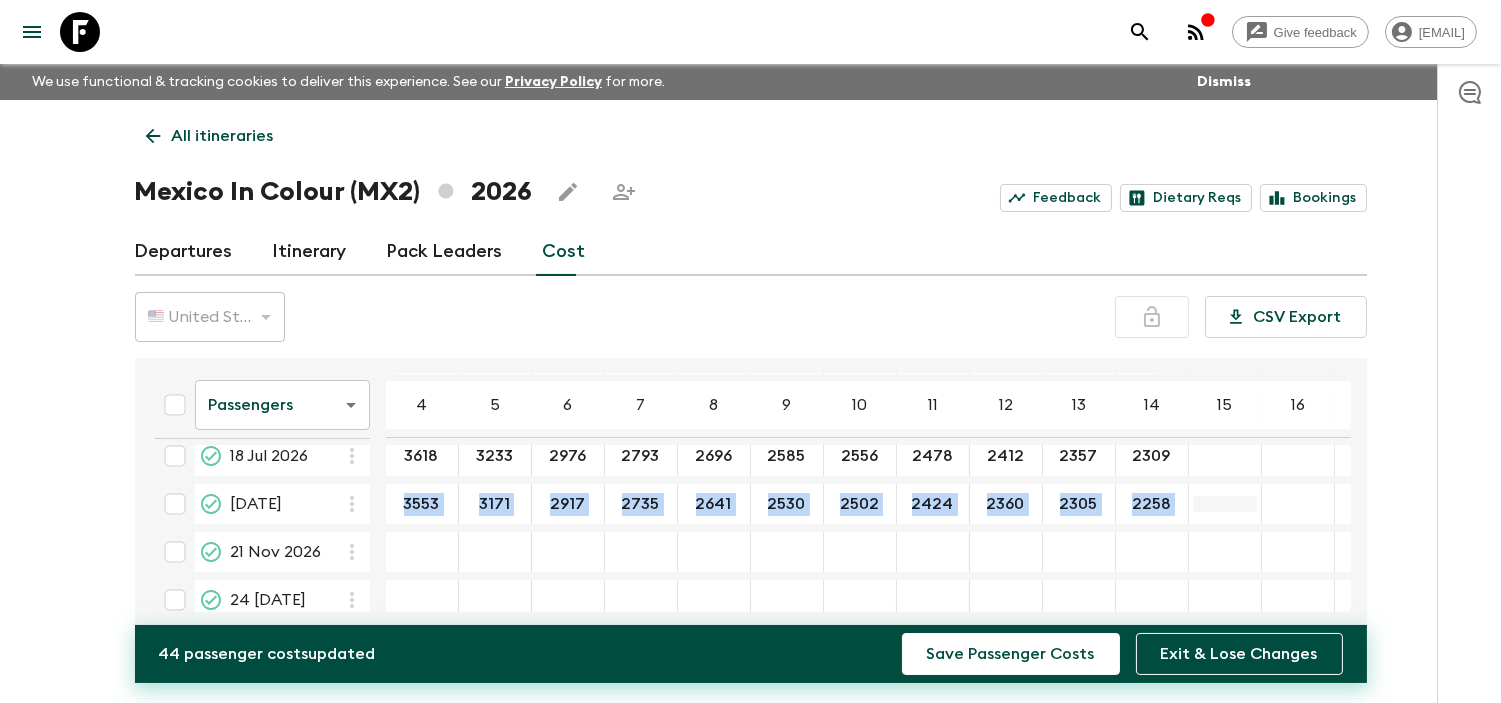 drag, startPoint x: 476, startPoint y: 486, endPoint x: 1213, endPoint y: 502, distance: 737.17365 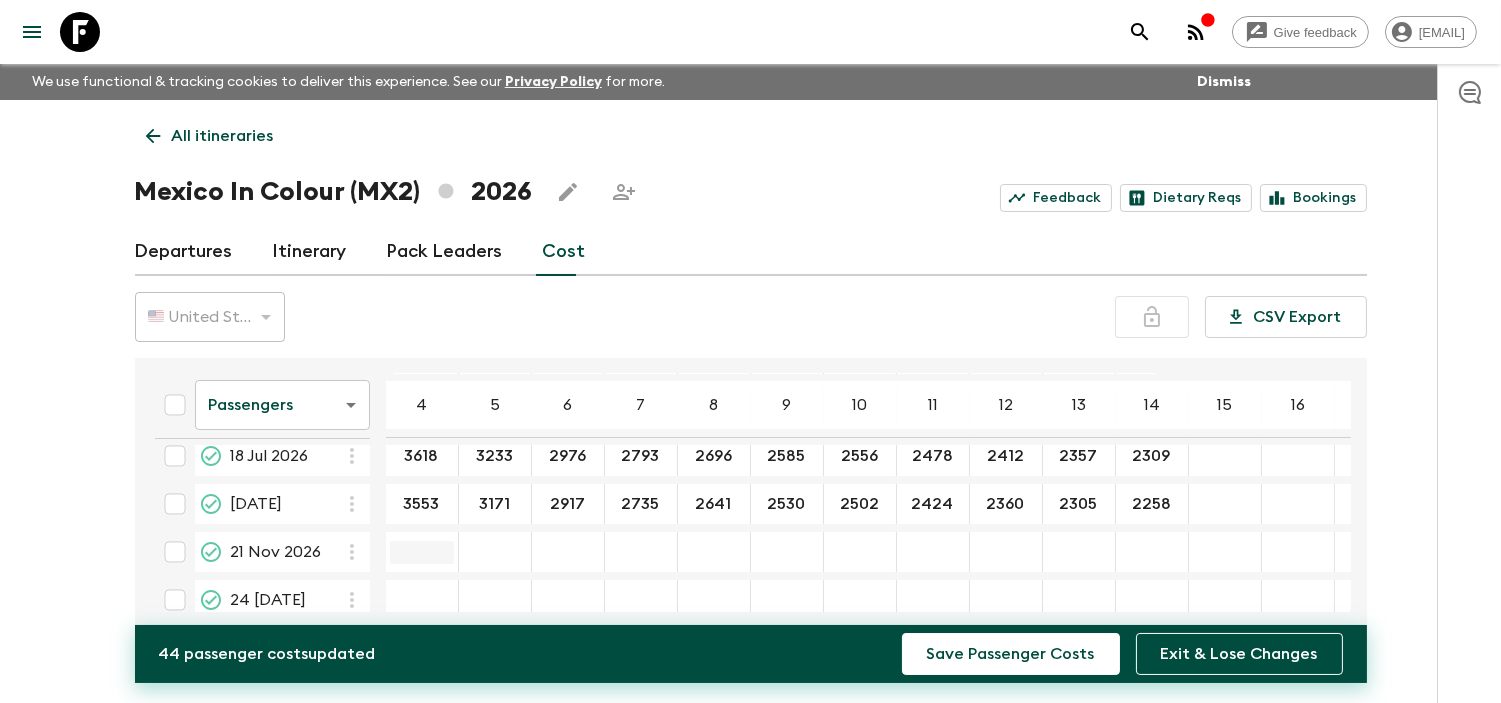 click at bounding box center [422, 552] 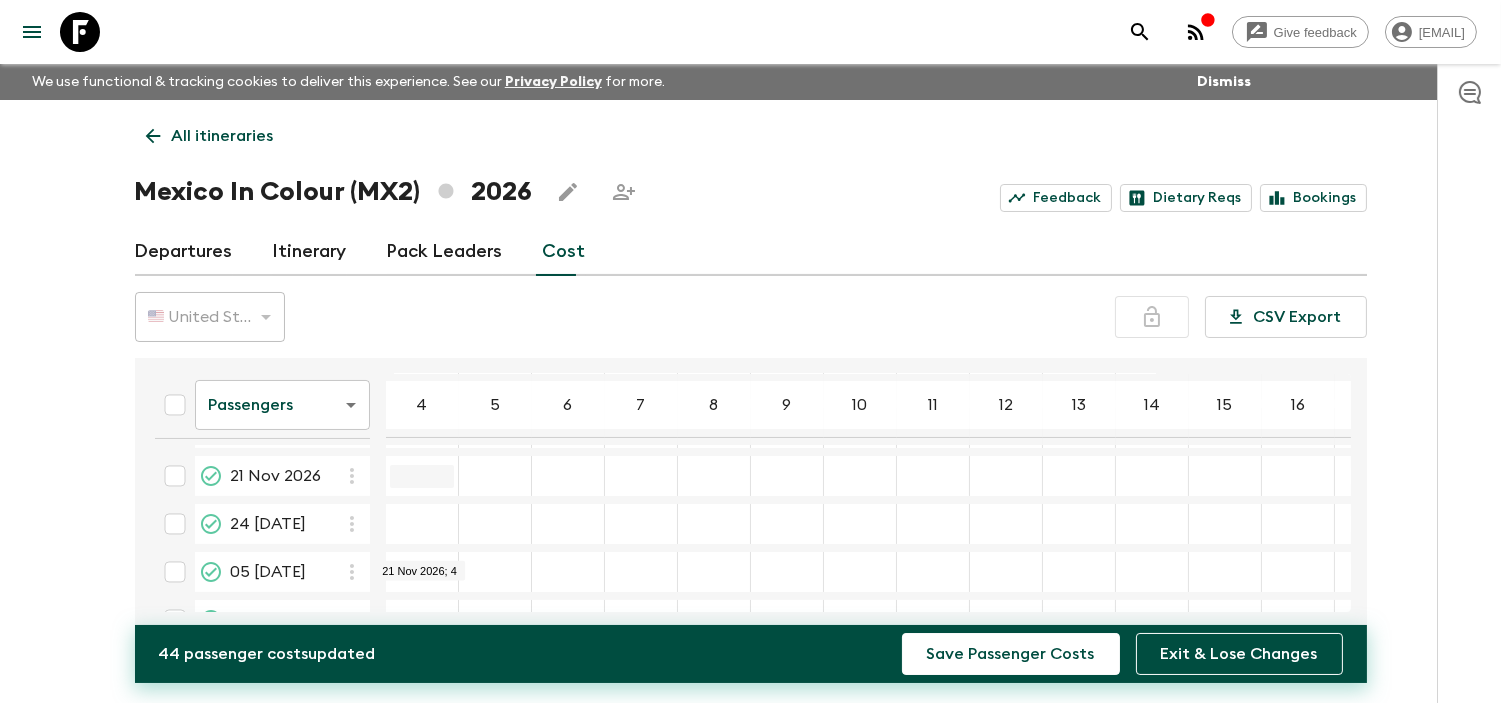 scroll, scrollTop: 478, scrollLeft: 0, axis: vertical 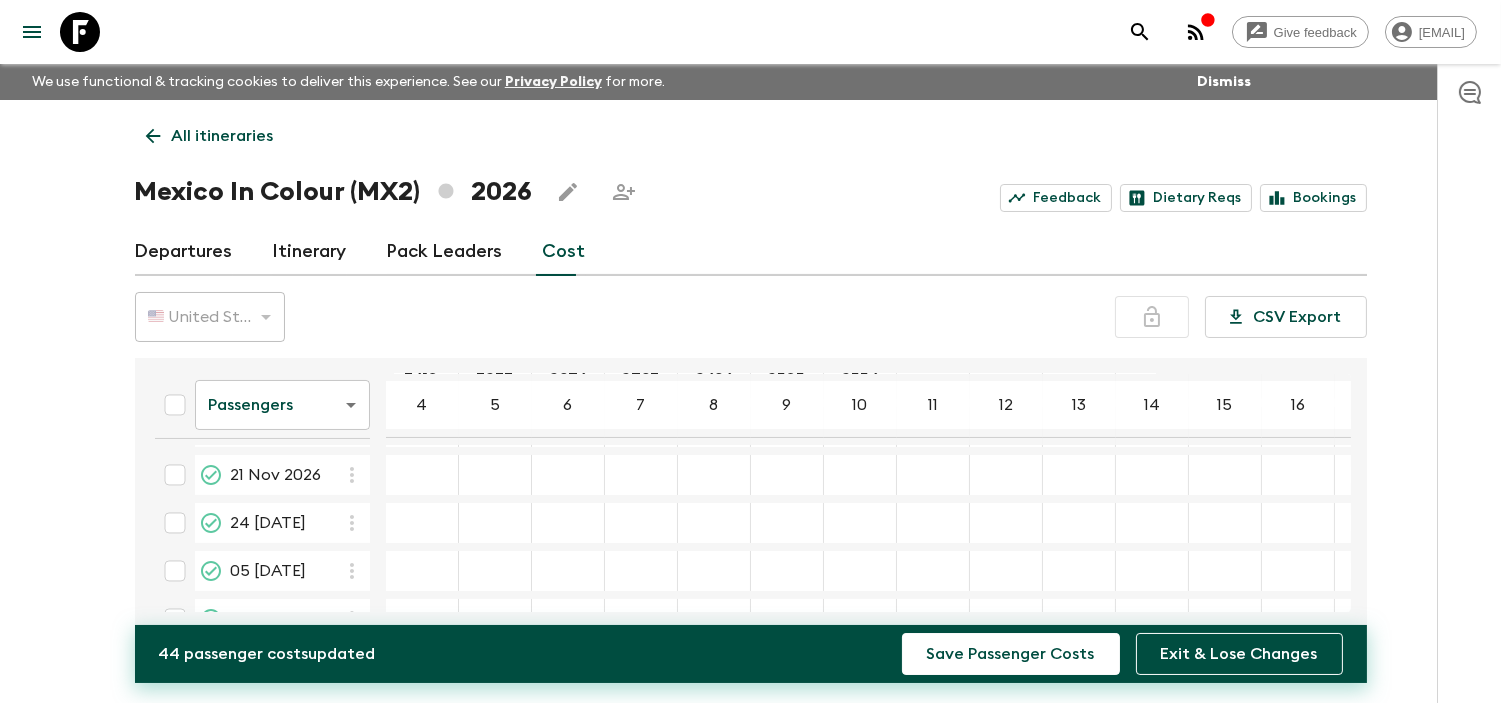 click on "​" at bounding box center [422, 475] 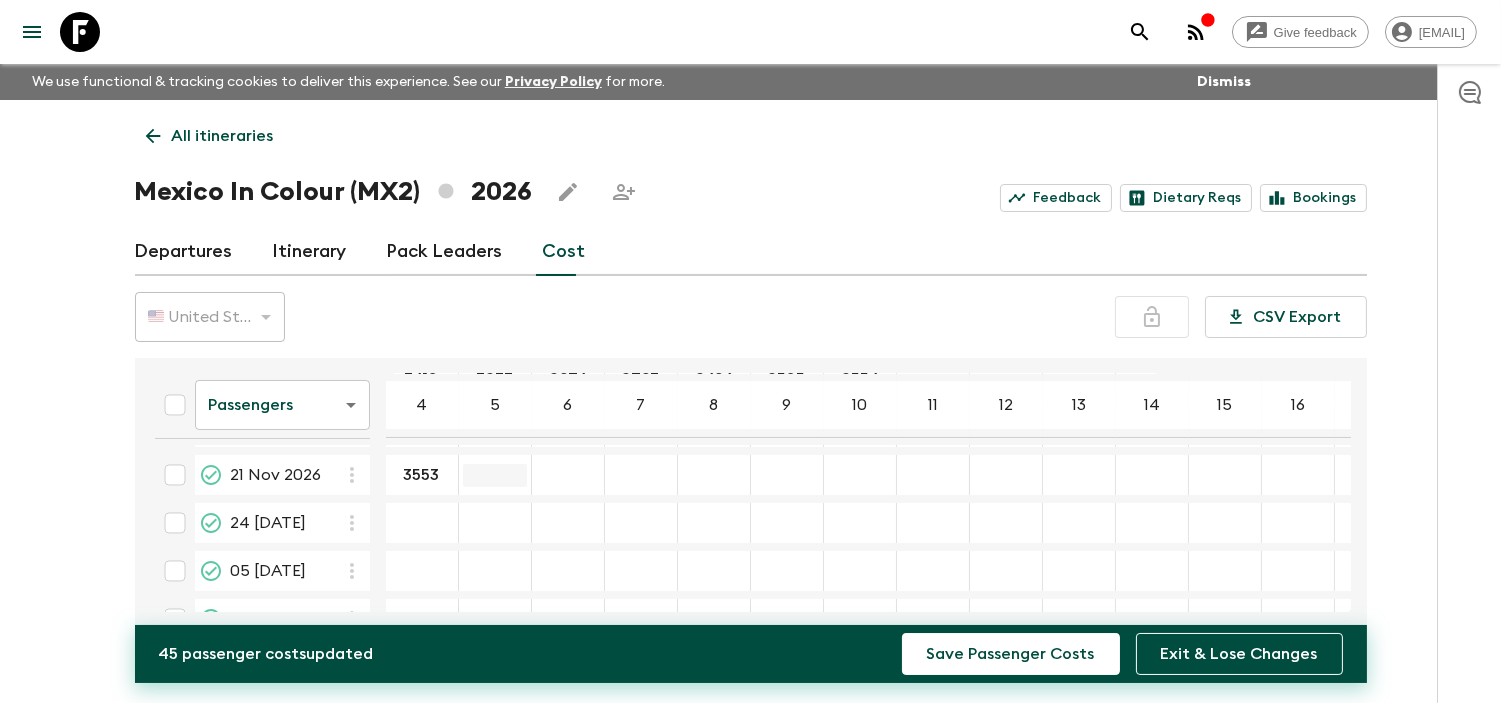 drag, startPoint x: 481, startPoint y: 465, endPoint x: 474, endPoint y: 477, distance: 13.892444 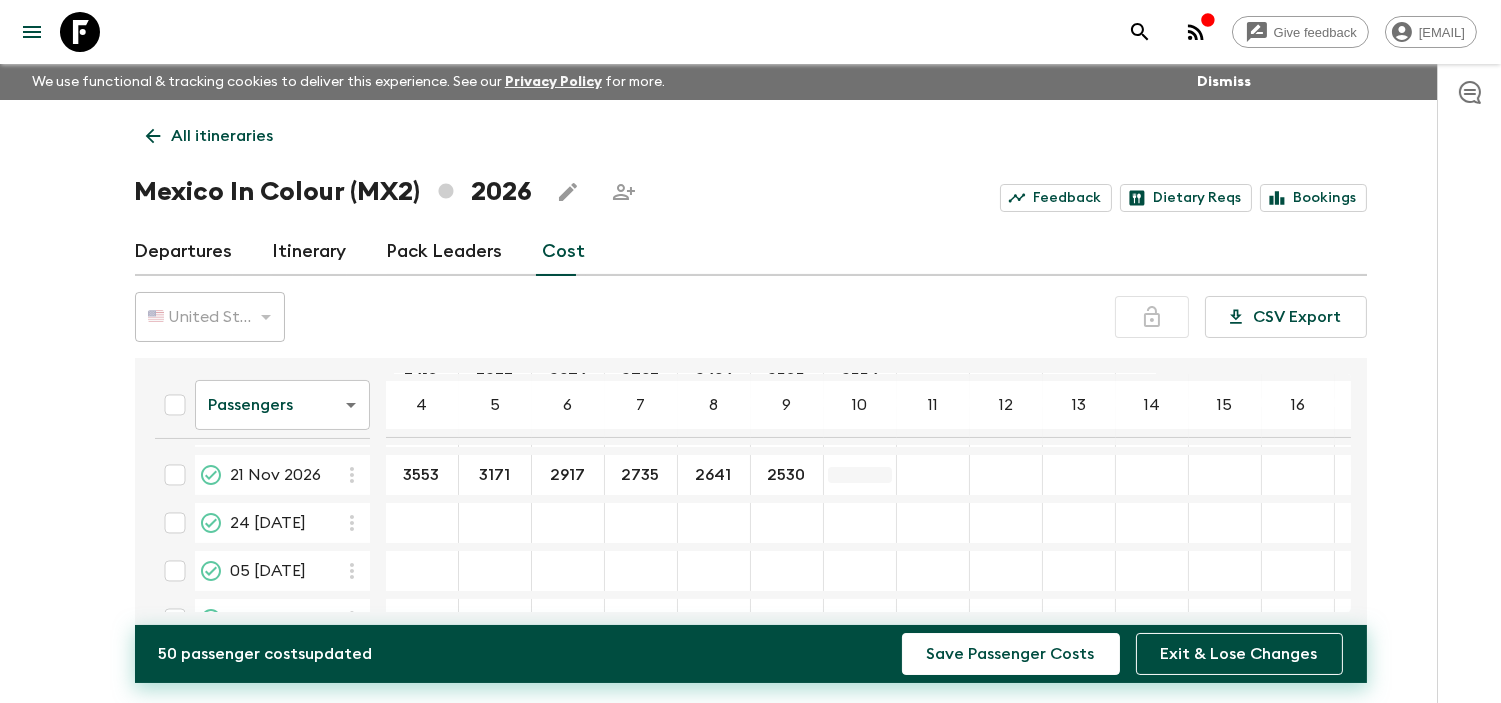 drag, startPoint x: 834, startPoint y: 460, endPoint x: 855, endPoint y: 475, distance: 25.806976 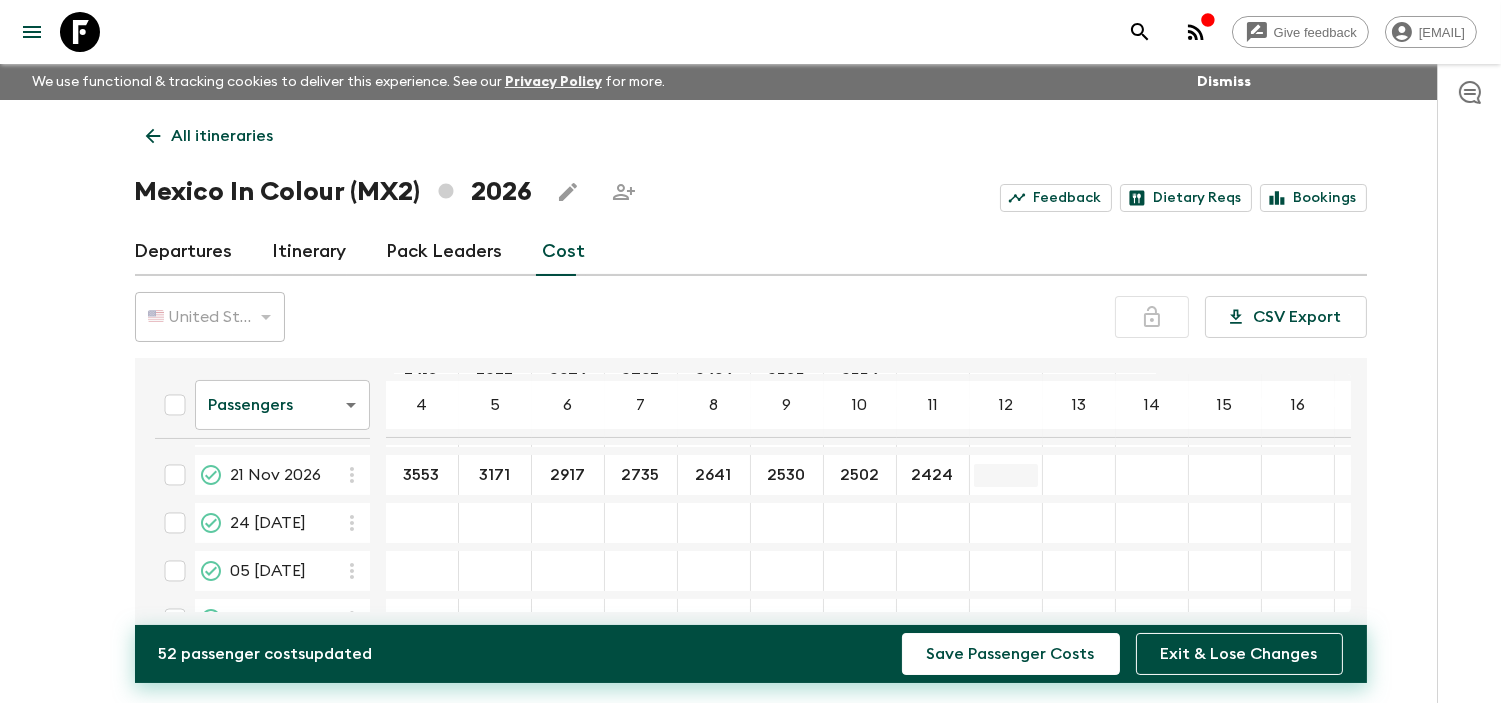 click at bounding box center (1006, 475) 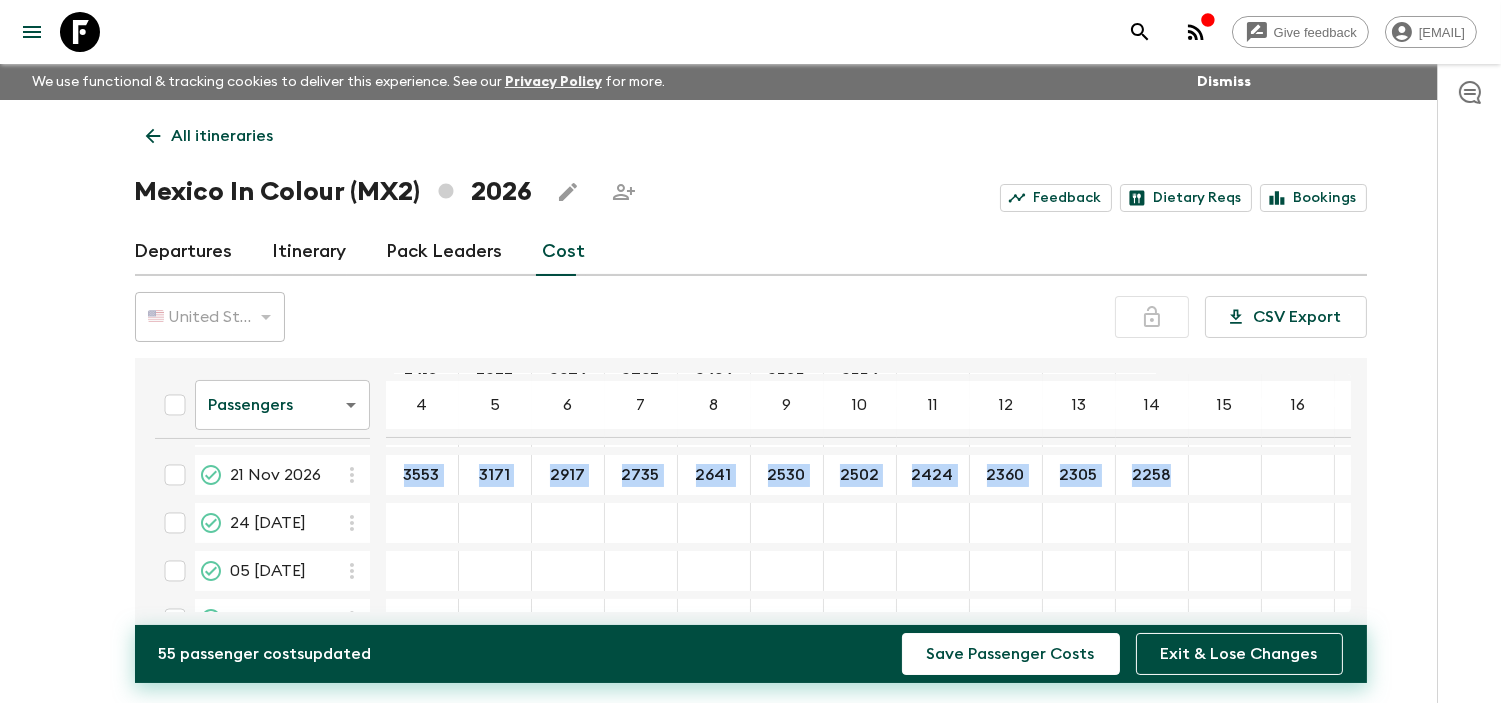 drag, startPoint x: 380, startPoint y: 451, endPoint x: 1162, endPoint y: 457, distance: 782.023 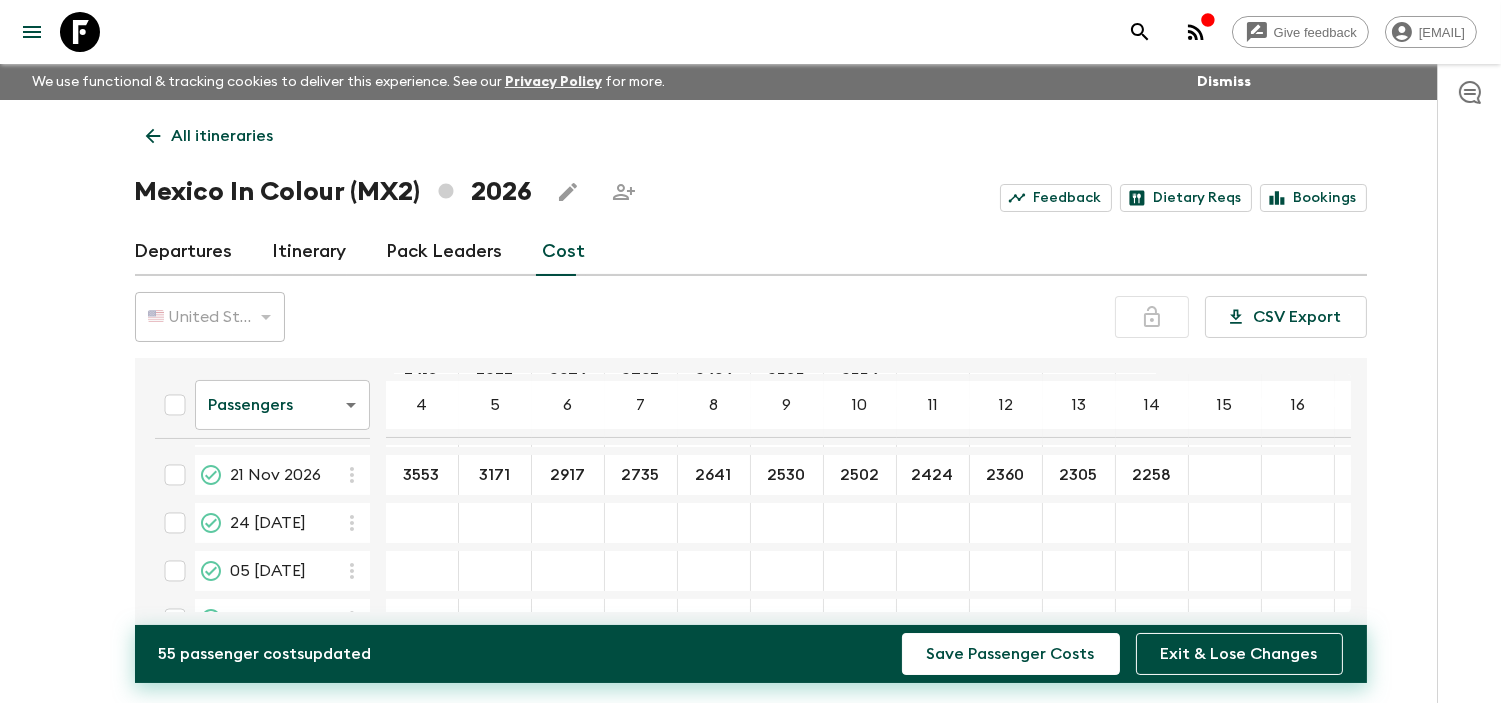 click at bounding box center (422, 523) 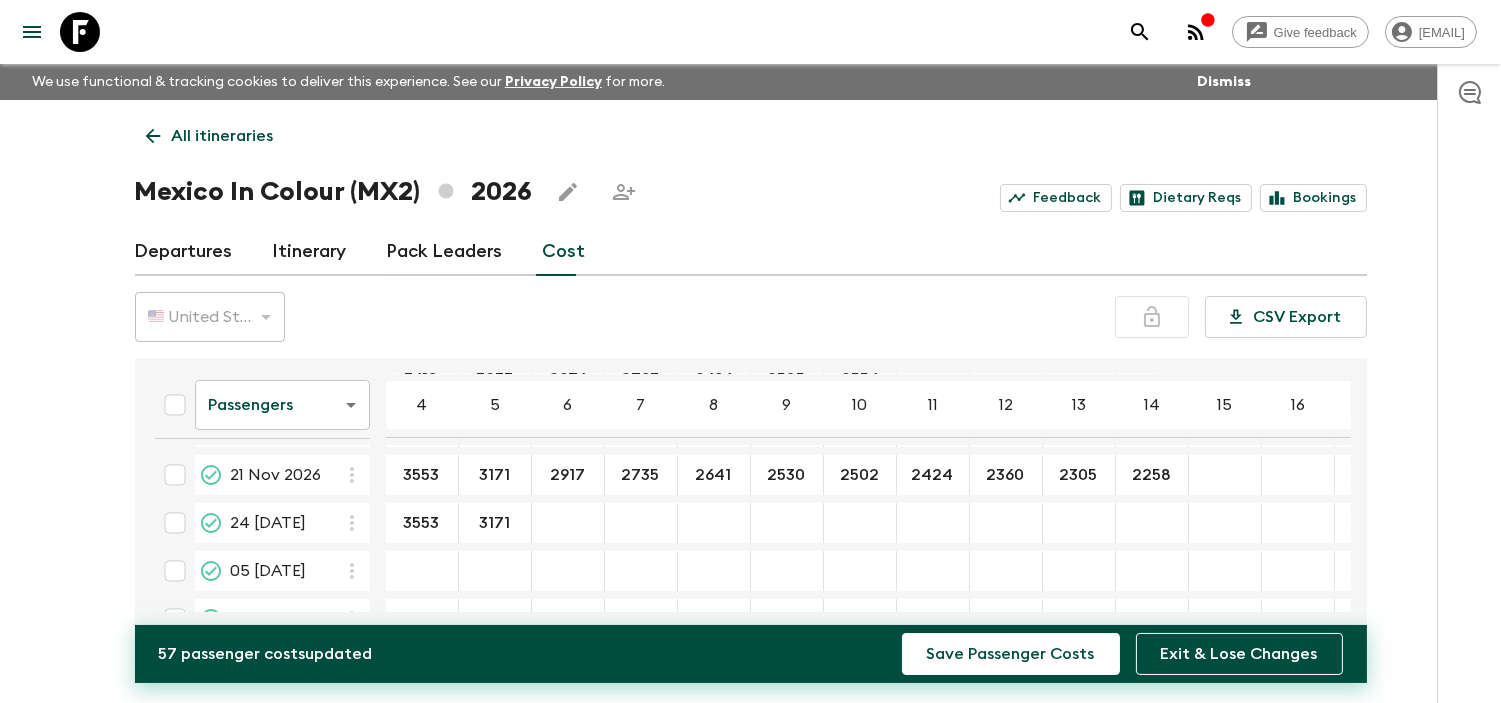 drag, startPoint x: 565, startPoint y: 496, endPoint x: 564, endPoint y: 506, distance: 10.049875 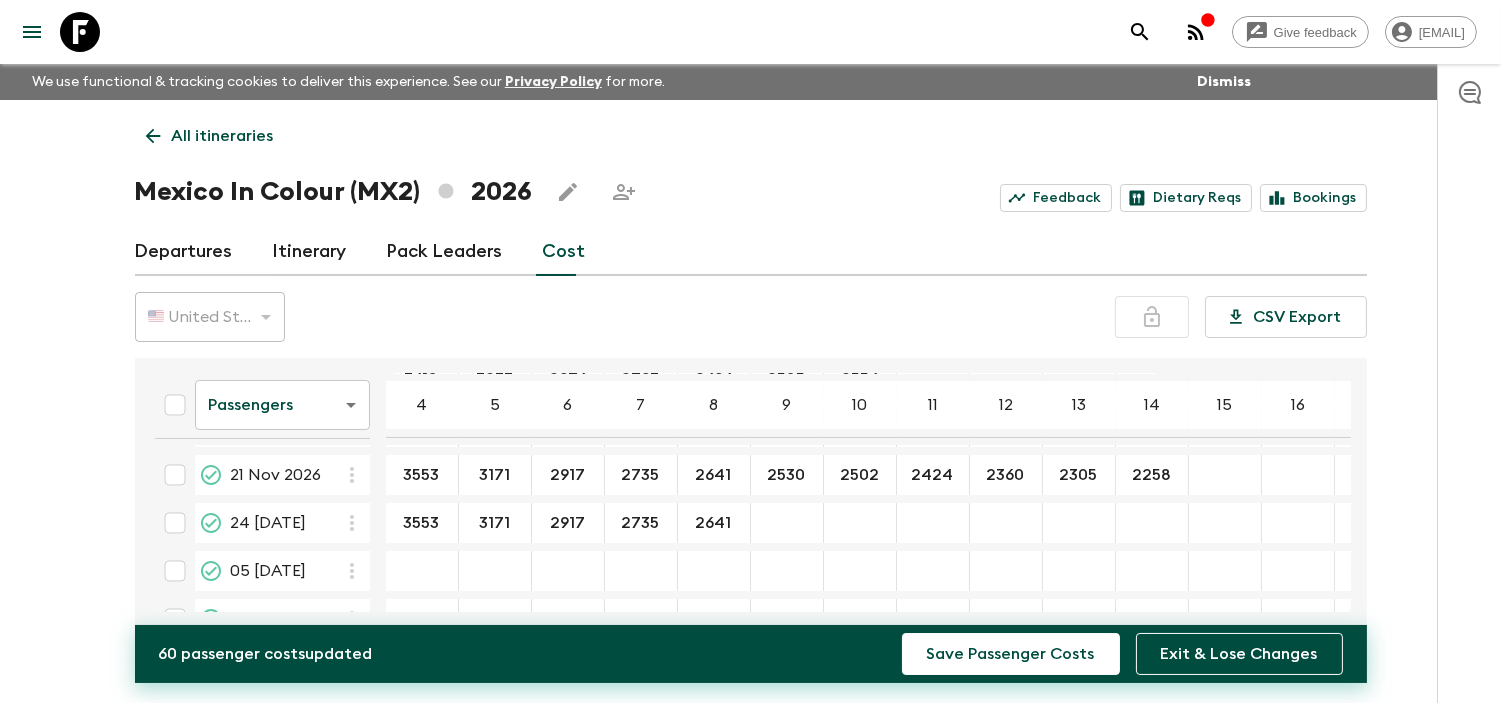 drag, startPoint x: 805, startPoint y: 524, endPoint x: 821, endPoint y: 531, distance: 17.464249 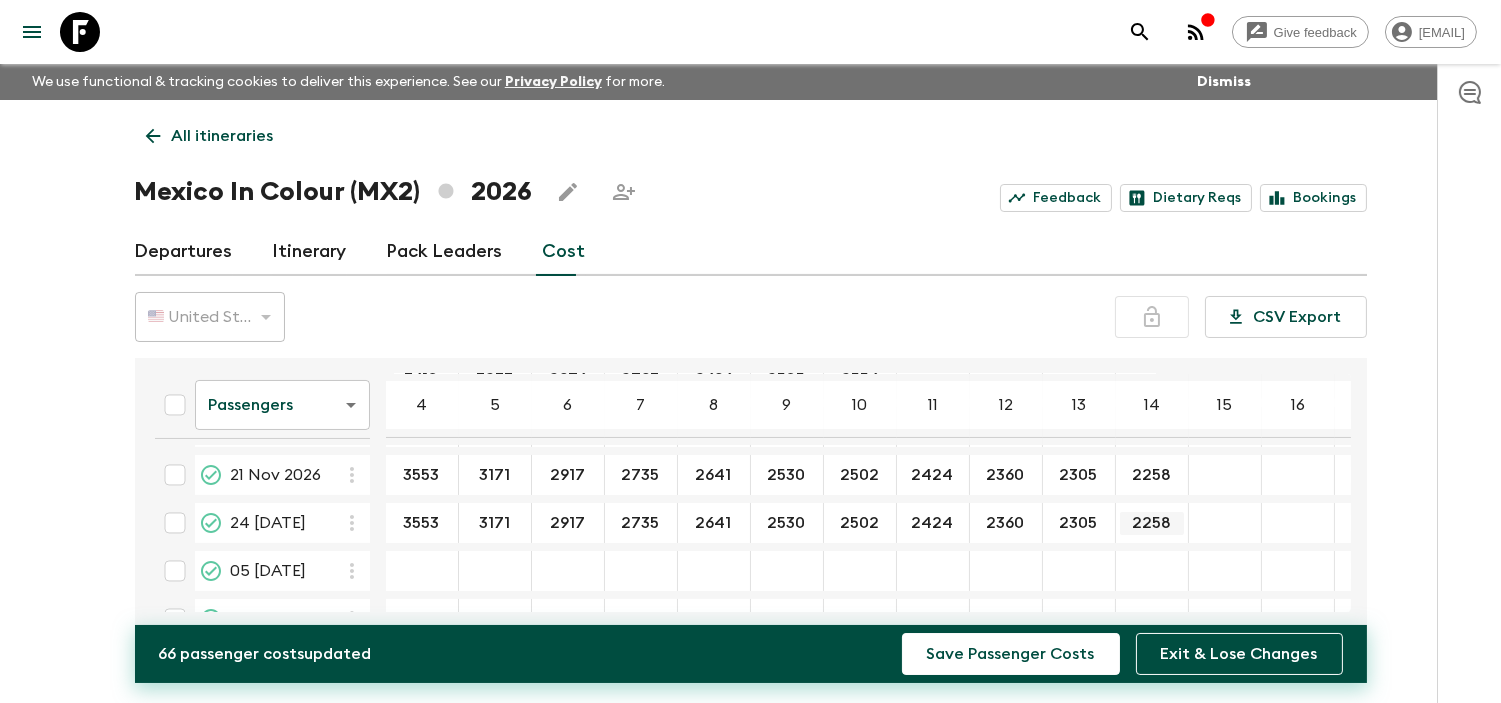 drag, startPoint x: 510, startPoint y: 511, endPoint x: 1182, endPoint y: 511, distance: 672 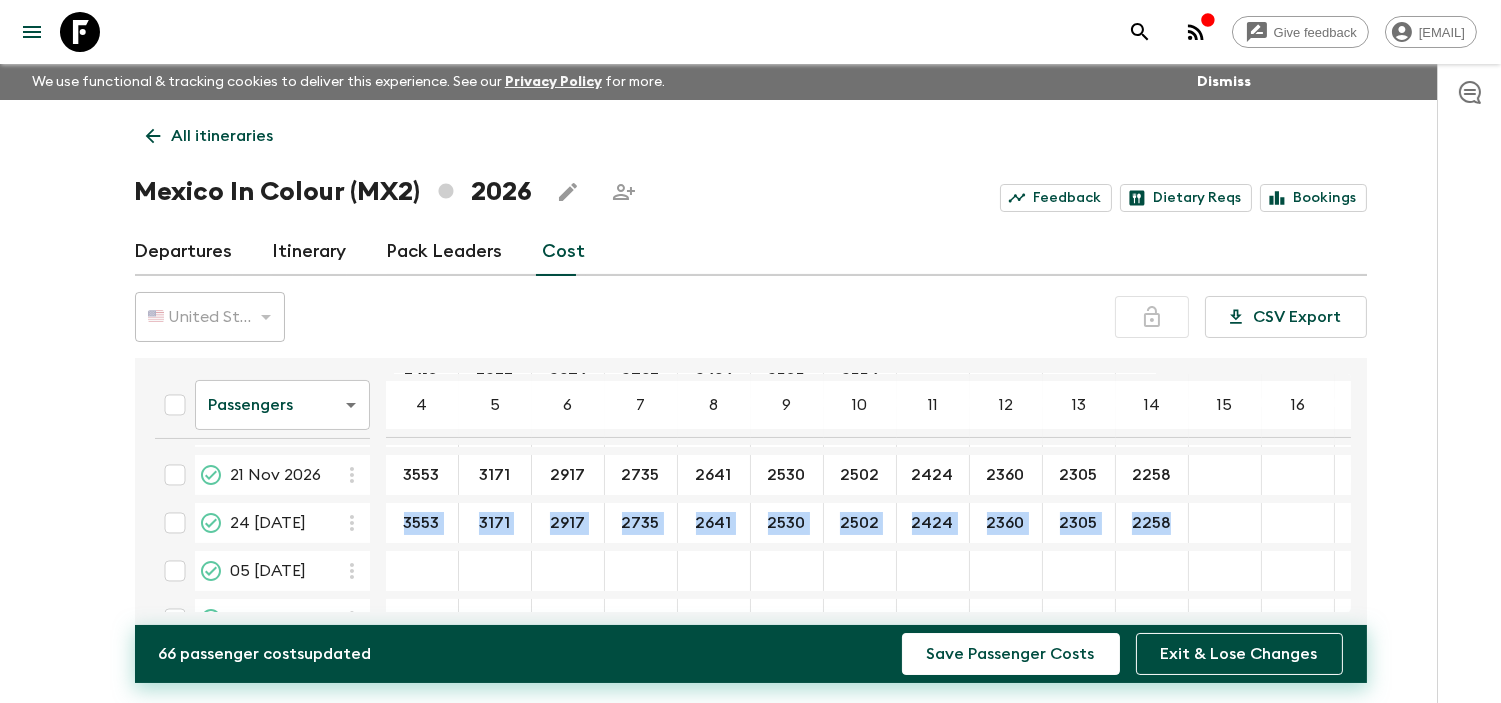 drag, startPoint x: 411, startPoint y: 510, endPoint x: 1185, endPoint y: 526, distance: 774.16534 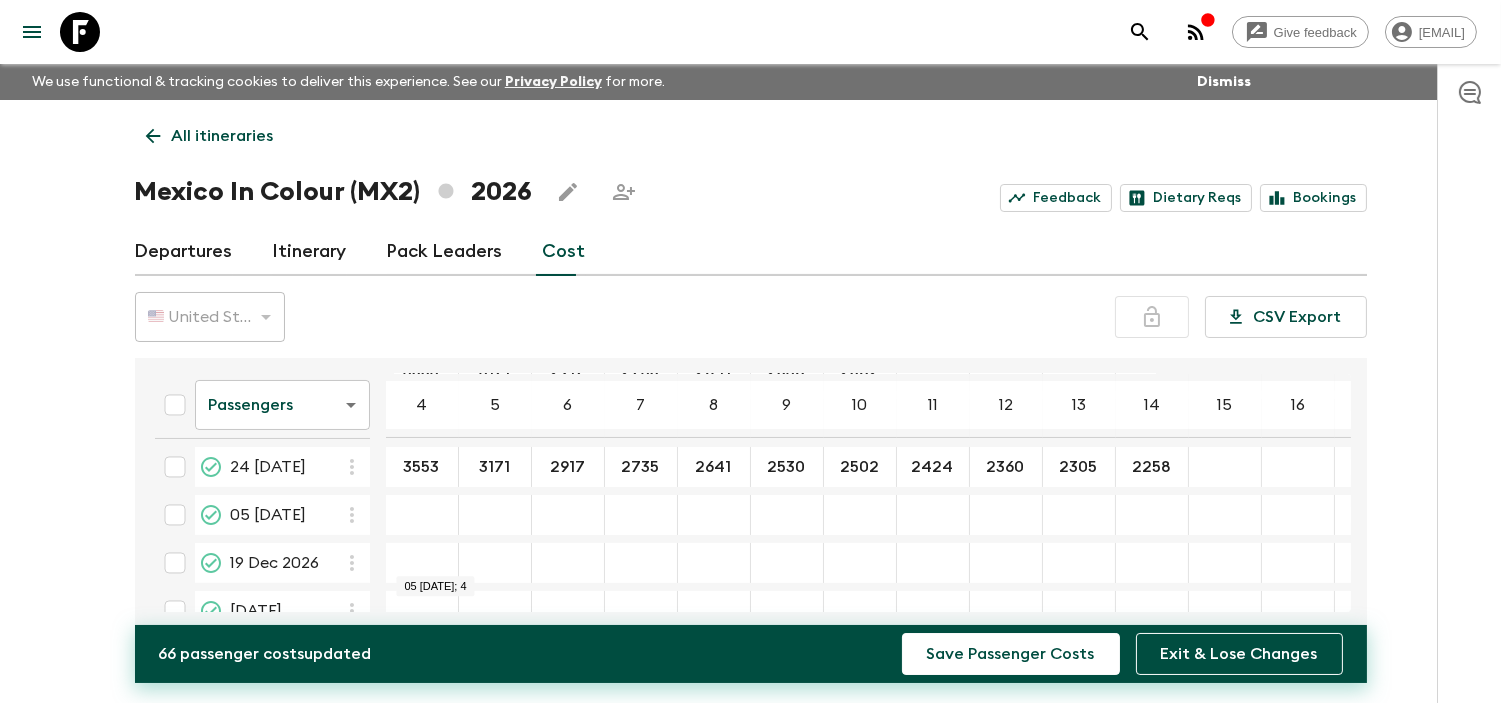 scroll, scrollTop: 535, scrollLeft: 0, axis: vertical 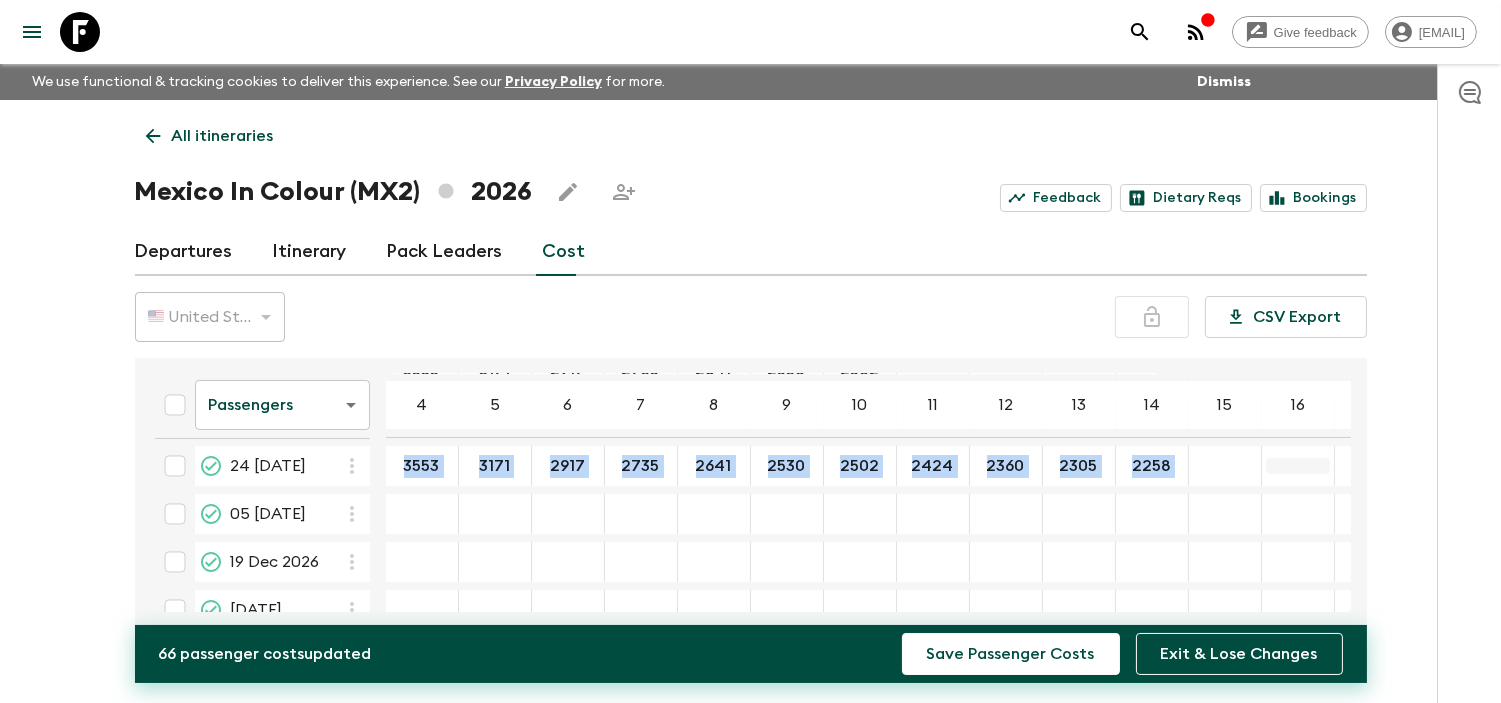 drag, startPoint x: 382, startPoint y: 453, endPoint x: 1278, endPoint y: 466, distance: 896.0943 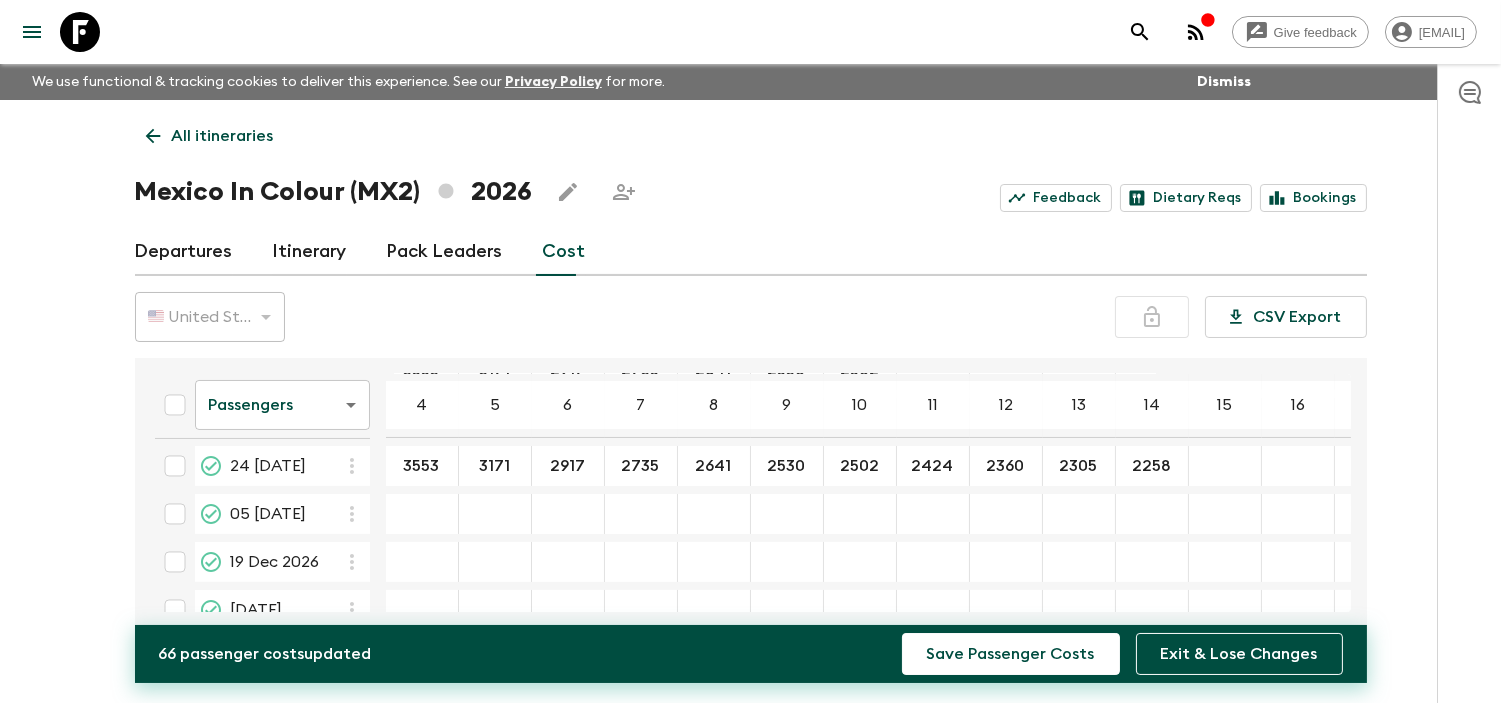 click on "Passengers passengersCost ​ 4 5 6 7 8 9 10 11 12 13 14 15 16 17 18 [DATE] [NUMBER] ​ [NUMBER] ​ [NUMBER] ​ [NUMBER] ​ [NUMBER] ​ [NUMBER] ​ [NUMBER] ​ [NUMBER] ​ [NUMBER] ​ [NUMBER] ​ [NUMBER] ​ [DATE] [NUMBER] ​ [NUMBER] ​ [NUMBER] ​ [NUMBER] ​ [NUMBER] ​ [NUMBER] ​ [NUMBER] ​ [NUMBER] ​ [NUMBER] ​ [NUMBER] ​ [NUMBER] ​ [DATE] [NUMBER] ​ [NUMBER] ​ [NUMBER] ​ [NUMBER] ​ [NUMBER] ​ [NUMBER] ​ [NUMBER] ​ [NUMBER] ​ [NUMBER] ​ [NUMBER] ​ [NUMBER] ​ 04 [DATE] [NUMBER] ​ [NUMBER] ​ [NUMBER] ​ [NUMBER] ​ [NUMBER] ​ [NUMBER] ​ [NUMBER] ​ [NUMBER] ​ [NUMBER] ​ [NUMBER] ​ [NUMBER] ​ 23 [DATE] [NUMBER] ​ [NUMBER] ​ [NUMBER] ​ [NUMBER] ​ [NUMBER] ​ [NUMBER] ​ [NUMBER] ​ [NUMBER] ​ [NUMBER] ​ [NUMBER] ​ [NUMBER] ​ 06 [DATE] [NUMBER] ​ [NUMBER] ​ [NUMBER] ​ [NUMBER] ​ [NUMBER] ​ [NUMBER] ​ [NUMBER] ​ [NUMBER] ​ [NUMBER] ​ [NUMBER] ​ [NUMBER] ​ 13 [DATE] [NUMBER] ​ [NUMBER] ​ [NUMBER] ​ [NUMBER] ​ [NUMBER] ​ [NUMBER] ​ [NUMBER] ​ [NUMBER] ​ [NUMBER] ​ [NUMBER] ​ [NUMBER] ​ 27 [DATE] [NUMBER] ​ [NUMBER] ​ [NUMBER] ​ [NUMBER] ​ [NUMBER] ​ [NUMBER] ​ [NUMBER] ​ [NUMBER] ​ [NUMBER] ​ [NUMBER] ​ [NUMBER] ​ 18 [DATE] [NUMBER] ​ [NUMBER] ​ [NUMBER] ​ [NUMBER] ​ [NUMBER] ​ [NUMBER] ​ [NUMBER] ​ [NUMBER] ​ [NUMBER] ​ [NUMBER] ​ [NUMBER] ​" at bounding box center [809, 234] 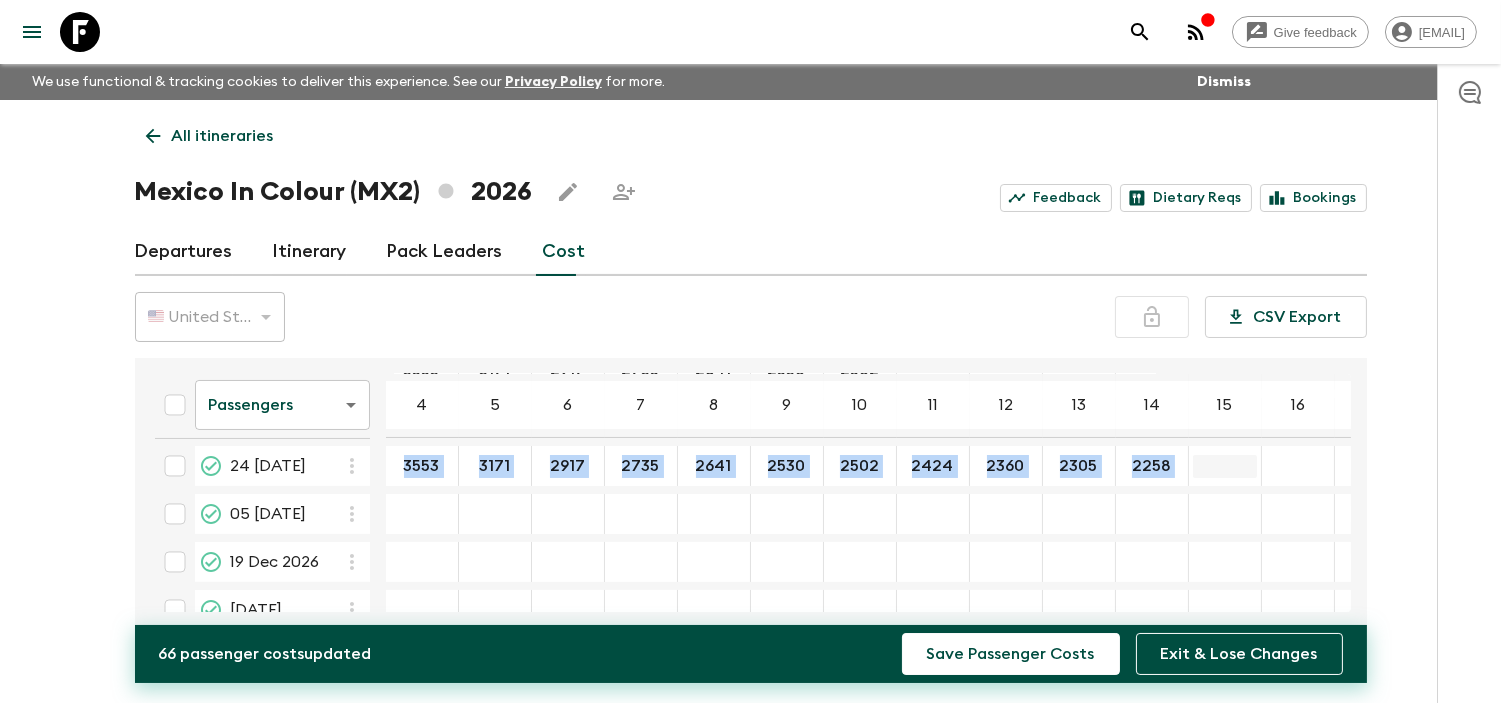 drag, startPoint x: 613, startPoint y: 473, endPoint x: 1206, endPoint y: 455, distance: 593.27313 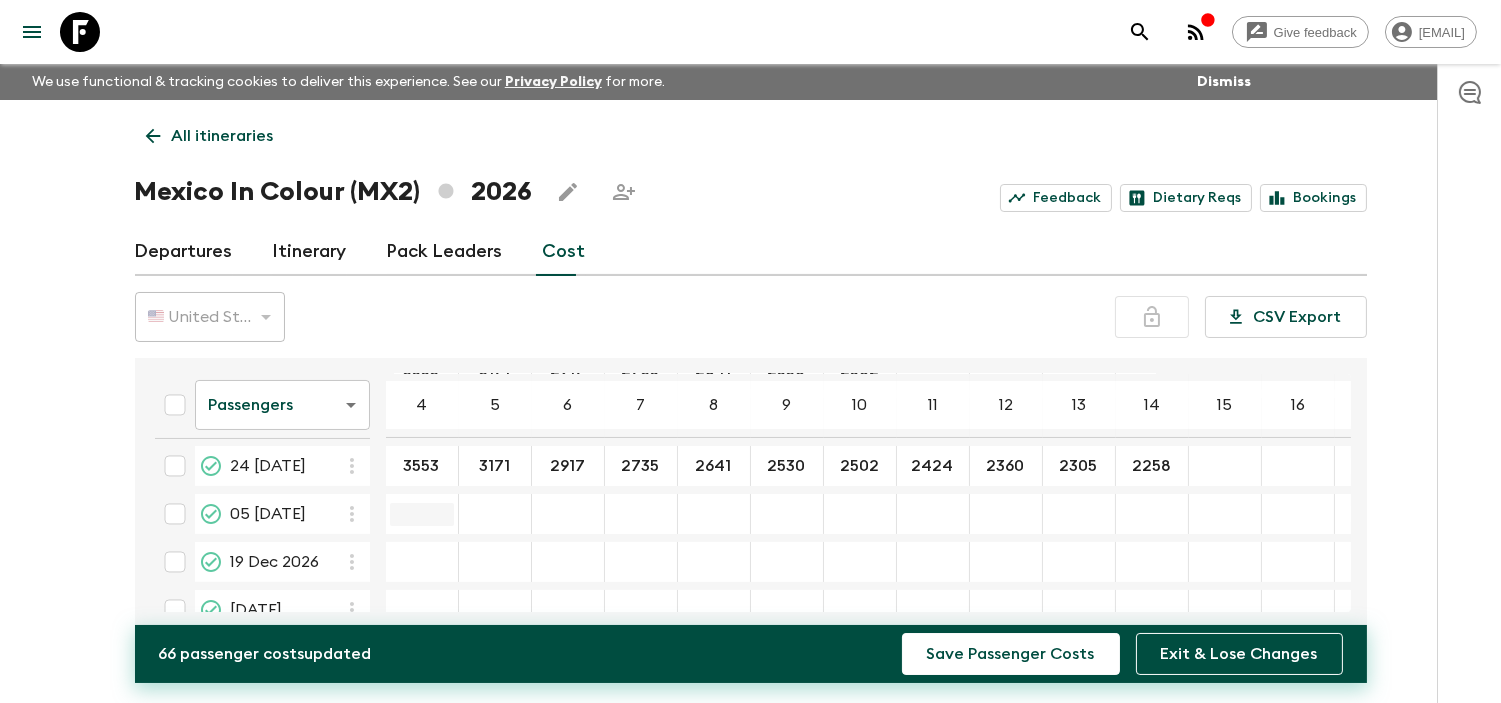 click at bounding box center [422, 514] 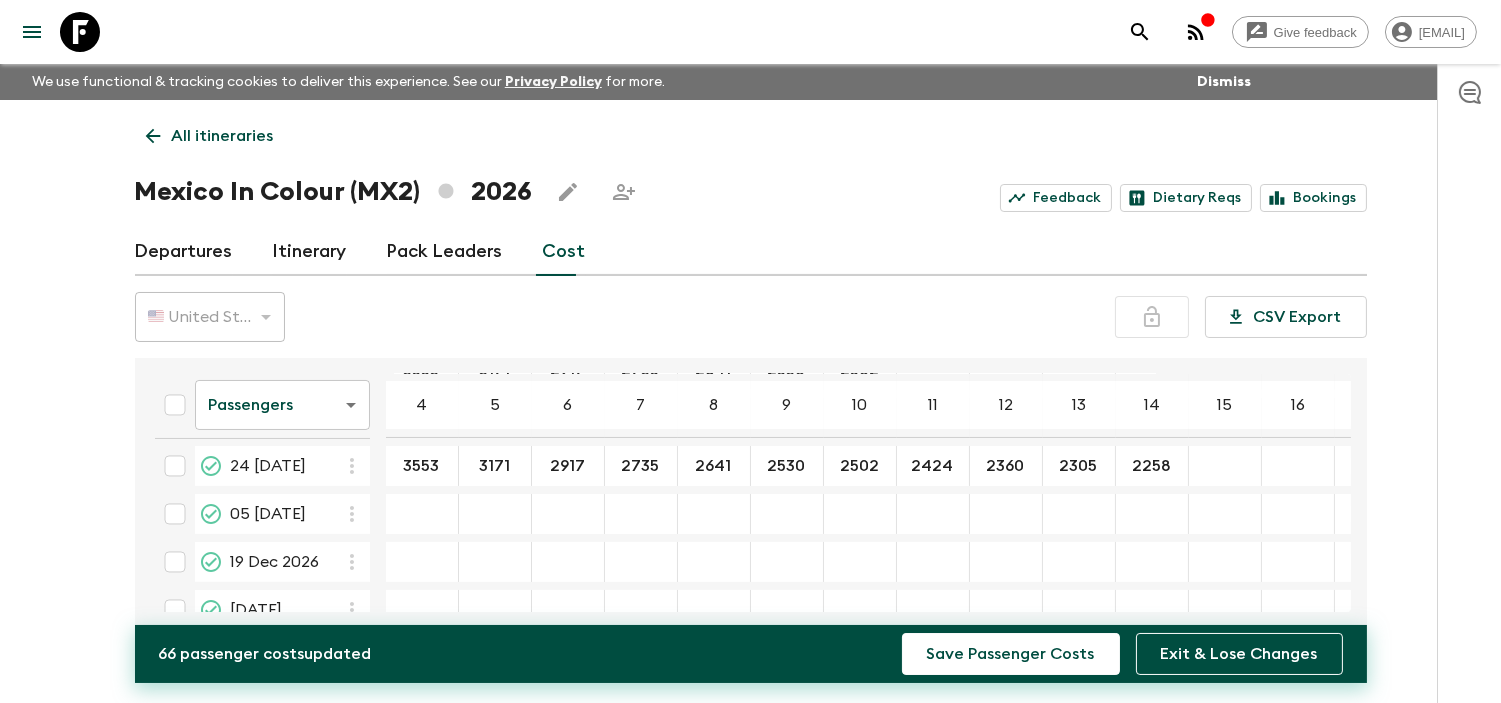click at bounding box center [495, 514] 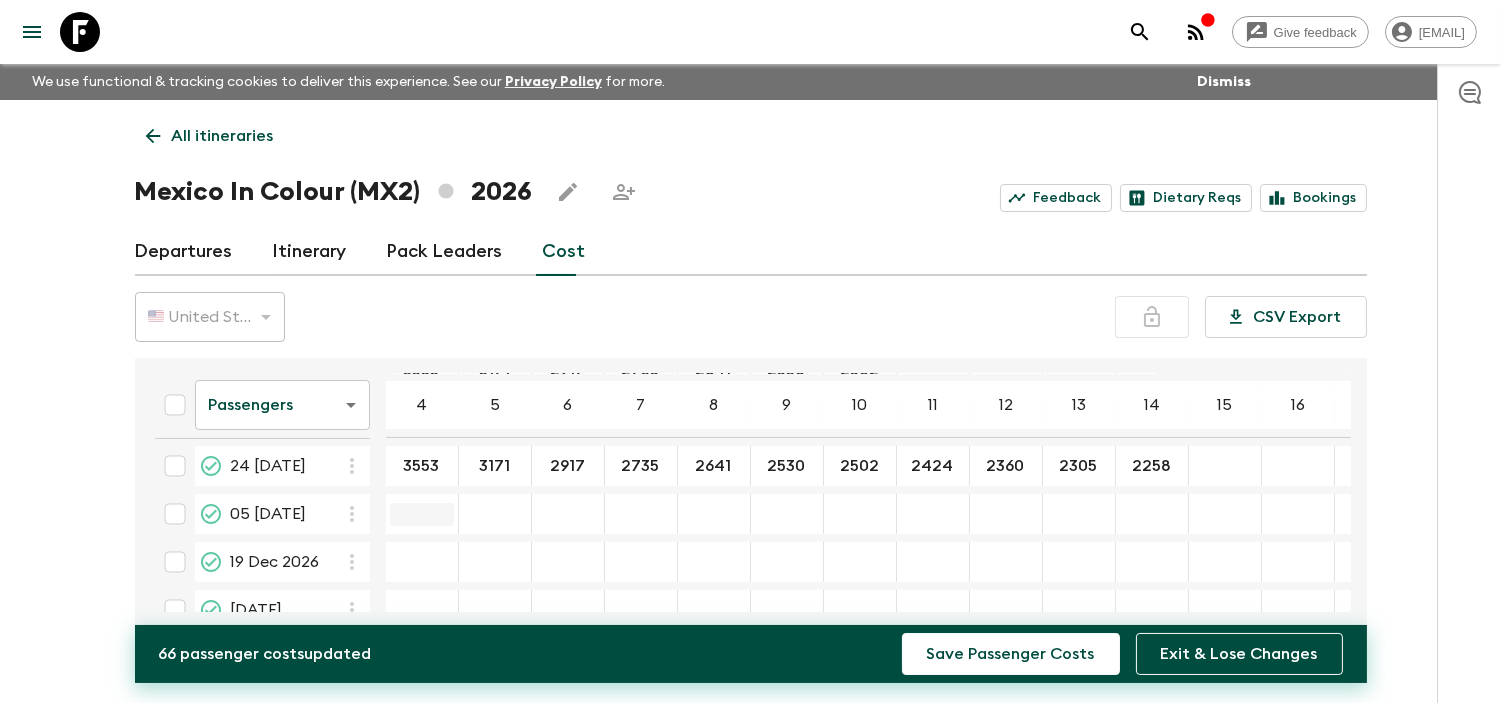 click at bounding box center [422, 514] 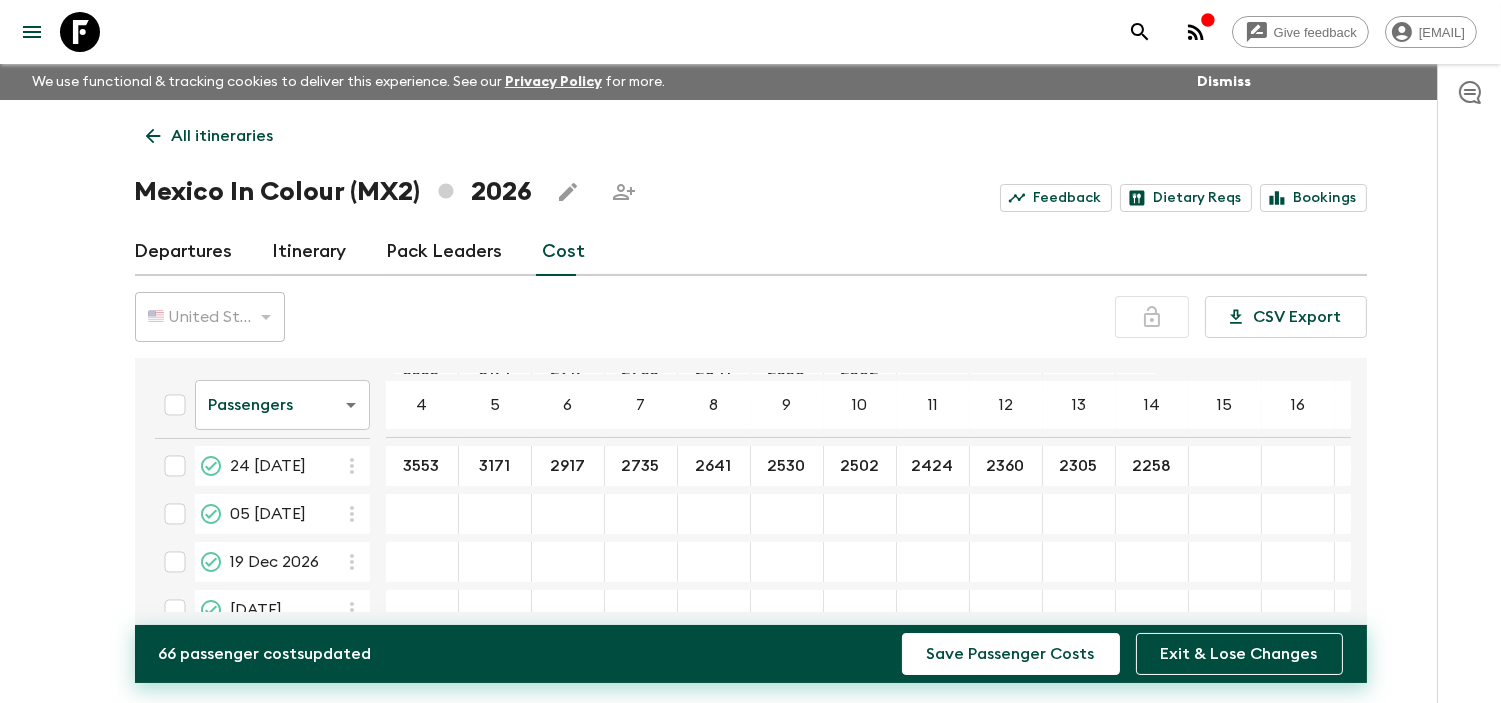 click on "​" at bounding box center (422, 514) 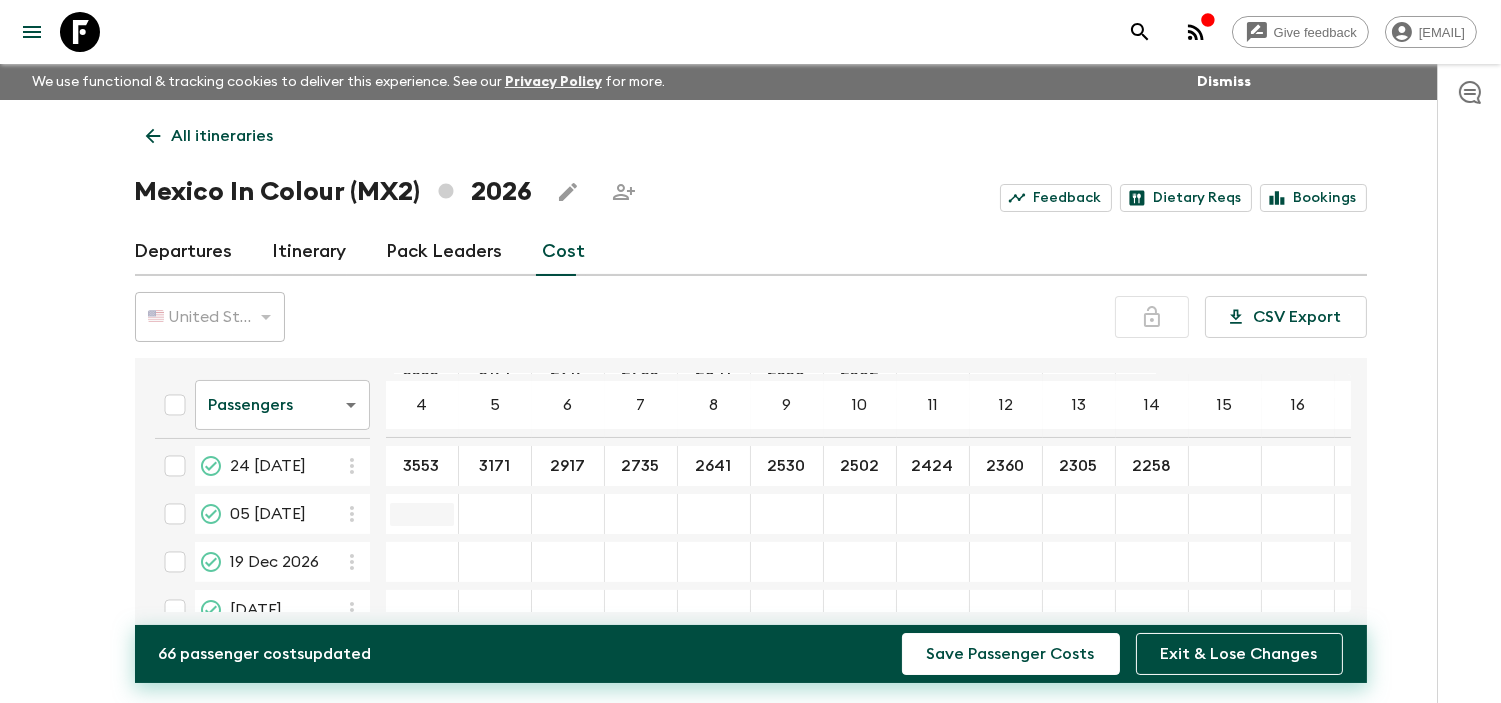 click at bounding box center [422, 514] 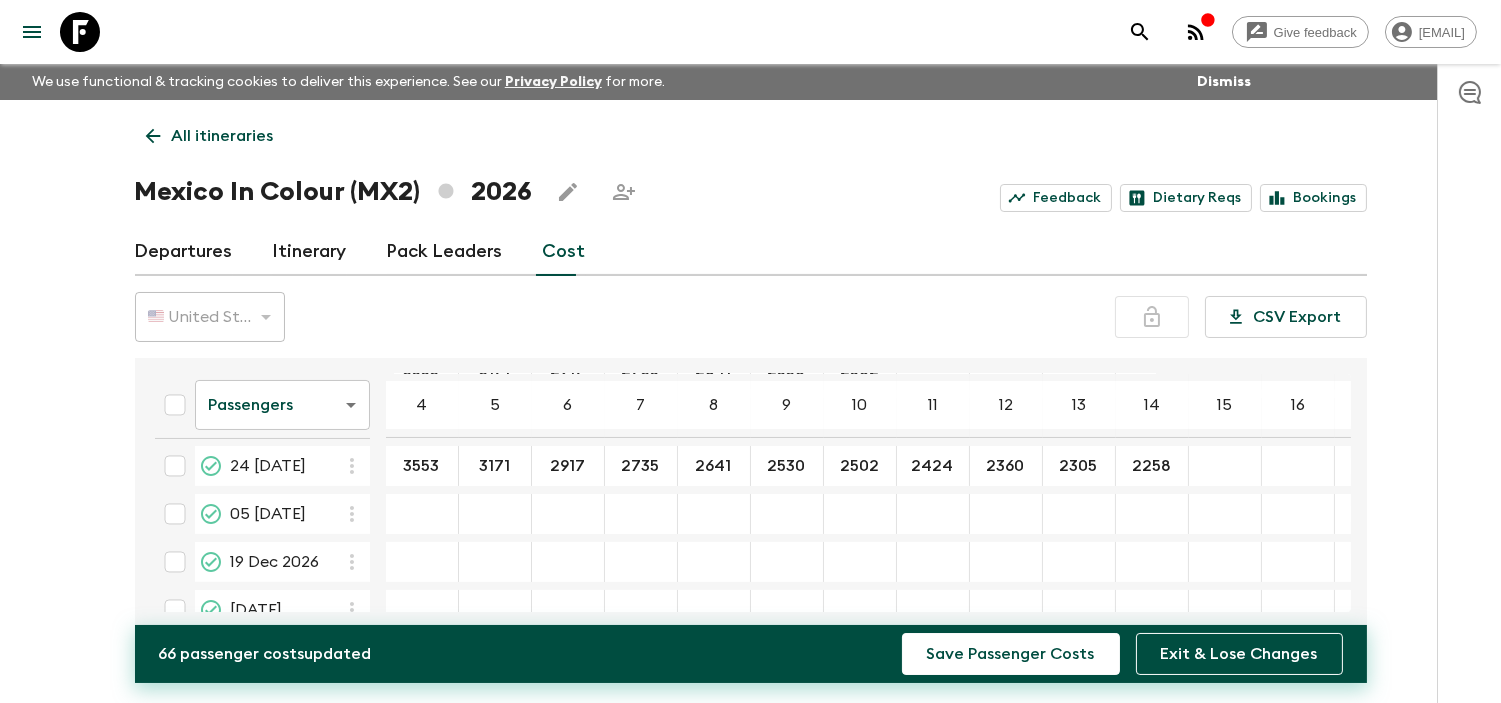 paste on "3553" 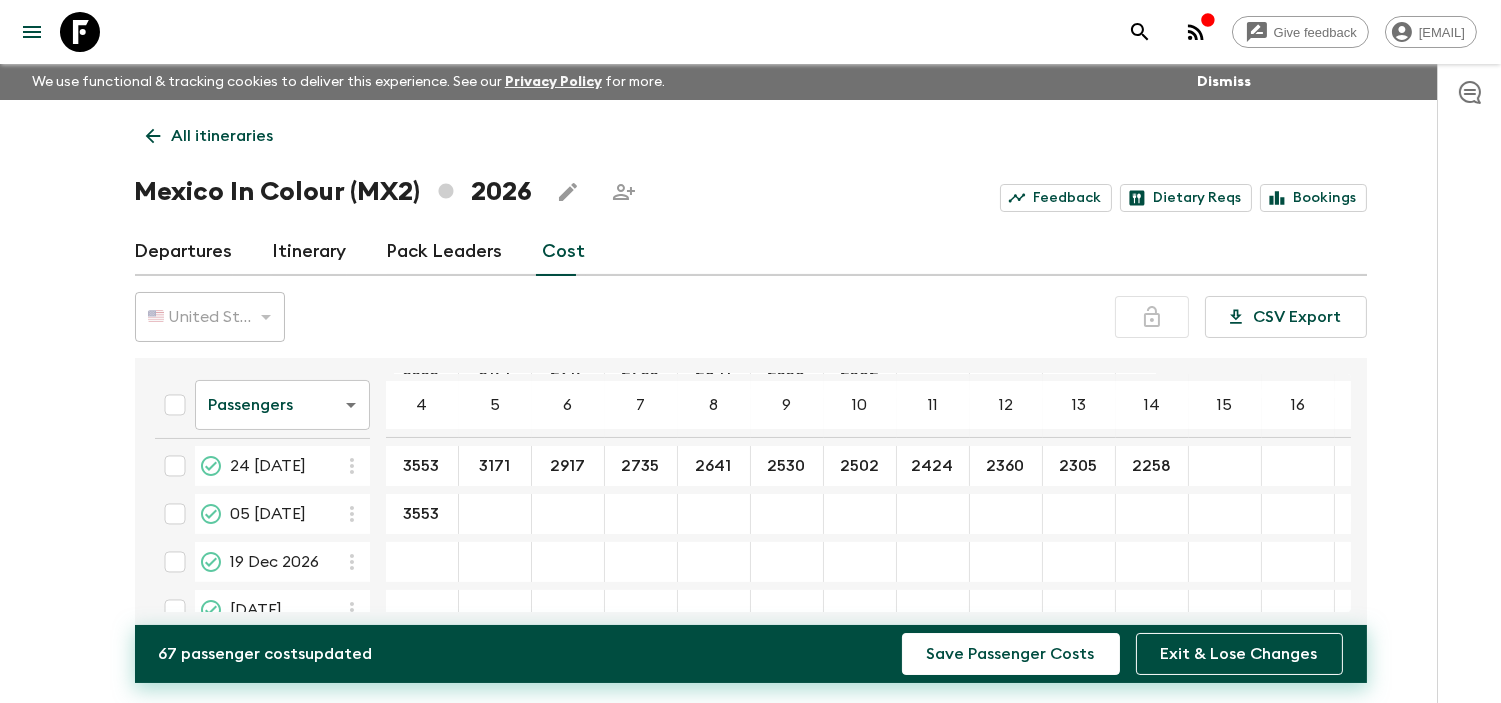 click at bounding box center (495, 514) 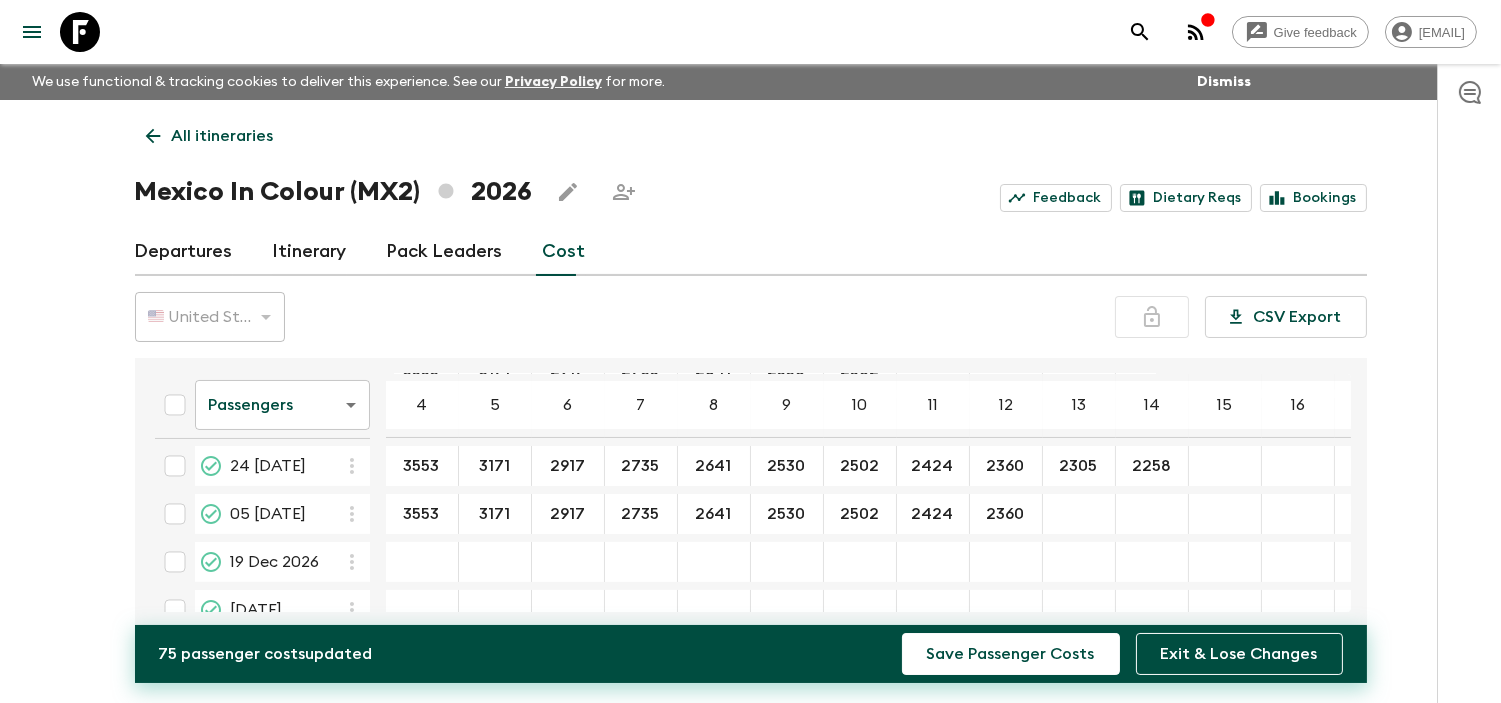 click at bounding box center [1079, 514] 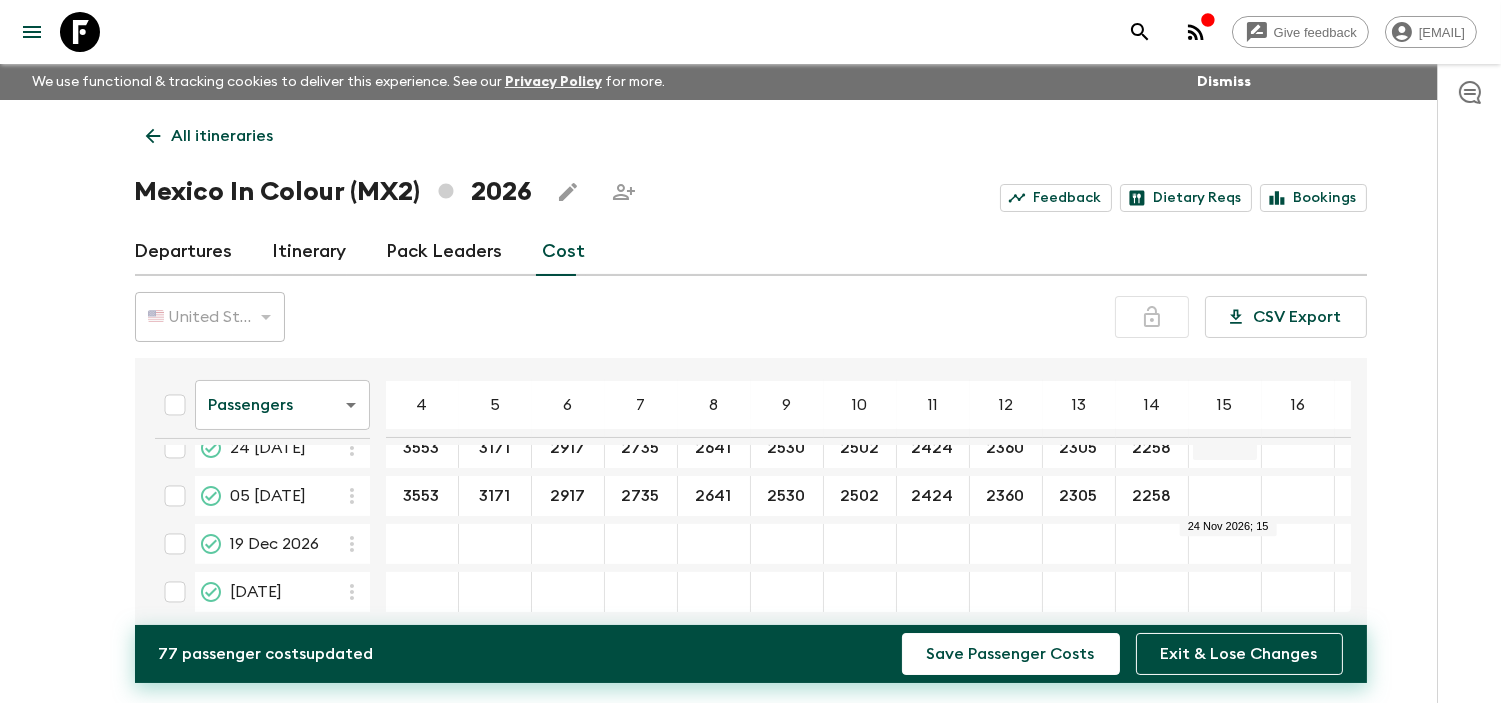 scroll, scrollTop: 564, scrollLeft: 0, axis: vertical 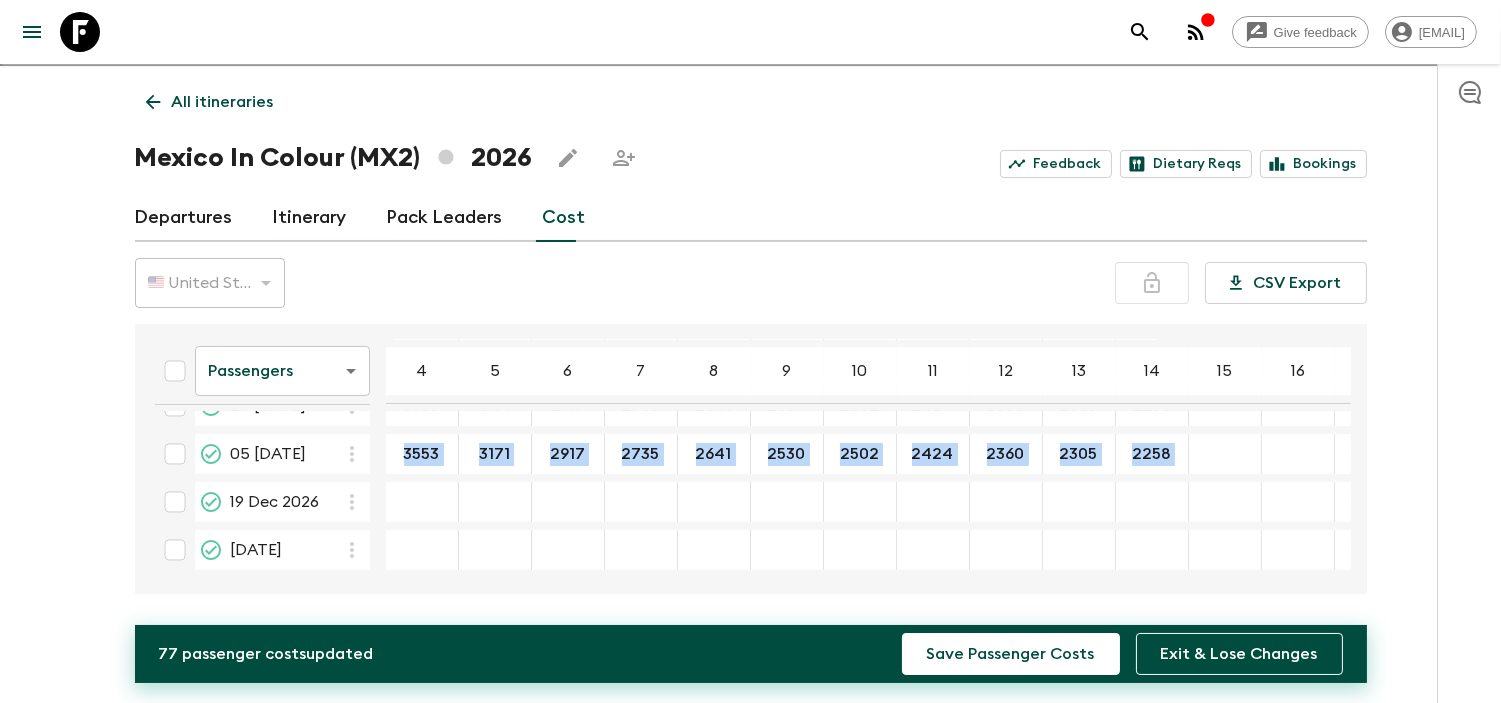 drag, startPoint x: 556, startPoint y: 427, endPoint x: 1265, endPoint y: 430, distance: 709.00635 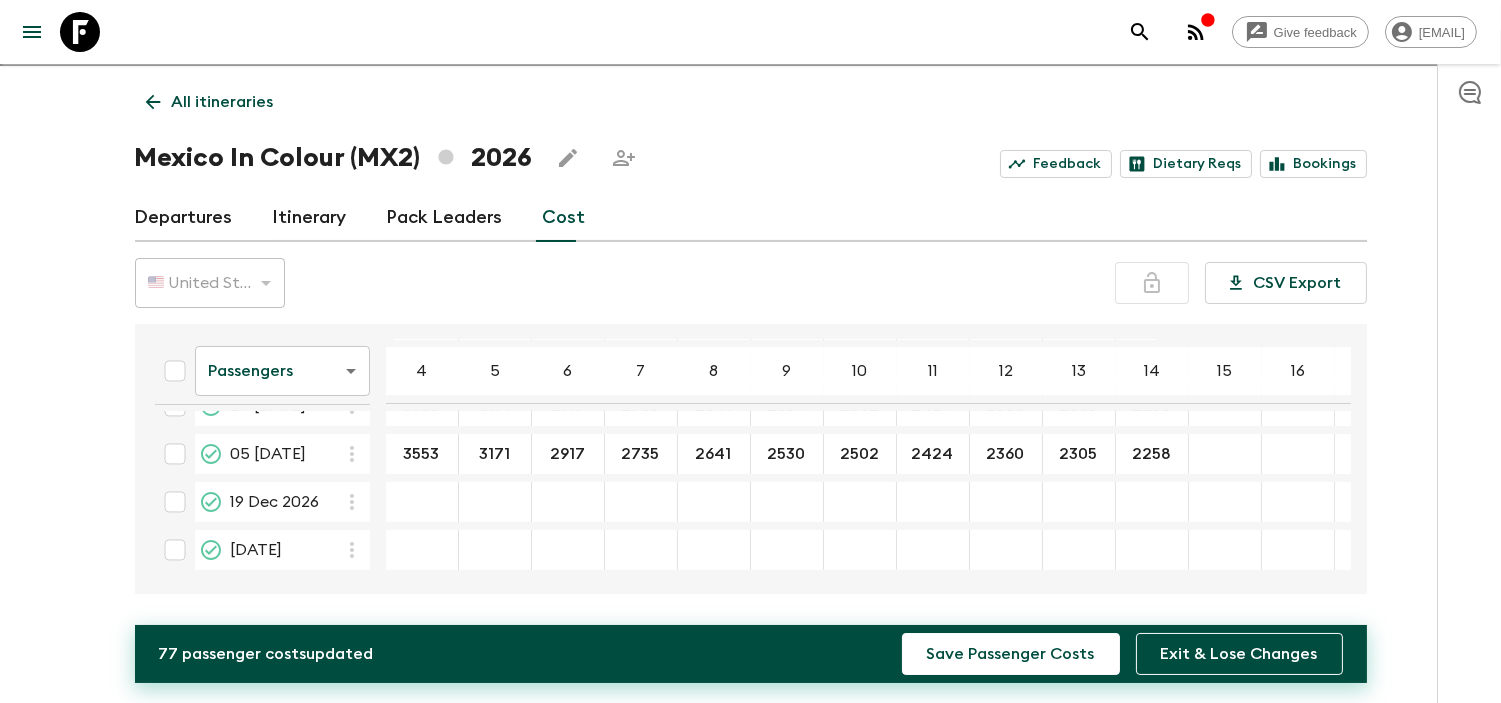 click at bounding box center [422, 502] 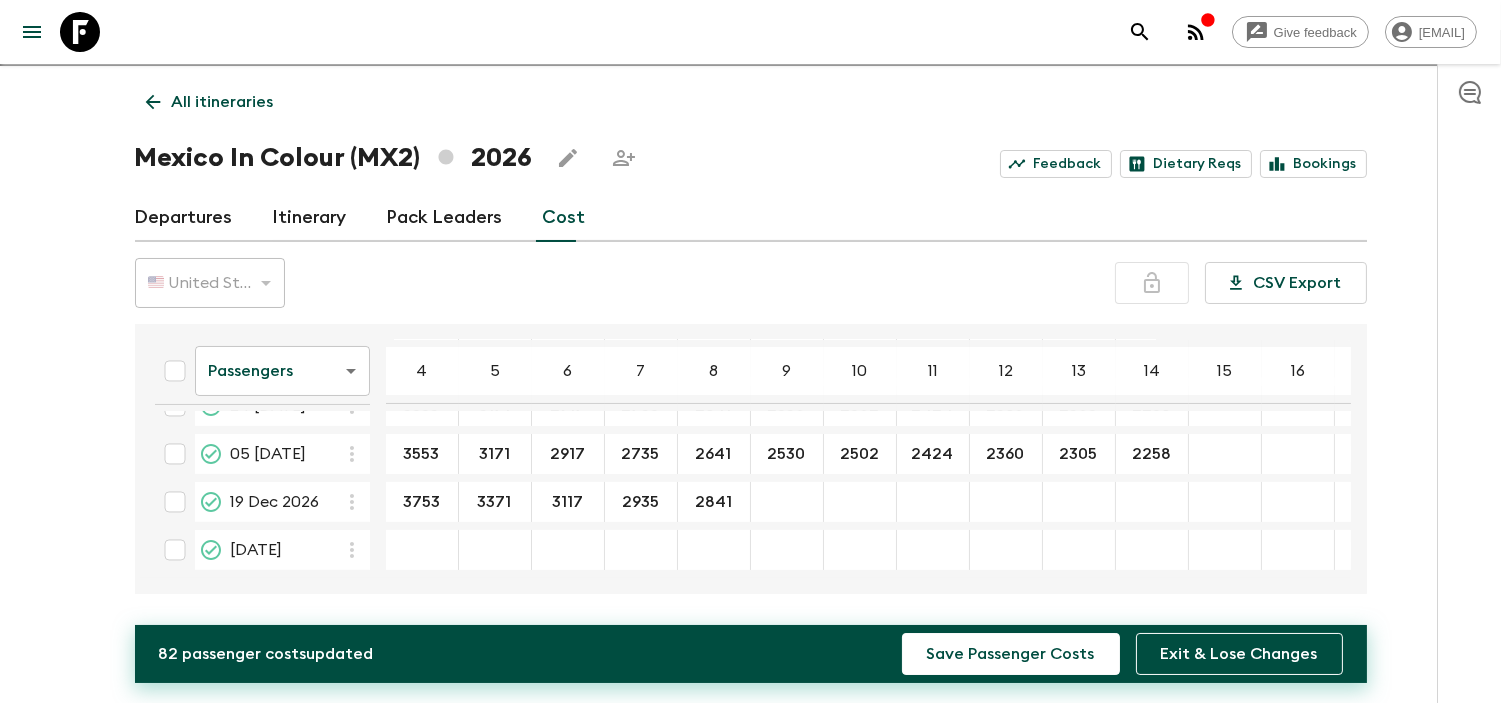 click at bounding box center [787, 502] 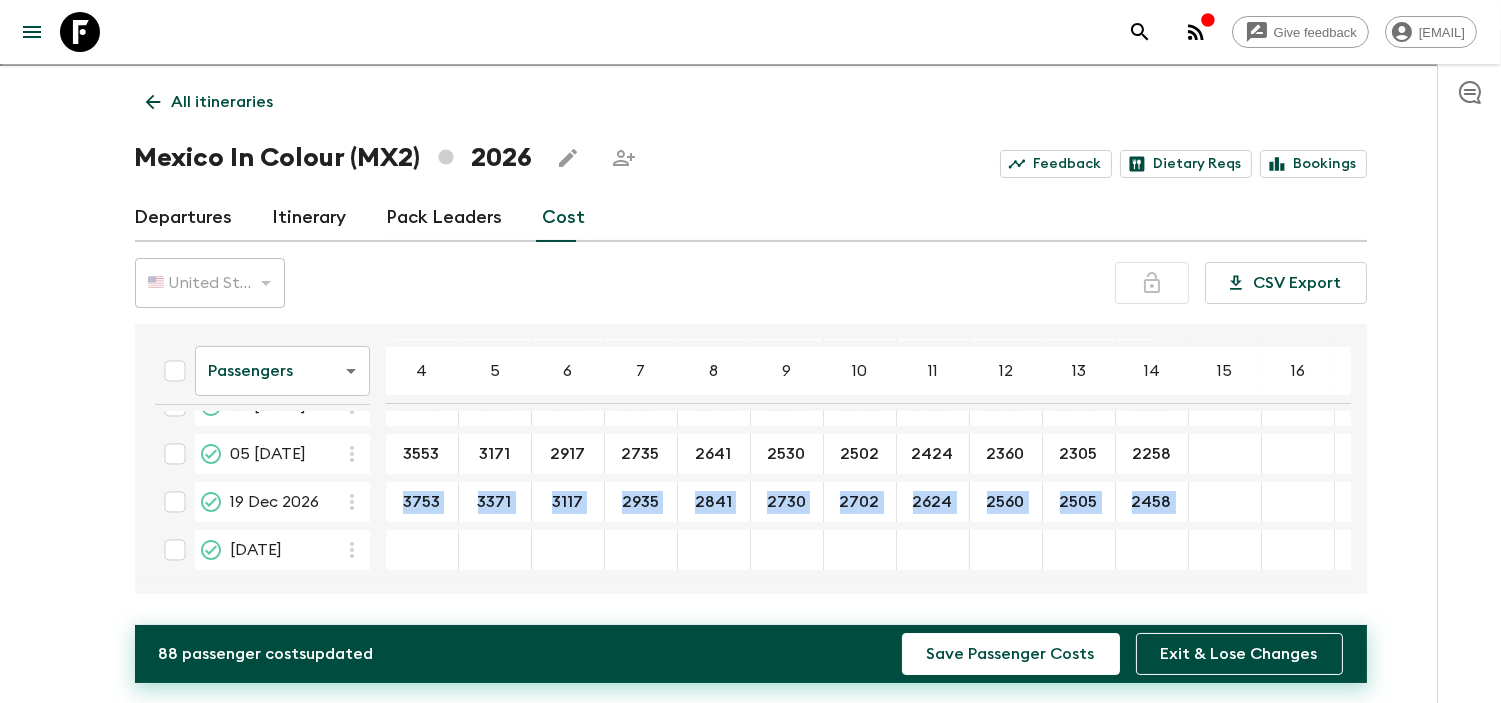 drag, startPoint x: 404, startPoint y: 482, endPoint x: 1246, endPoint y: 472, distance: 842.0594 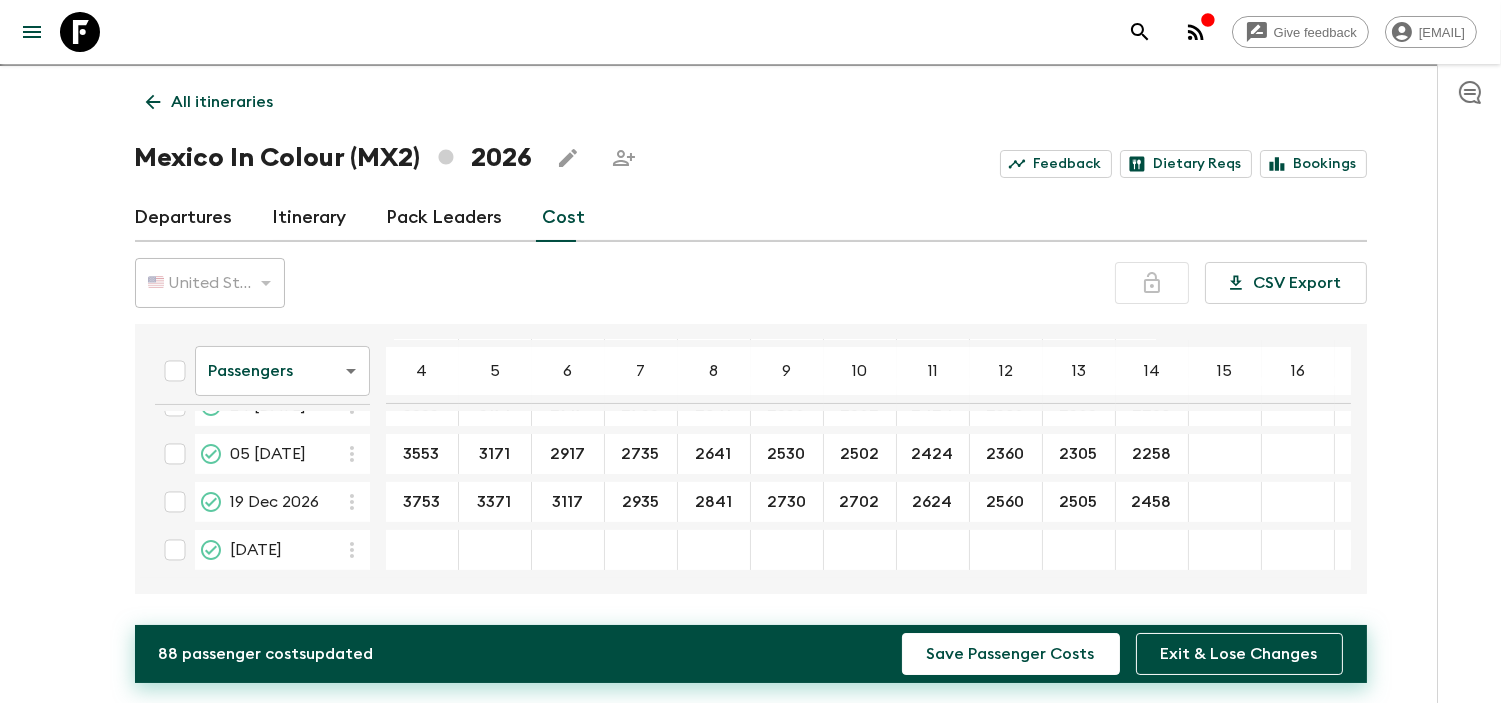 click at bounding box center [495, 550] 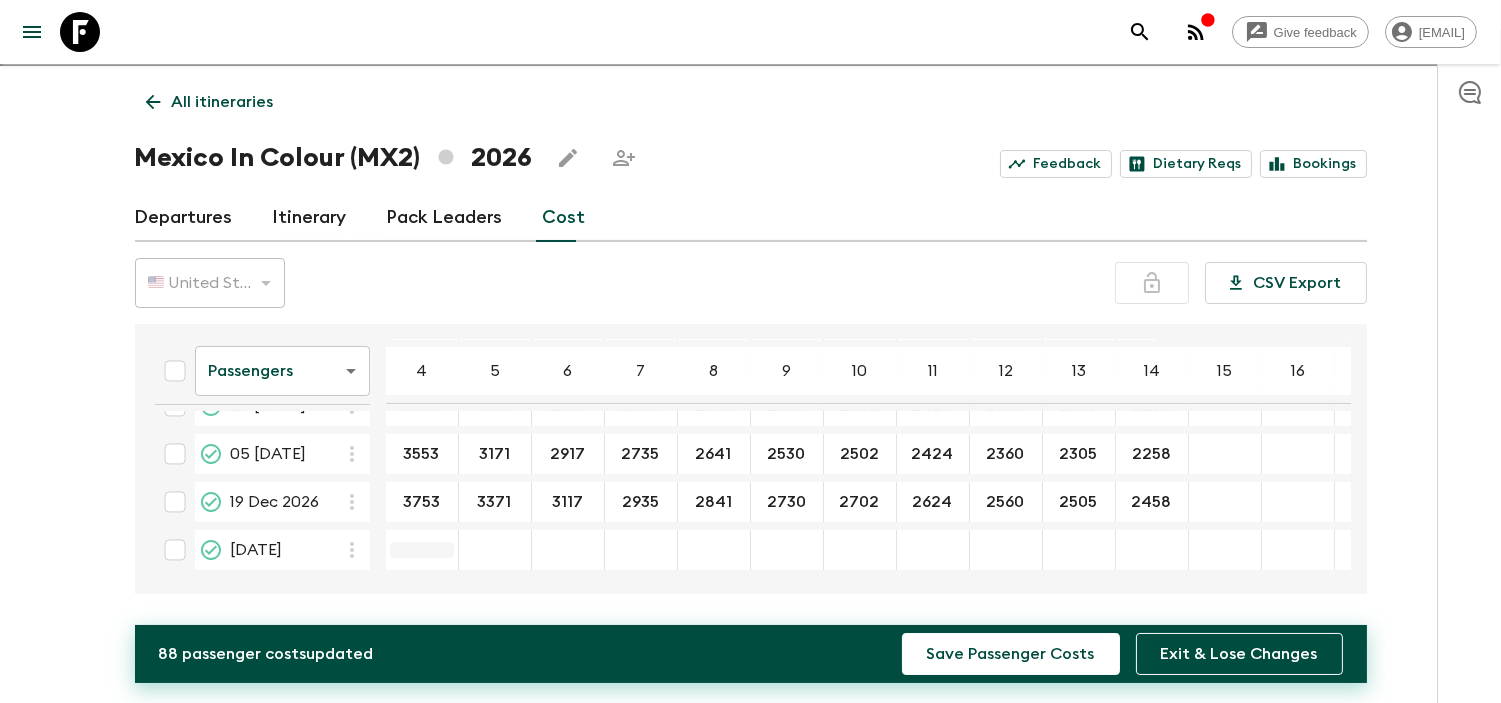click at bounding box center [422, 550] 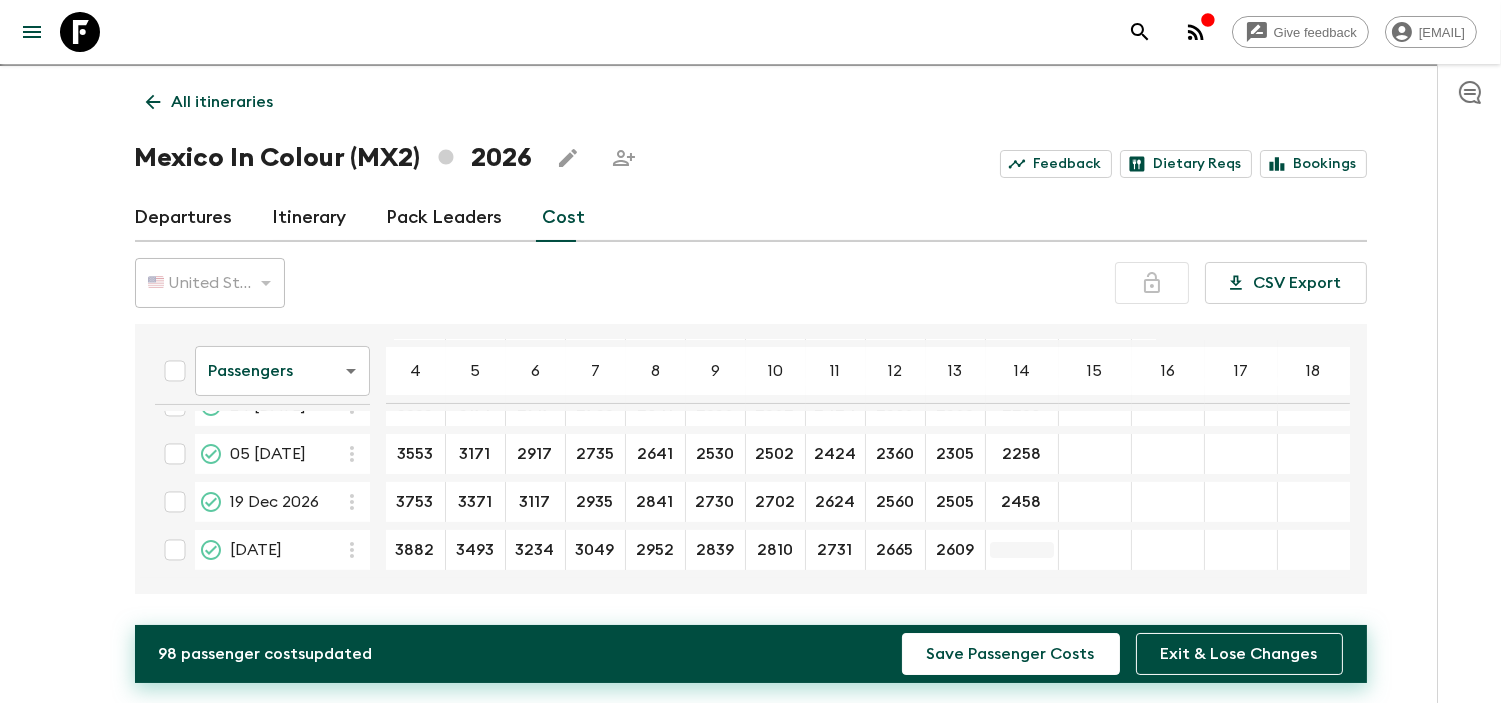 click at bounding box center (1022, 550) 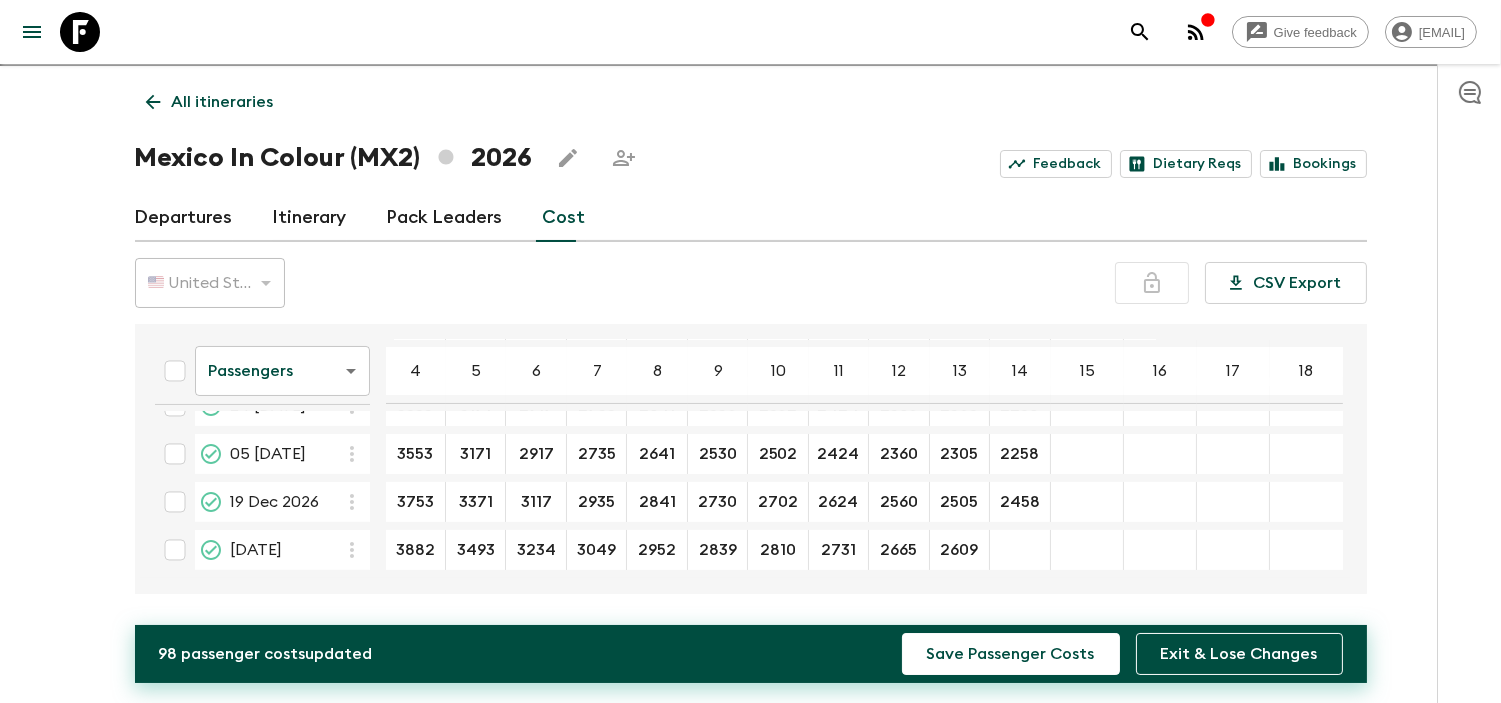 scroll, scrollTop: 556, scrollLeft: 0, axis: vertical 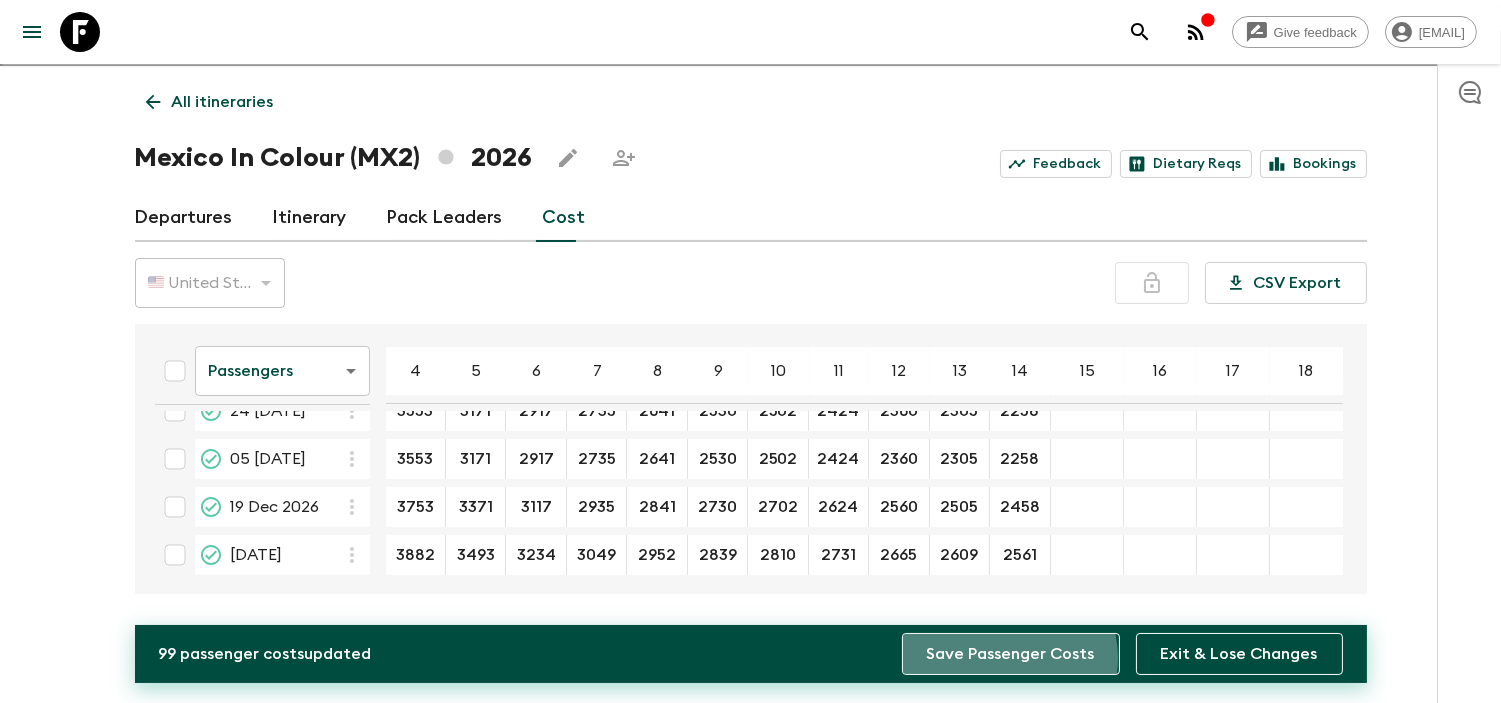 click on "Save Passenger Costs" at bounding box center (1011, 654) 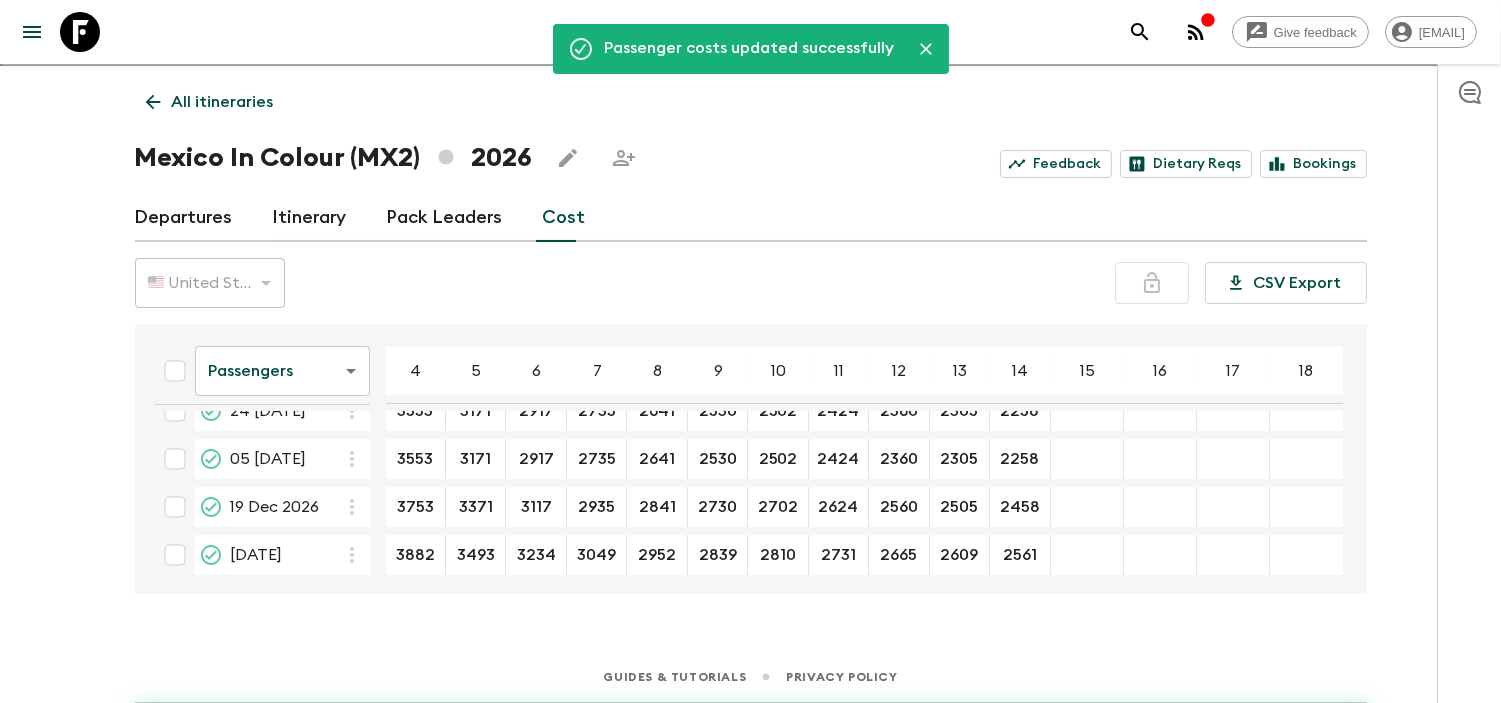 scroll, scrollTop: 556, scrollLeft: 0, axis: vertical 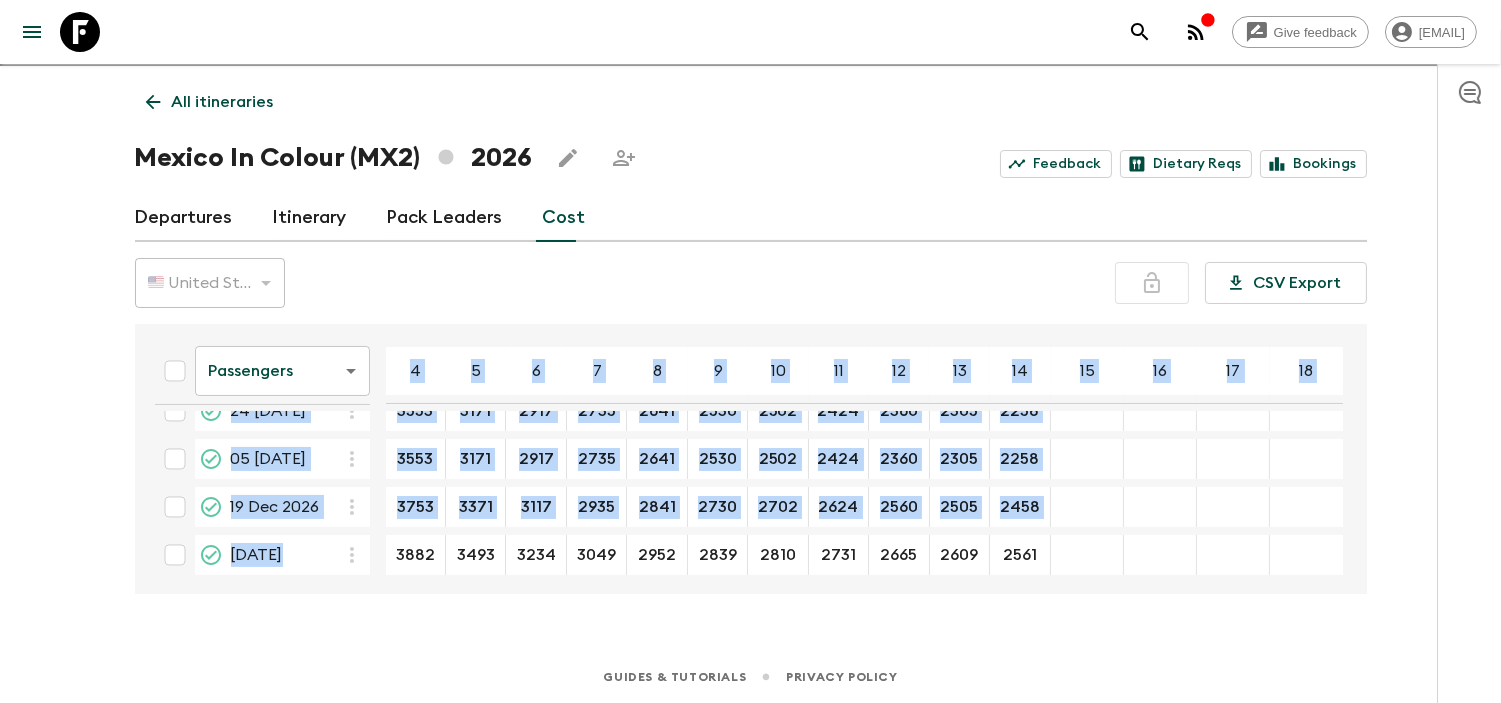 drag, startPoint x: 431, startPoint y: 531, endPoint x: 830, endPoint y: 483, distance: 401.87686 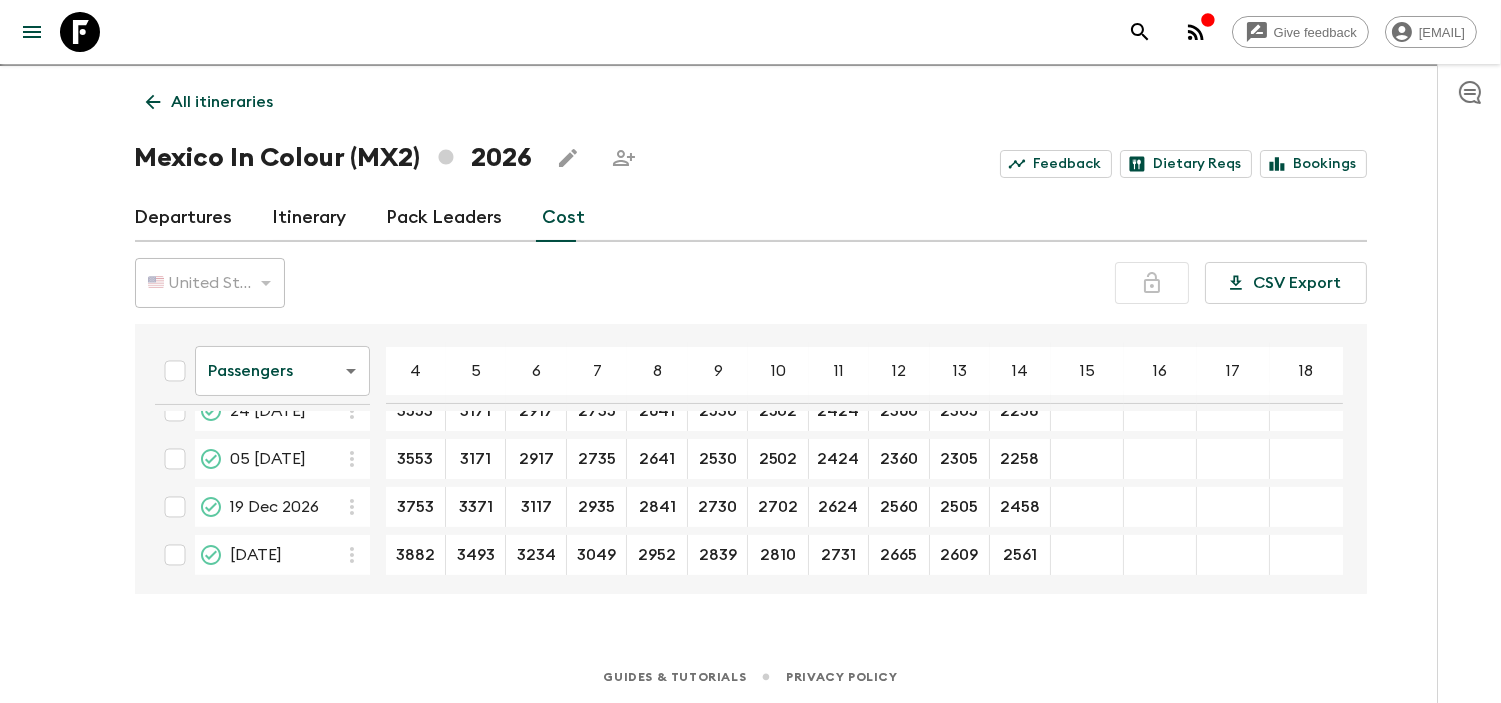 click at bounding box center [1160, 507] 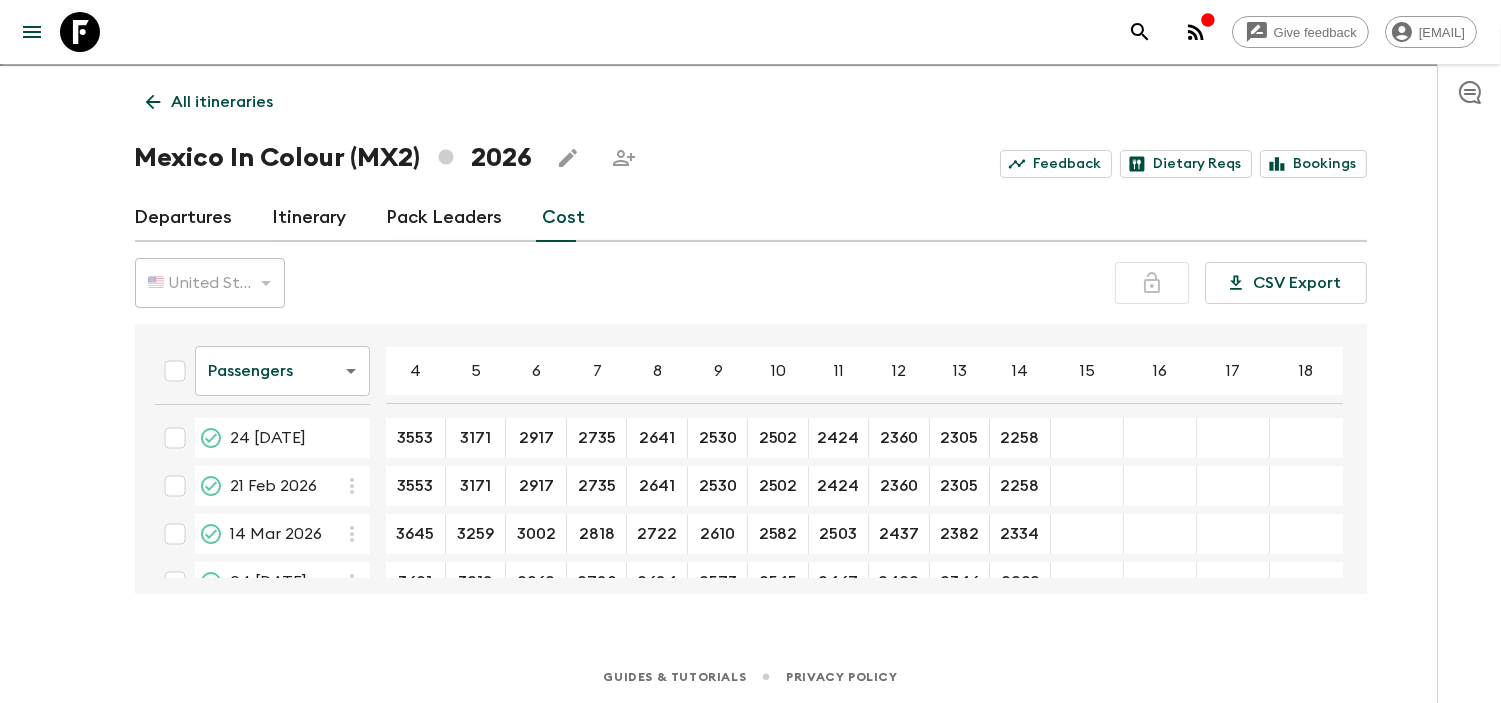 scroll, scrollTop: 0, scrollLeft: 0, axis: both 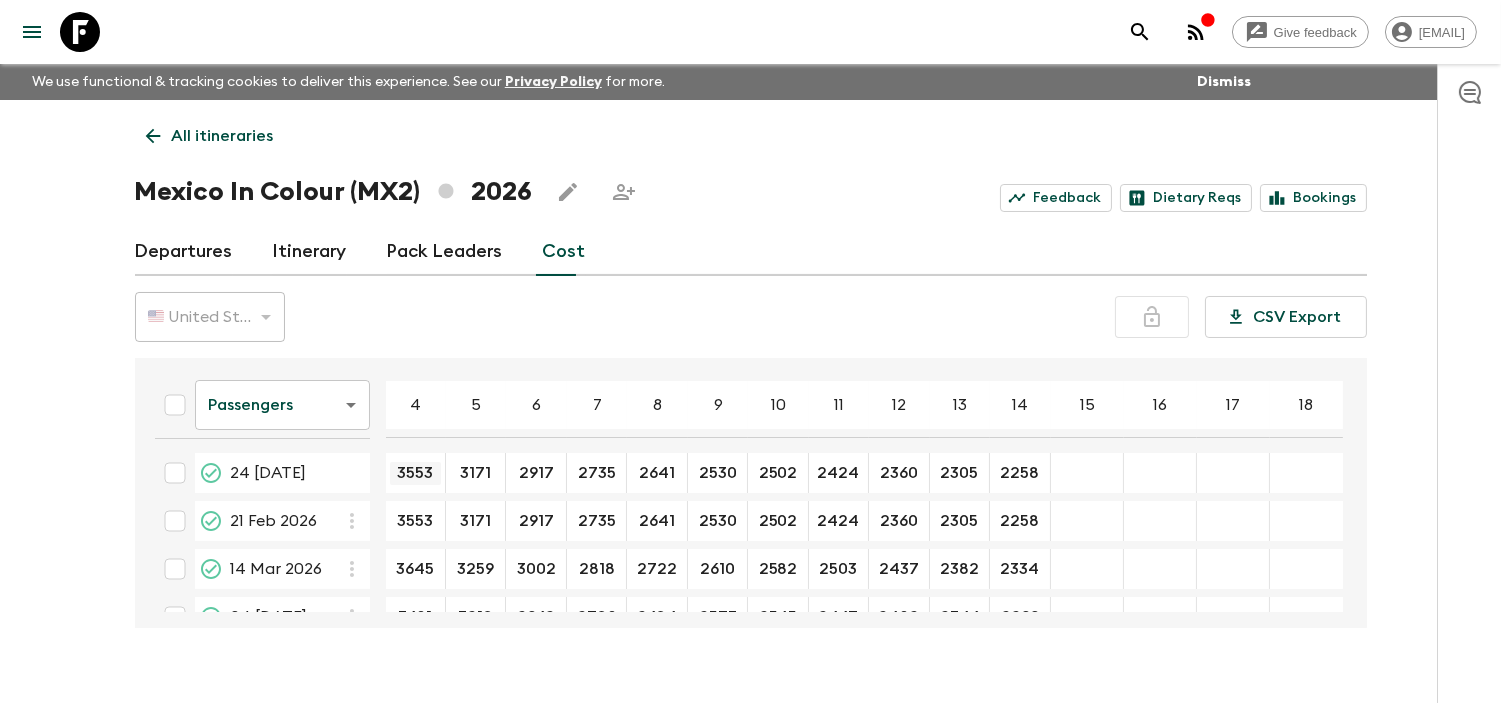 click on "3553" at bounding box center [415, 473] 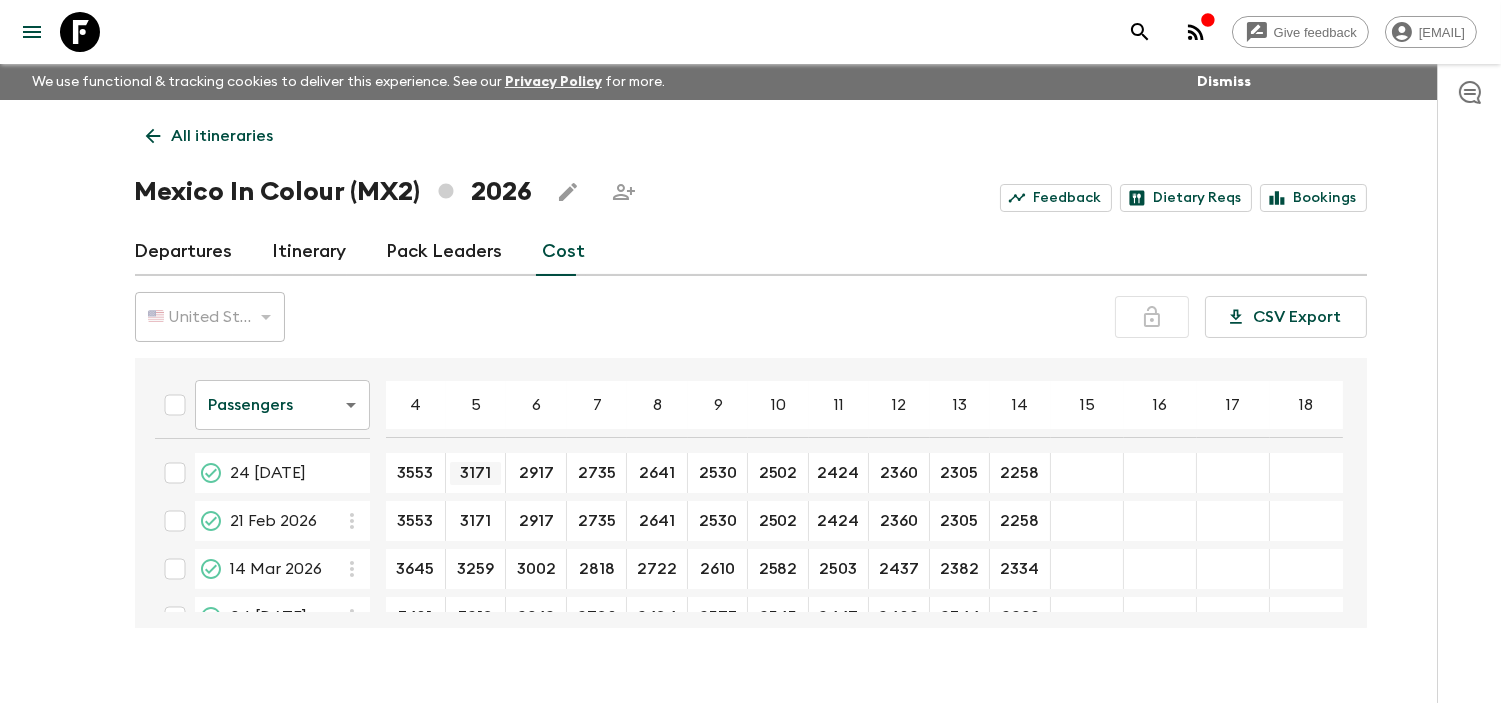 click on "3171" at bounding box center [475, 473] 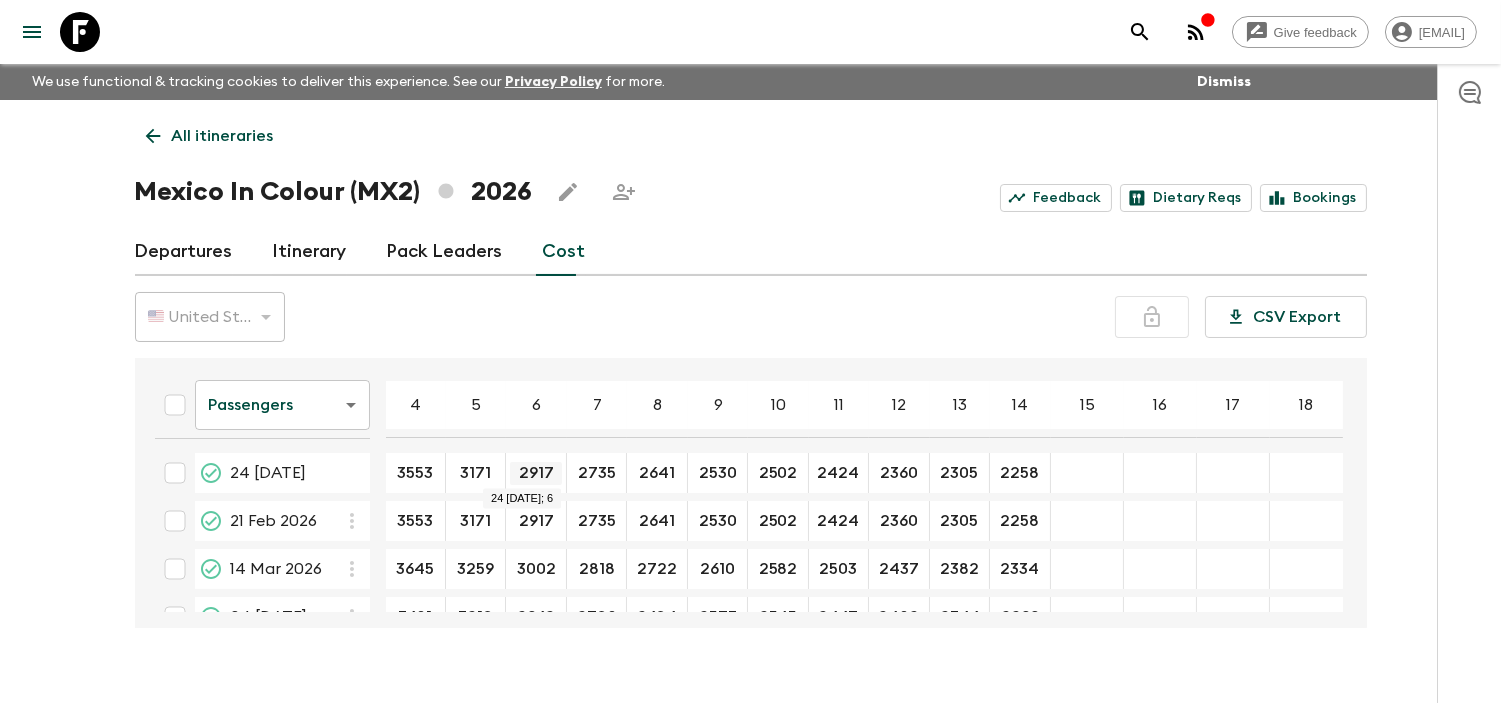 click on "2917" at bounding box center (535, 473) 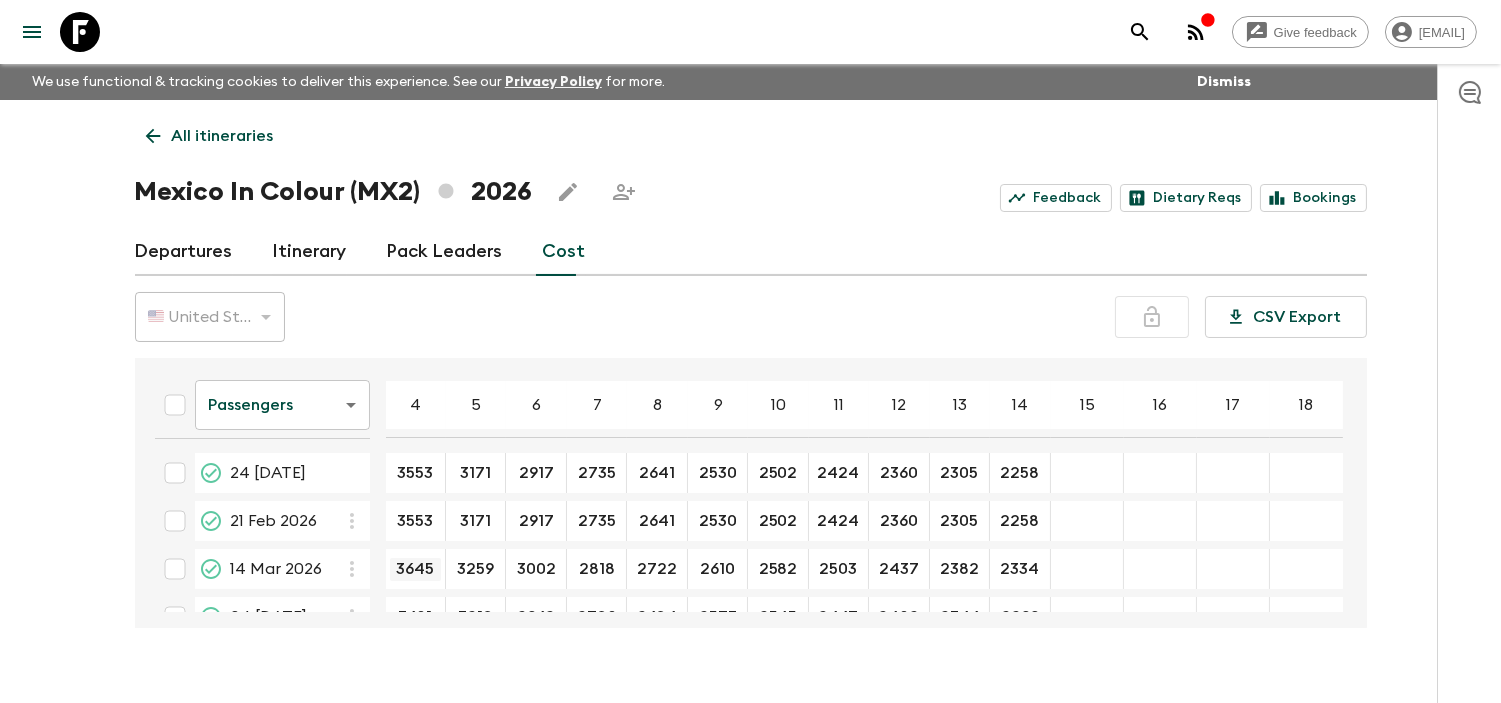 click on "3645" at bounding box center [415, 569] 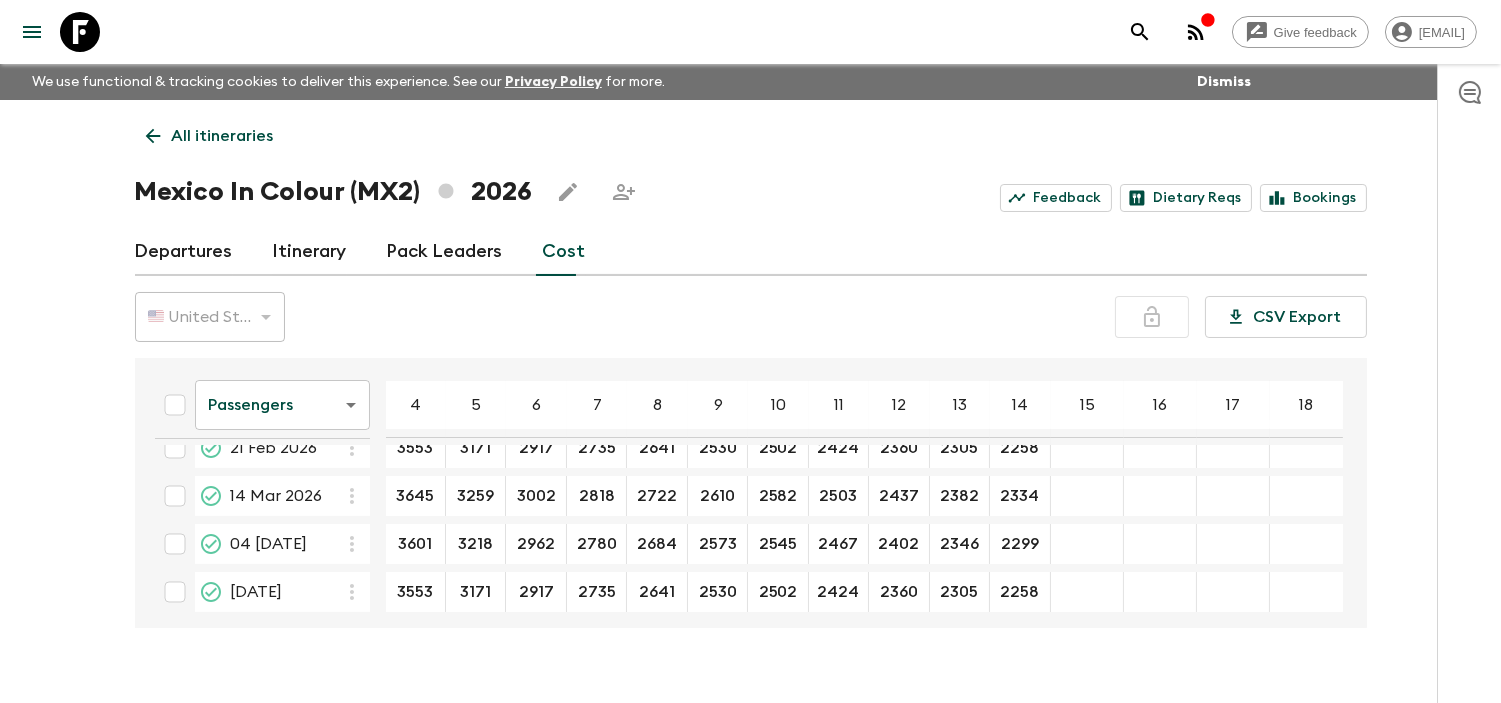 scroll, scrollTop: 111, scrollLeft: 0, axis: vertical 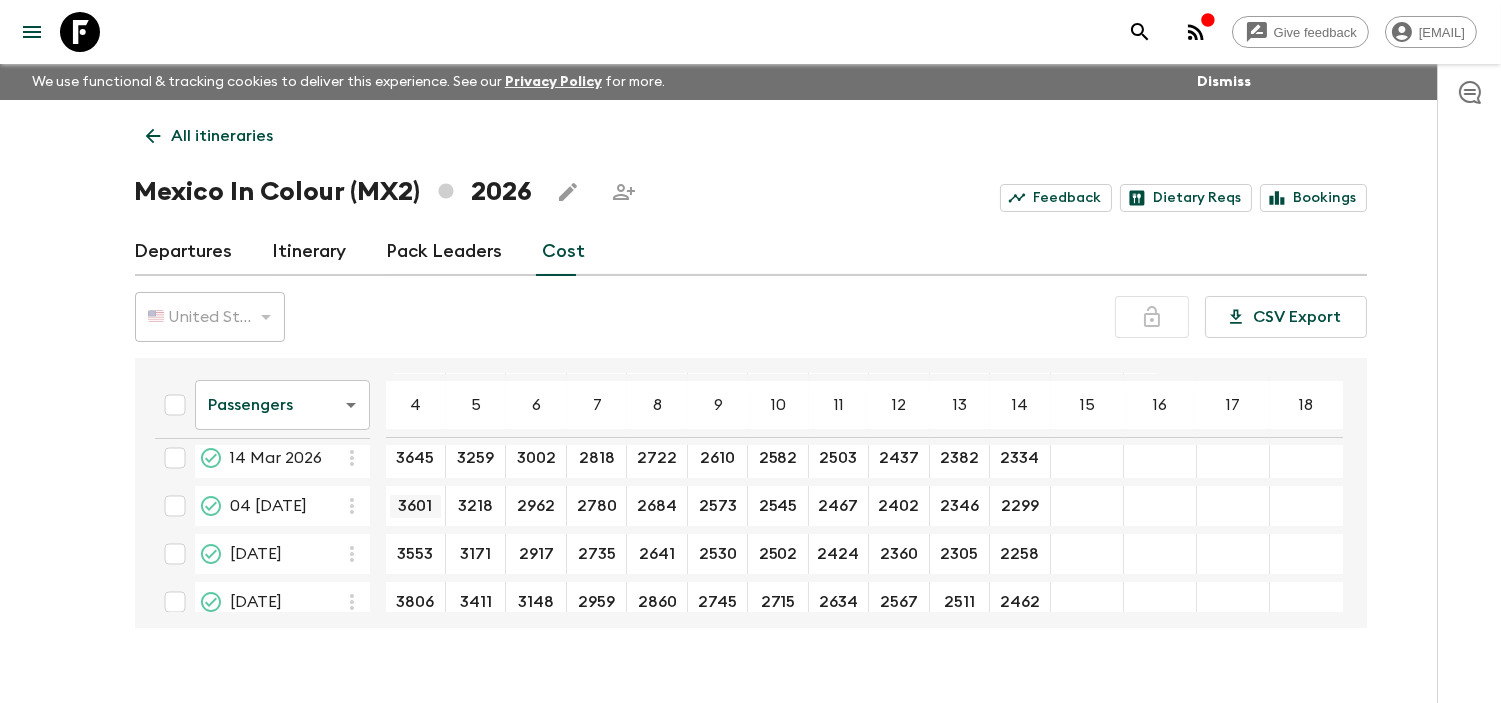 click on "3601" at bounding box center (415, 506) 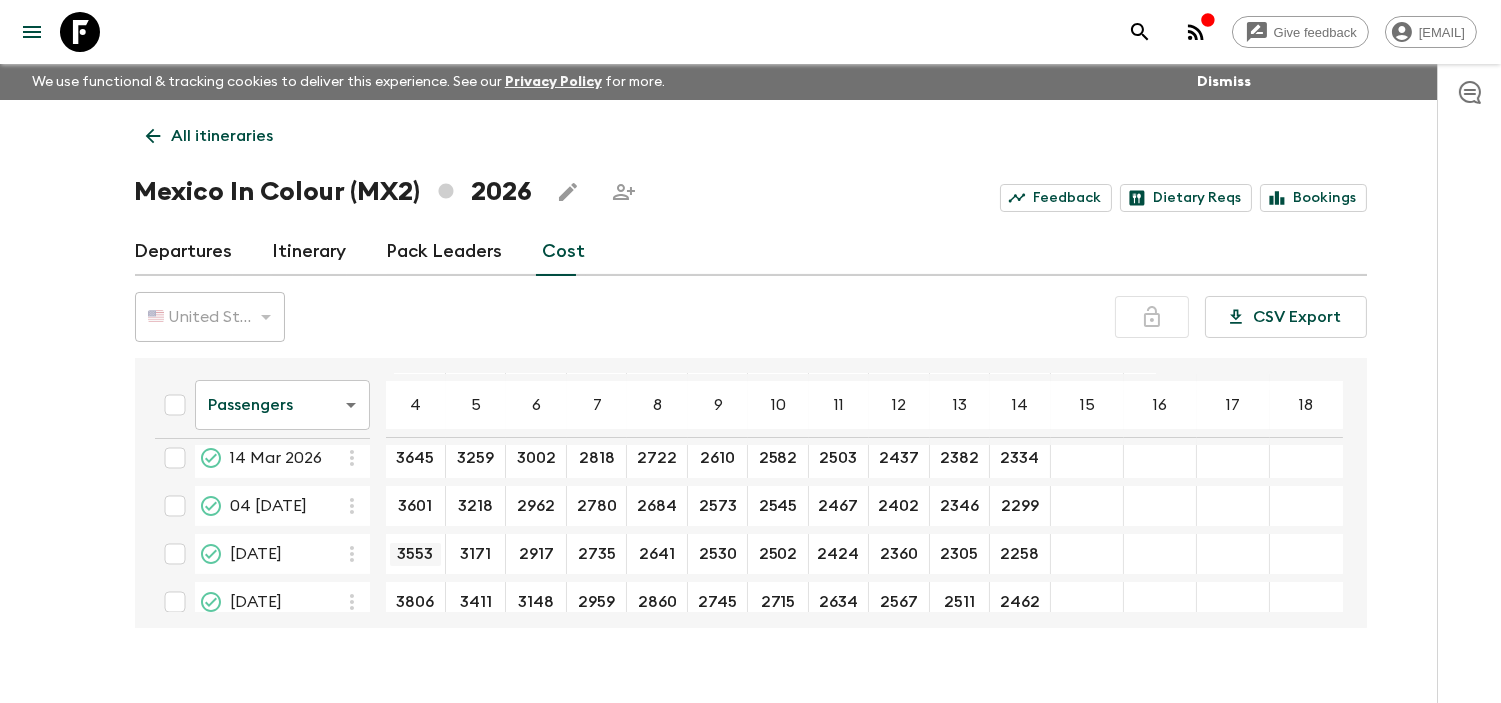 click on "3553" at bounding box center (415, 554) 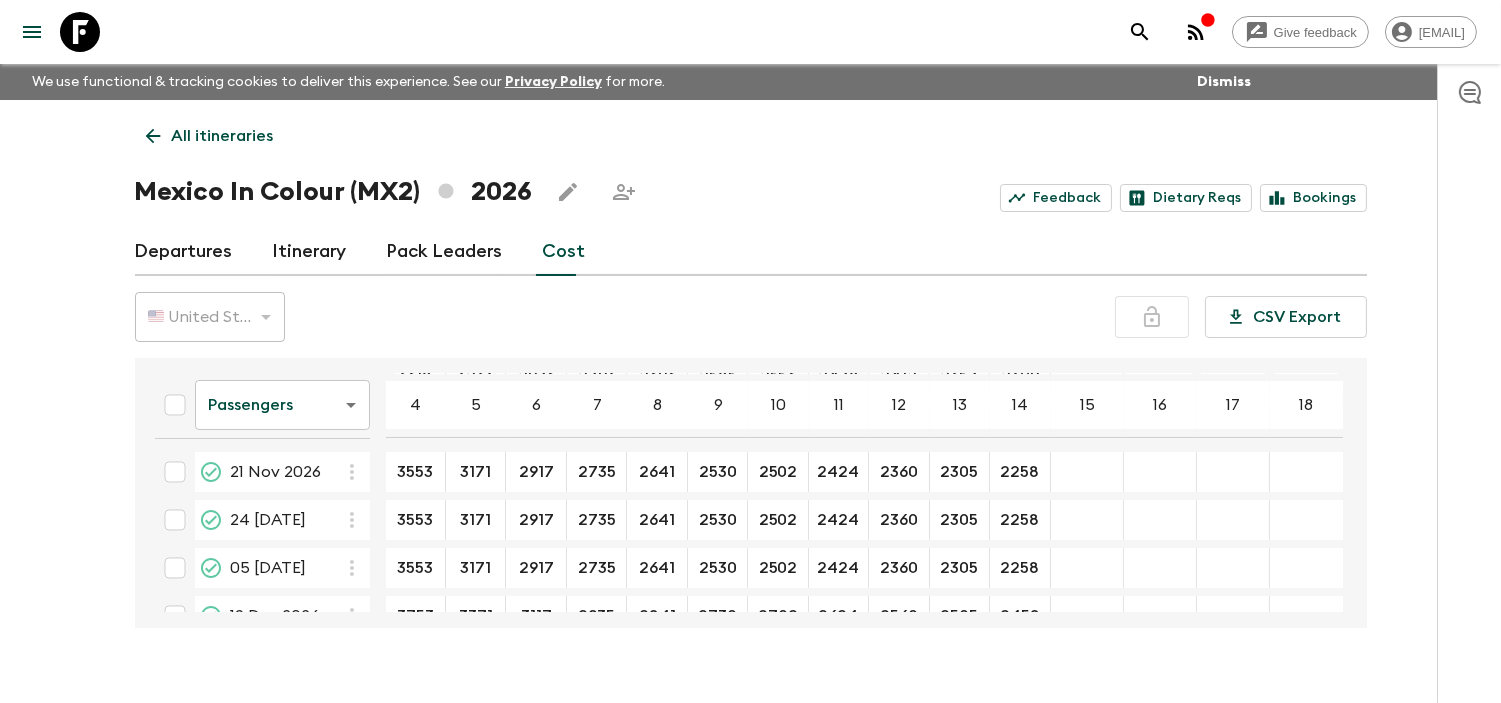 scroll, scrollTop: 520, scrollLeft: 0, axis: vertical 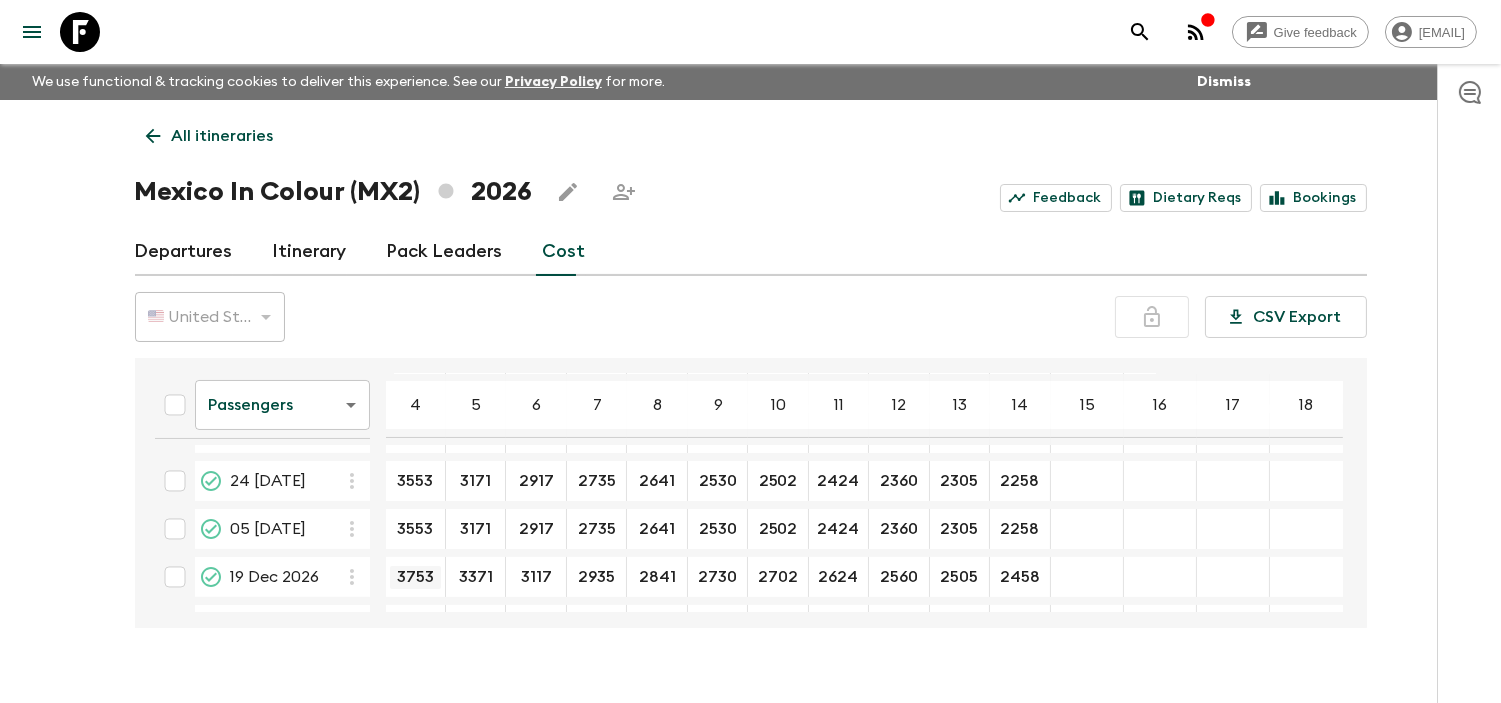 click on "3753" at bounding box center [415, 577] 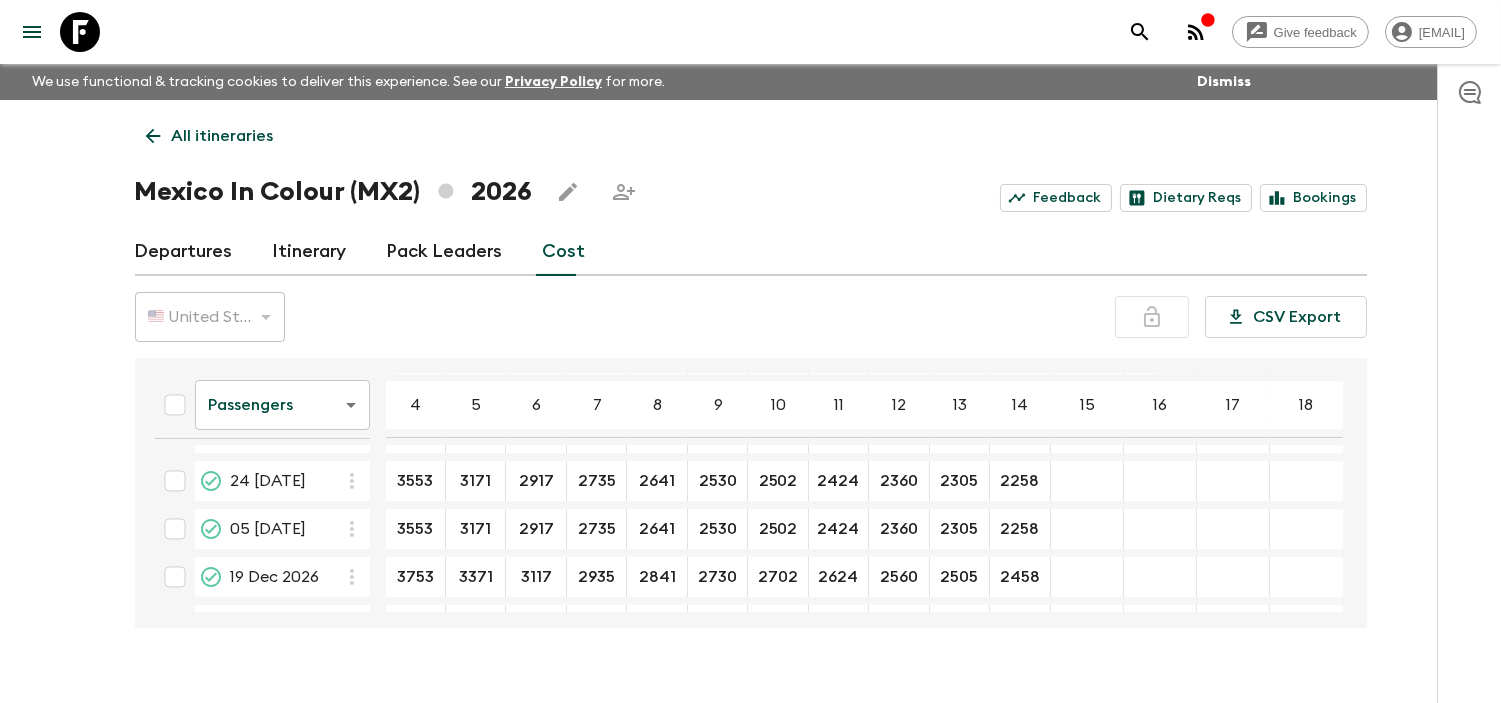 scroll, scrollTop: 556, scrollLeft: 0, axis: vertical 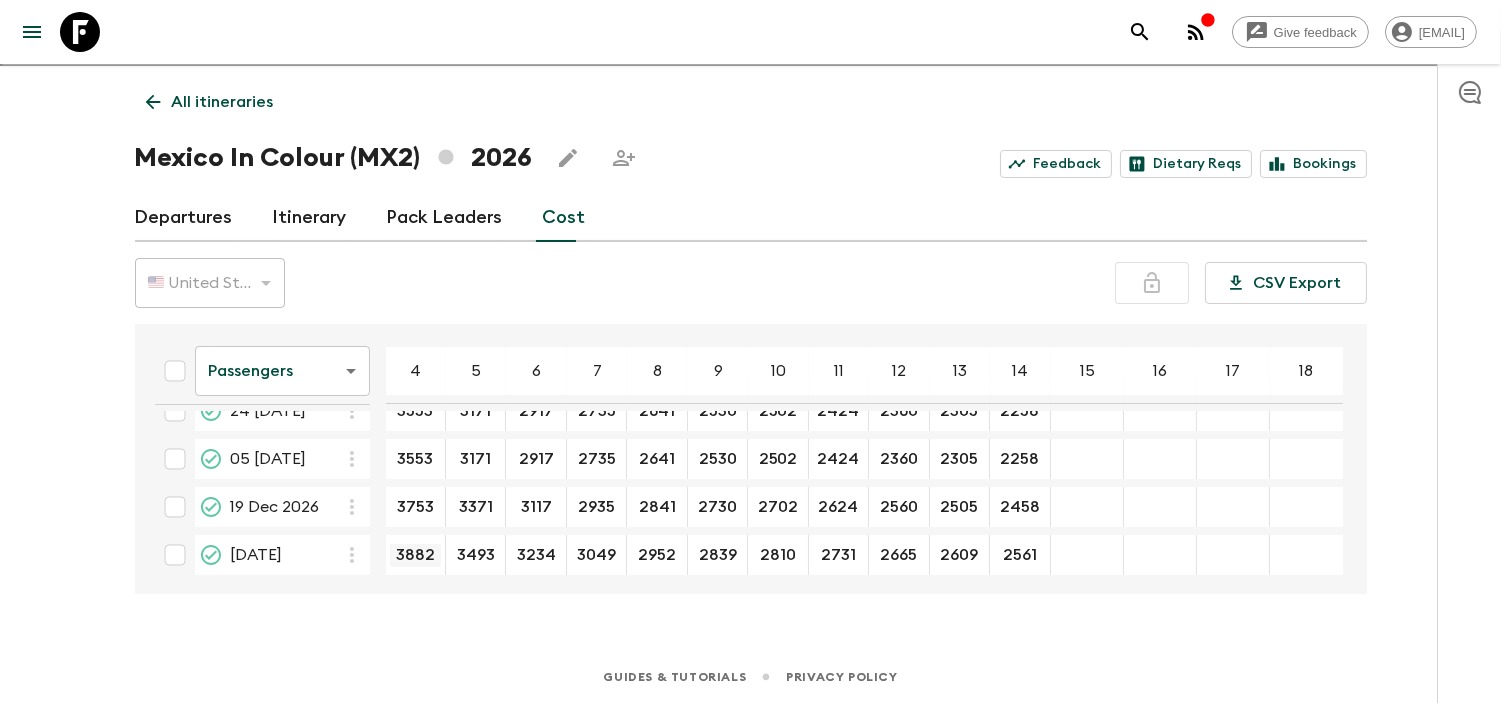 click on "3882" at bounding box center [415, 555] 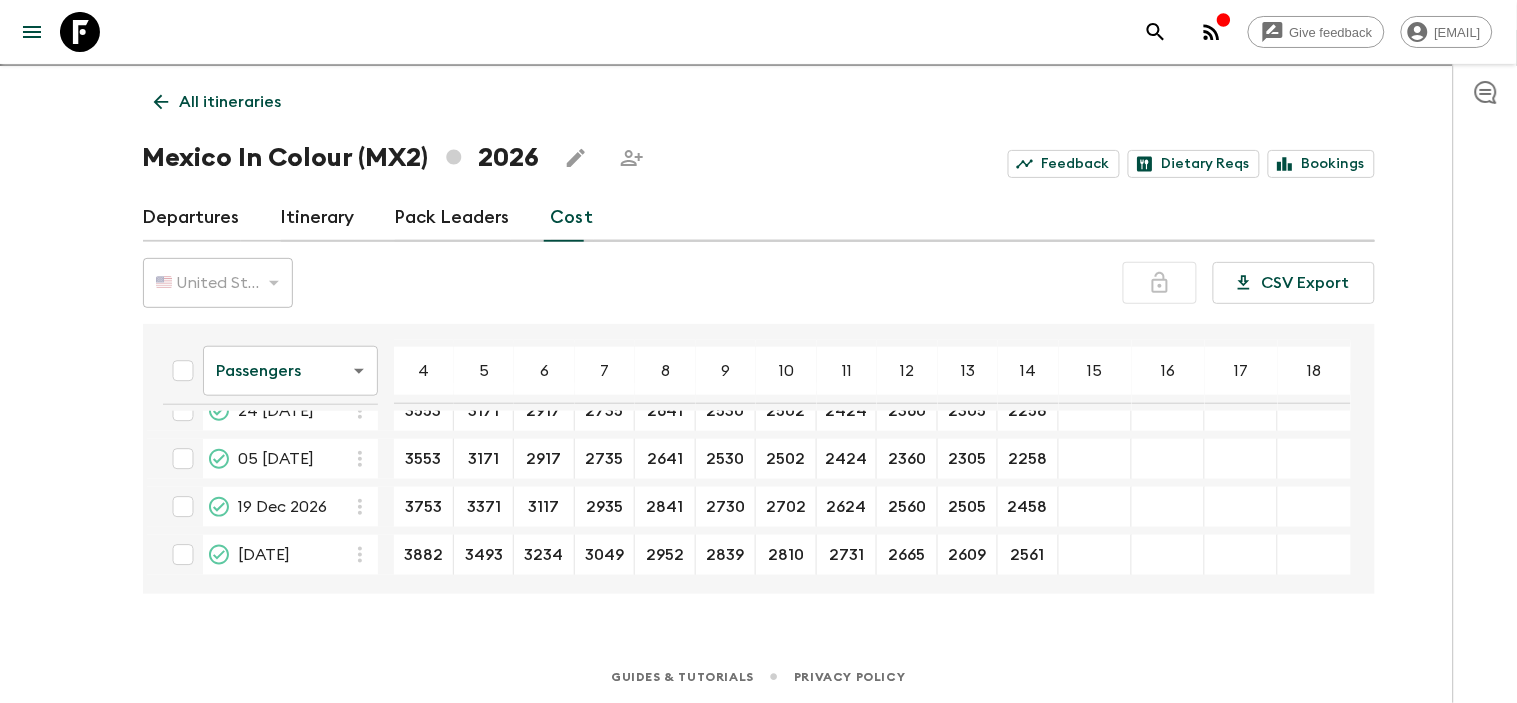 click on "Give feedback [EMAIL] We use functional & tracking cookies to deliver this experience. See our Privacy Policy for more. Dismiss All itineraries Mexico In Colour (MX2) 2026 Feedback Dietary Reqs Bookings Departures Itinerary Pack Leaders Cost 🇺🇸 United States Dollar (USD) USD ​ CSV Export Passengers passengersCost ​ 4 5 6 7 8 9 10 11 12 13 14 15 16 17 18 [DATE] [NUMBER] ​ [NUMBER] ​ [NUMBER] ​ [NUMBER] ​ [NUMBER] ​ [NUMBER] ​ [NUMBER] ​ [NUMBER] ​ [NUMBER] ​ [NUMBER] ​ [NUMBER] ​ [DATE] [NUMBER] ​ [NUMBER] ​ [NUMBER] ​ [NUMBER] ​ [NUMBER] ​ [NUMBER] ​ [NUMBER] ​ [NUMBER] ​ [NUMBER] ​ [NUMBER] ​ [NUMBER] ​ [DATE] [NUMBER] ​ [NUMBER] ​ [NUMBER] ​ [NUMBER] ​ [NUMBER] ​ [NUMBER] ​ [NUMBER] ​ [NUMBER] ​ [NUMBER] ​ [NUMBER] ​ [NUMBER] ​ 04 [DATE] [NUMBER] ​ [NUMBER] ​ [NUMBER] ​ [NUMBER] ​ [NUMBER] ​ [NUMBER] ​ [NUMBER] ​ [NUMBER] ​ [NUMBER] ​ [NUMBER] ​ [NUMBER] ​ 23 [DATE] [NUMBER] ​ [NUMBER] ​ [NUMBER] ​ [NUMBER] ​ [NUMBER] ​ [NUMBER] ​ [NUMBER] ​ [NUMBER] ​ [NUMBER] ​ [NUMBER] ​ [NUMBER] ​ 06 [DATE] [NUMBER] ​ [NUMBER] ​ [NUMBER] ​ [NUMBER] ​ [NUMBER] ​ [NUMBER] ​ [NUMBER] ​ [NUMBER] ​ [NUMBER] ​ [NUMBER] ​ [NUMBER] ​ 13 [DATE] [NUMBER] ​ [NUMBER] ​ [NUMBER] ​ [NUMBER] ​ [NUMBER] ​ [NUMBER] ​ [NUMBER] ​ [NUMBER] ​ [NUMBER] ​ [NUMBER] ​ [NUMBER] ​ 27 [DATE] [NUMBER] ​ [NUMBER] ​ [NUMBER] ​ [NUMBER] ​ [NUMBER] ​ [NUMBER] ​ [NUMBER] ​ [NUMBER] ​ [NUMBER] ​ [NUMBER] ​ [NUMBER] ​ 18 [DATE] [NUMBER] ​ [NUMBER] ​ [NUMBER] ​ [NUMBER] ​ [NUMBER] ​ [NUMBER] ​ [NUMBER] ​ [NUMBER] ​ [NUMBER] ​ [NUMBER] ​ [NUMBER] ​ 07 [DATE] [NUMBER] ​ [NUMBER] ​ [NUMBER] ​ [NUMBER] ​ [NUMBER] ​ [NUMBER] ​ [NUMBER] ​ [NUMBER] ​ [NUMBER] ​ [NUMBER] ​ [NUMBER] ​" at bounding box center (758, 335) 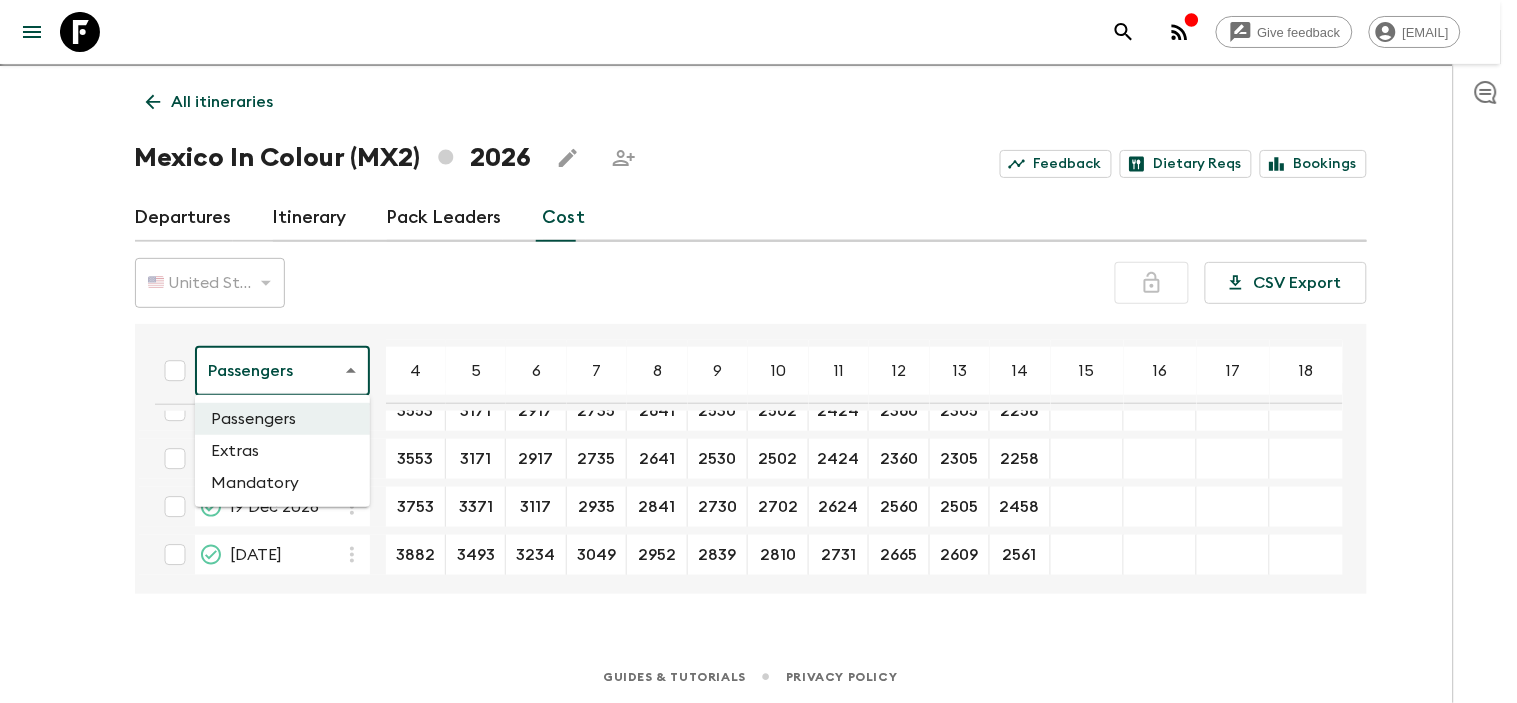 click on "Extras" at bounding box center [282, 451] 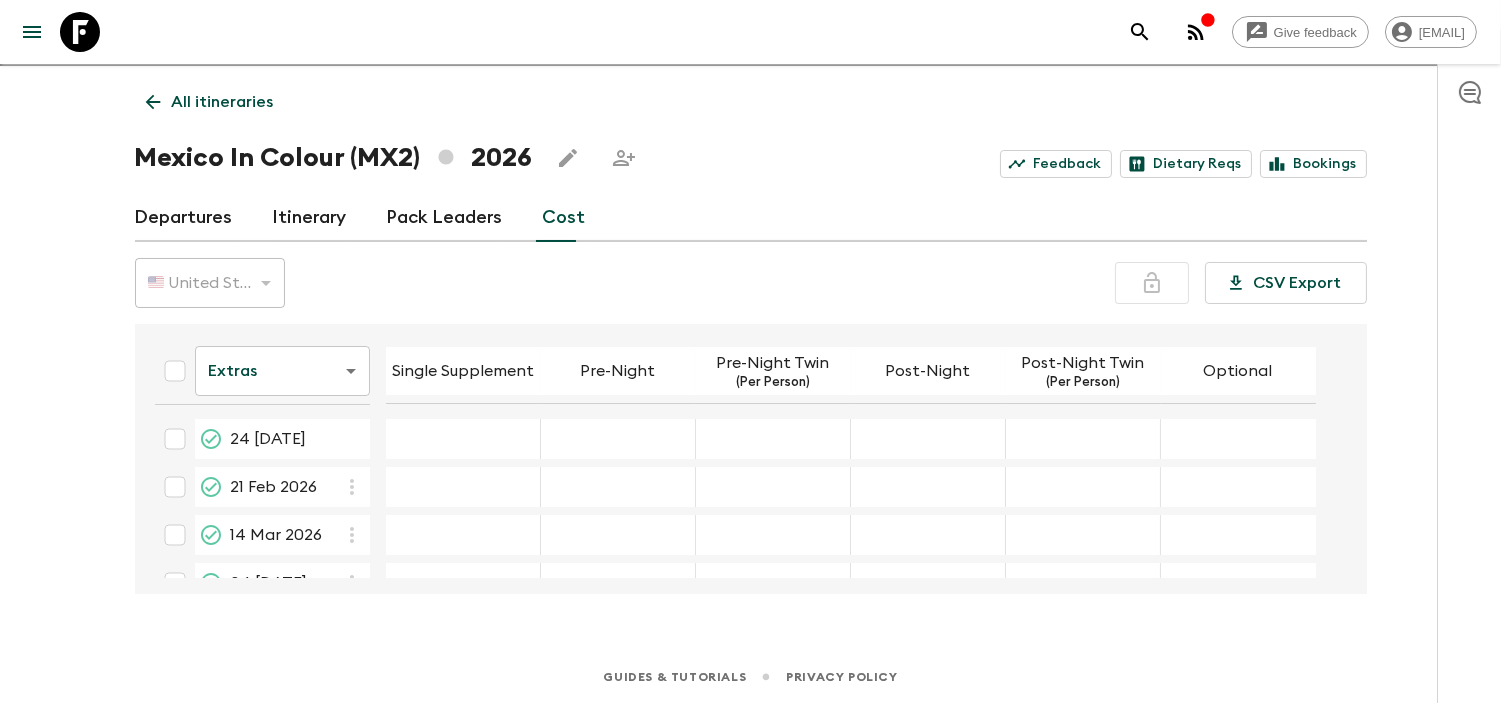 scroll, scrollTop: 0, scrollLeft: 0, axis: both 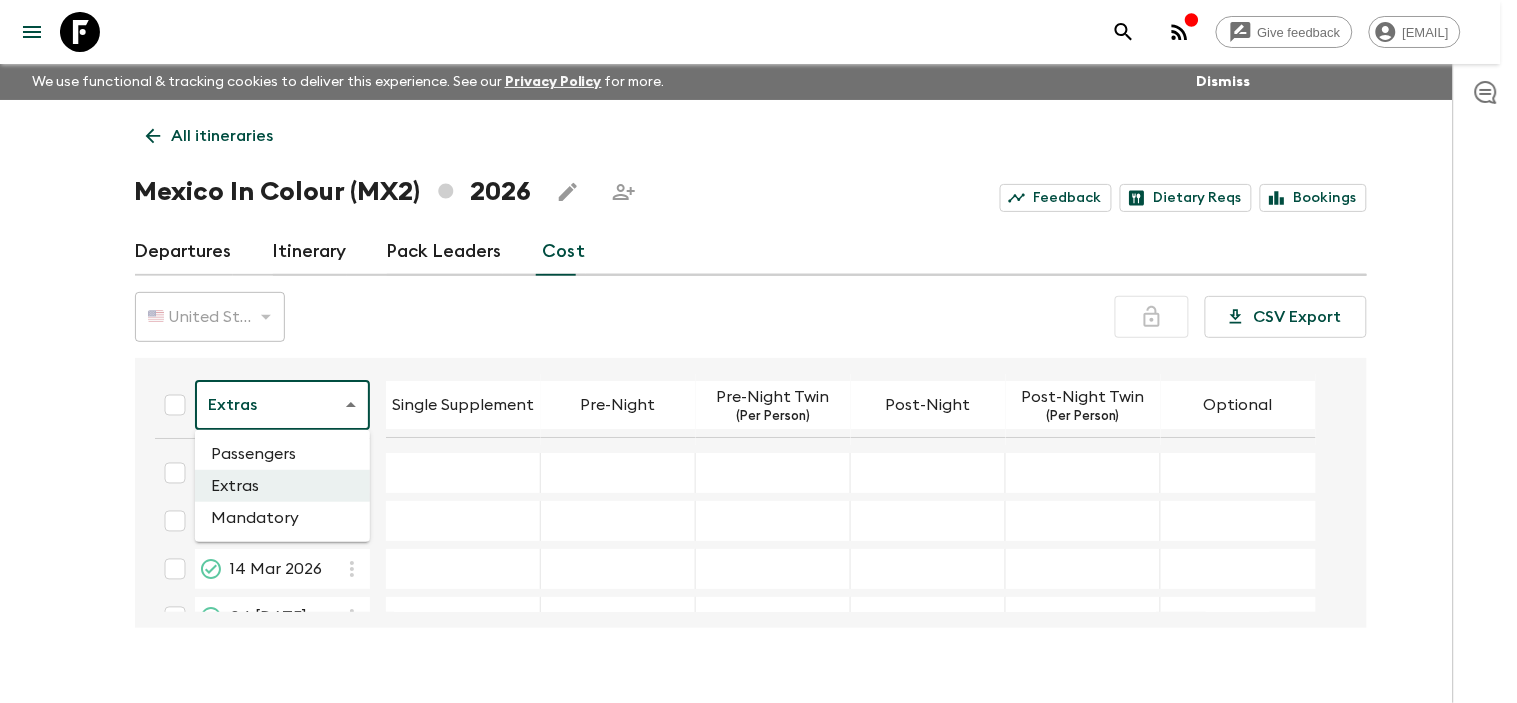 click on "Give feedback [EMAIL] We use functional & tracking cookies to deliver this experience. See our Privacy Policy for more. Dismiss All itineraries Mexico In Colour (MX2) 2026 Feedback Dietary Reqs Bookings Departures Itinerary Pack Leaders Cost 🇺🇸 United States Dollar (USD) USD ​ CSV Export Extras extrasCost ​ Single Supplement Pre-Night Pre-Night Twin (Per Person) Post-Night Post-Night Twin (Per Person) Optional [DATE] [DATE] [DATE] [DATE] 23 [DATE] 06 [DATE] 13 [DATE] 27 [DATE] 18 [DATE] 07 [DATE] 21 [DATE] 24 [DATE] 05 [DATE] 19 [DATE] 26 [DATE] Guides & Tutorials Privacy Policy
Passengers Extras Mandatory" at bounding box center [758, 369] 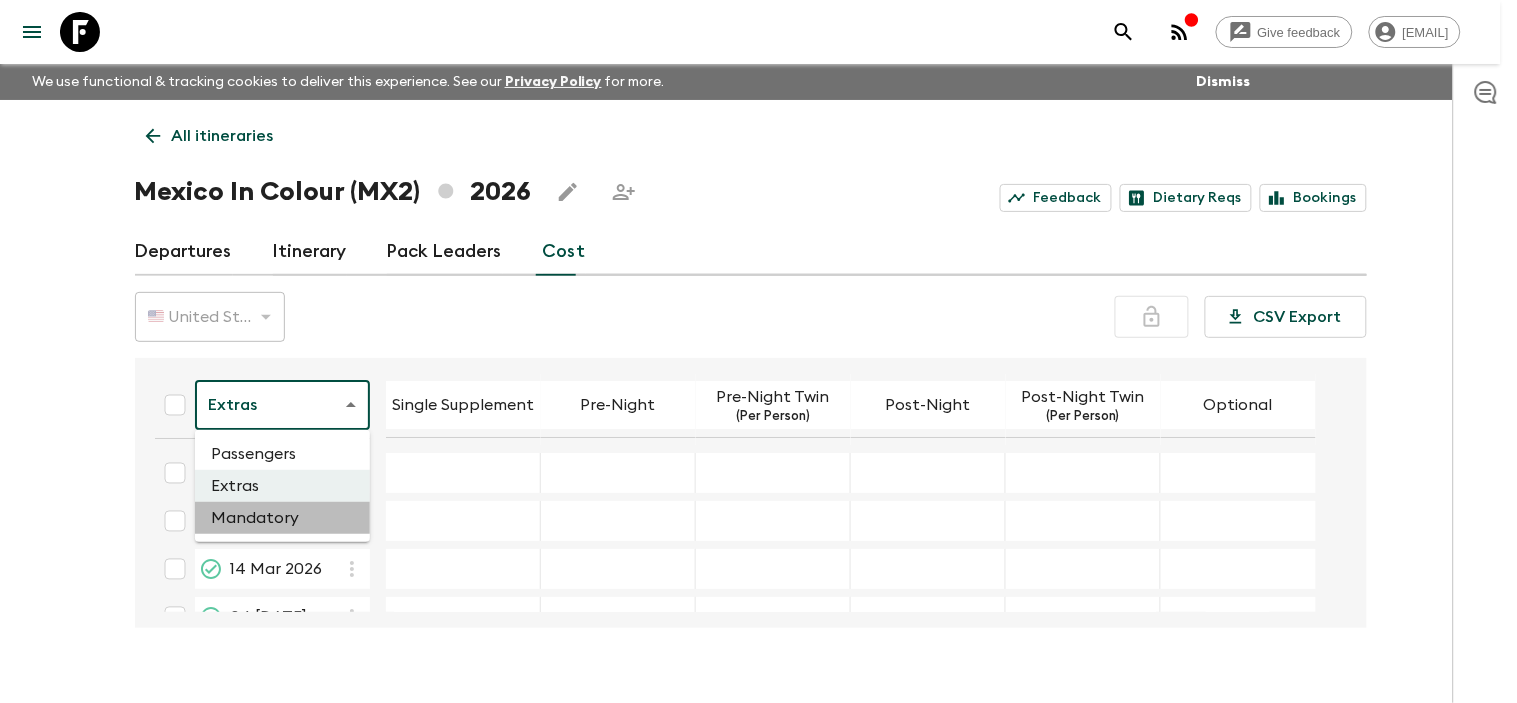 click on "Mandatory" at bounding box center (282, 518) 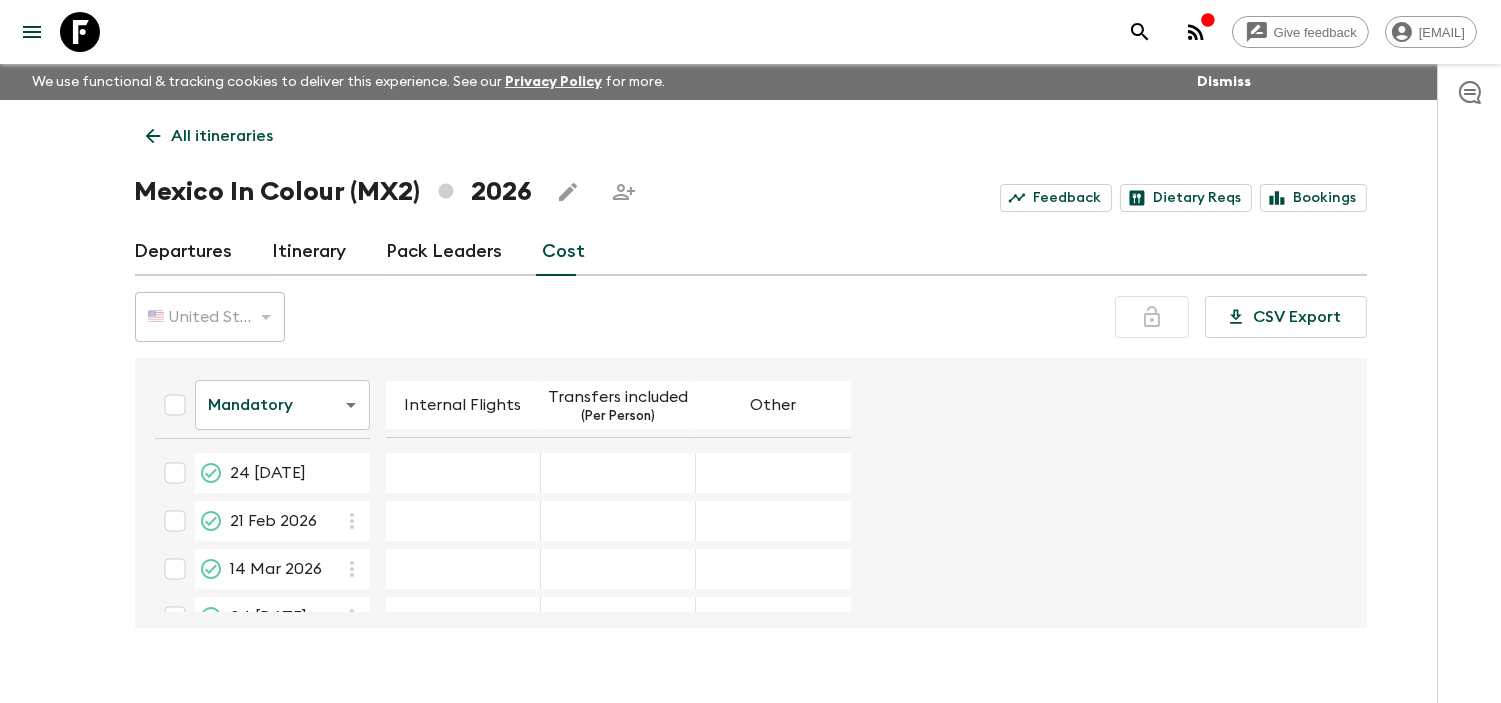 click on "Give feedback [EMAIL] We use functional & tracking cookies to deliver this experience. See our Privacy Policy for more. Dismiss All itineraries Mexico In Colour (MX2) 2026 Feedback Dietary Reqs Bookings Departures Itinerary Pack Leaders Cost 🇺🇸 United States Dollar (USD) USD ​ CSV Export Mandatory mandatoryCost ​ Internal Flights Transfers included (Per Person) Other 24 Jan 2026 21 Feb 2026 14 Mar 2026 04 Apr 2026 23 May 2026 06 Jun 2026 13 Jun 2026 27 Jun 2026 18 Jul 2026 07 Nov 2026 21 Nov 2026 24 Nov 2026 05 Dec 2026 19 Dec 2026 26 Dec 2026 Guides & Tutorials Privacy Policy" at bounding box center (750, 369) 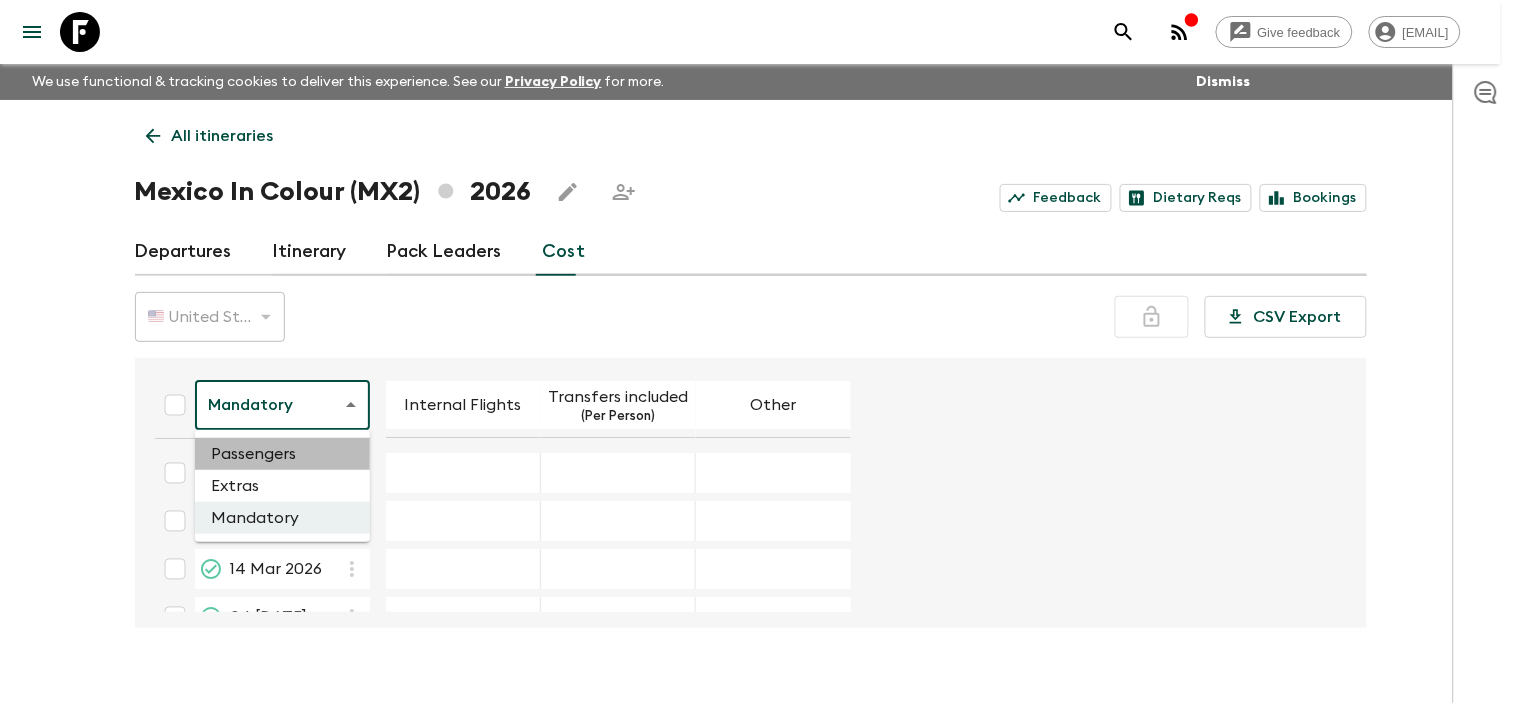 click on "Passengers" at bounding box center [282, 454] 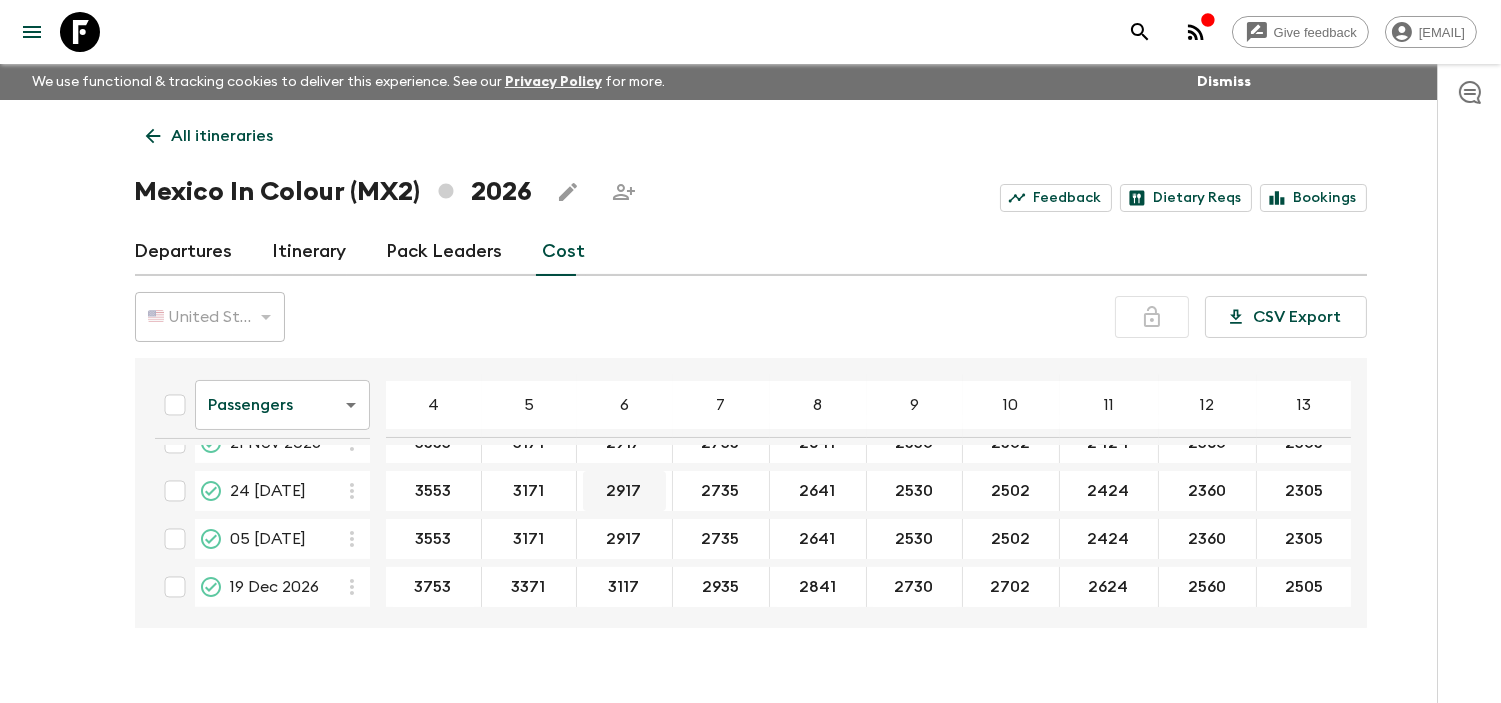 scroll, scrollTop: 564, scrollLeft: 0, axis: vertical 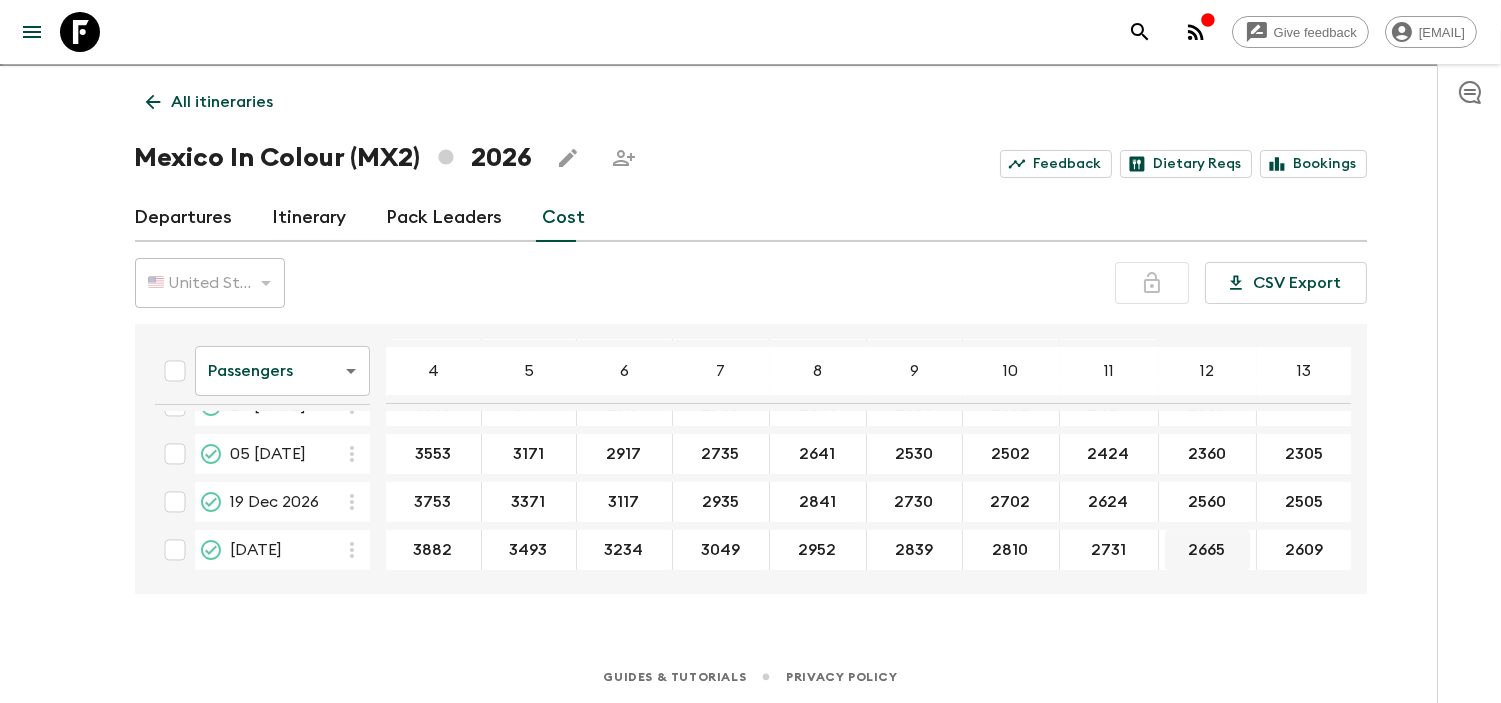 drag, startPoint x: 395, startPoint y: 513, endPoint x: 1164, endPoint y: 545, distance: 769.6655 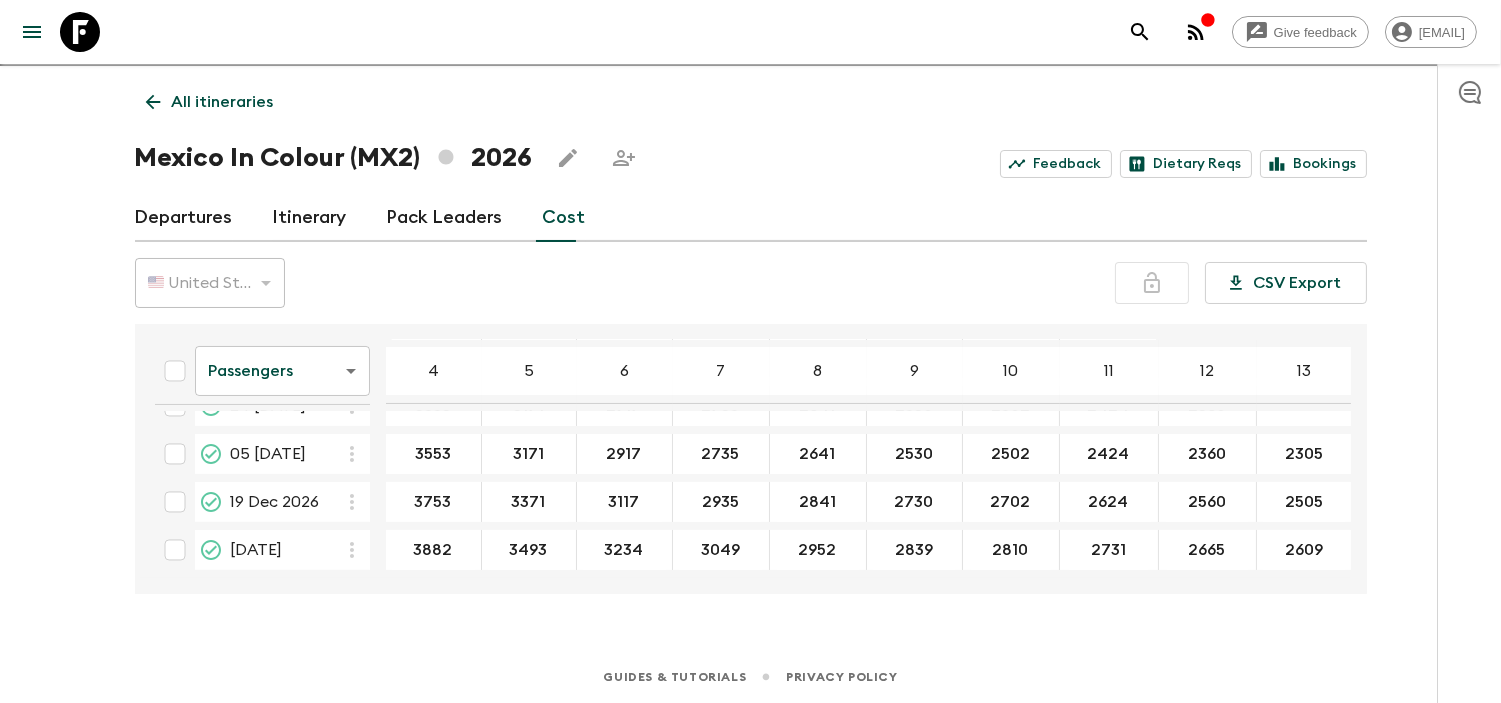 drag, startPoint x: 1053, startPoint y: 585, endPoint x: 1030, endPoint y: 582, distance: 23.194826 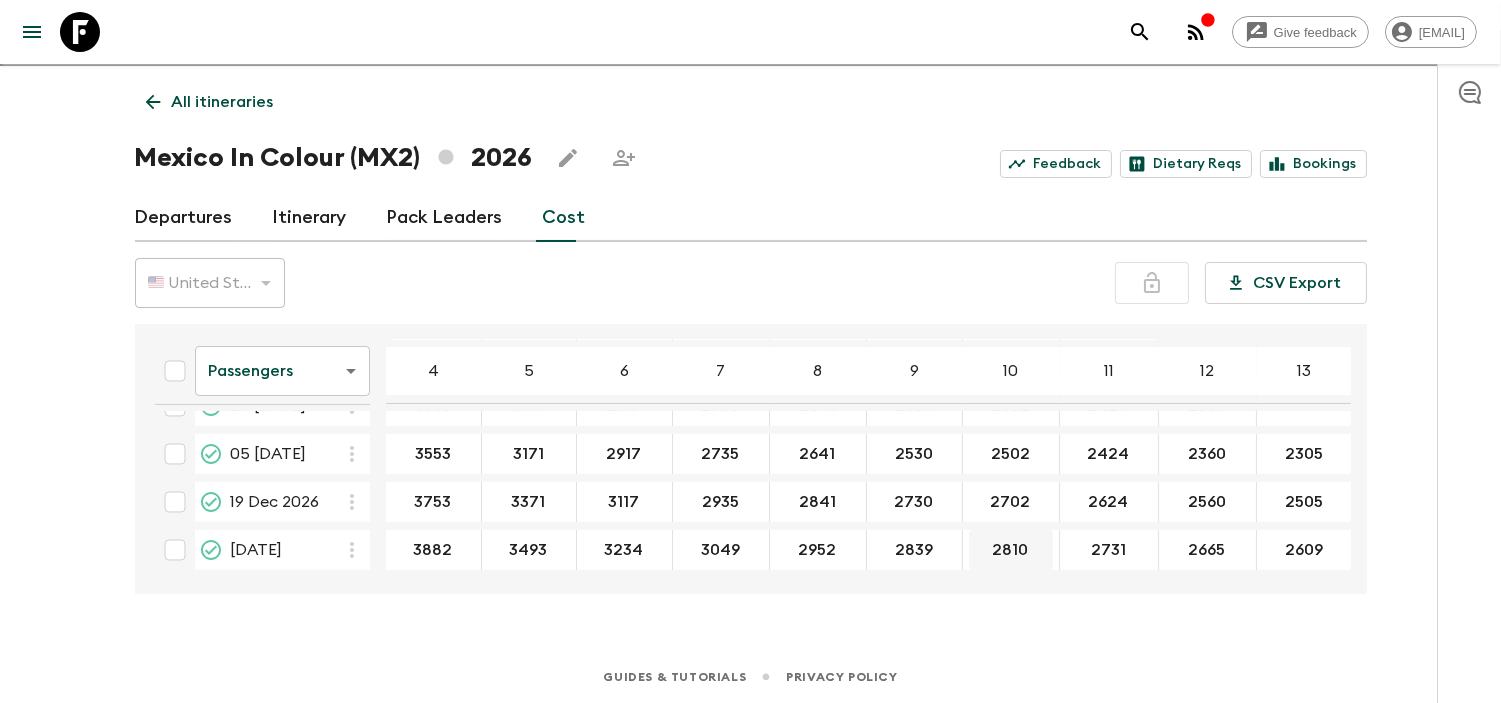 drag, startPoint x: 385, startPoint y: 526, endPoint x: 977, endPoint y: 525, distance: 592.00085 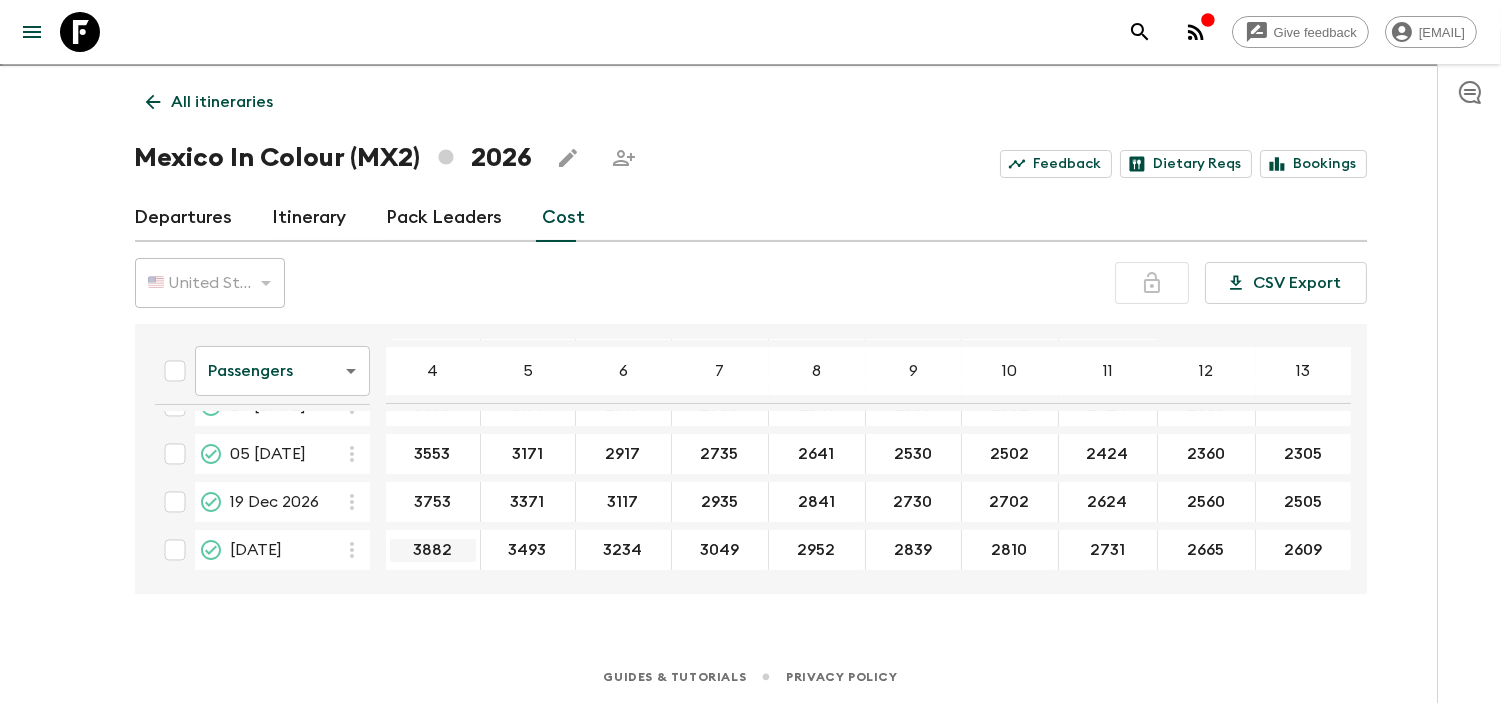 drag, startPoint x: 503, startPoint y: 536, endPoint x: 444, endPoint y: 551, distance: 60.876926 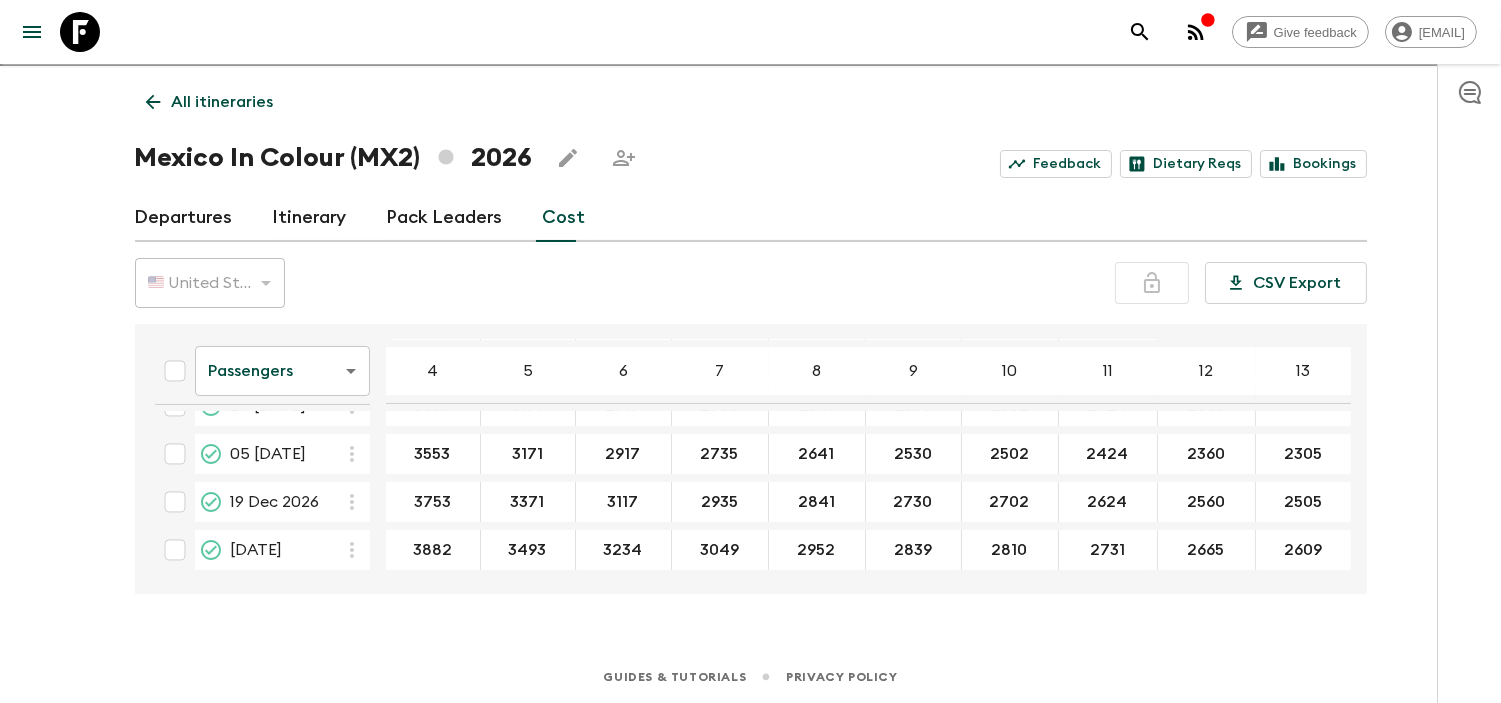 click on "[DATE]" at bounding box center [262, 550] 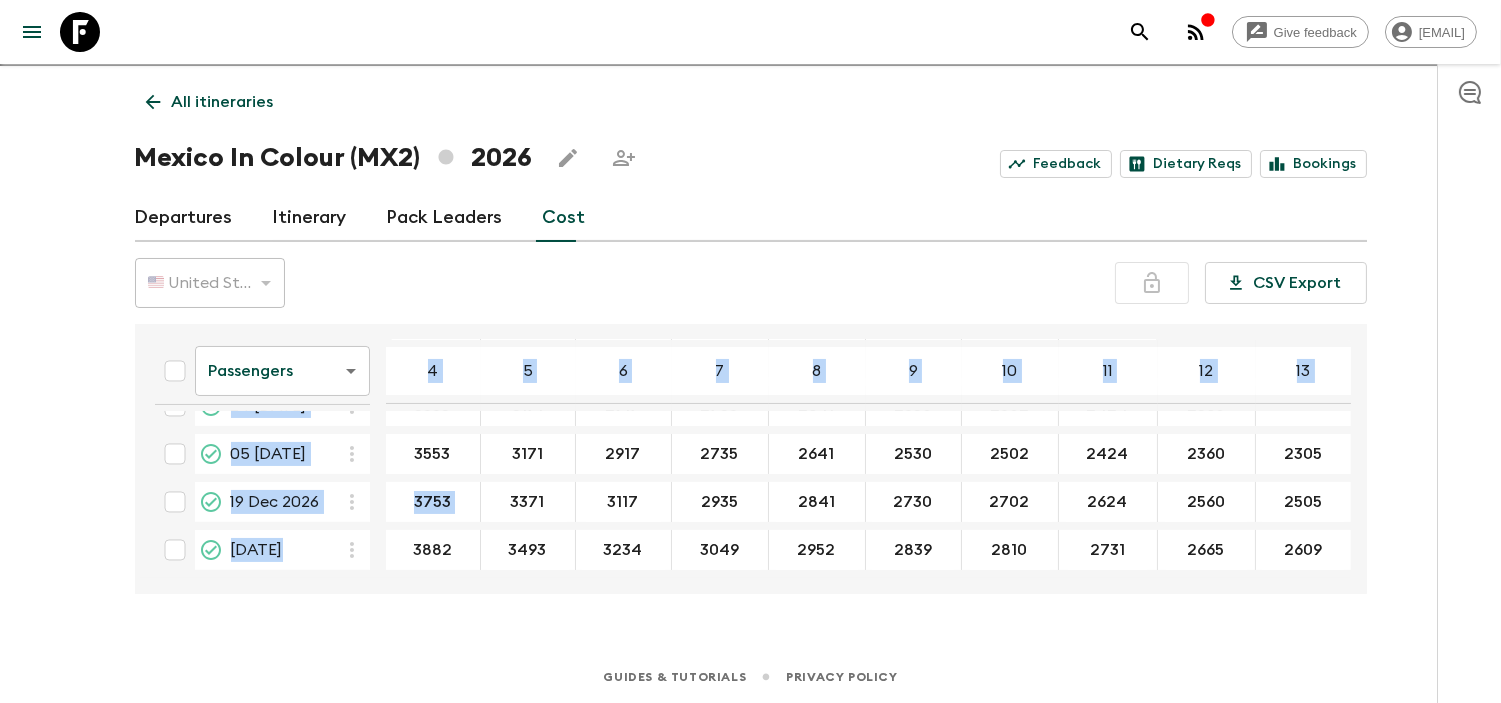 scroll, scrollTop: 564, scrollLeft: 373, axis: both 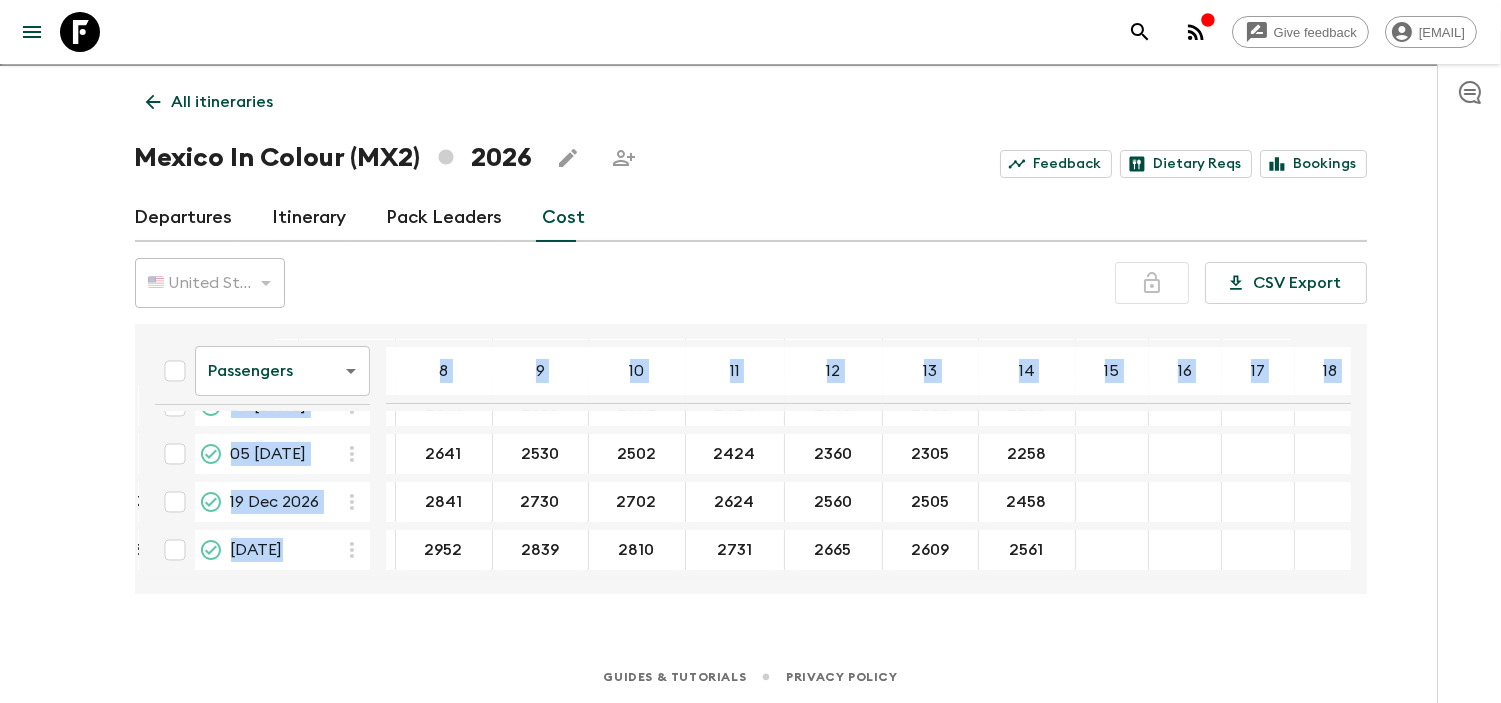 drag, startPoint x: 373, startPoint y: 530, endPoint x: 1122, endPoint y: 546, distance: 749.1709 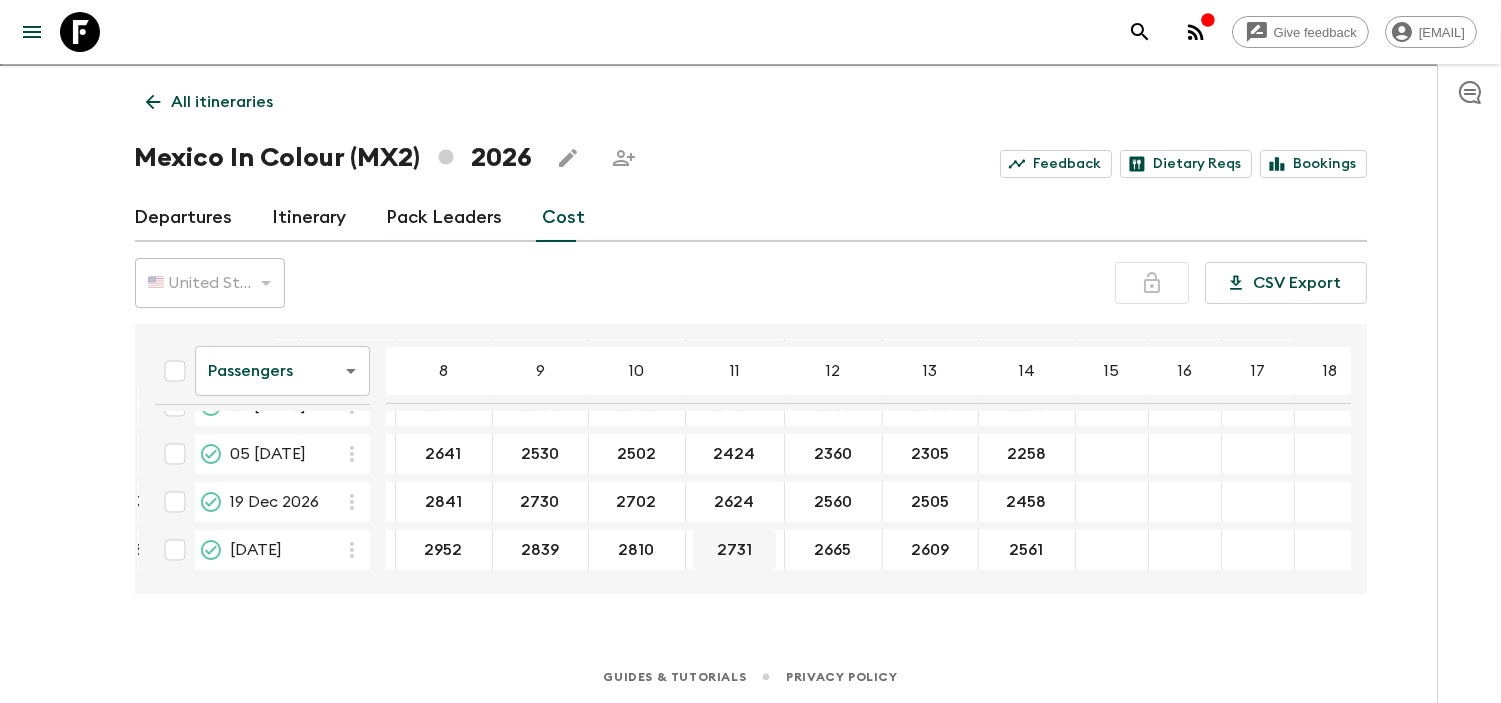 drag, startPoint x: 1114, startPoint y: 536, endPoint x: 683, endPoint y: 554, distance: 431.3757 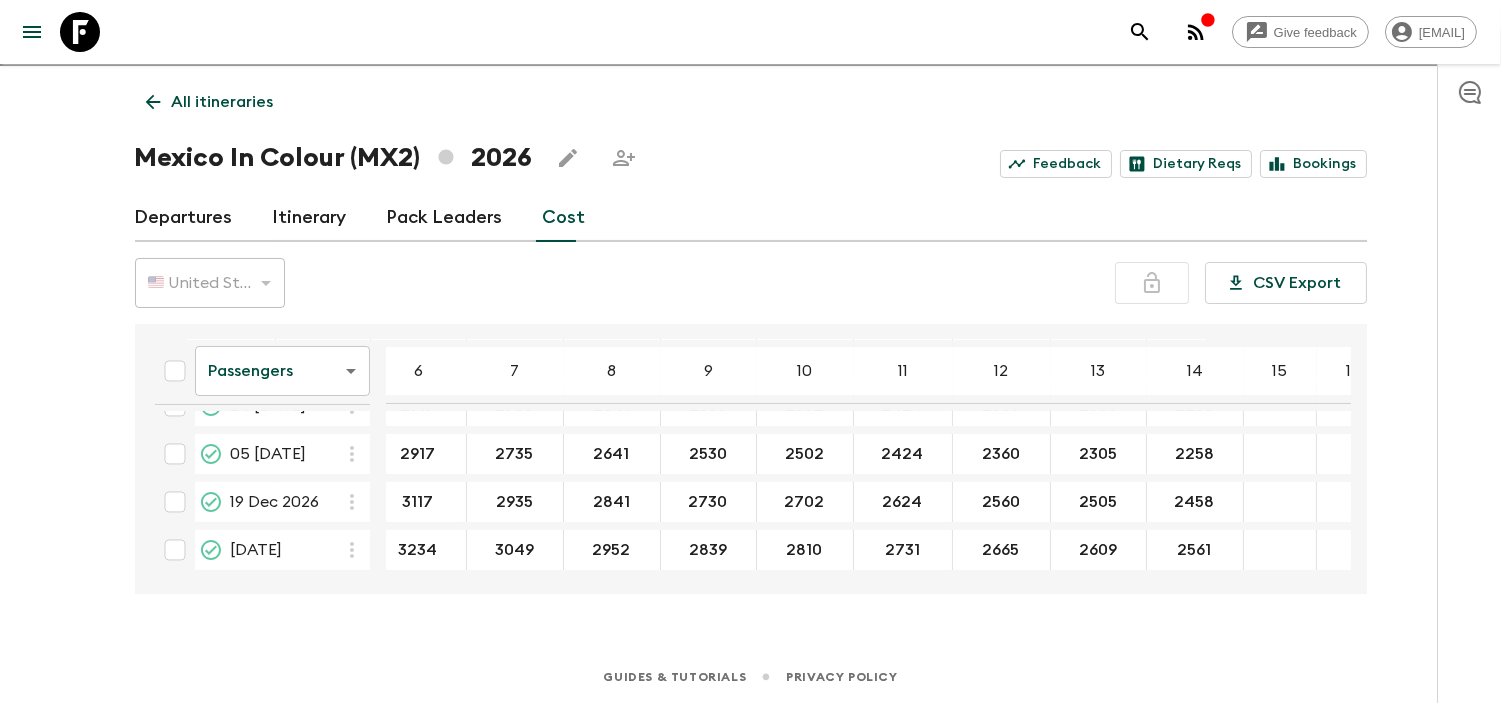 scroll, scrollTop: 564, scrollLeft: 0, axis: vertical 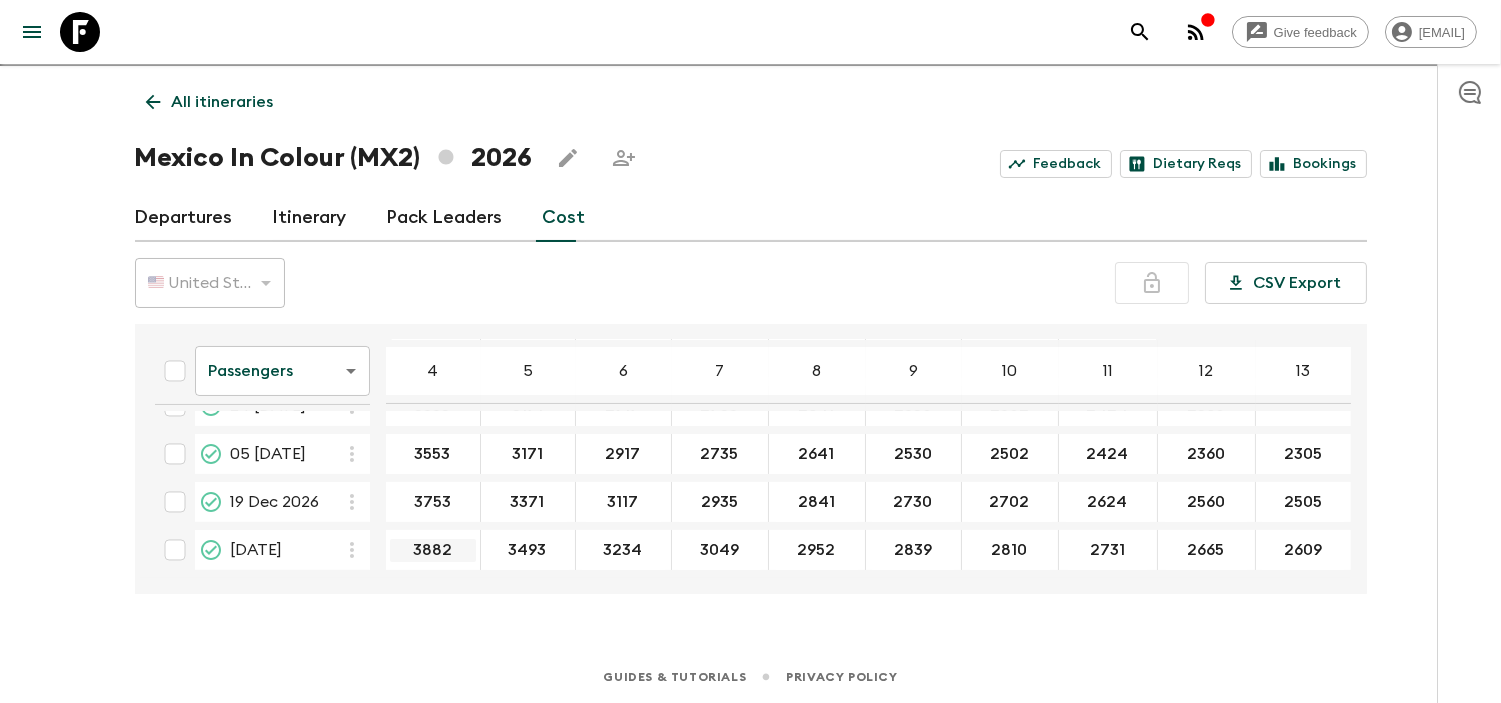 click on "3882" at bounding box center (433, 550) 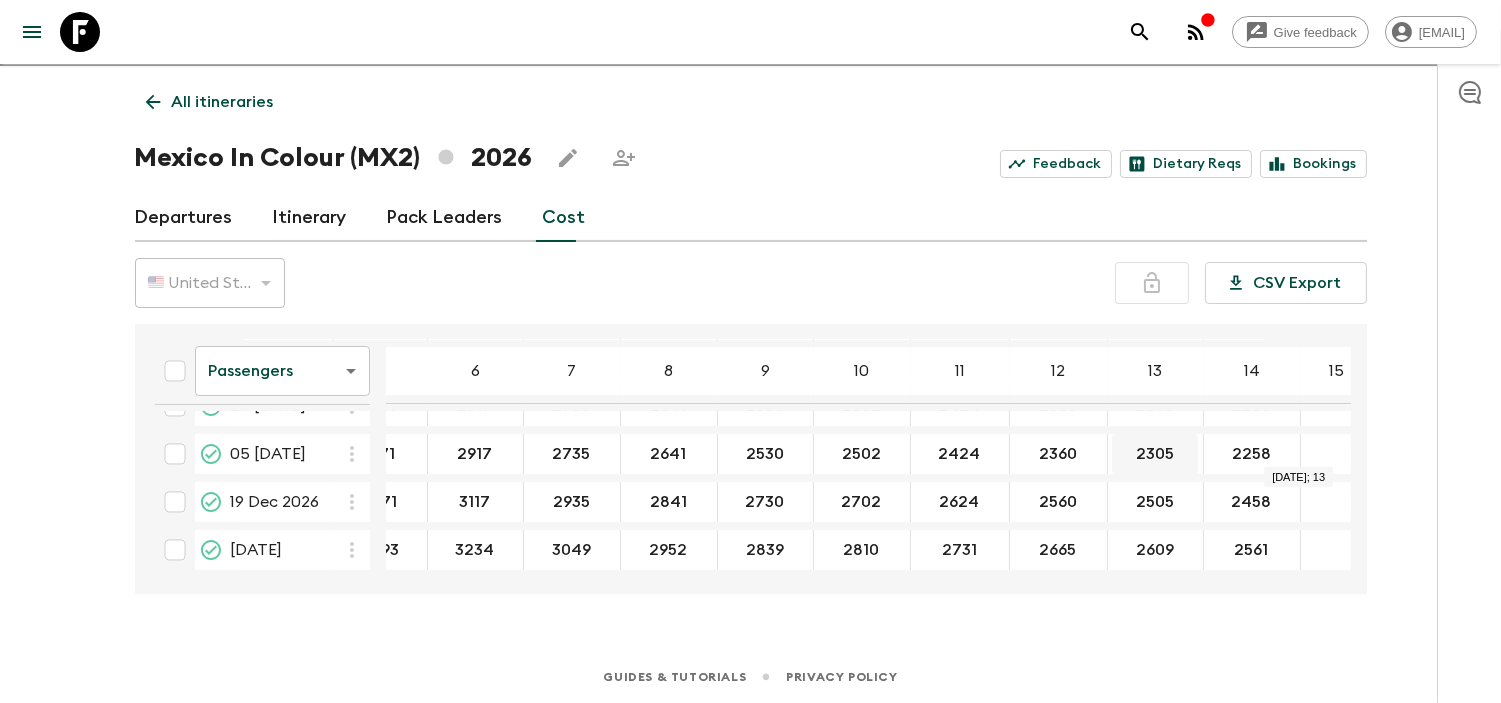 scroll, scrollTop: 564, scrollLeft: 150, axis: both 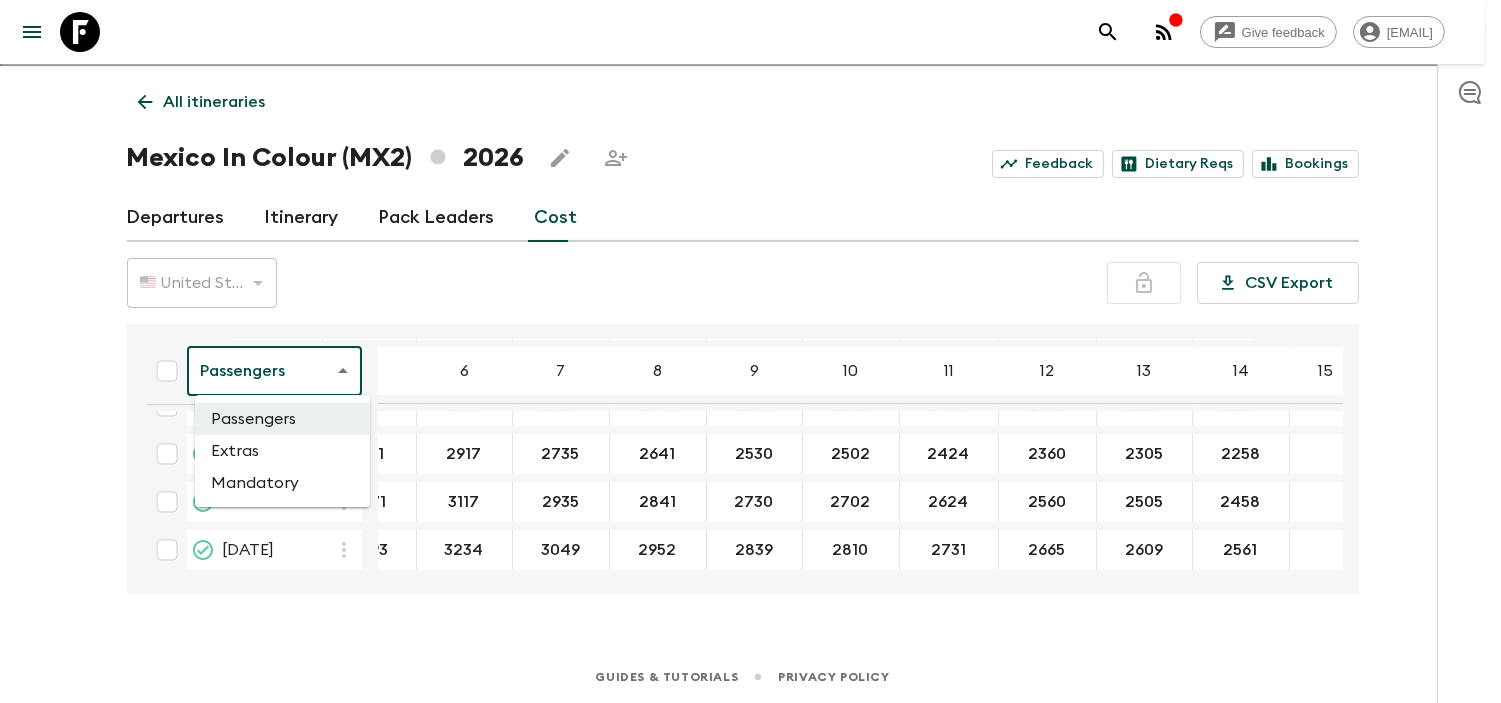 click on "Give feedback [EMAIL] We use functional & tracking cookies to deliver this experience. See our Privacy Policy for more. Dismiss All itineraries Mexico In Colour (MX2) 2026 Feedback Dietary Reqs Bookings Departures Itinerary Pack Leaders Cost 🇺🇸 United States Dollar (USD) USD ​ CSV Export Passengers passengersCost ​ 4 5 6 7 8 9 10 11 12 13 14 15 16 17 18 [DATE] [NUMBER] [NUMBER] [NUMBER] [NUMBER] [NUMBER] [NUMBER] [NUMBER] [NUMBER] [NUMBER] [NUMBER] [NUMBER] [DATE] [NUMBER] [NUMBER] [NUMBER] [NUMBER] [NUMBER] [NUMBER] [NUMBER] [NUMBER] [NUMBER] [NUMBER] [NUMBER] [DATE] [NUMBER] [NUMBER] [NUMBER] [NUMBER] [NUMBER] [NUMBER] [NUMBER] [NUMBER] [NUMBER] [NUMBER] [NUMBER] 04 [DATE] [NUMBER] [NUMBER] [NUMBER] [NUMBER] [NUMBER] [NUMBER] [NUMBER] [NUMBER] [NUMBER] [NUMBER] [NUMBER] 23 [DATE] [NUMBER] [NUMBER] [NUMBER] [NUMBER] [NUMBER] [NUMBER] [NUMBER] [NUMBER] [NUMBER] [NUMBER] [NUMBER] 06 [DATE] [NUMBER] [NUMBER] [NUMBER] [NUMBER] [NUMBER] [NUMBER] [NUMBER] [NUMBER] [NUMBER] [NUMBER] [NUMBER] 13 [DATE] [NUMBER] [NUMBER] [NUMBER] [NUMBER] [NUMBER] [NUMBER] [NUMBER] [NUMBER] [NUMBER] [NUMBER] [NUMBER] 27 [DATE] [NUMBER] [NUMBER] [NUMBER] [NUMBER] [NUMBER] [NUMBER] [NUMBER] [NUMBER] [NUMBER] [NUMBER] [NUMBER] 18 [DATE] [NUMBER] [NUMBER] [NUMBER] [NUMBER] [NUMBER] [NUMBER] [NUMBER] [NUMBER] [NUMBER] [NUMBER] [NUMBER] 07 [DATE] [NUMBER] [NUMBER] [NUMBER] [NUMBER] [NUMBER] [NUMBER] [NUMBER] [NUMBER] [NUMBER]" at bounding box center [750, 335] 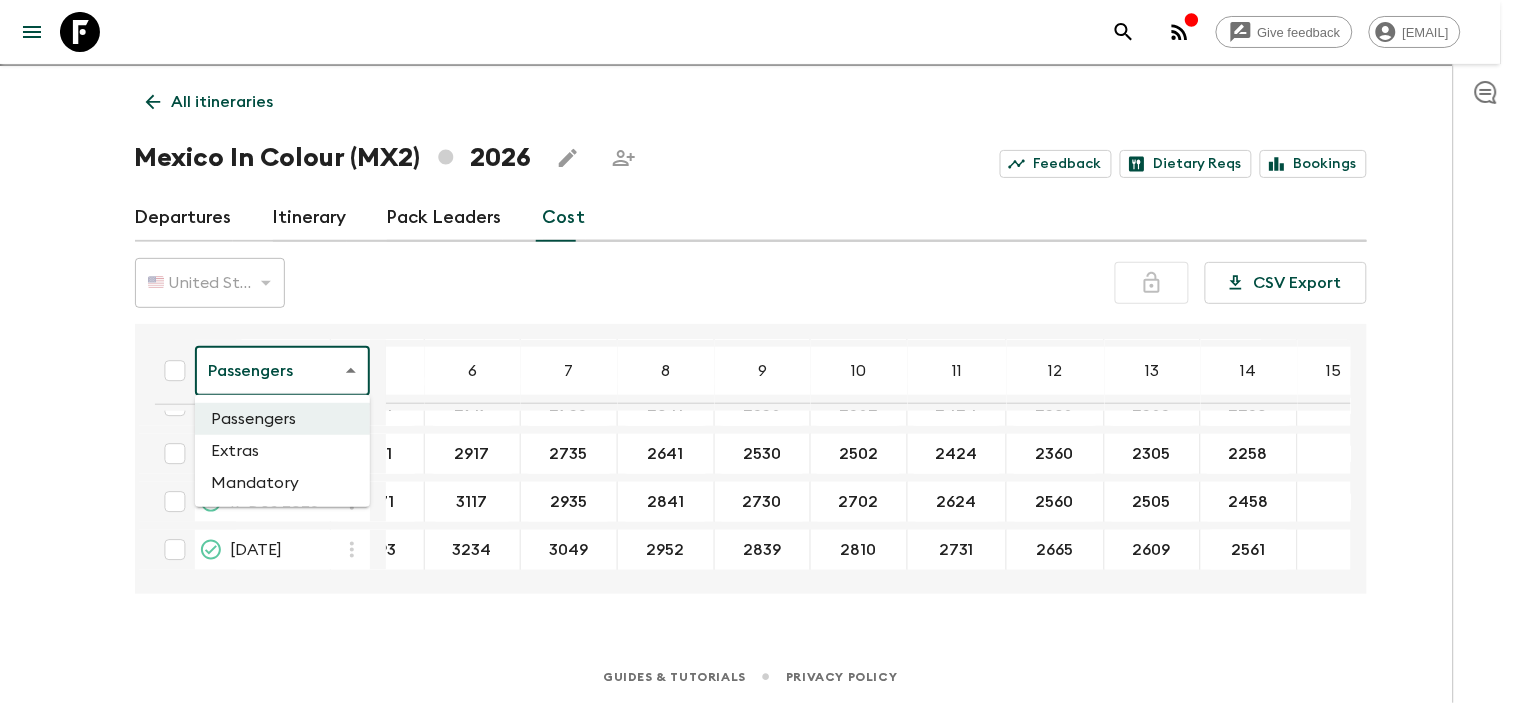 click on "Extras" at bounding box center (282, 451) 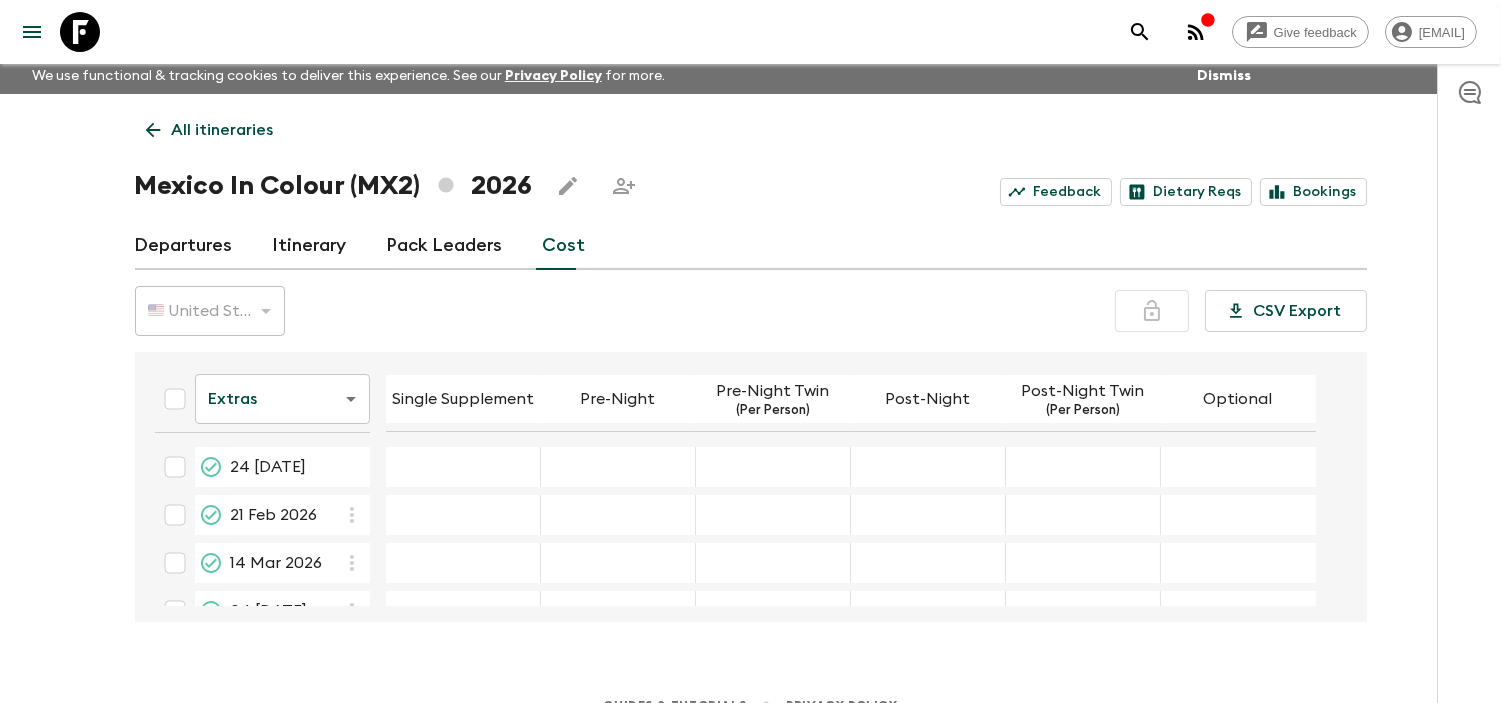 scroll, scrollTop: 0, scrollLeft: 0, axis: both 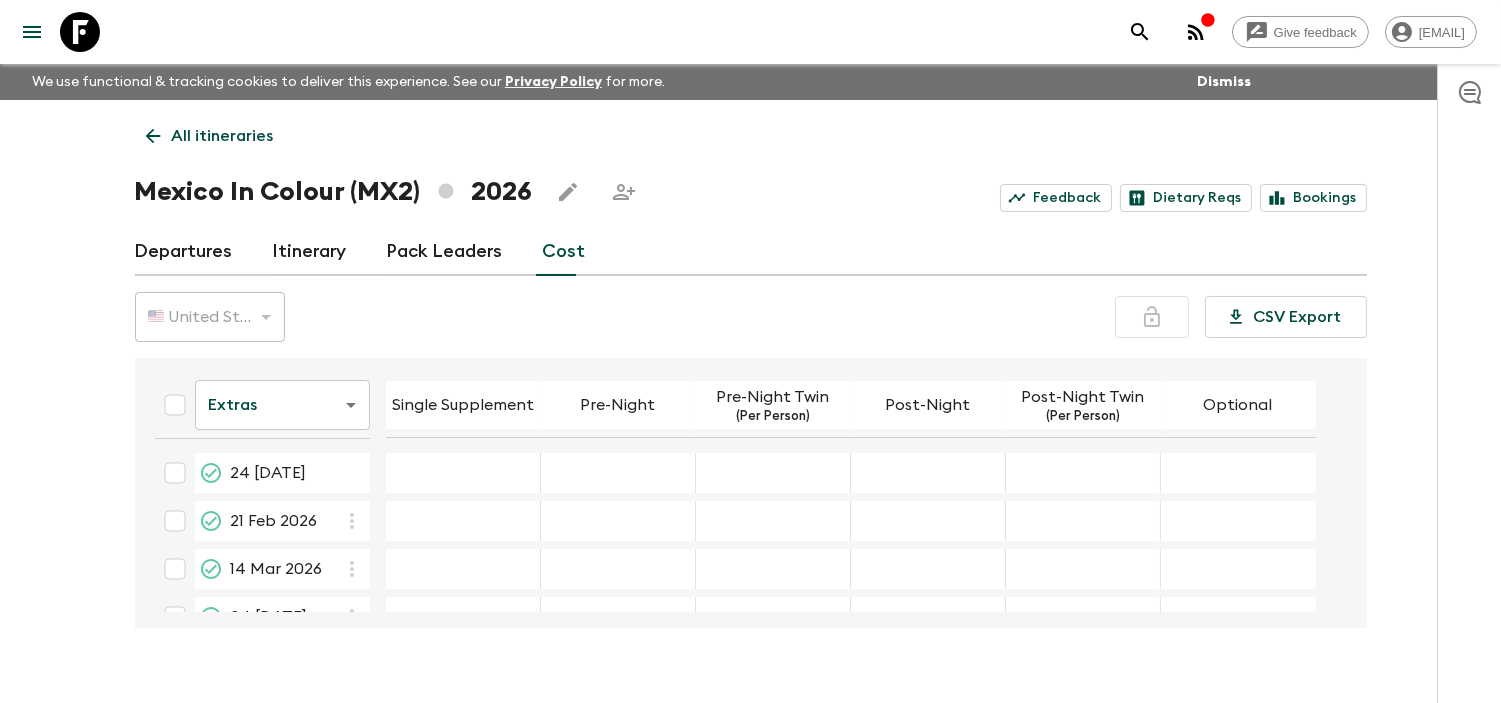 click at bounding box center [618, 473] 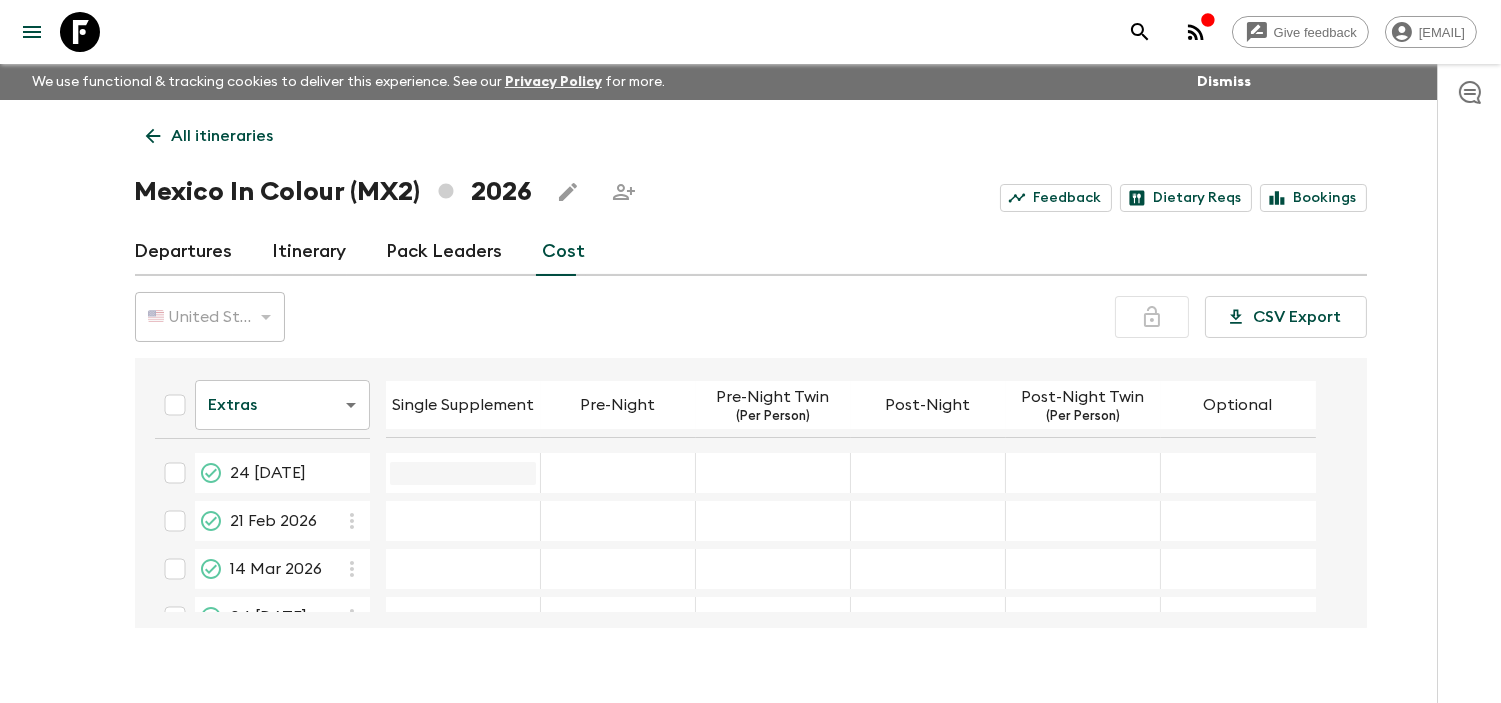 click at bounding box center (463, 473) 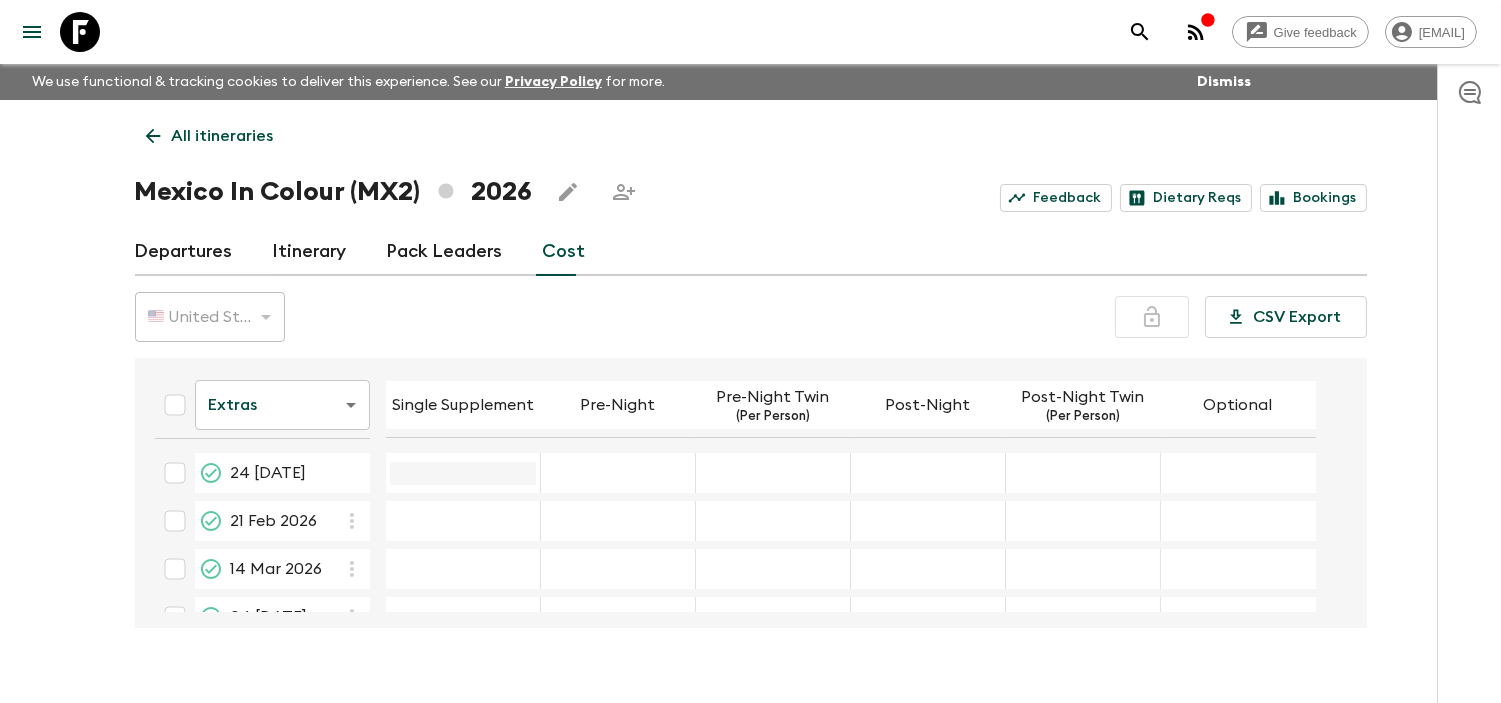 click at bounding box center (463, 473) 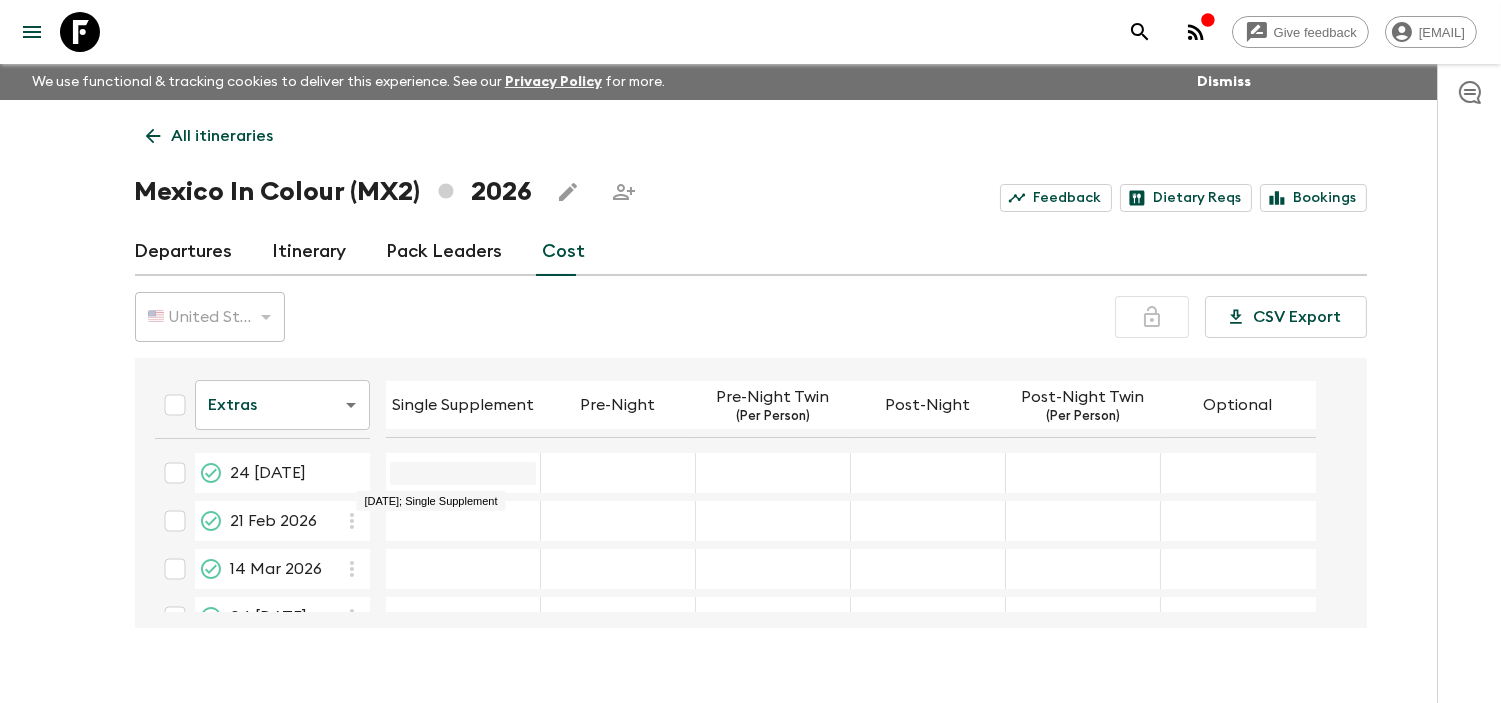 click at bounding box center [463, 473] 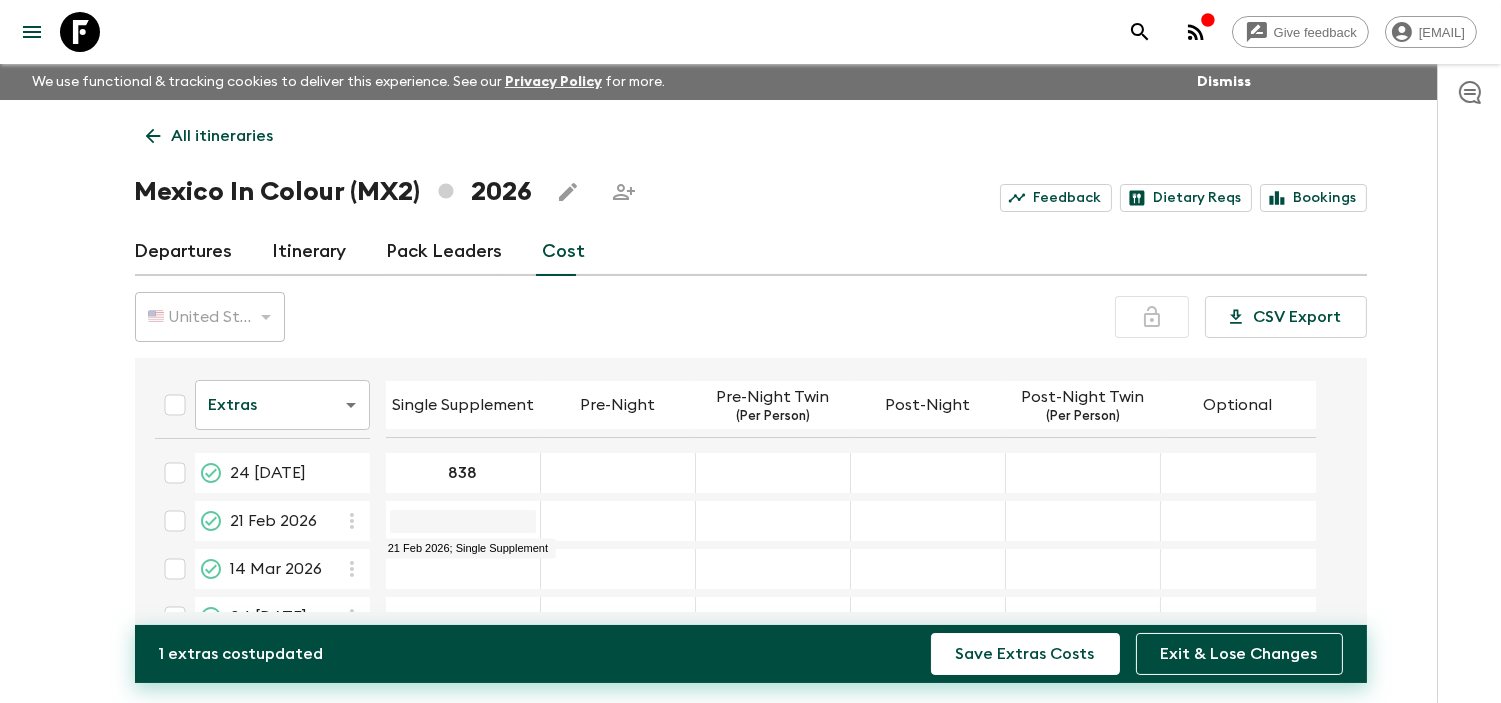 click at bounding box center (463, 521) 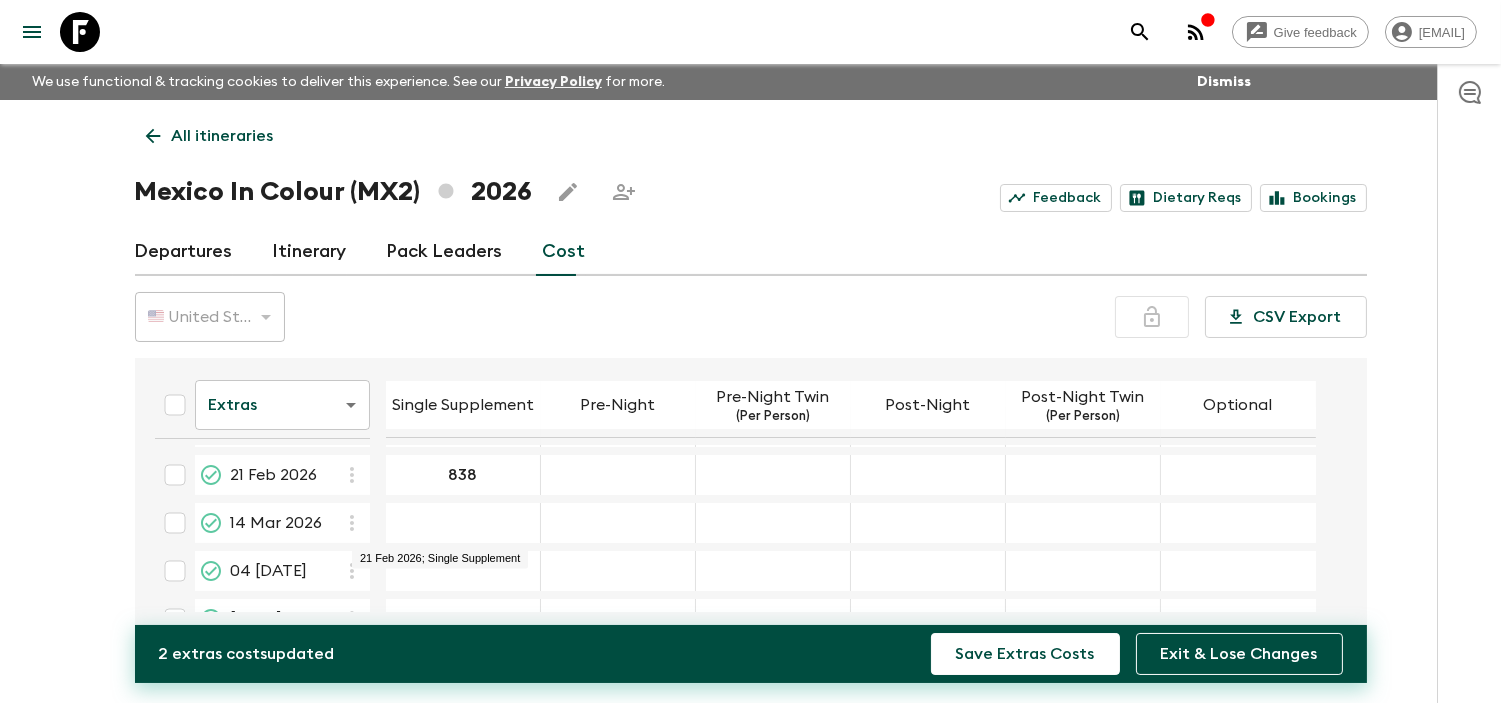 scroll, scrollTop: 48, scrollLeft: 0, axis: vertical 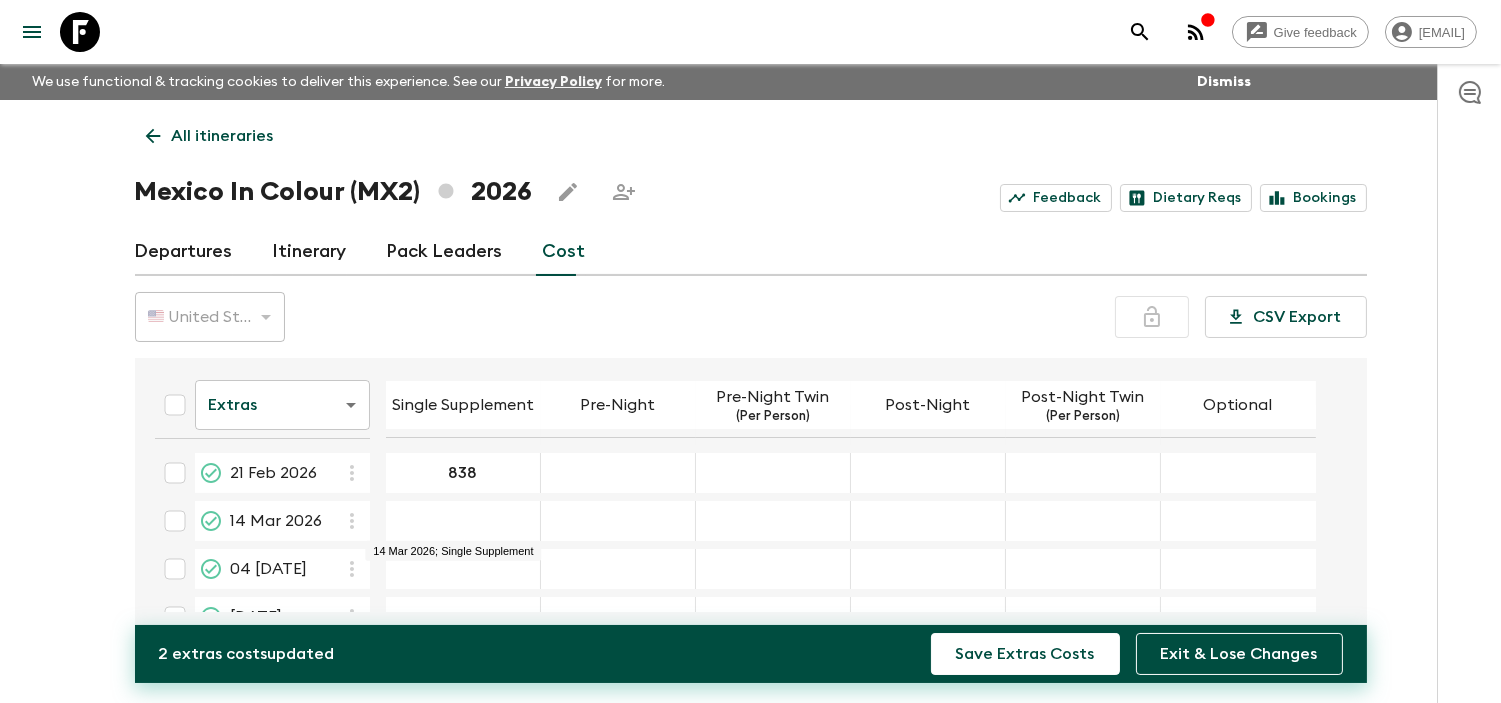 click at bounding box center (463, 521) 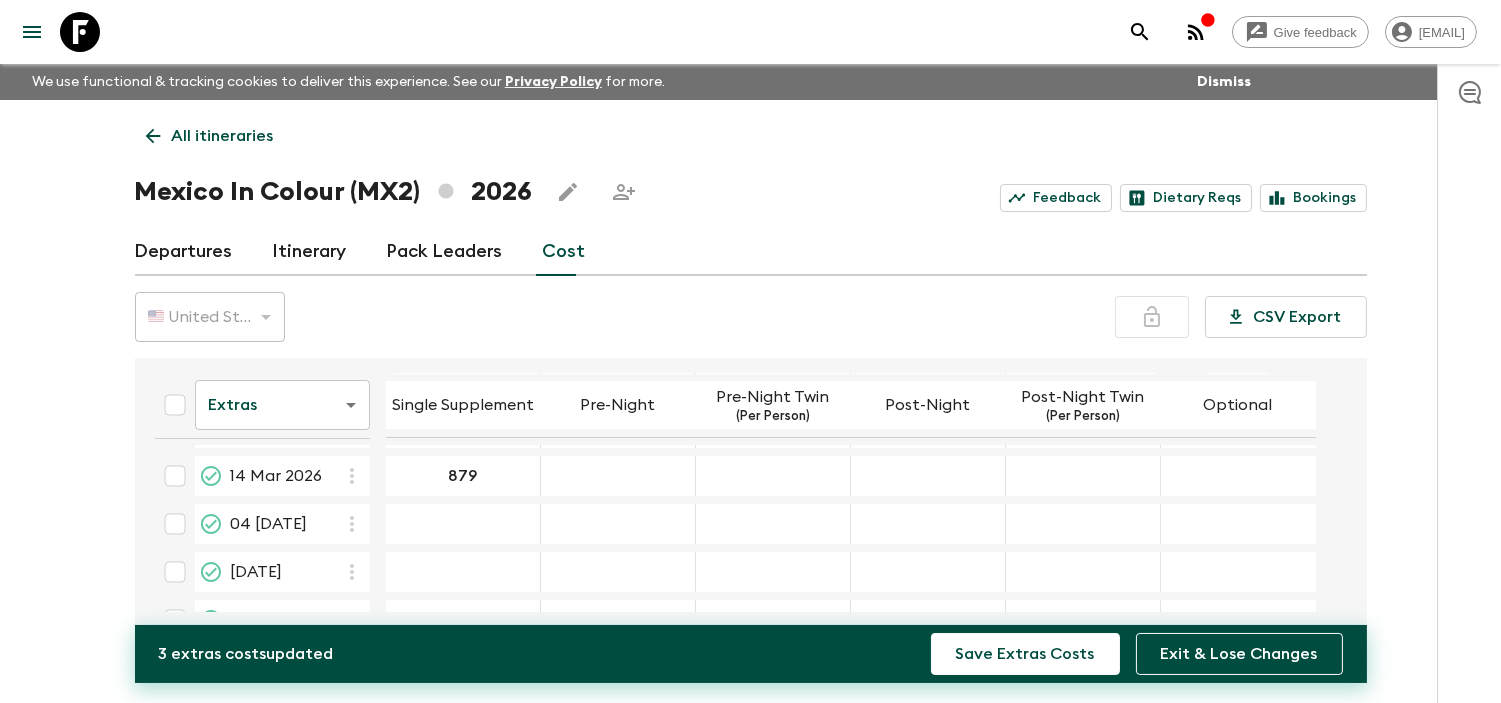 scroll, scrollTop: 108, scrollLeft: 0, axis: vertical 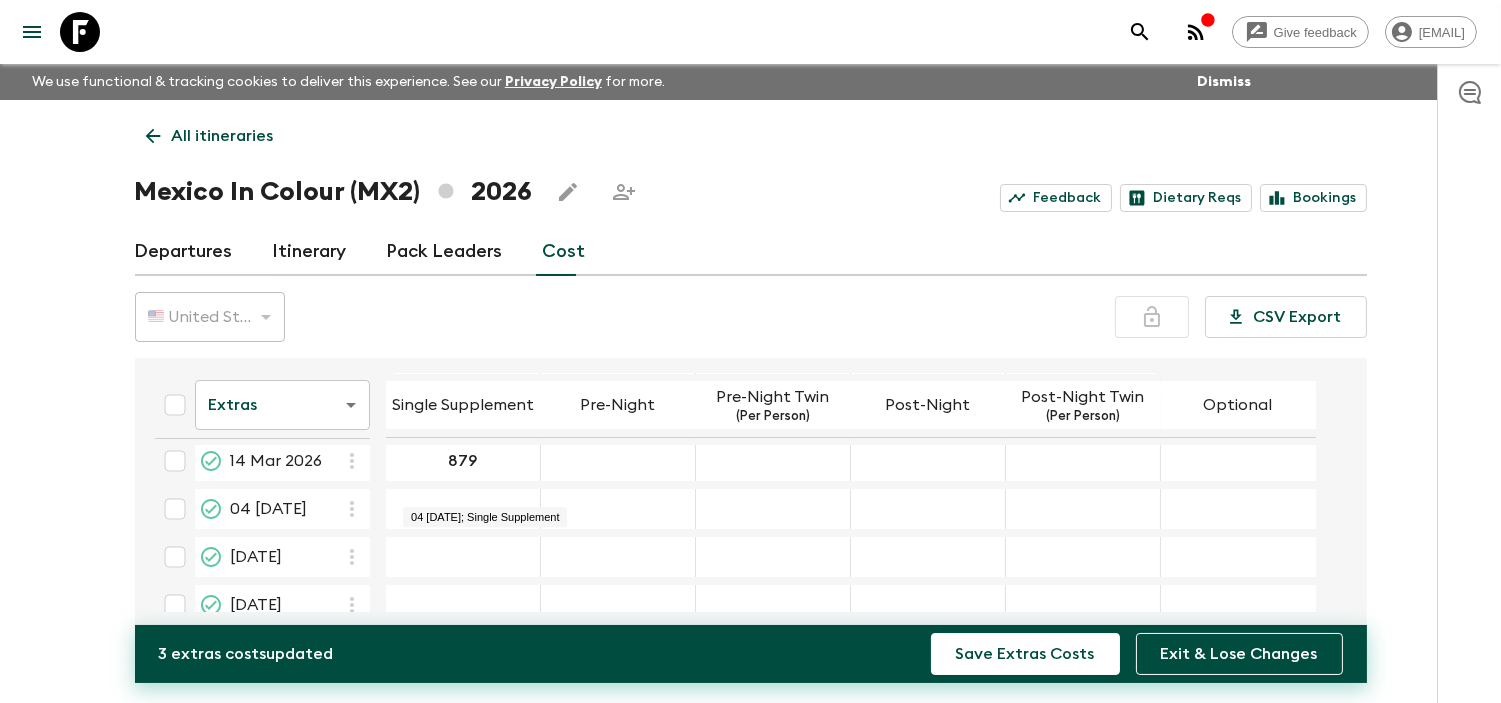 click at bounding box center [463, 509] 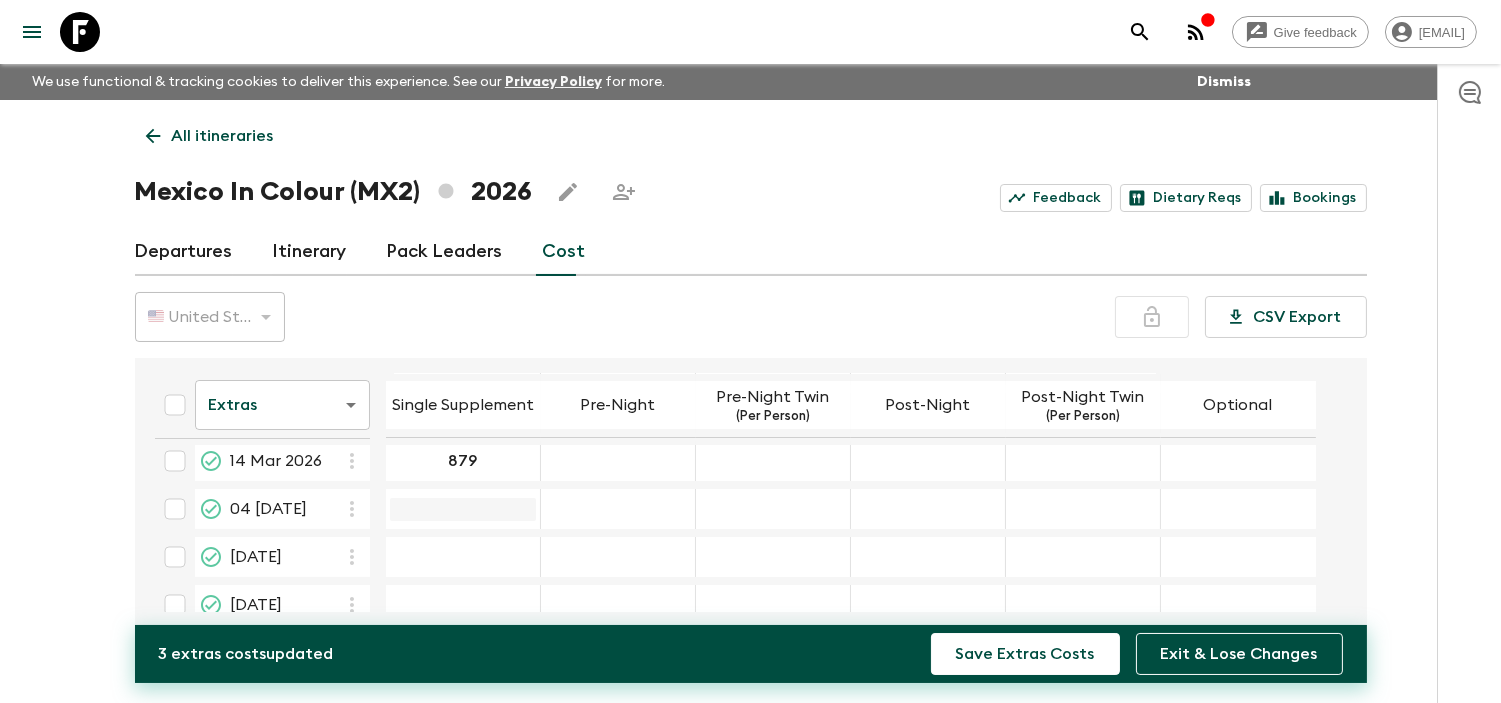 click at bounding box center [463, 509] 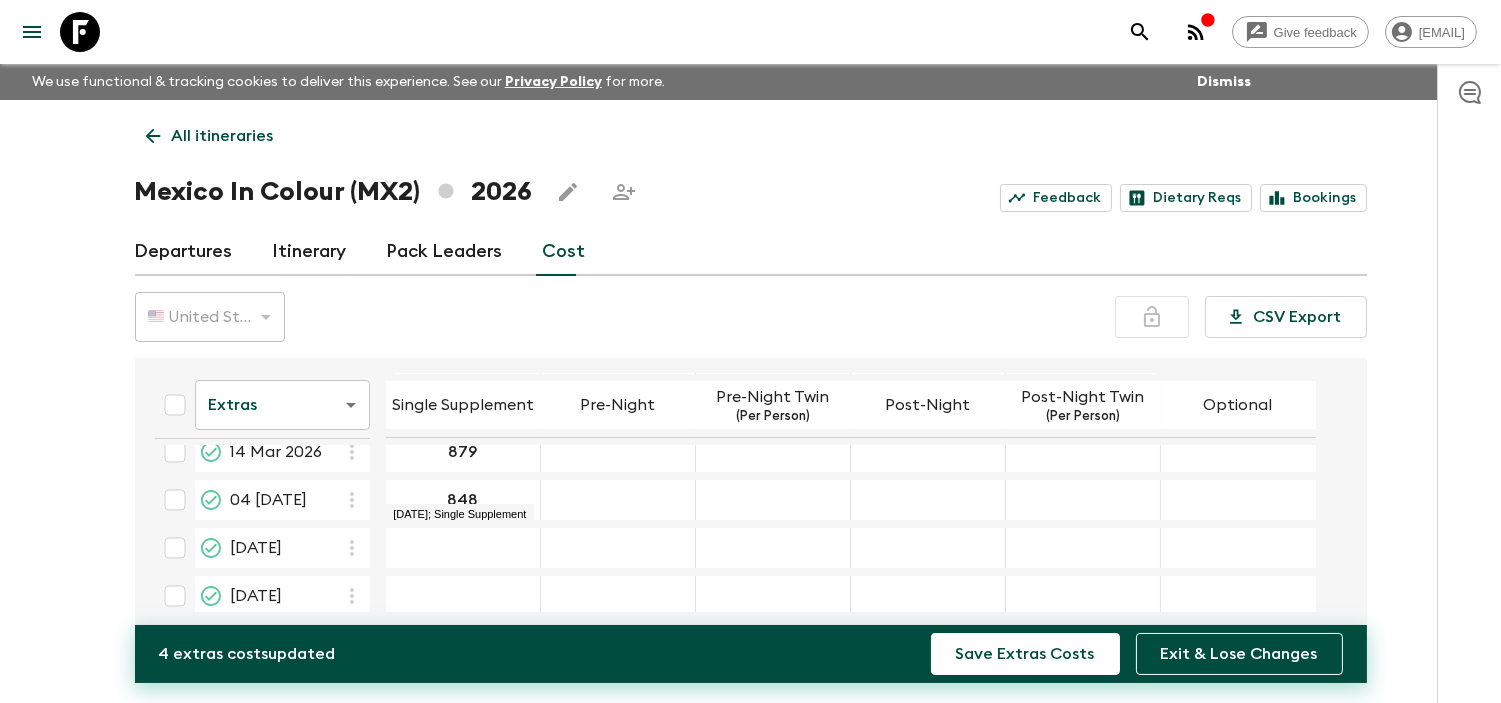 scroll, scrollTop: 78, scrollLeft: 0, axis: vertical 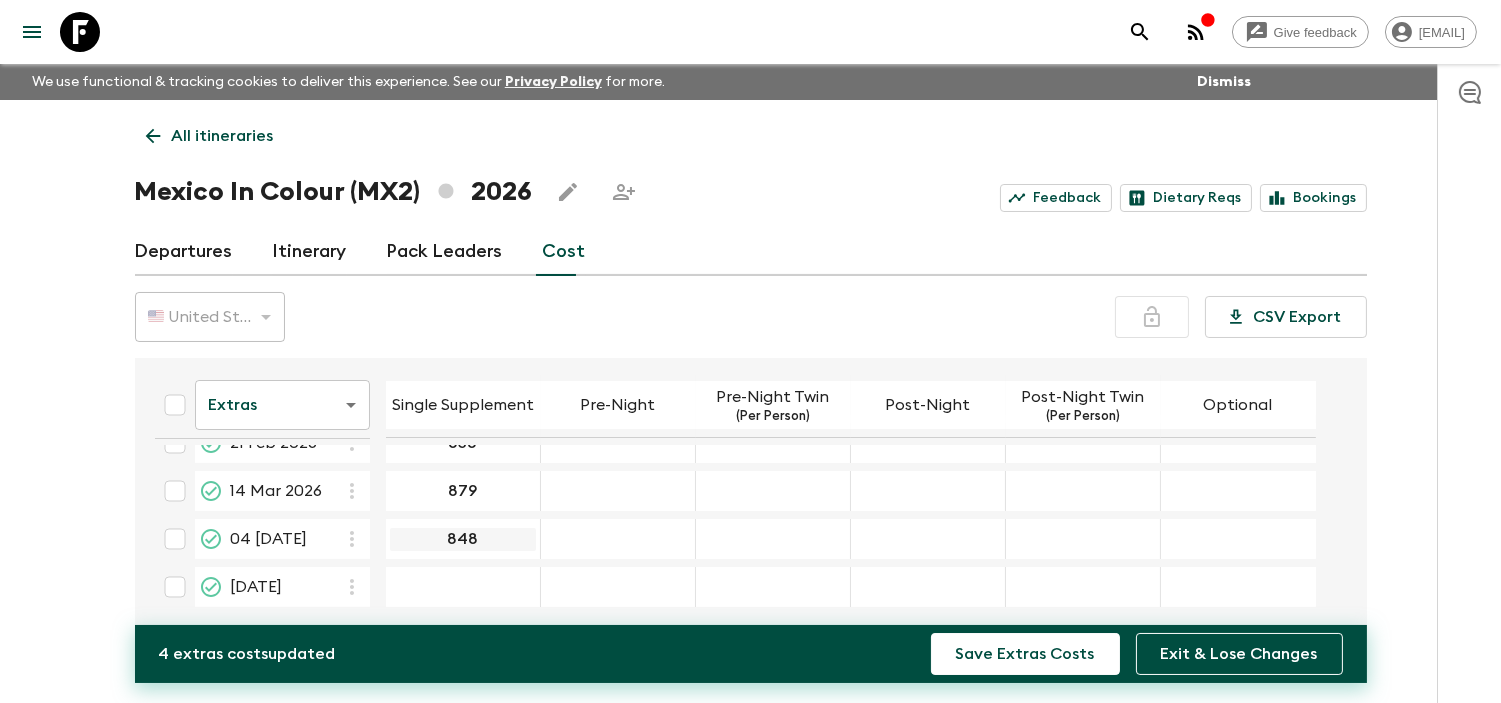 click on "848" at bounding box center [463, 539] 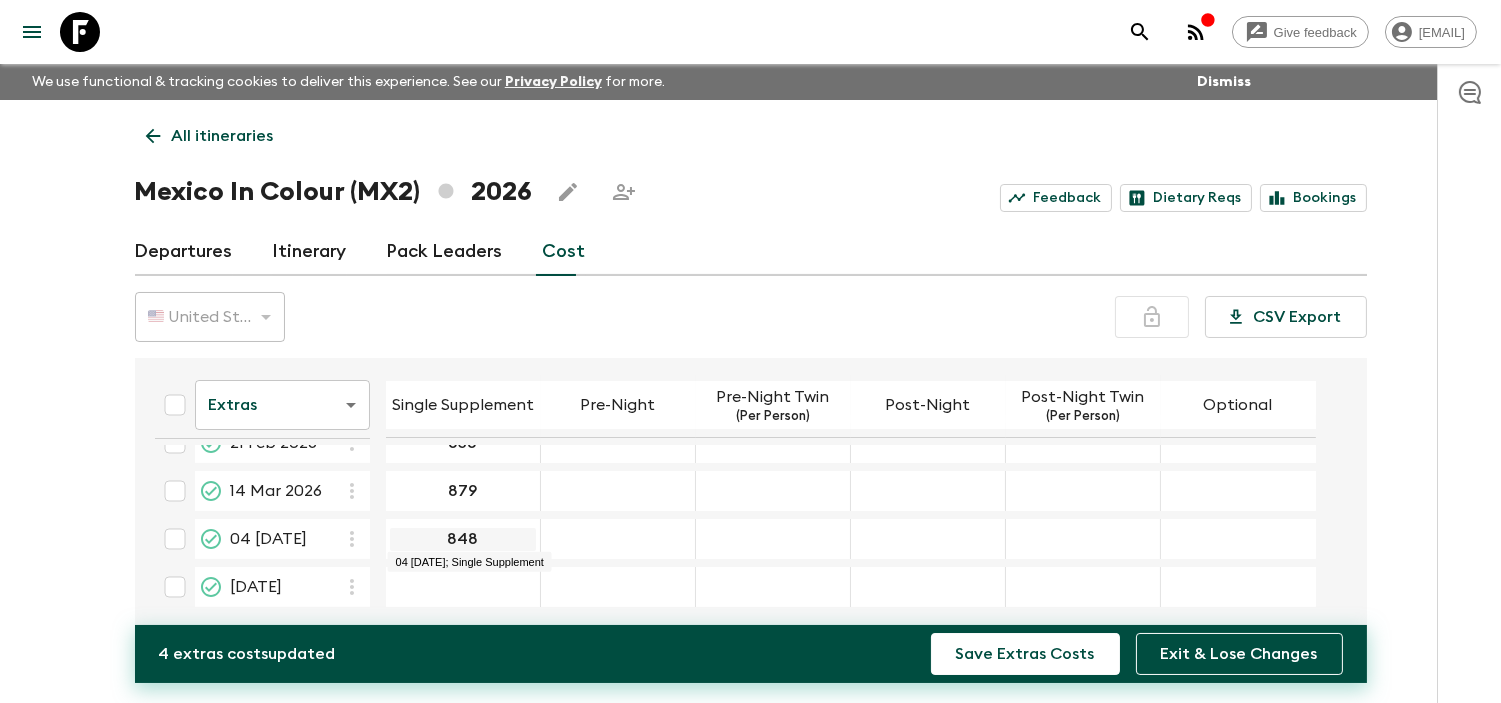 click on "848" at bounding box center (463, 539) 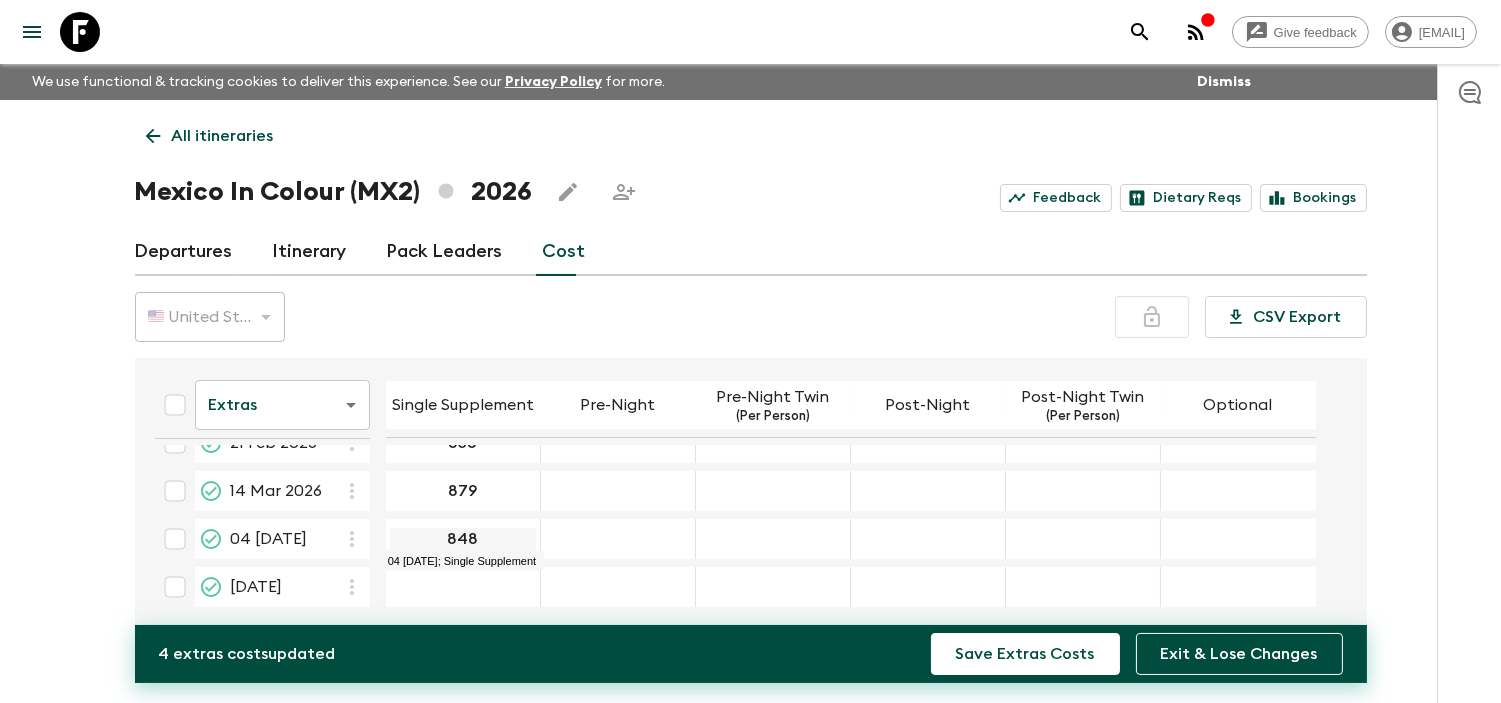 click on "848" at bounding box center (463, 539) 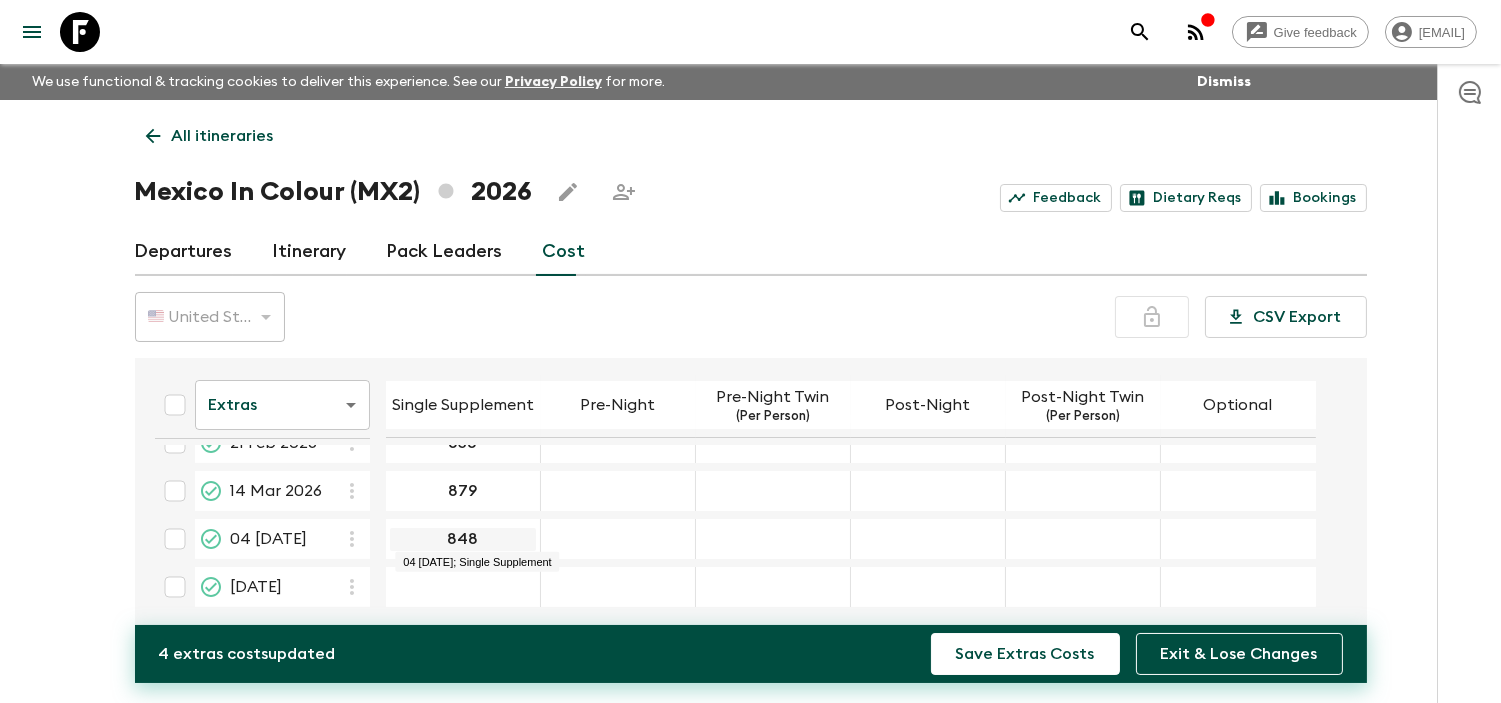 click on "848" at bounding box center (463, 539) 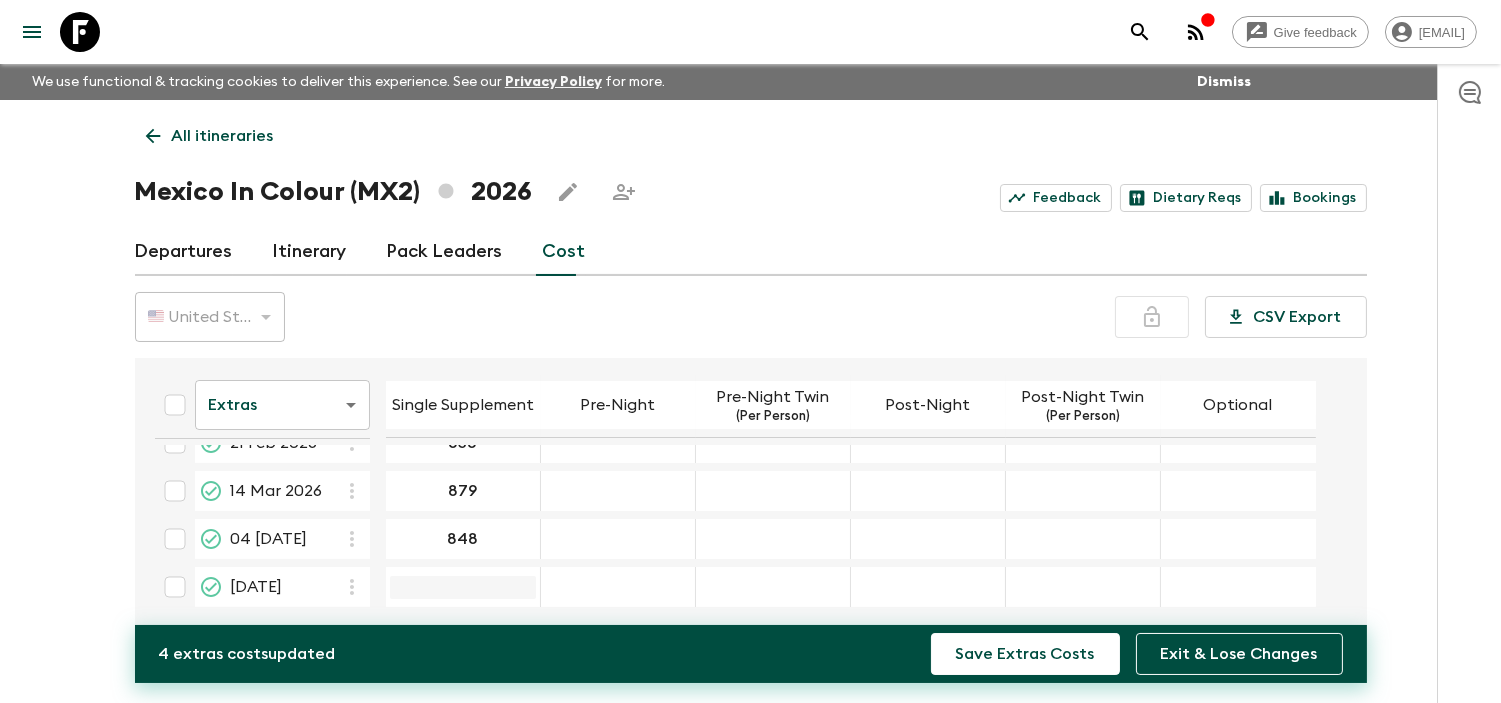 click at bounding box center (463, 587) 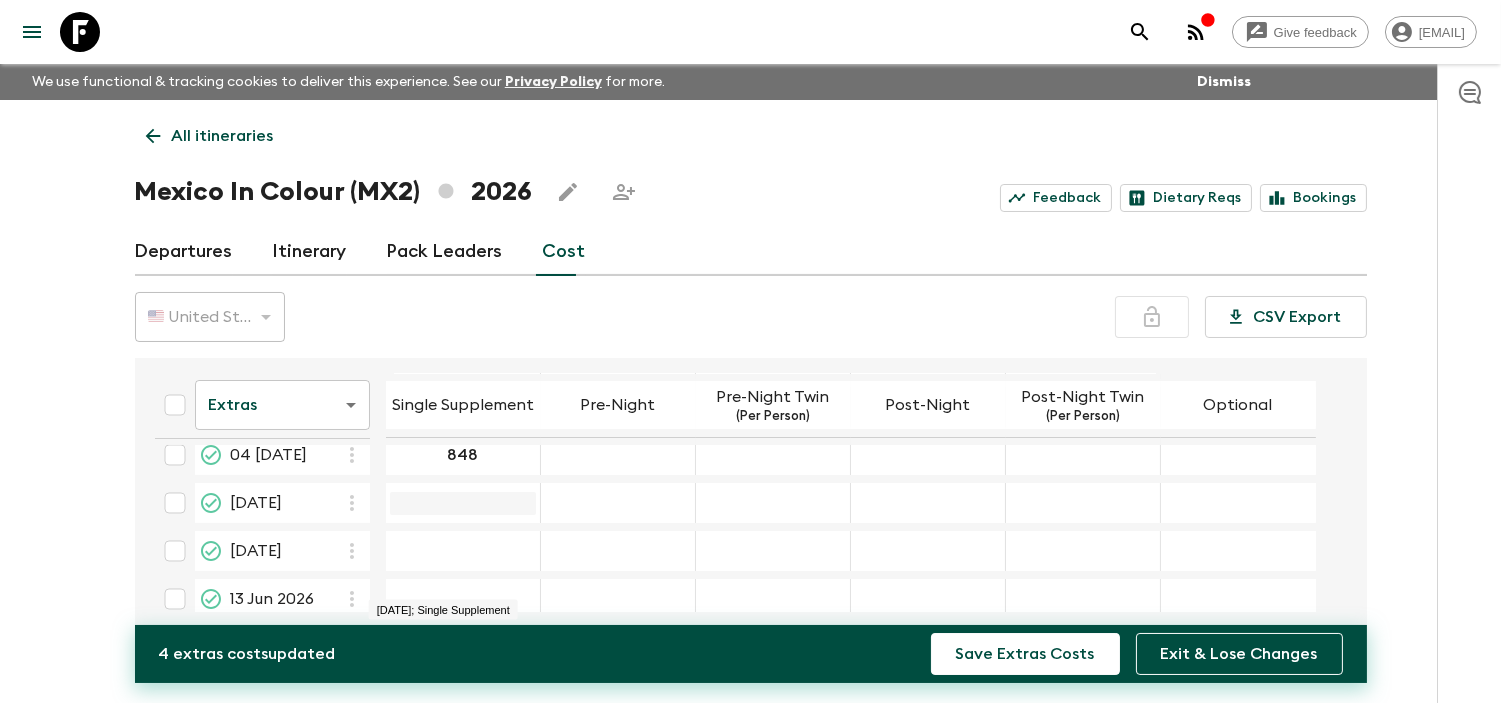 scroll, scrollTop: 163, scrollLeft: 0, axis: vertical 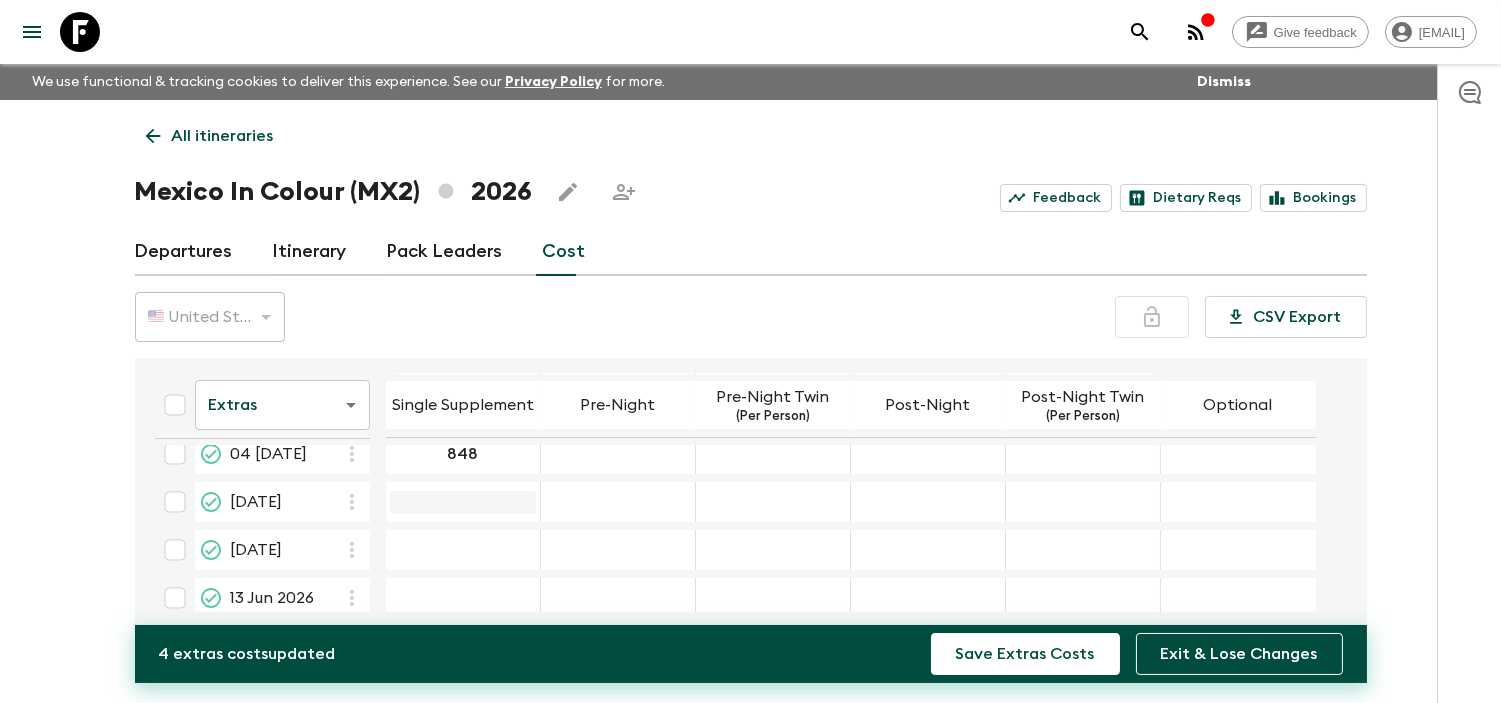 click at bounding box center (463, 502) 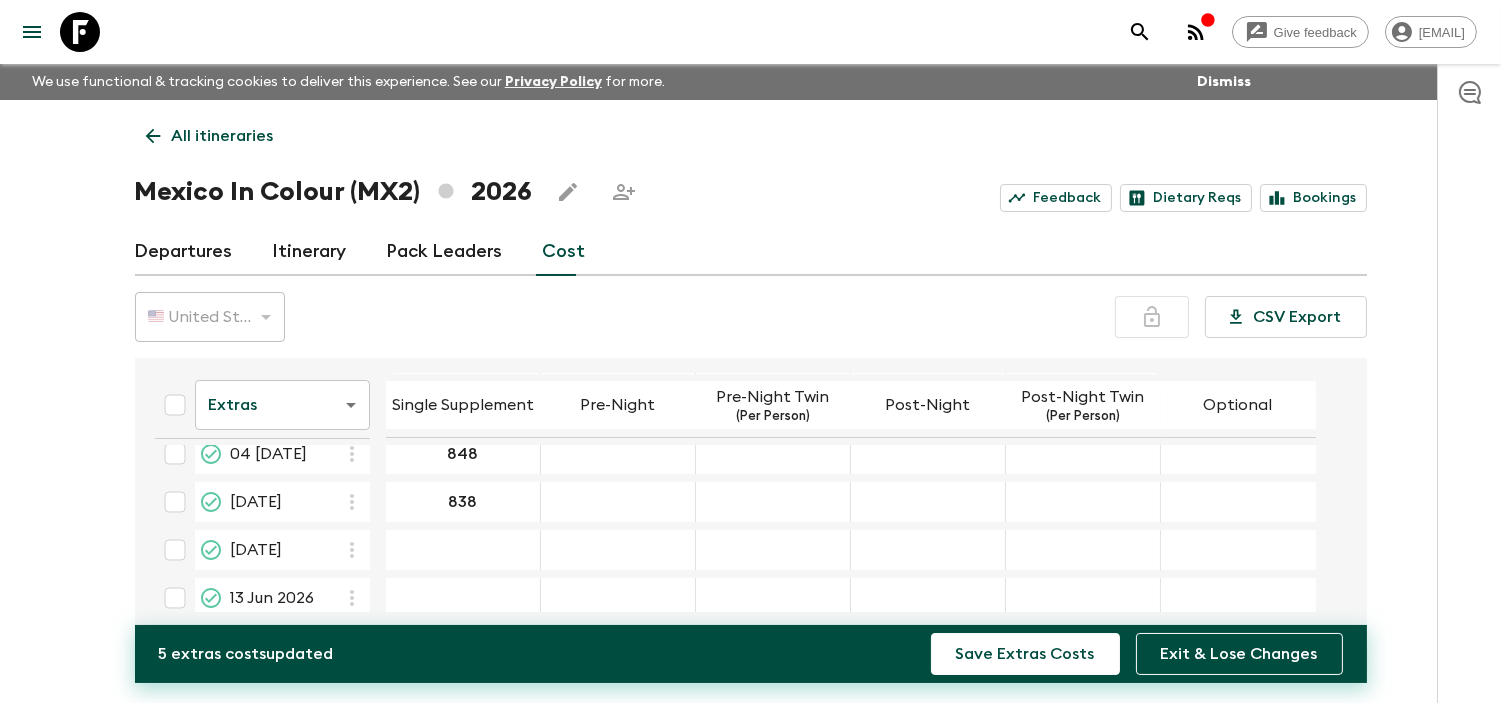 click at bounding box center [463, 550] 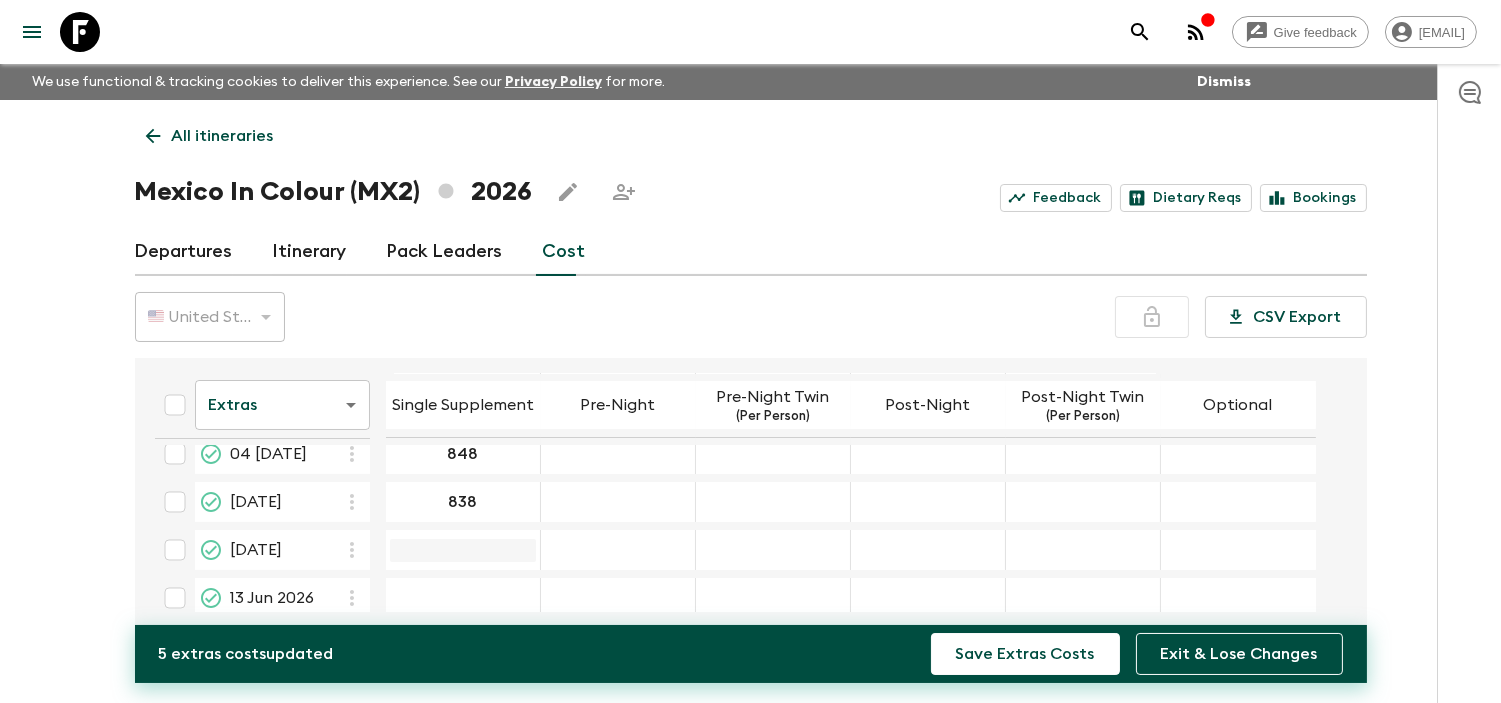 click at bounding box center [463, 550] 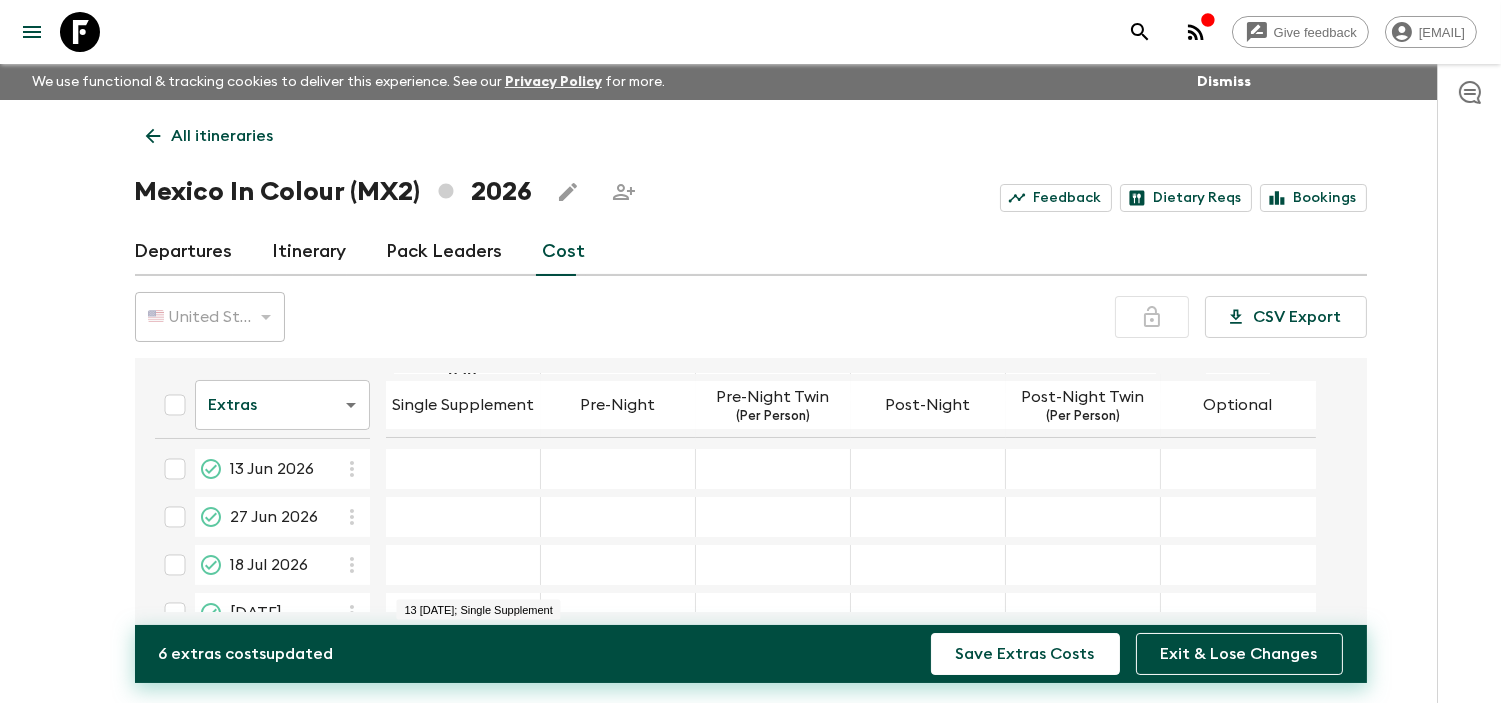 scroll, scrollTop: 293, scrollLeft: 0, axis: vertical 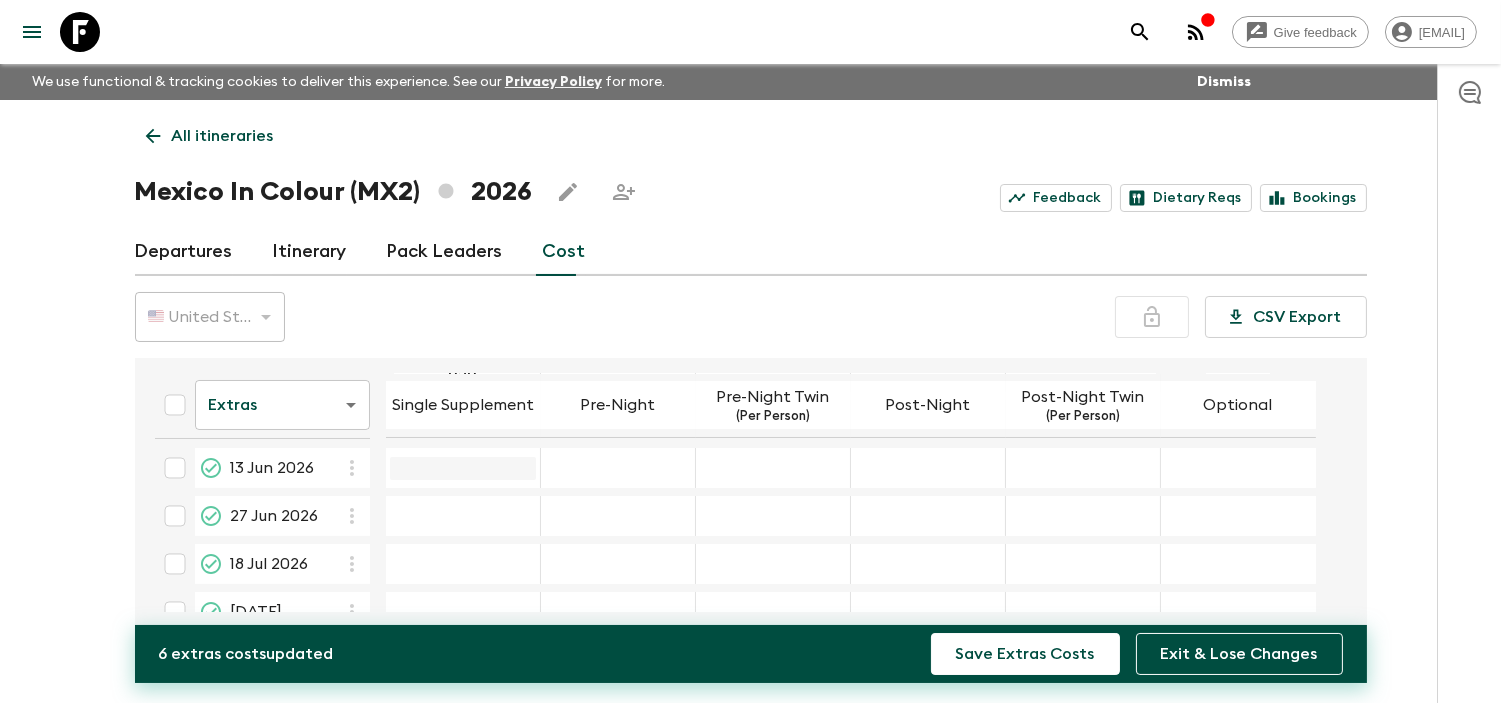 click at bounding box center (463, 468) 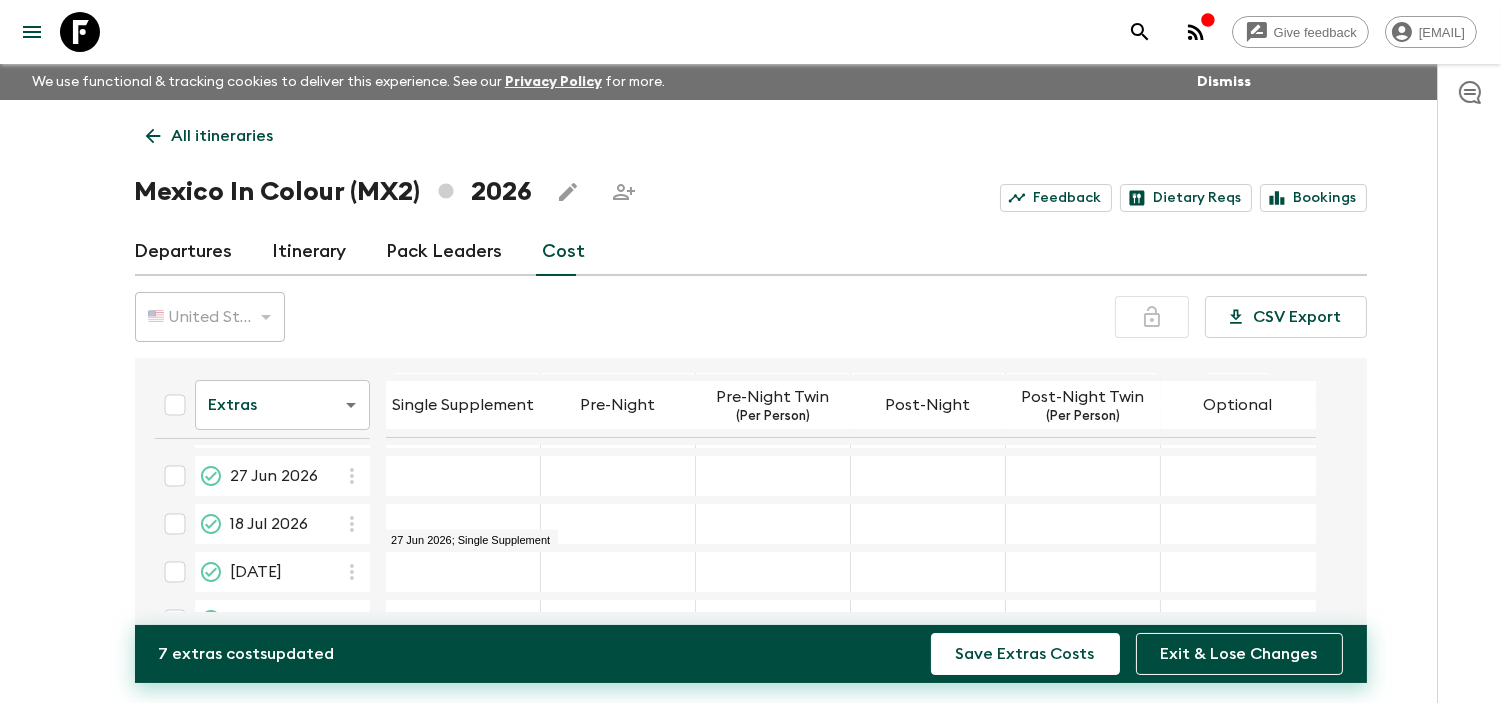 scroll, scrollTop: 335, scrollLeft: 0, axis: vertical 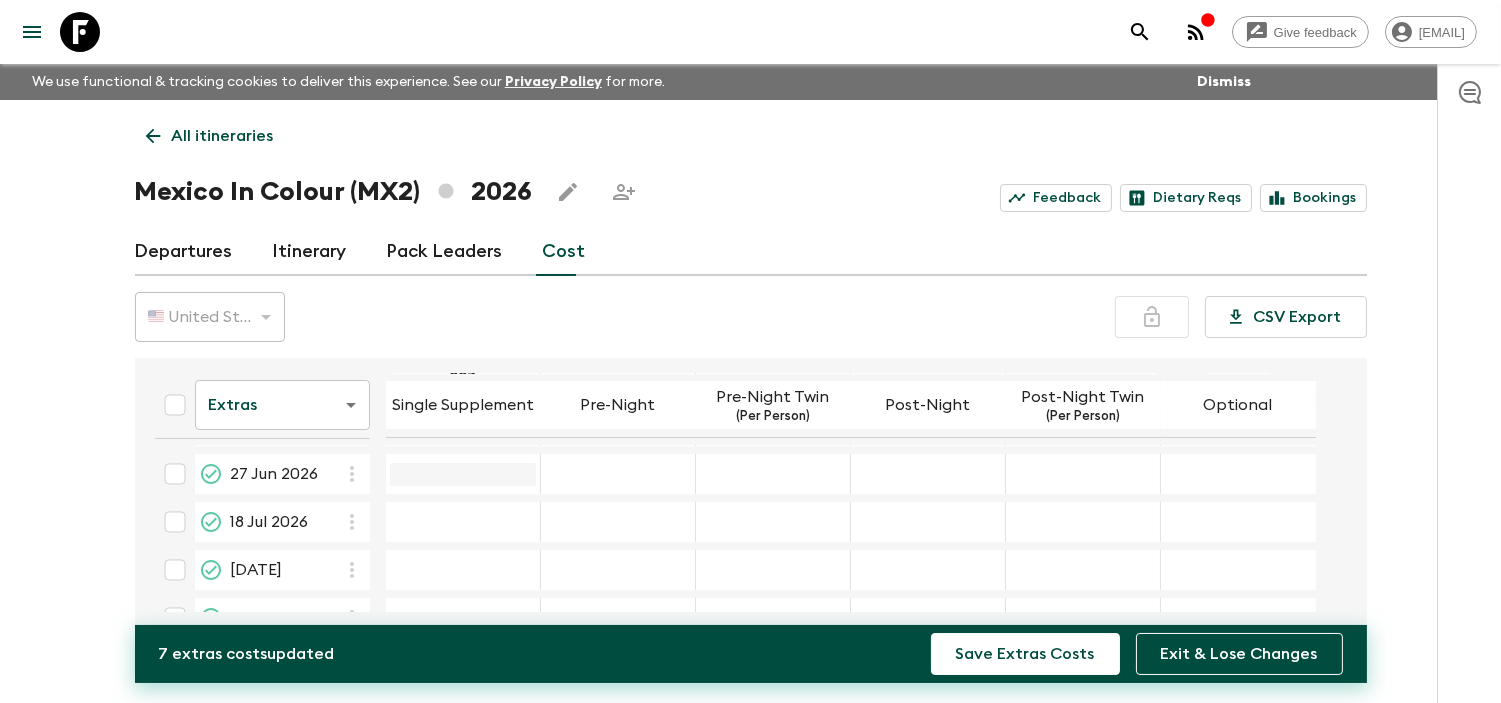 click at bounding box center [463, 474] 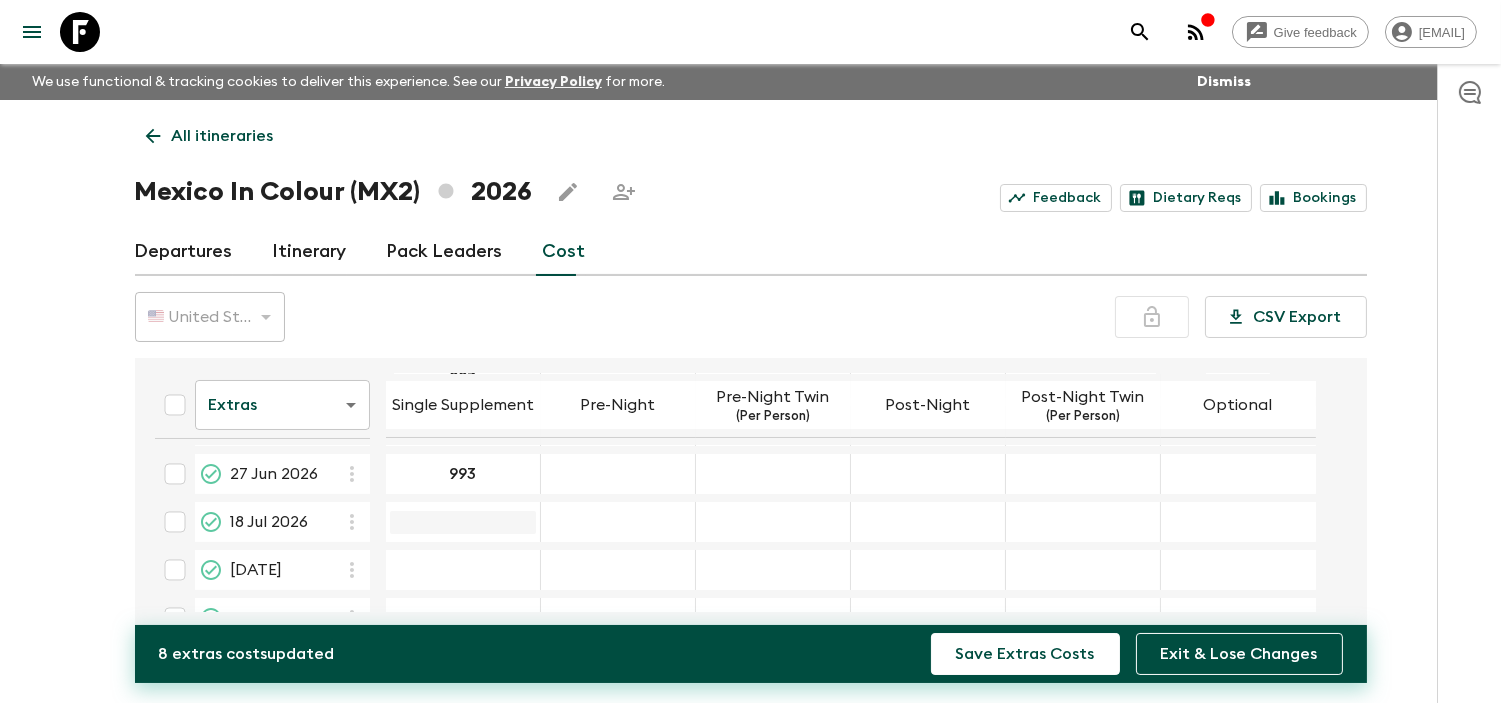 click at bounding box center [463, 522] 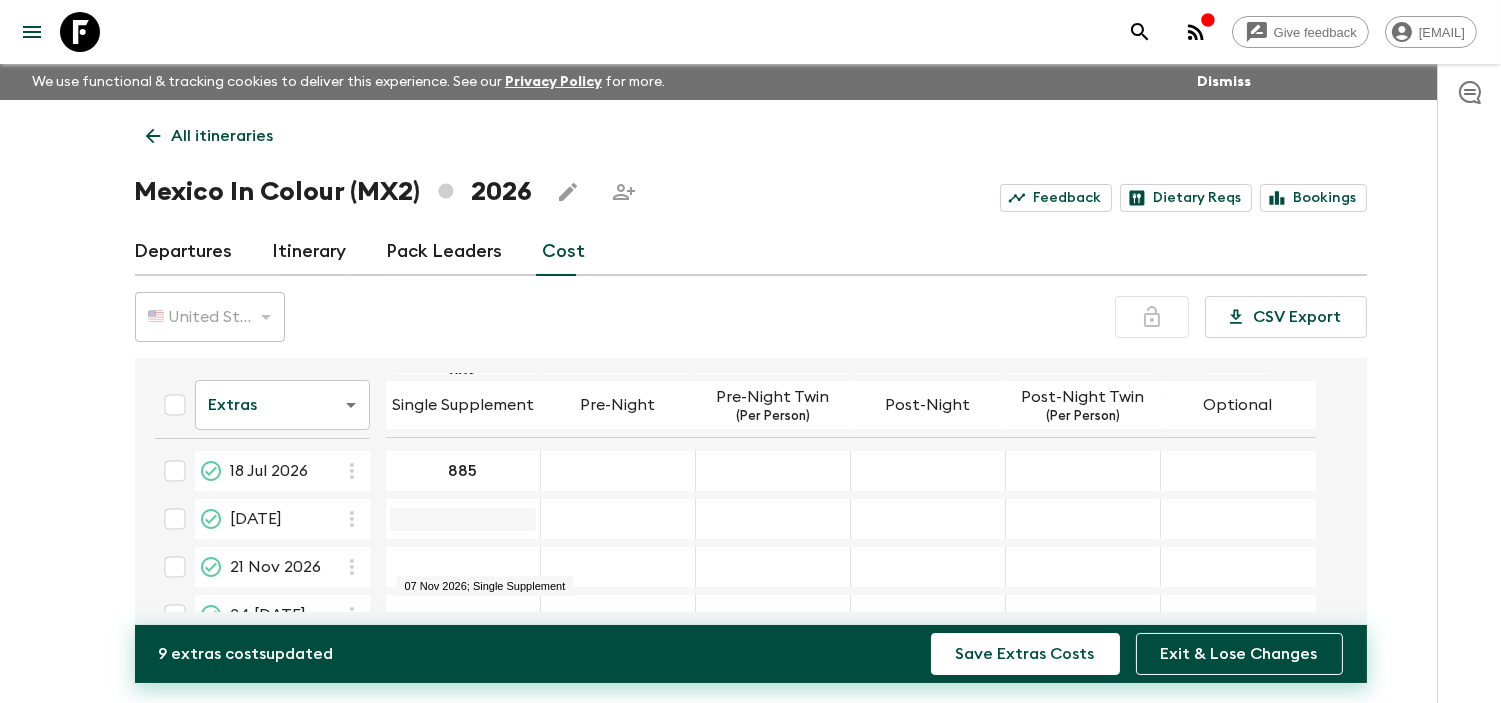 scroll, scrollTop: 390, scrollLeft: 0, axis: vertical 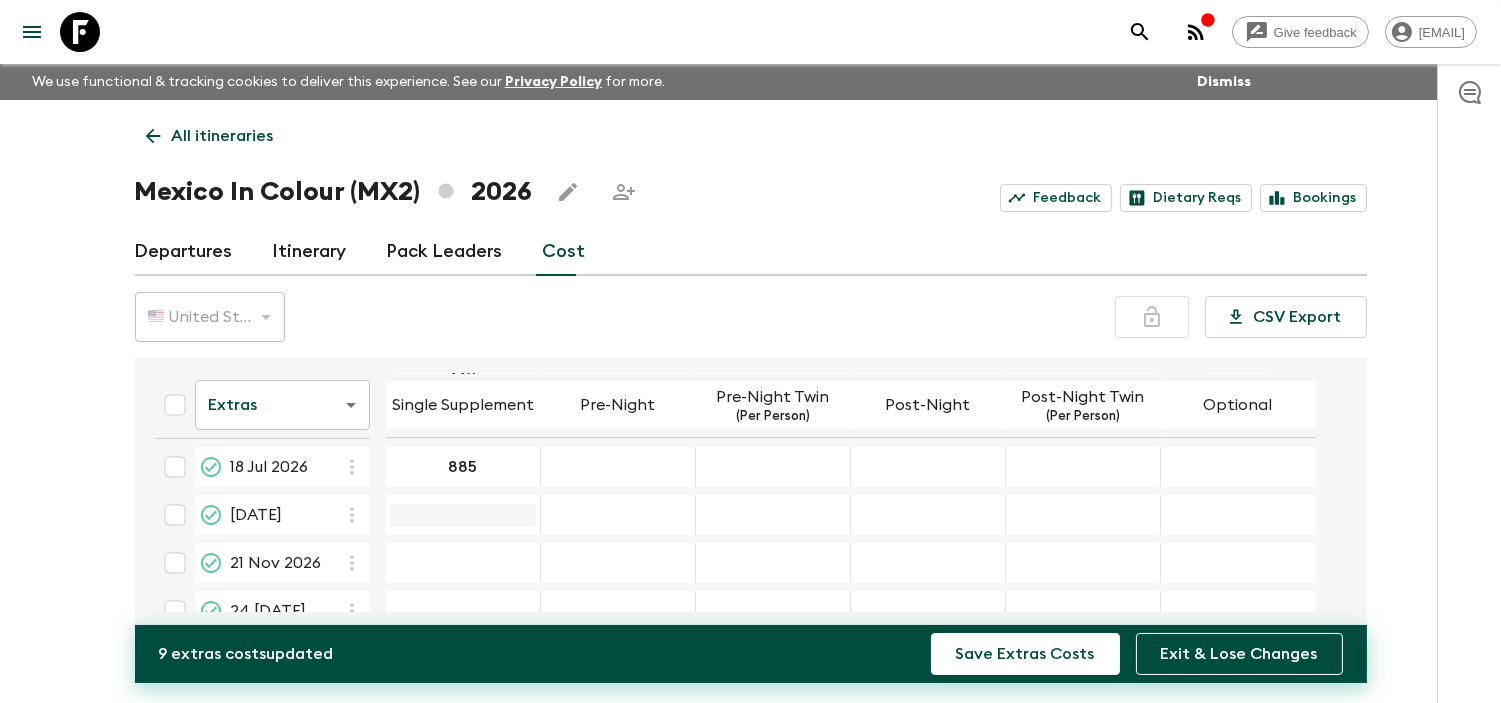 click at bounding box center [463, 515] 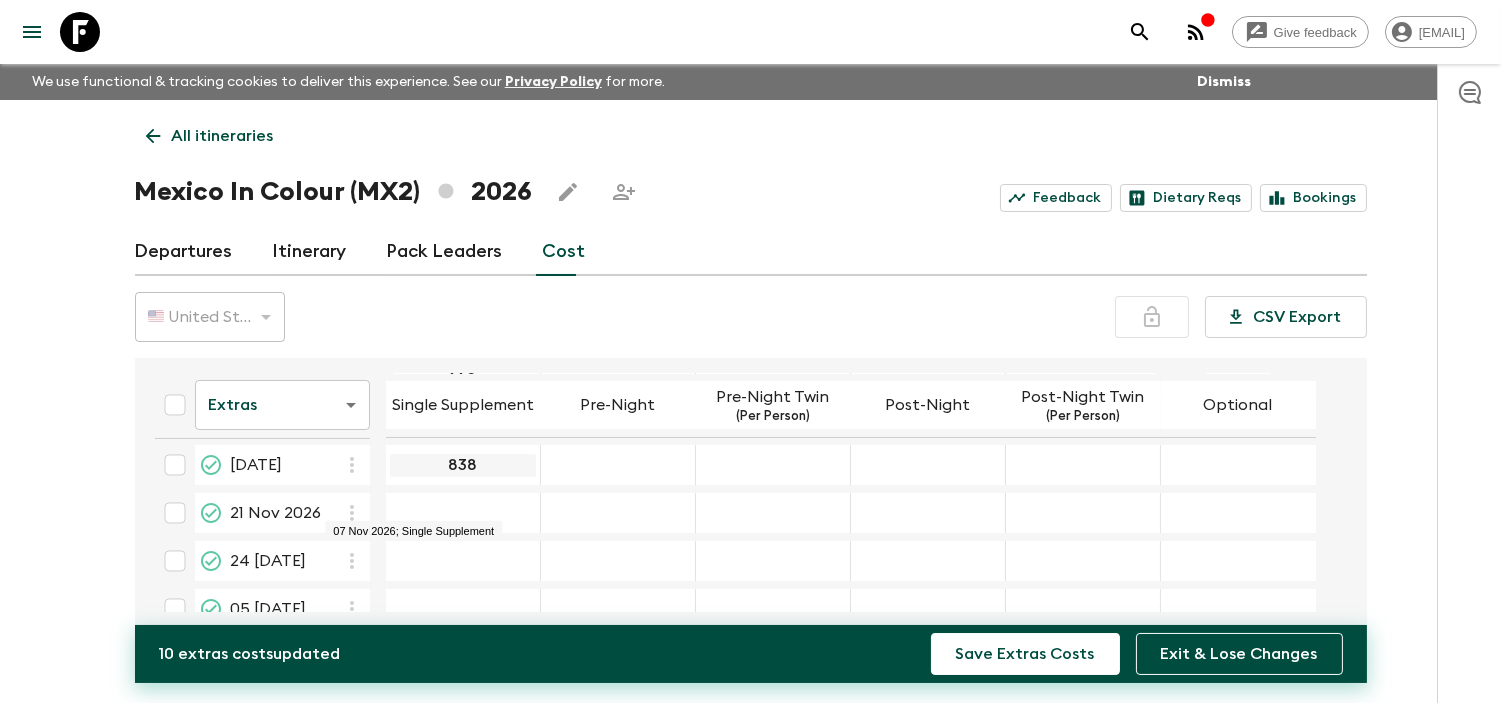 scroll, scrollTop: 443, scrollLeft: 0, axis: vertical 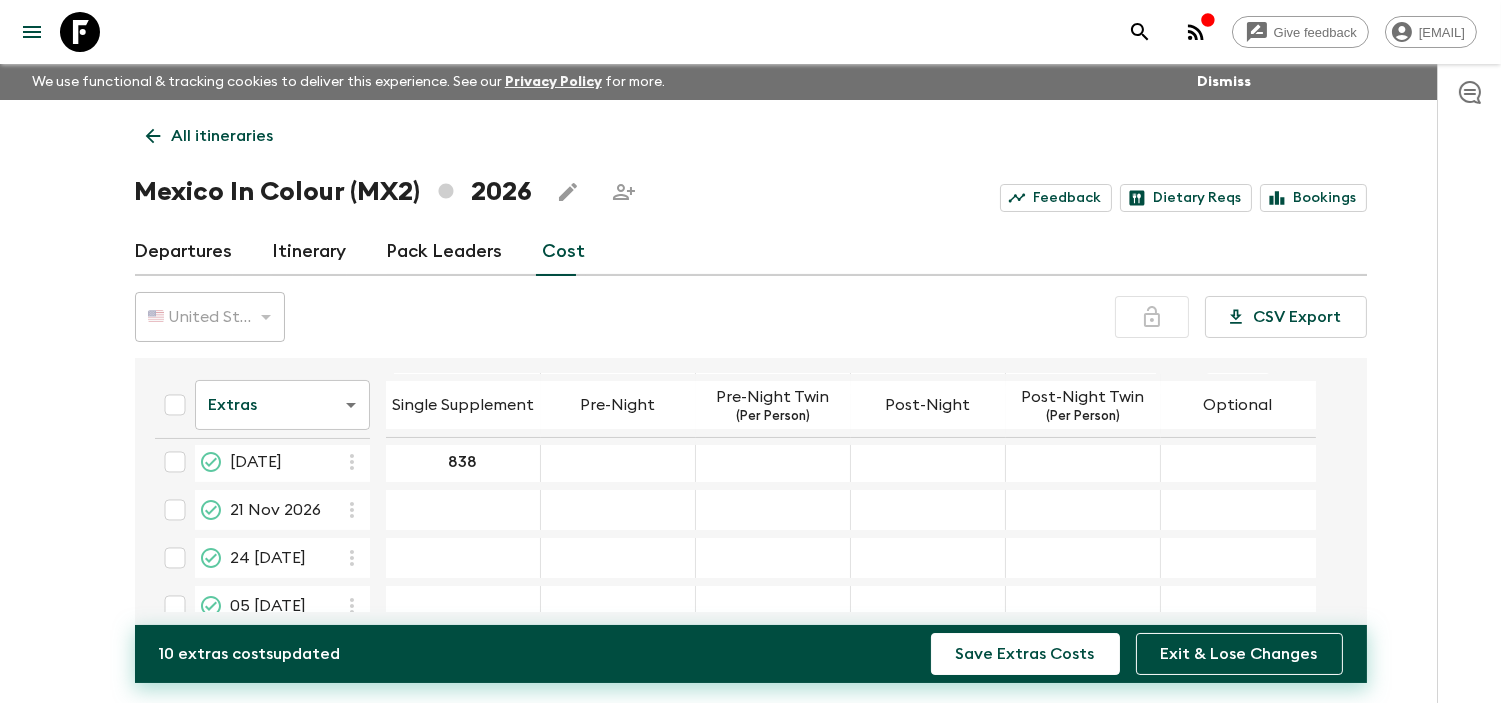 click on "​" at bounding box center [463, 510] 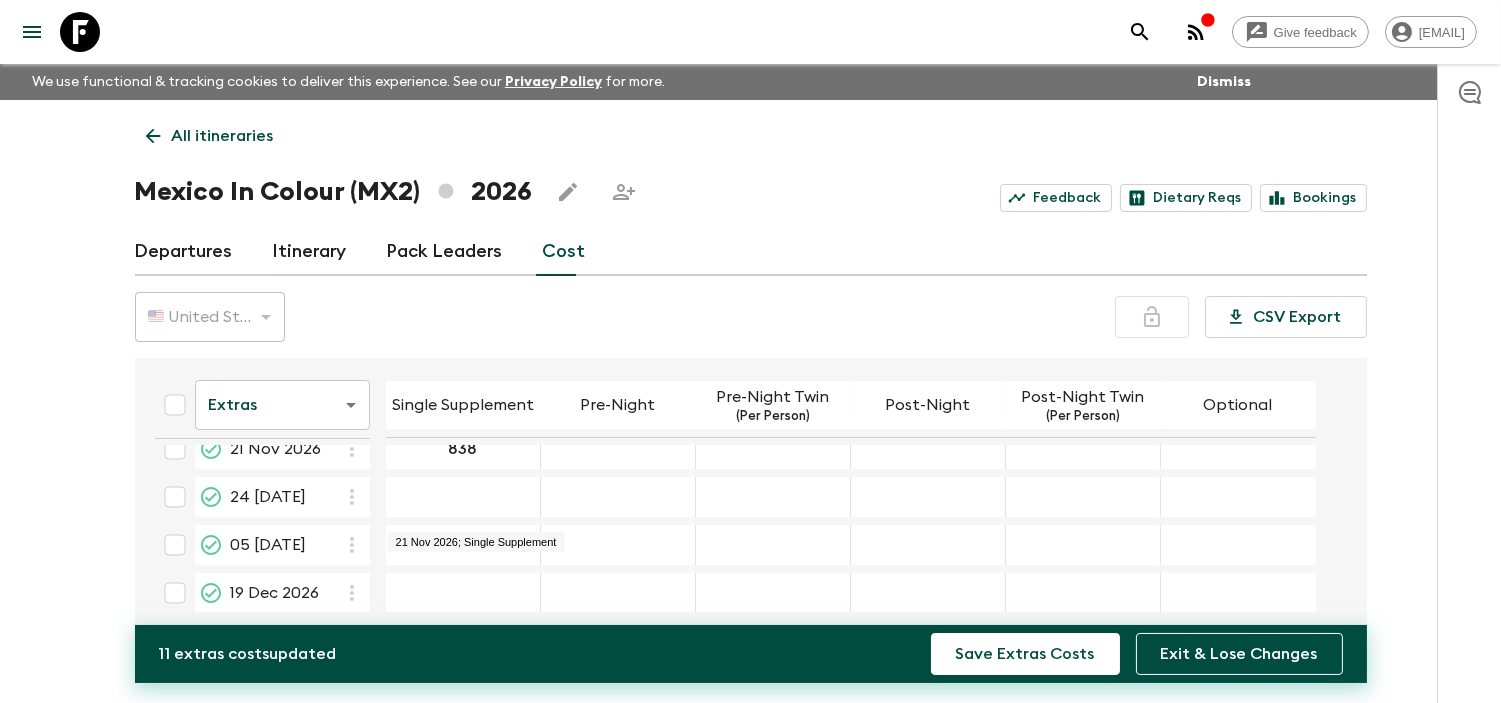 scroll, scrollTop: 505, scrollLeft: 0, axis: vertical 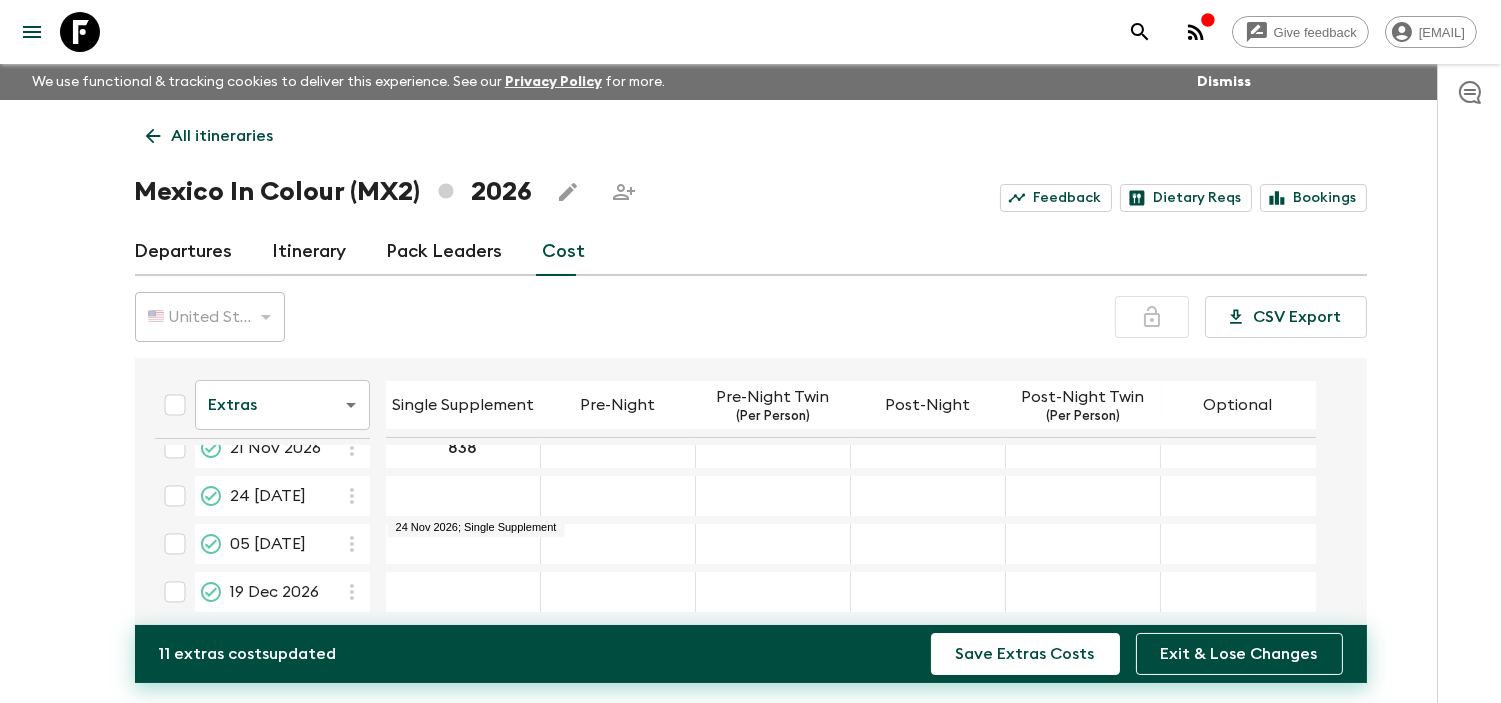 click at bounding box center (463, 496) 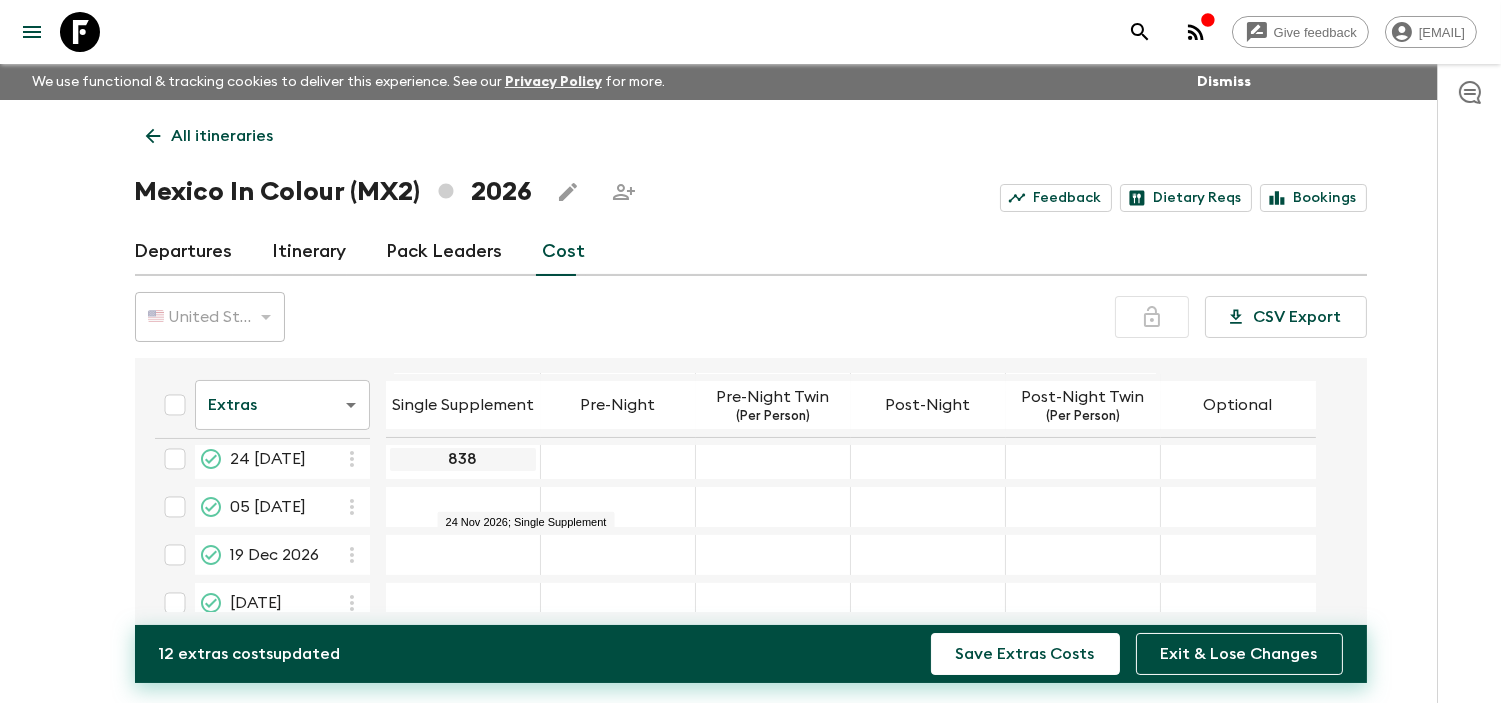 scroll, scrollTop: 543, scrollLeft: 0, axis: vertical 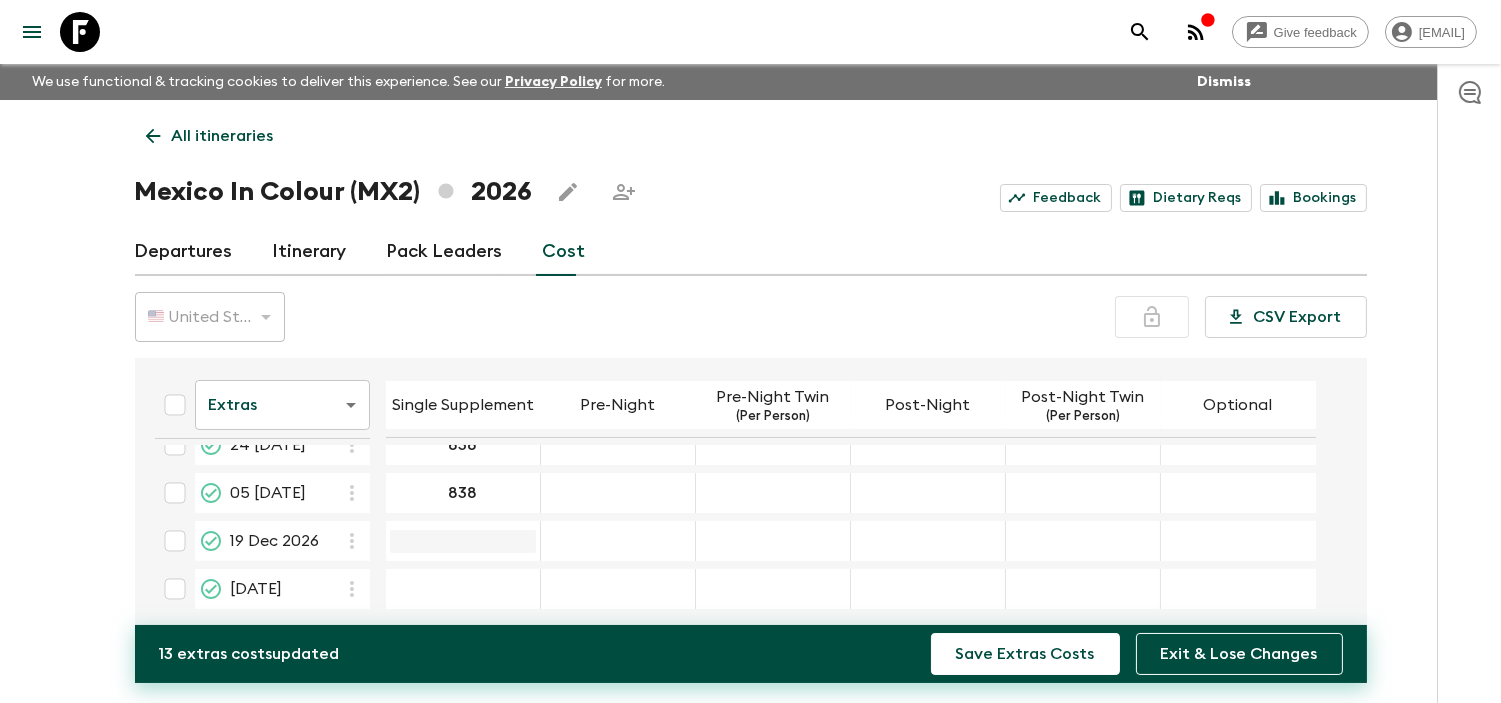 click at bounding box center (463, 541) 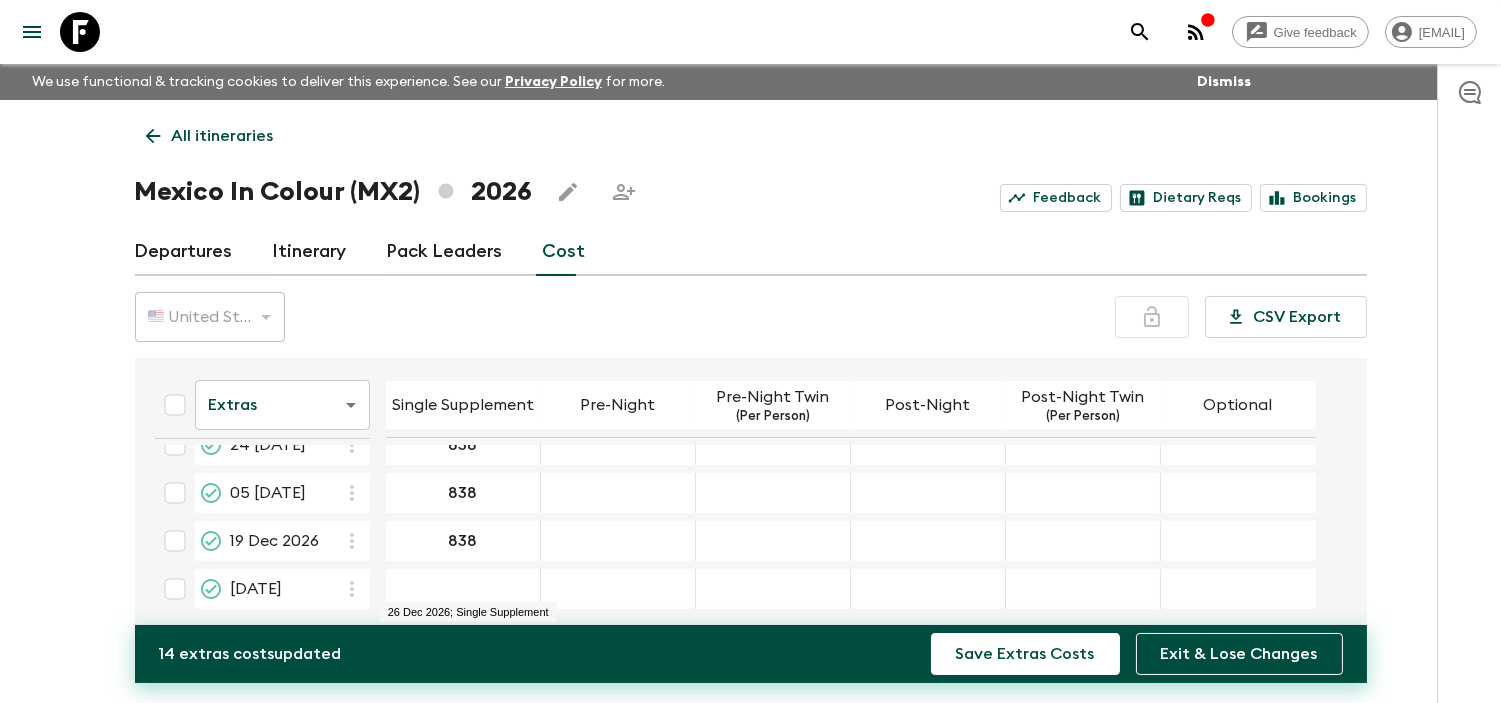 scroll, scrollTop: 34, scrollLeft: 0, axis: vertical 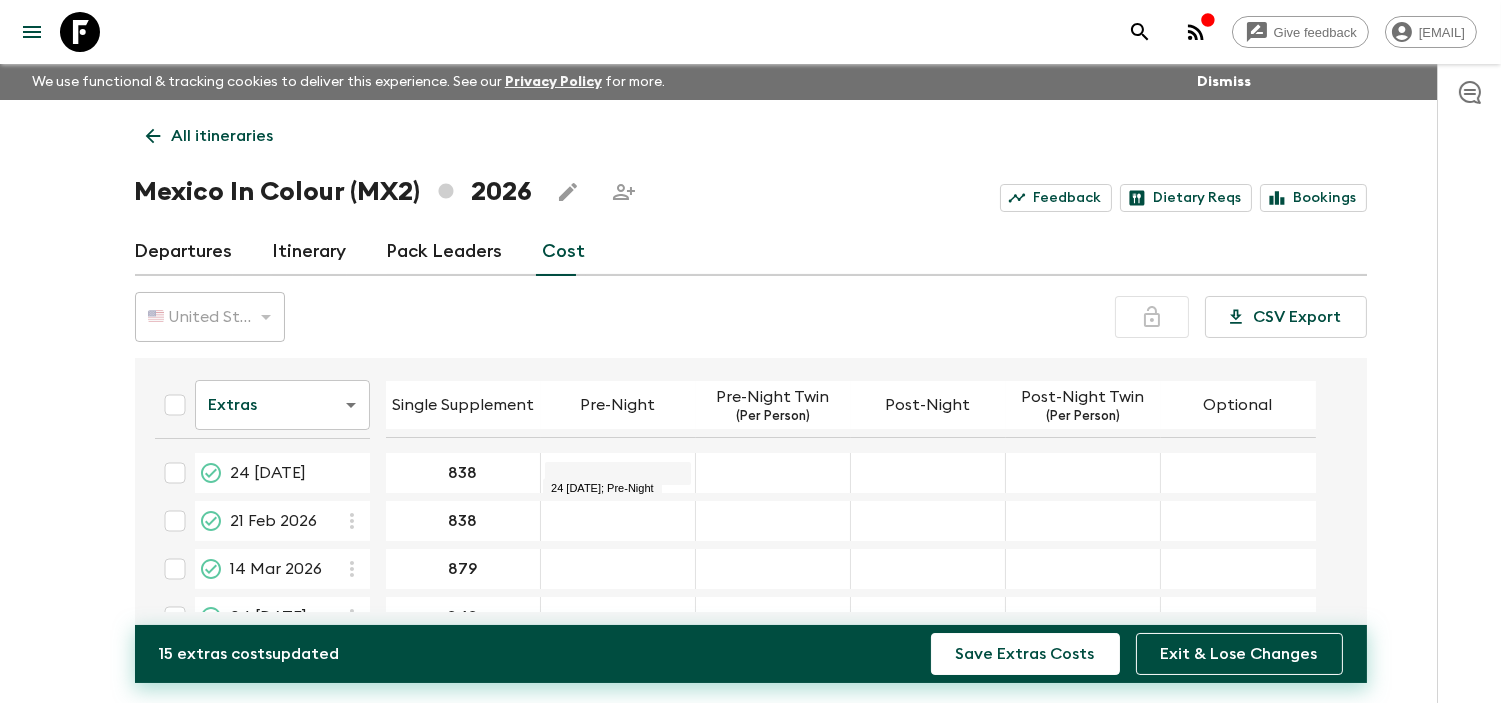click at bounding box center (618, 473) 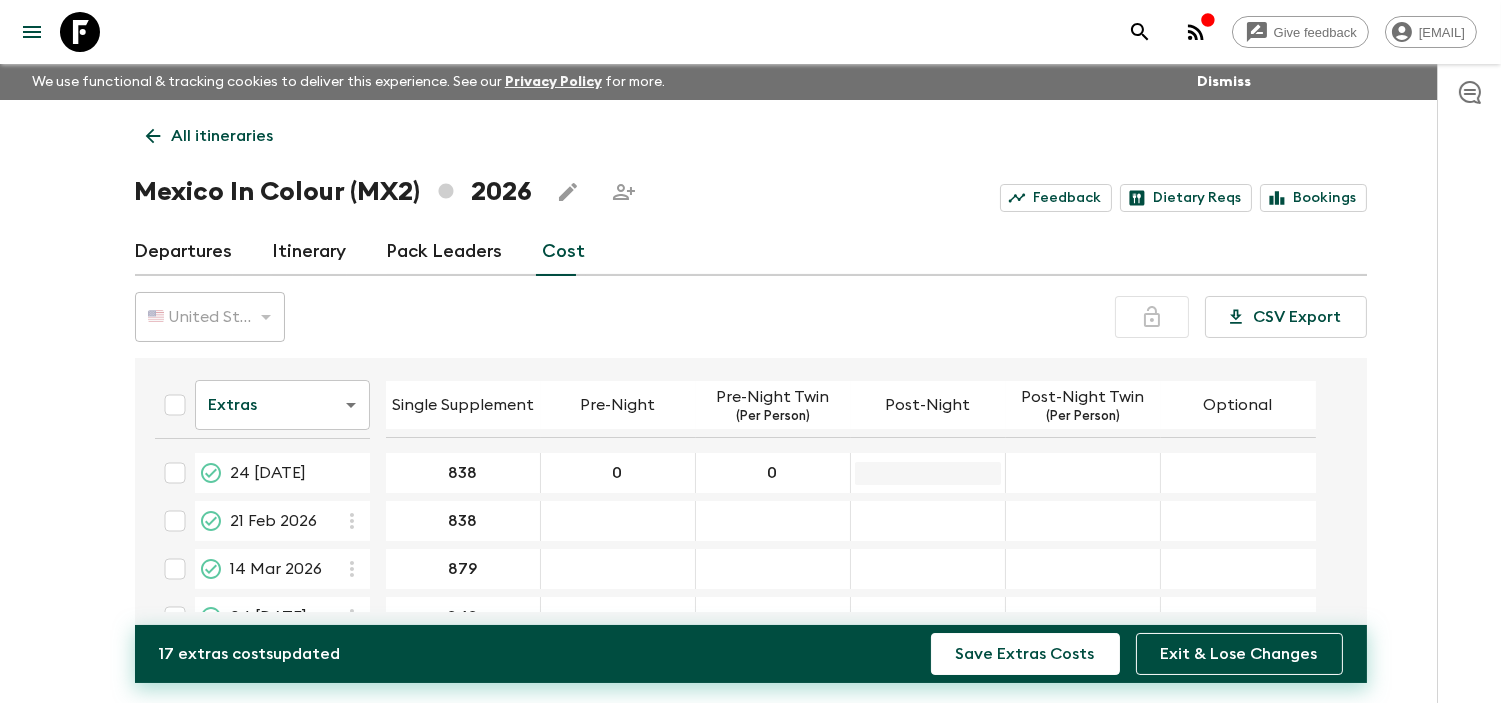 drag, startPoint x: 933, startPoint y: 465, endPoint x: 947, endPoint y: 473, distance: 16.124516 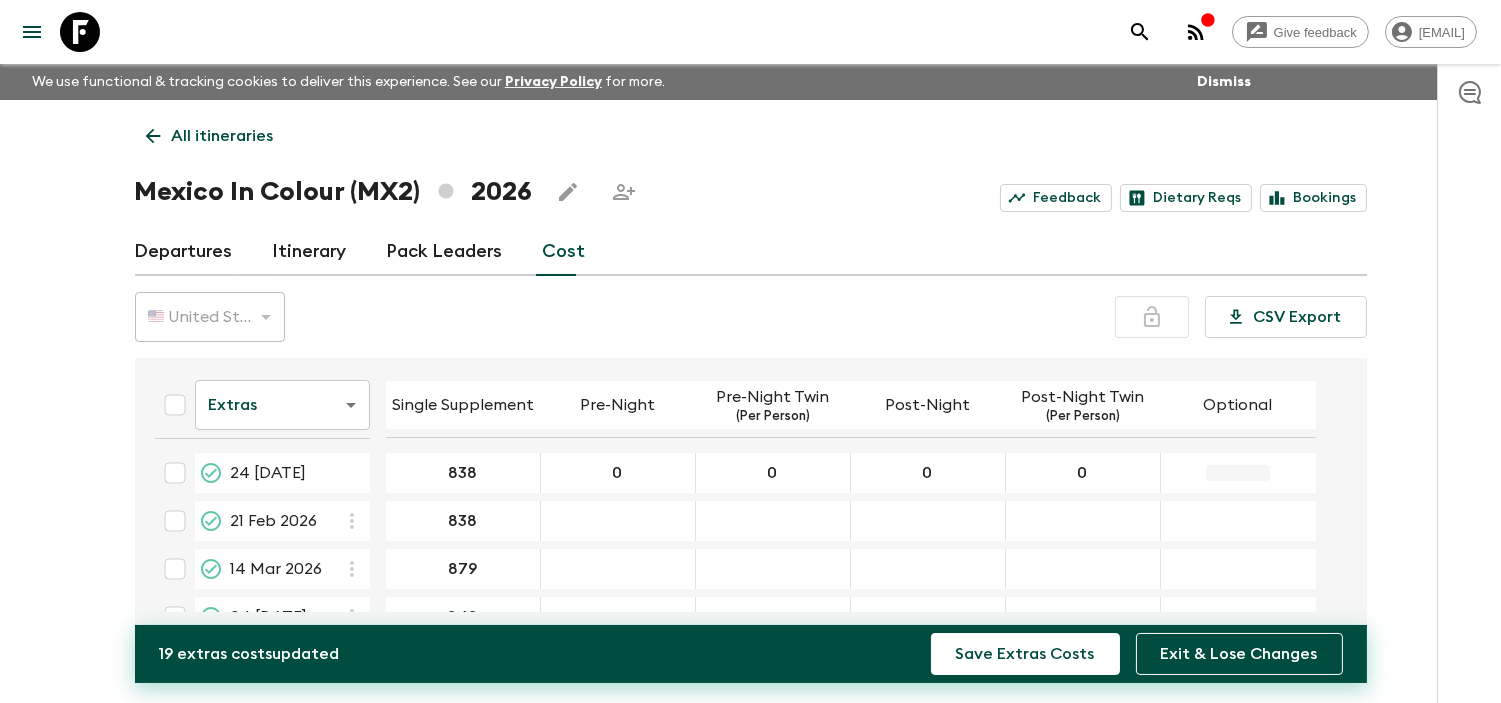 drag, startPoint x: 1241, startPoint y: 456, endPoint x: 1242, endPoint y: 470, distance: 14.035668 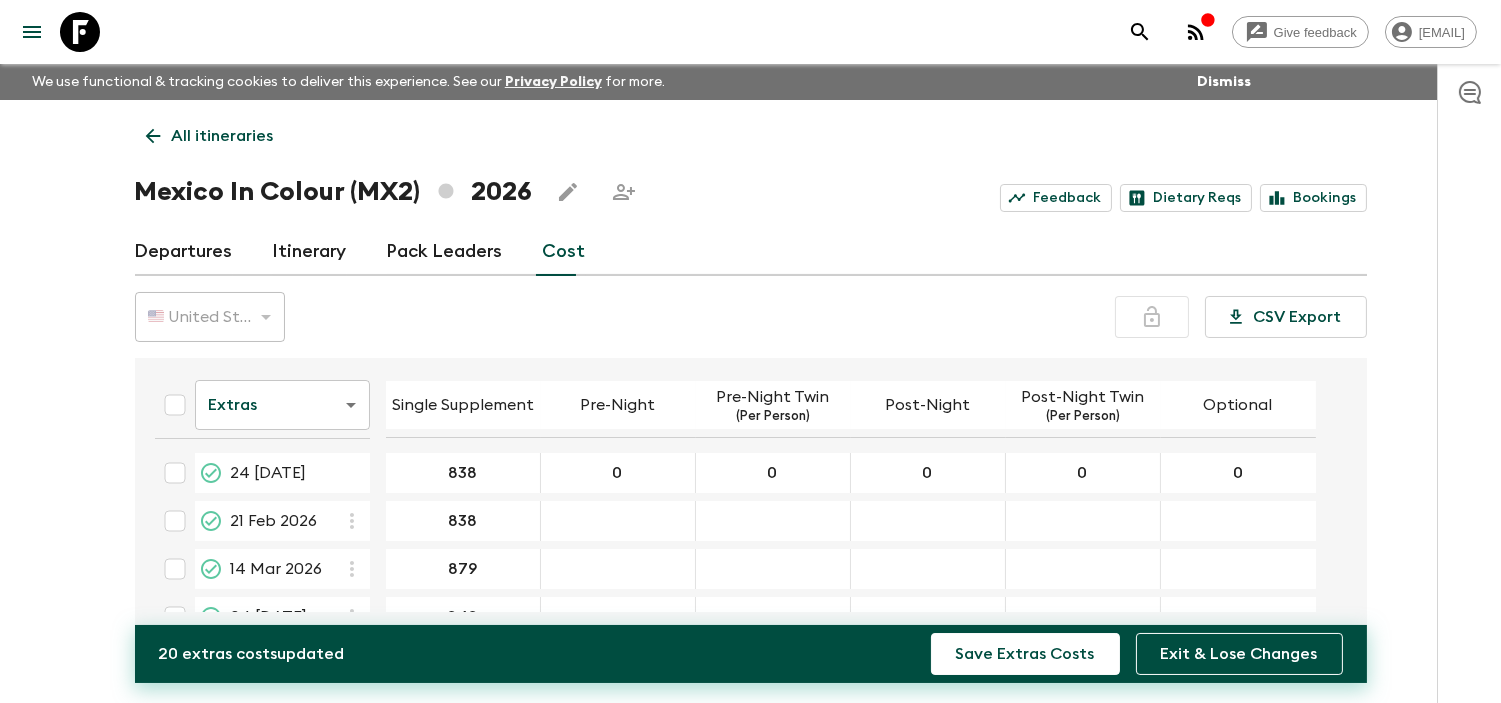 click at bounding box center [618, 521] 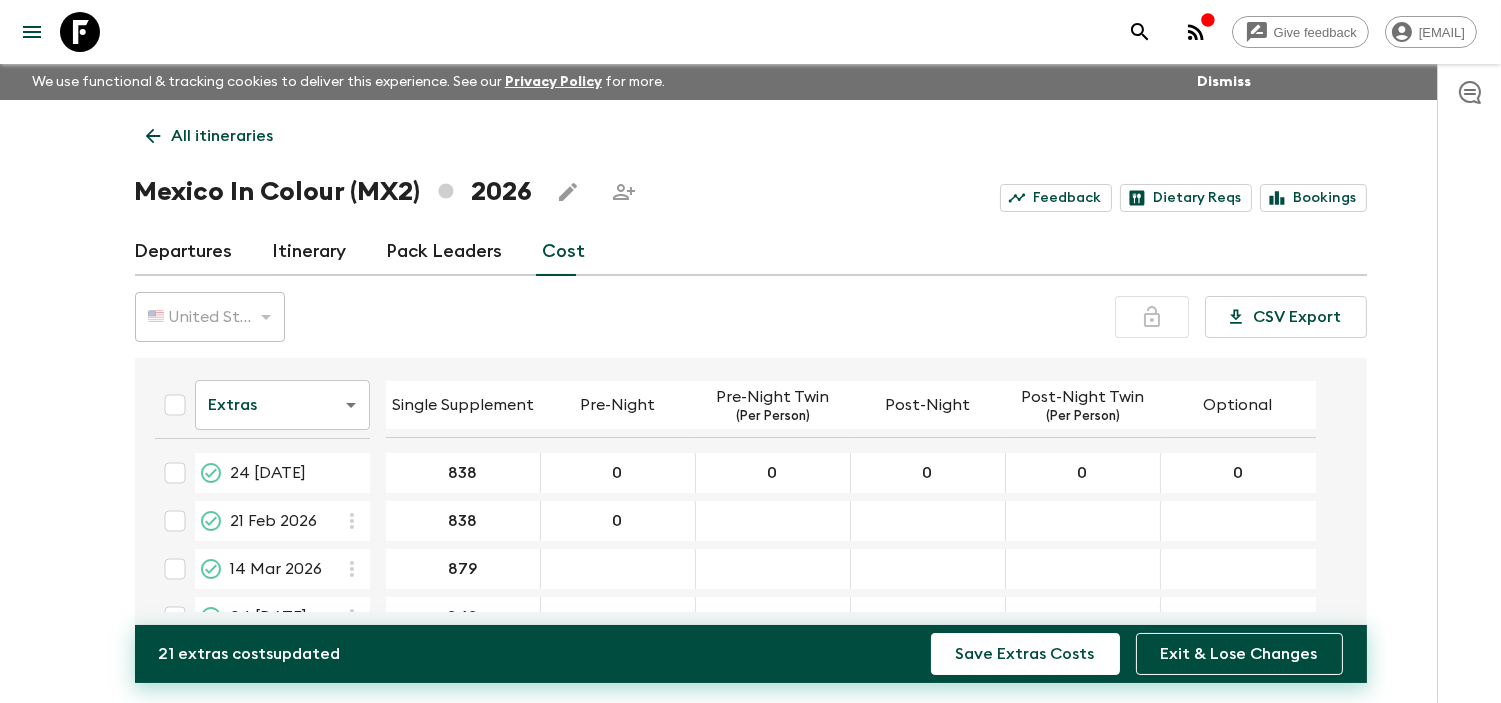 drag, startPoint x: 780, startPoint y: 525, endPoint x: 916, endPoint y: 530, distance: 136.09187 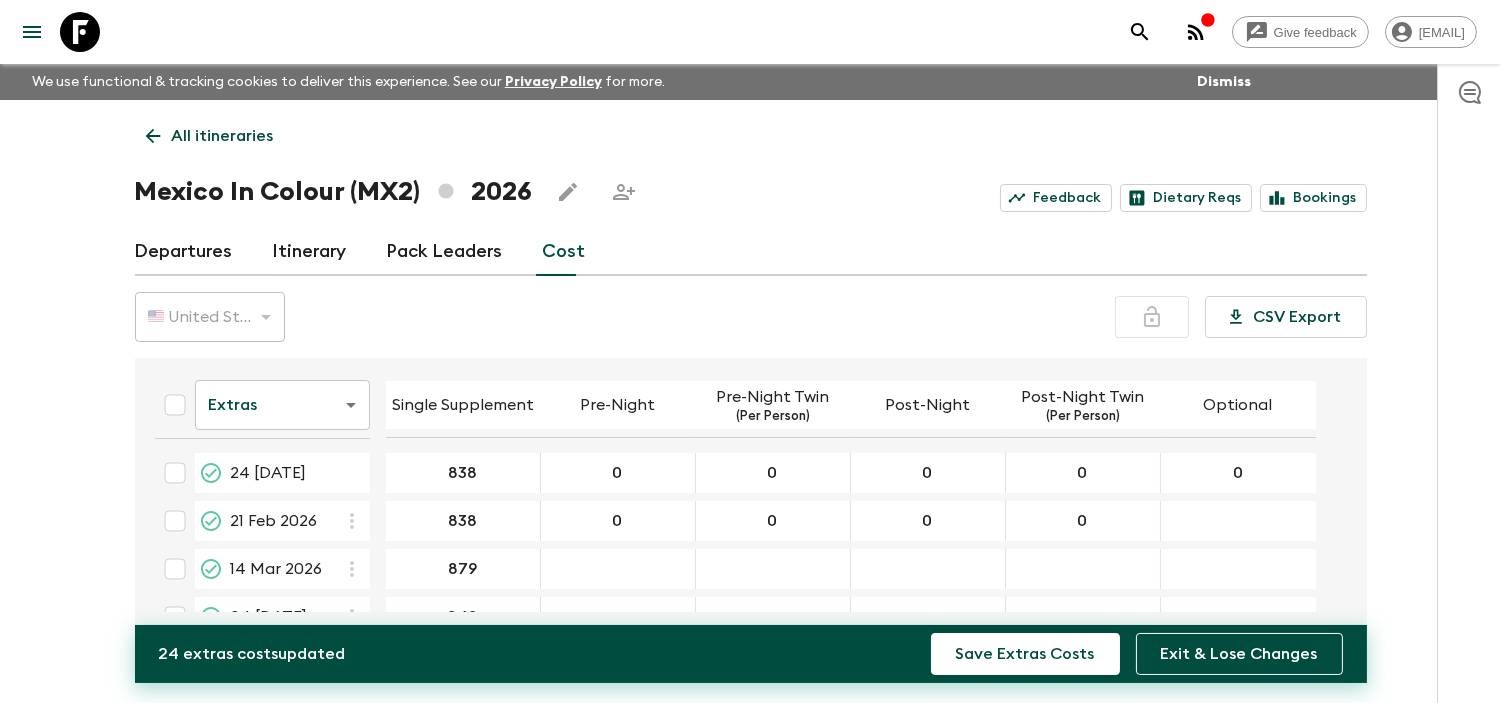 click at bounding box center (1238, 521) 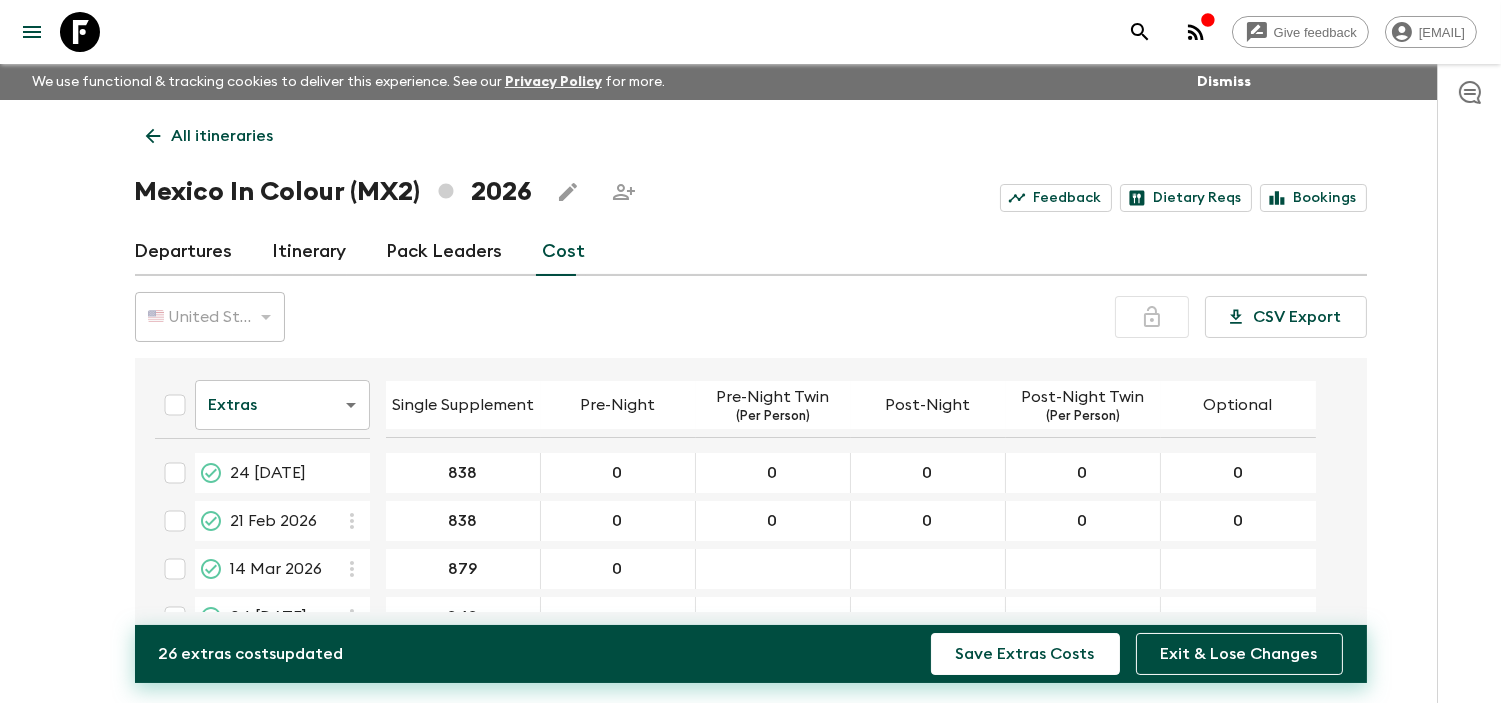 click at bounding box center [773, 569] 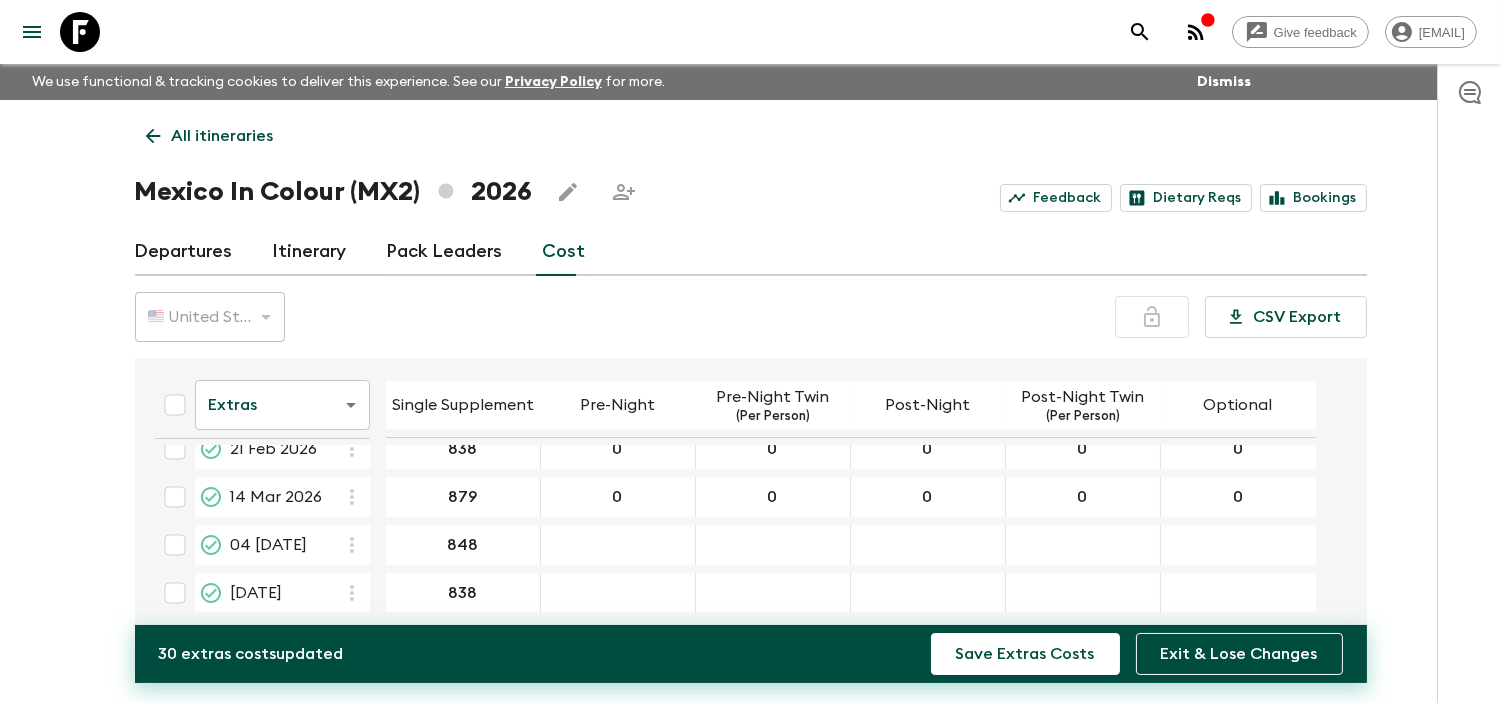 scroll, scrollTop: 111, scrollLeft: 0, axis: vertical 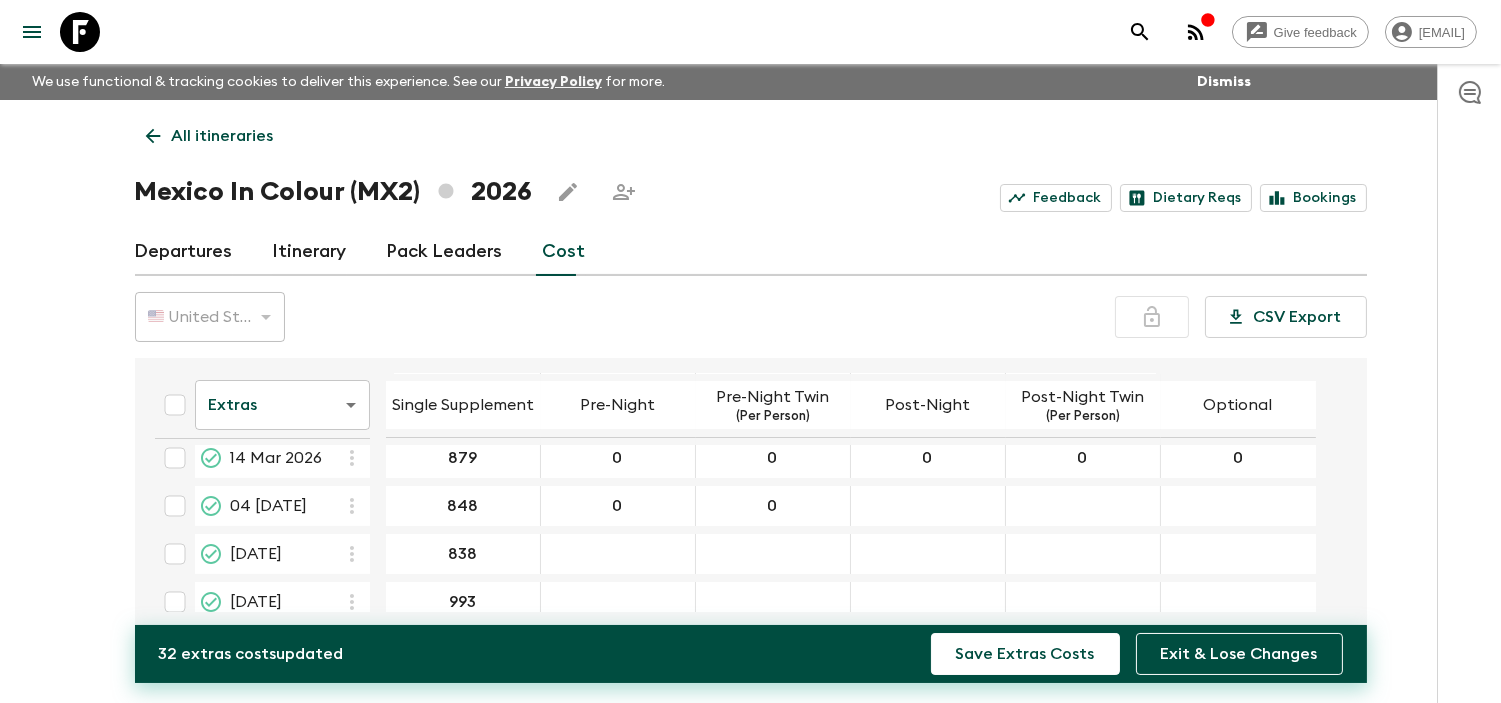 click at bounding box center [928, 506] 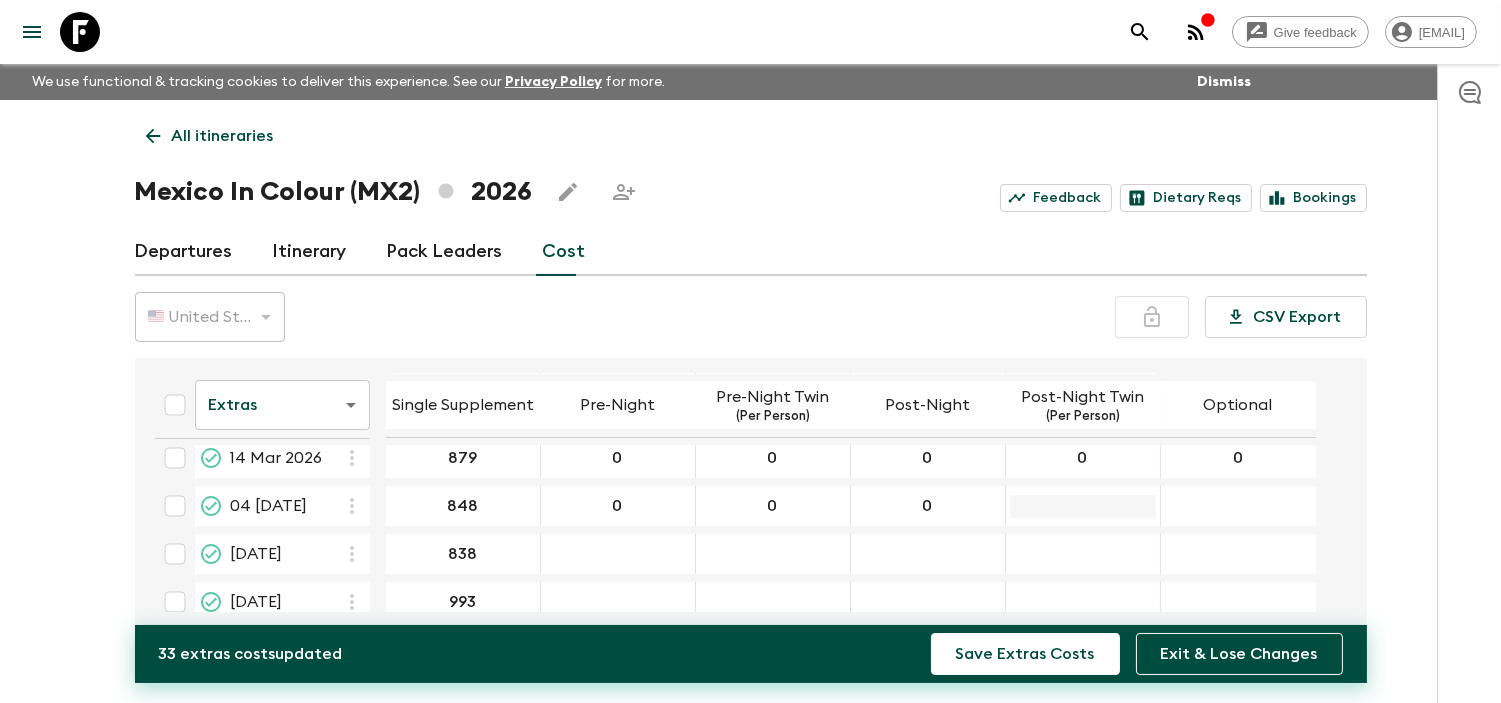 click at bounding box center (1083, 506) 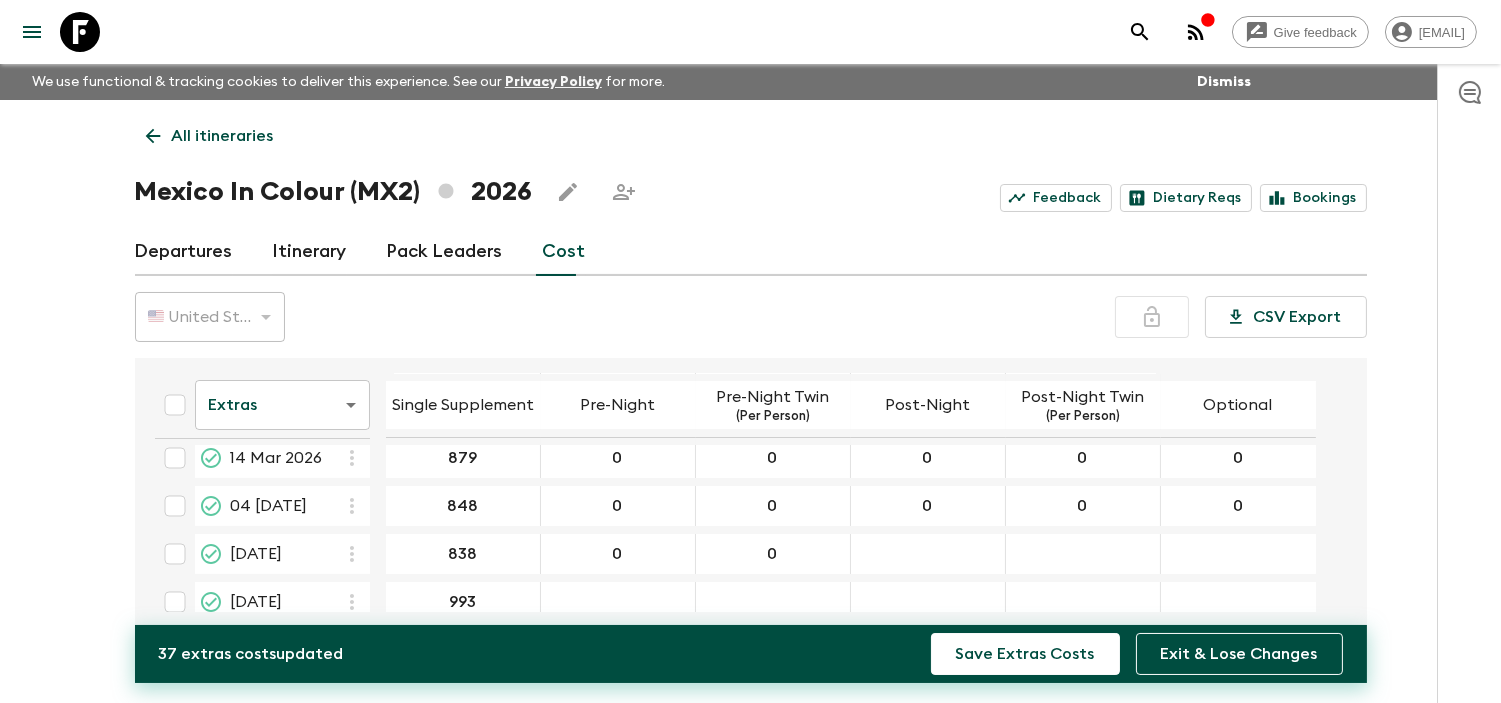 drag, startPoint x: 897, startPoint y: 553, endPoint x: 960, endPoint y: 553, distance: 63 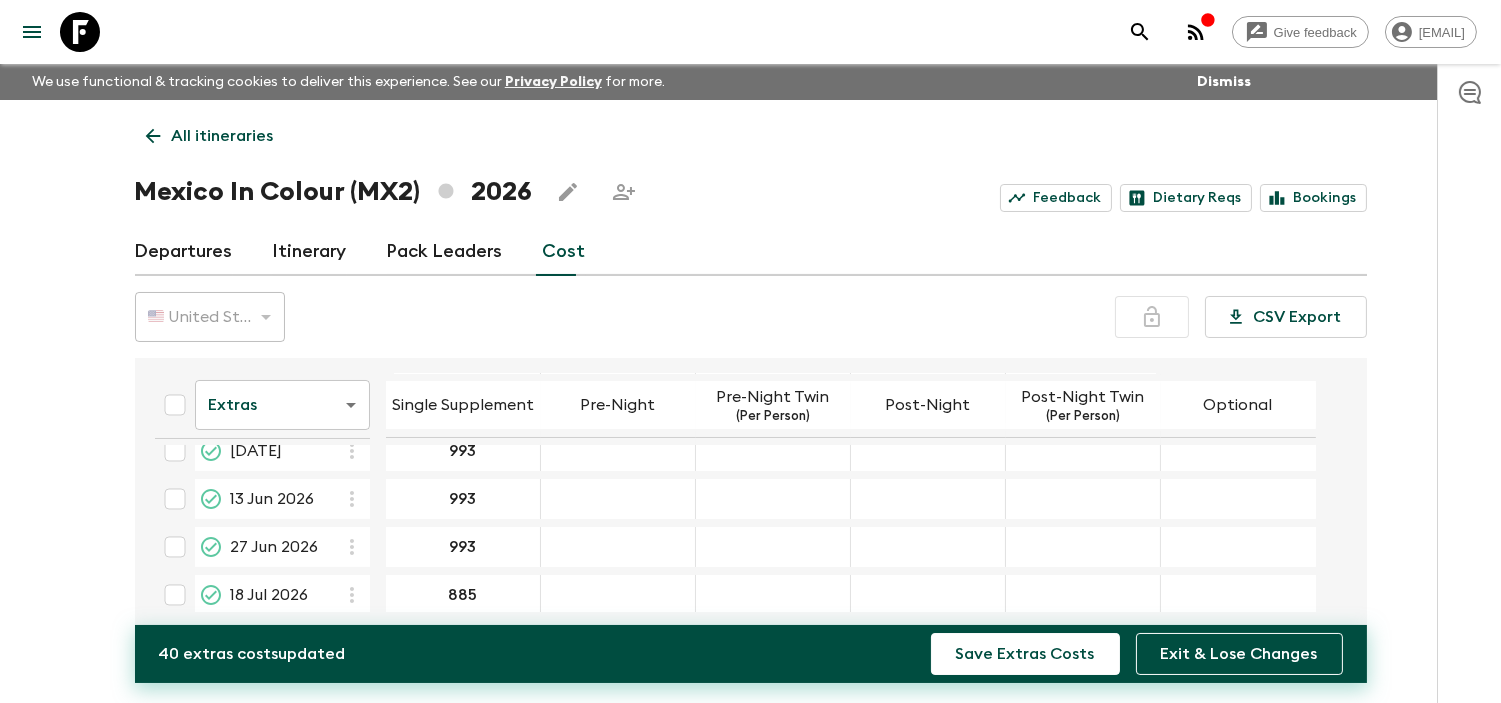 scroll, scrollTop: 222, scrollLeft: 0, axis: vertical 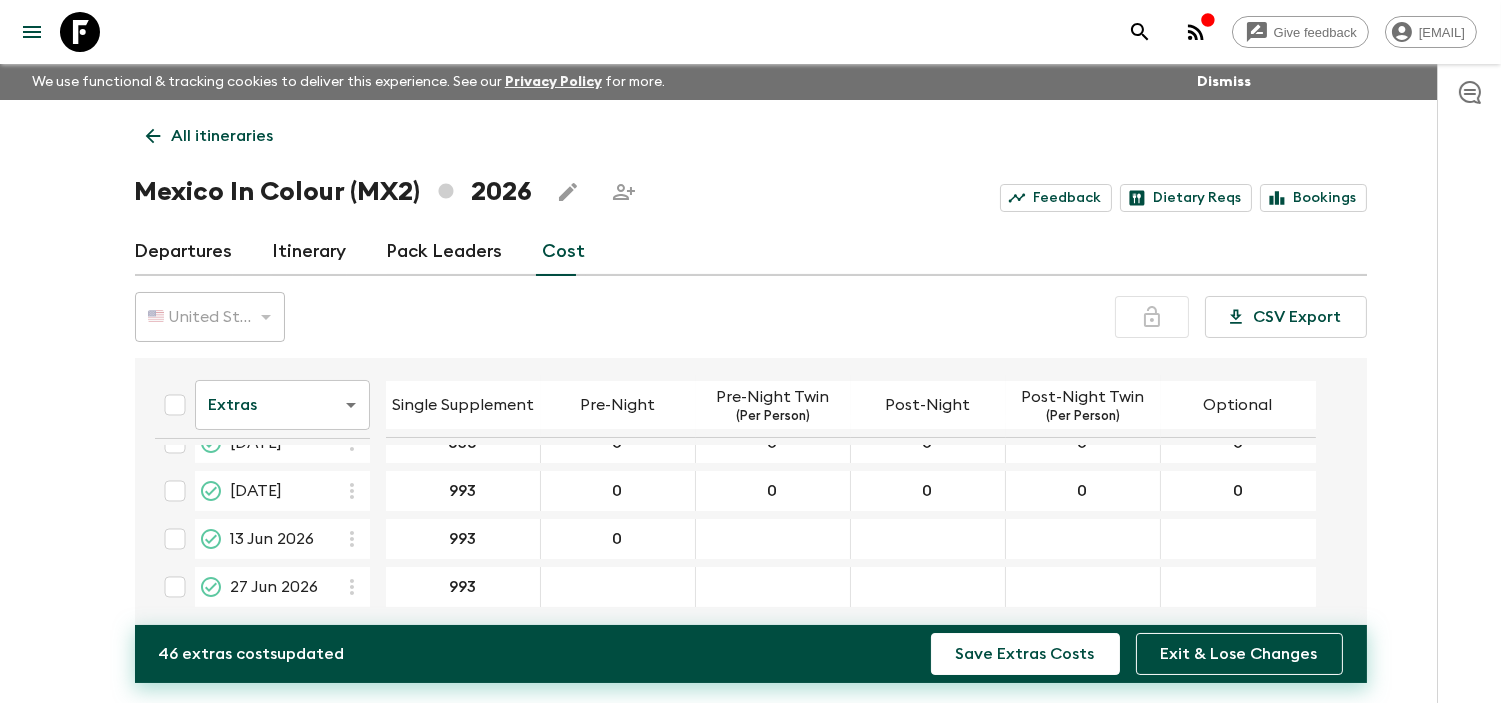 click at bounding box center (773, 539) 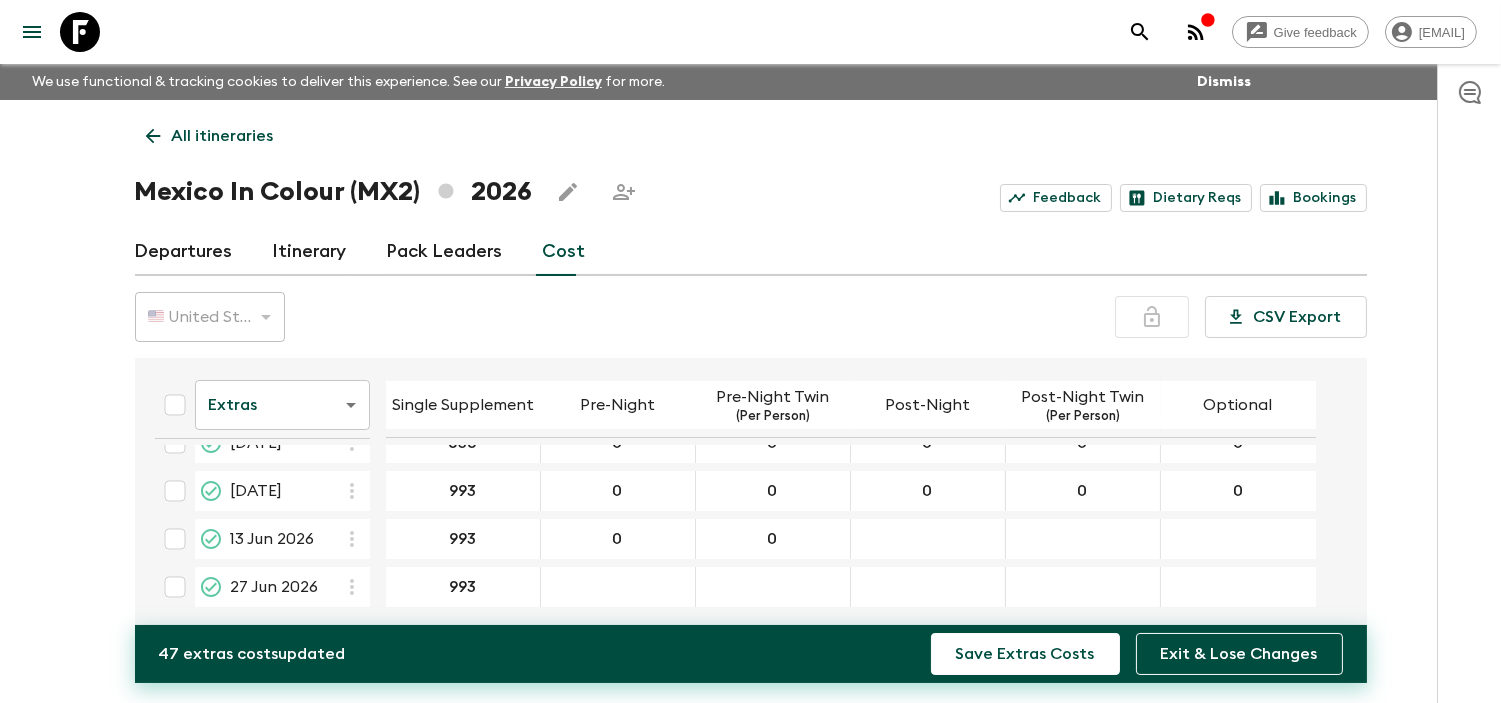 click at bounding box center (928, 539) 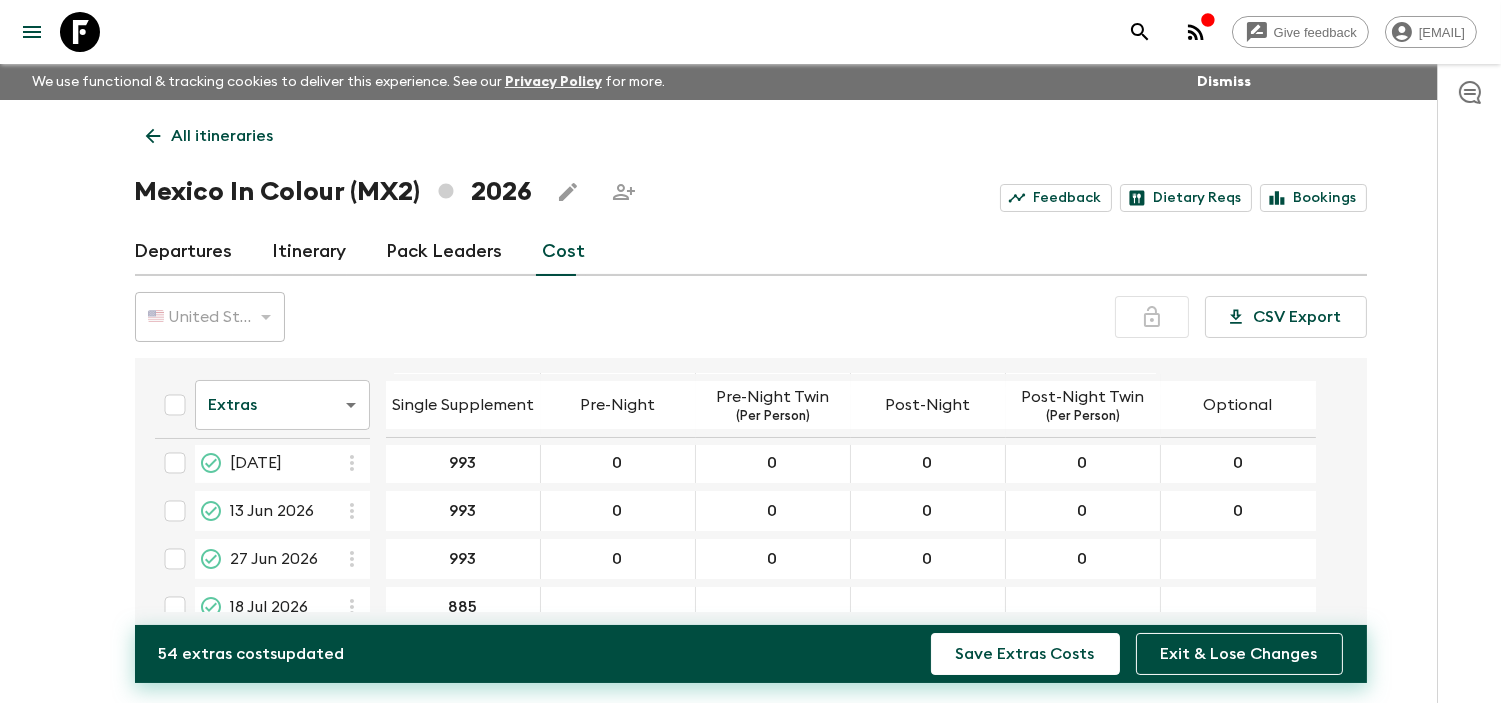 scroll, scrollTop: 333, scrollLeft: 0, axis: vertical 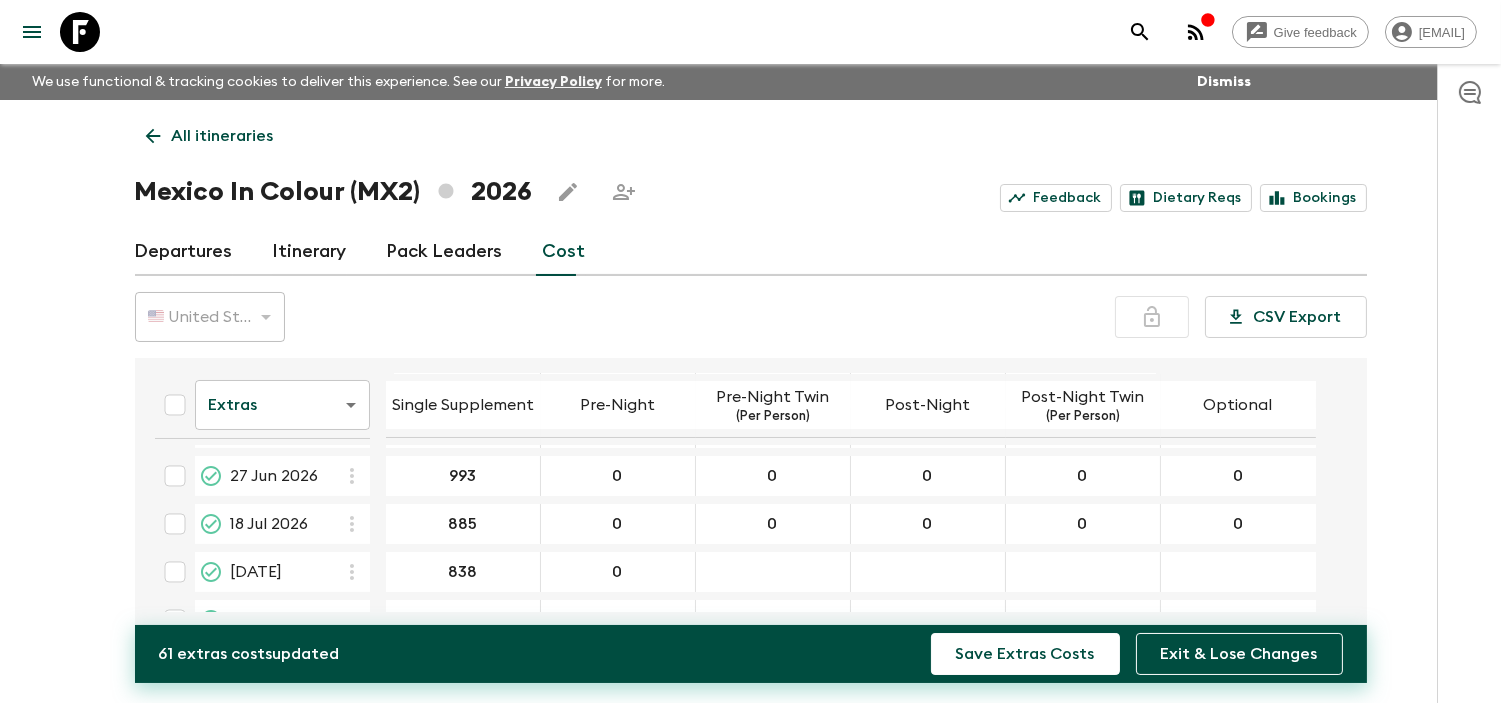 click at bounding box center (773, 572) 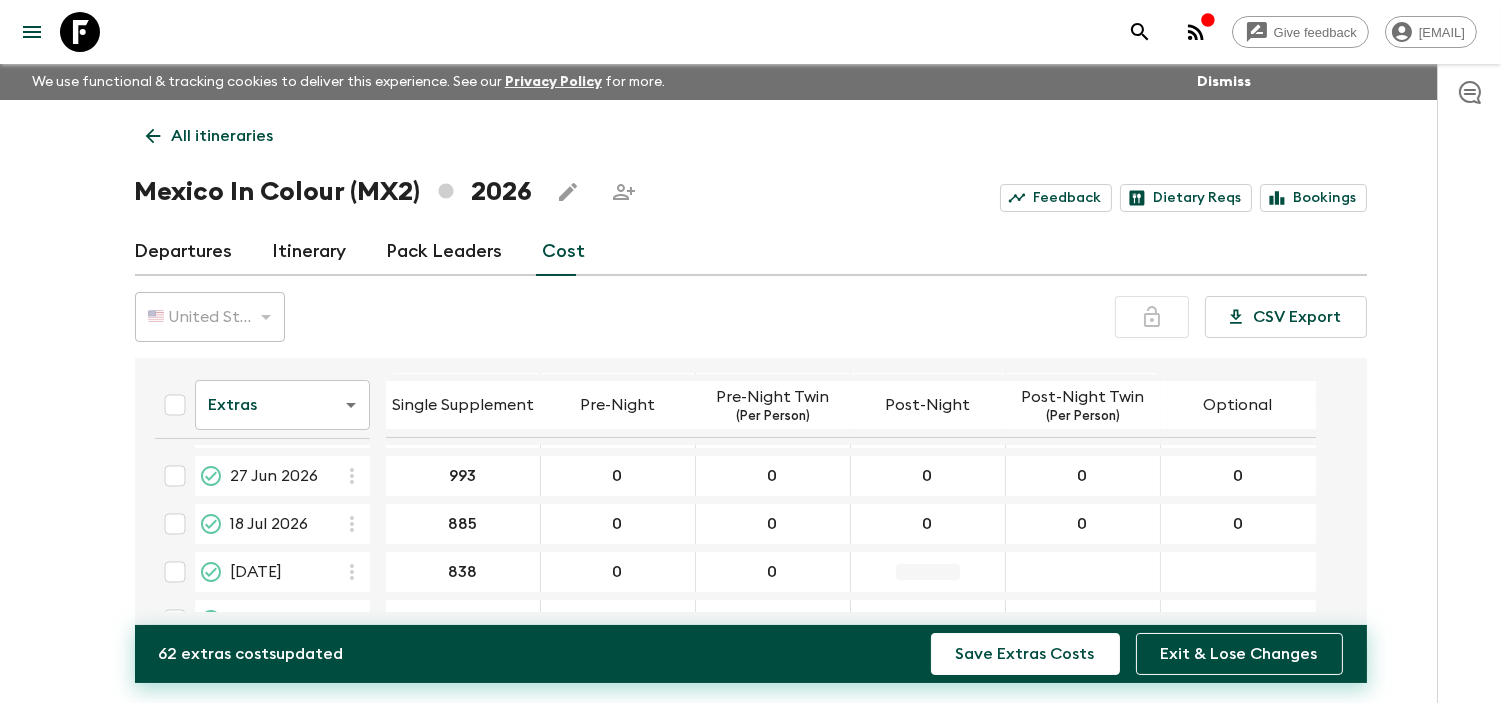 drag, startPoint x: 898, startPoint y: 583, endPoint x: 914, endPoint y: 562, distance: 26.400757 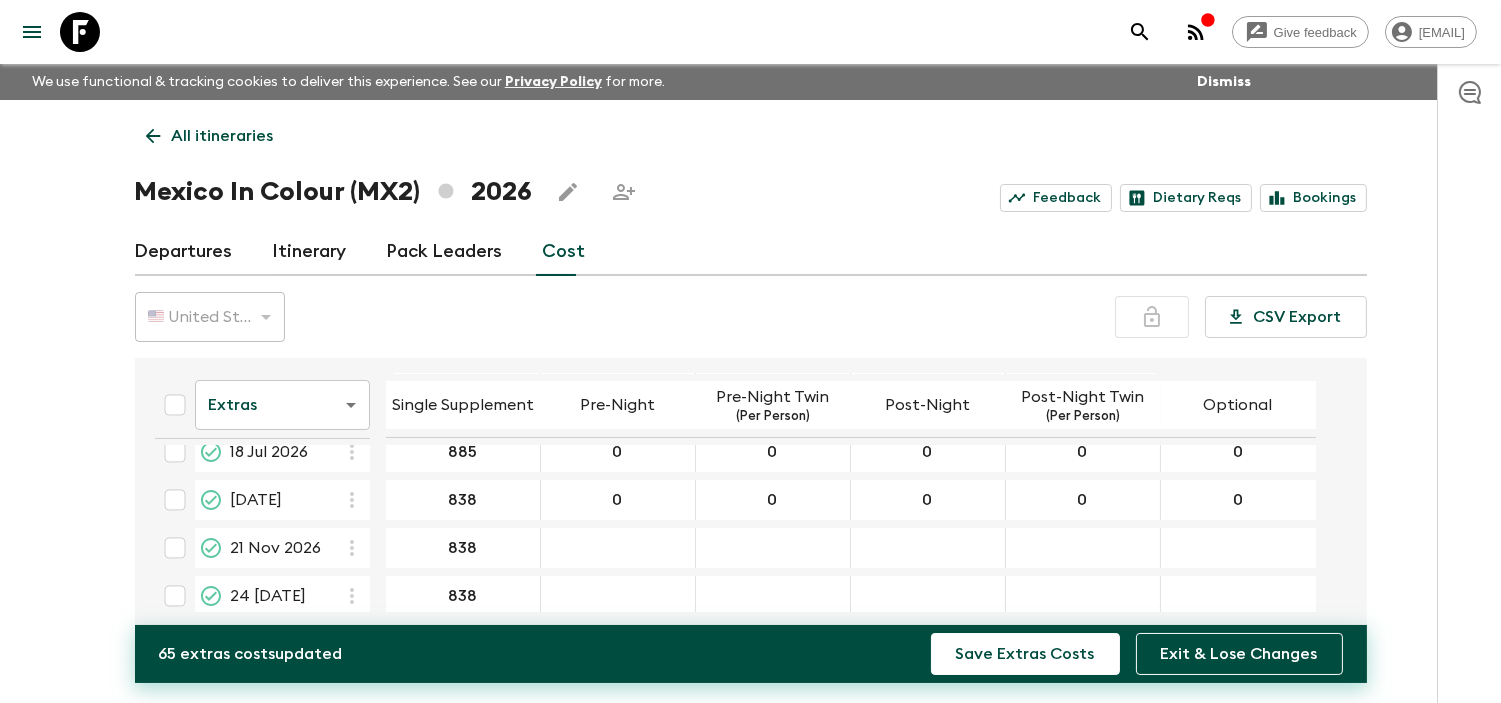 scroll, scrollTop: 444, scrollLeft: 0, axis: vertical 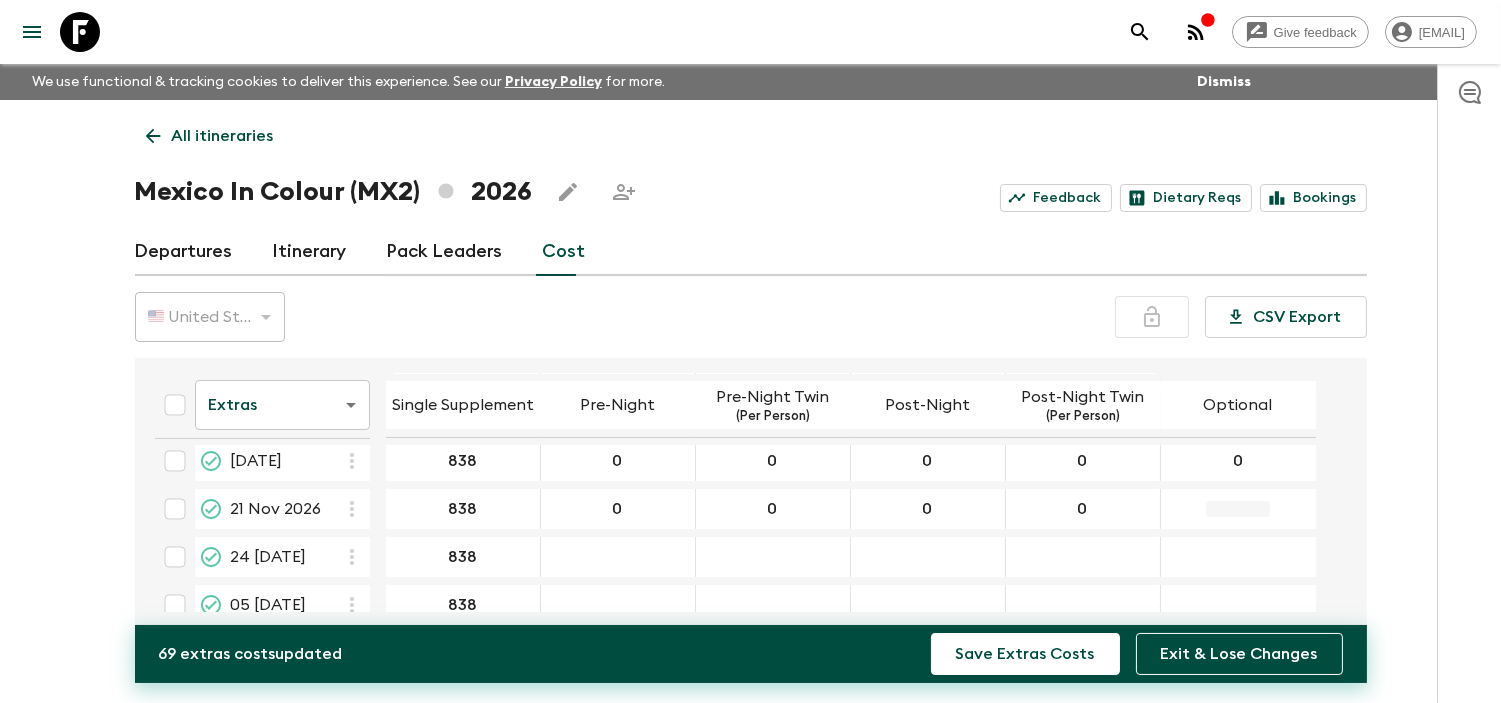 click at bounding box center [1238, 509] 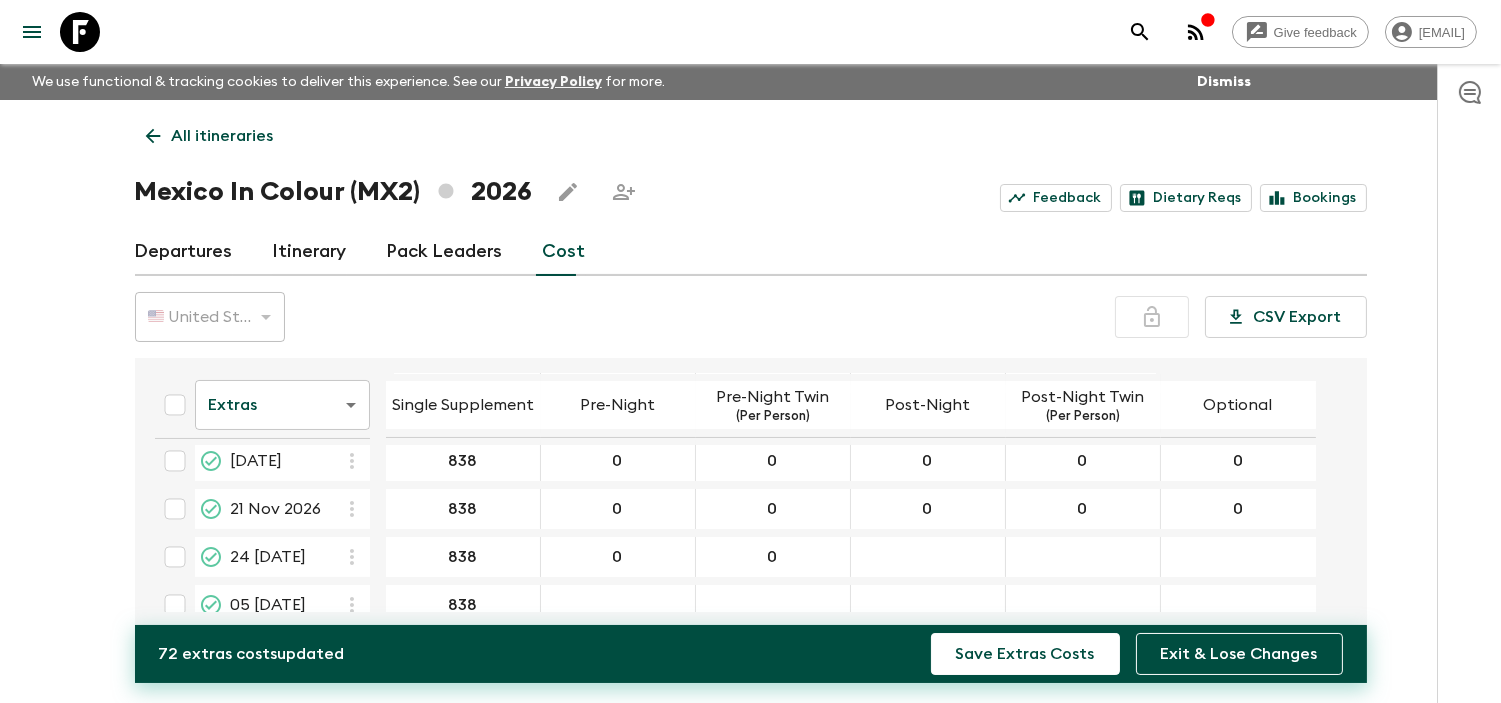 drag, startPoint x: 950, startPoint y: 541, endPoint x: 961, endPoint y: 544, distance: 11.401754 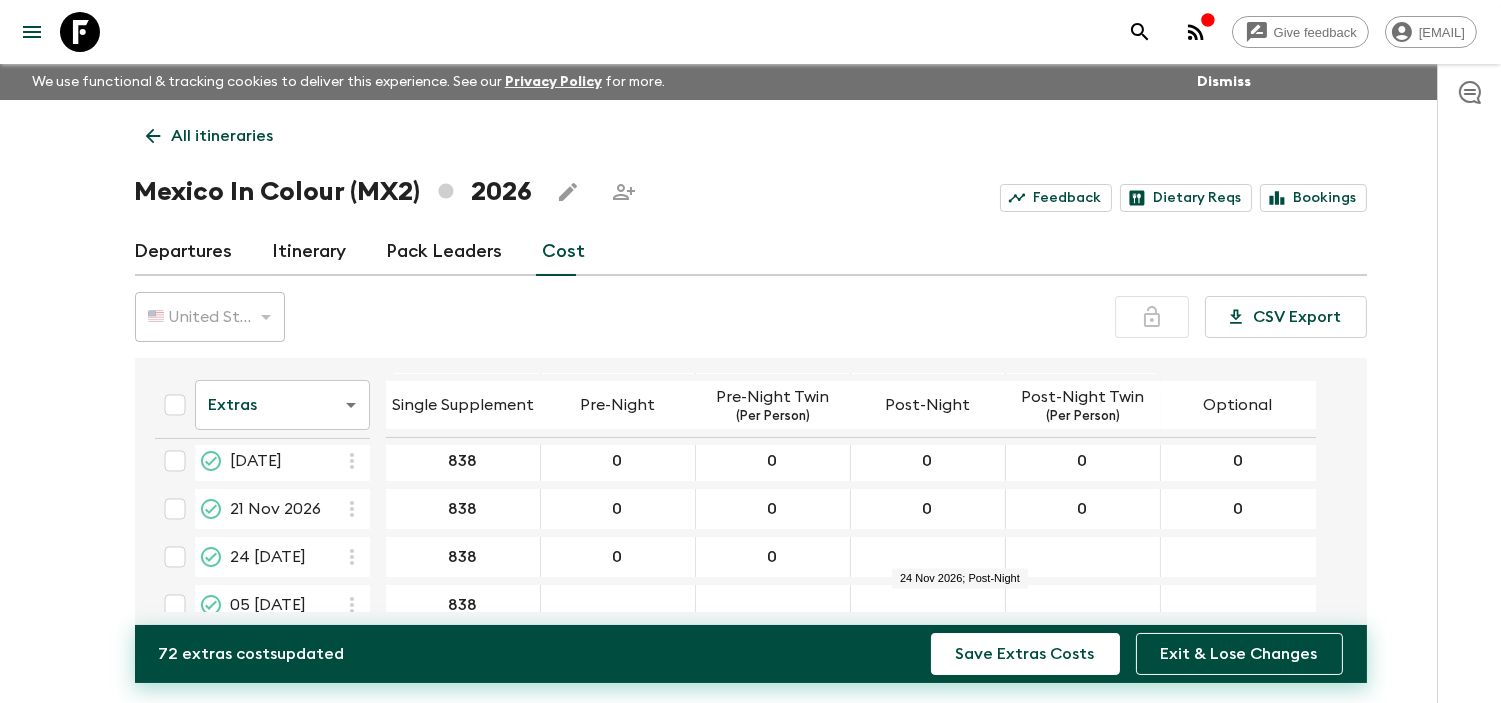 click at bounding box center (928, 557) 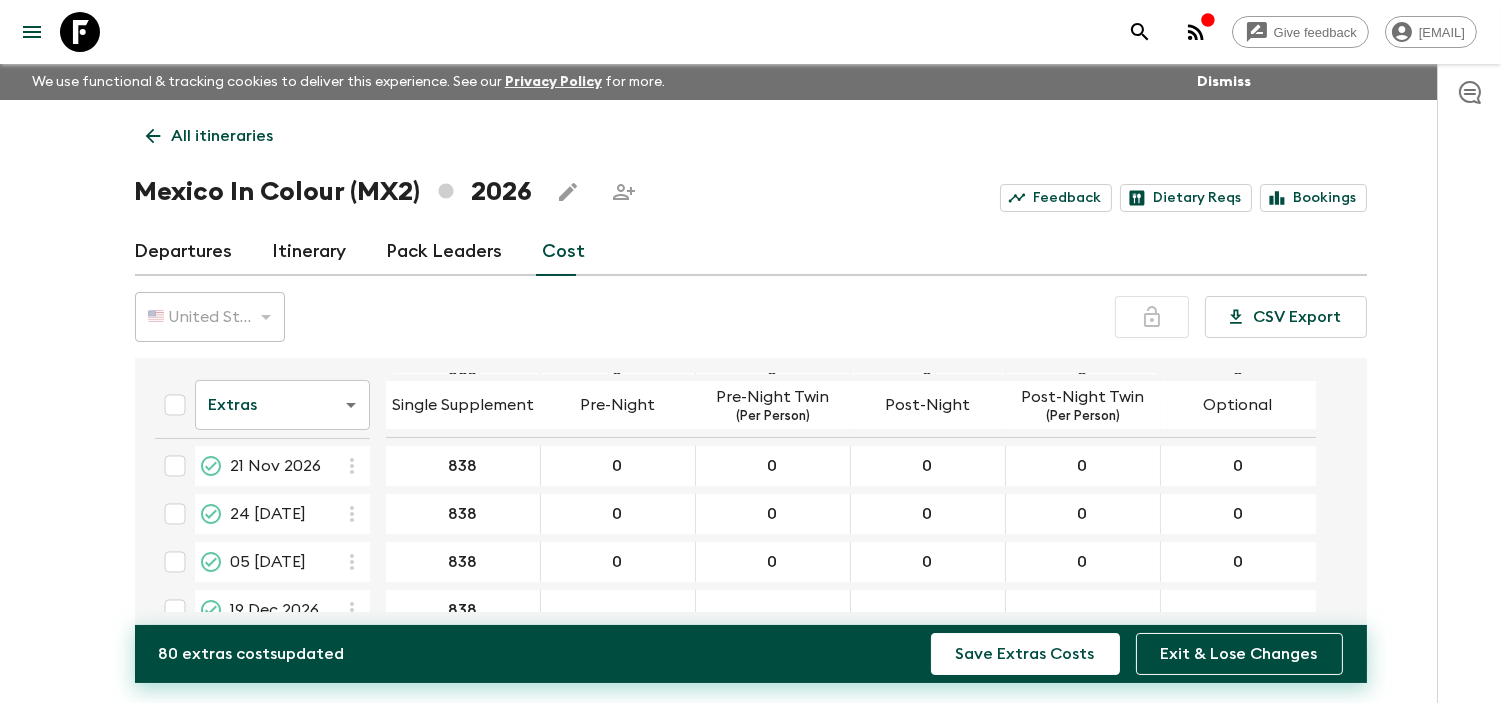 scroll, scrollTop: 556, scrollLeft: 0, axis: vertical 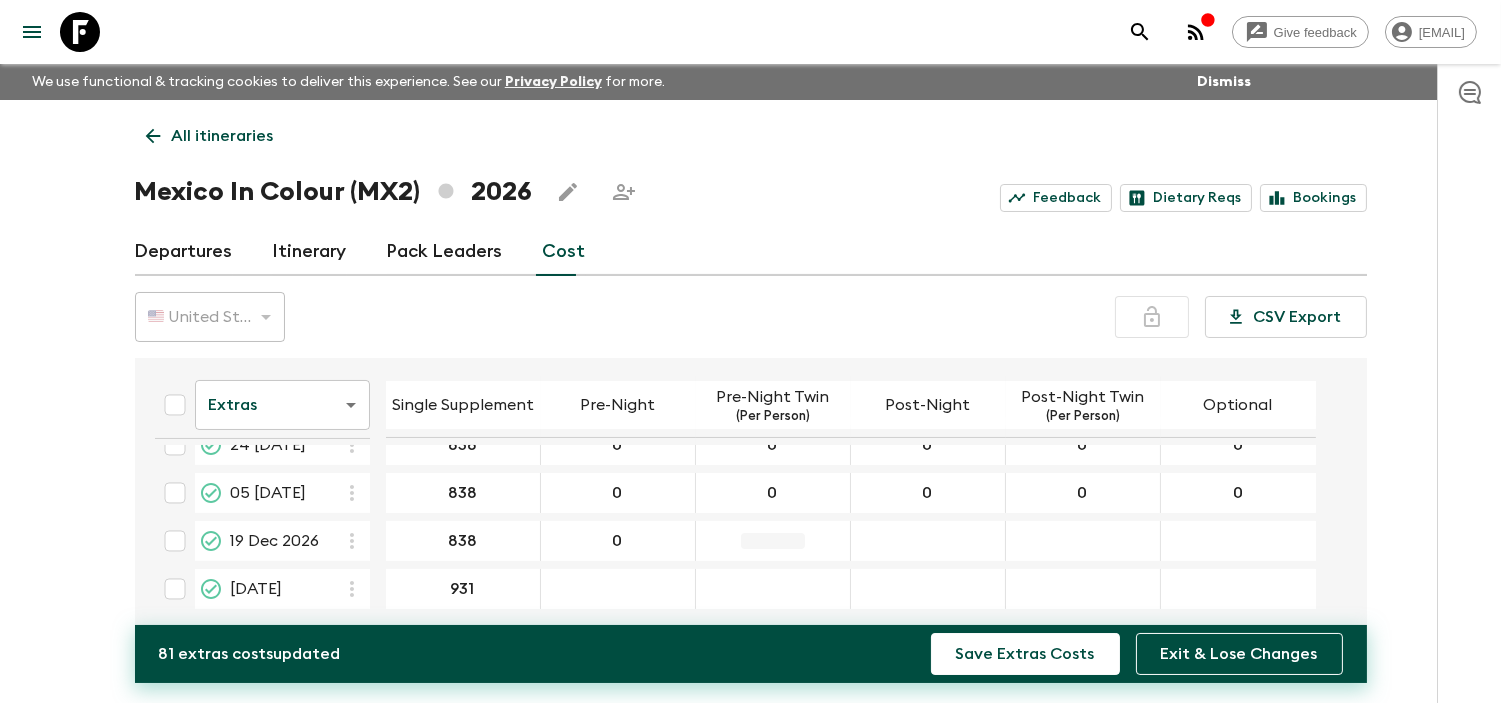 click at bounding box center [773, 541] 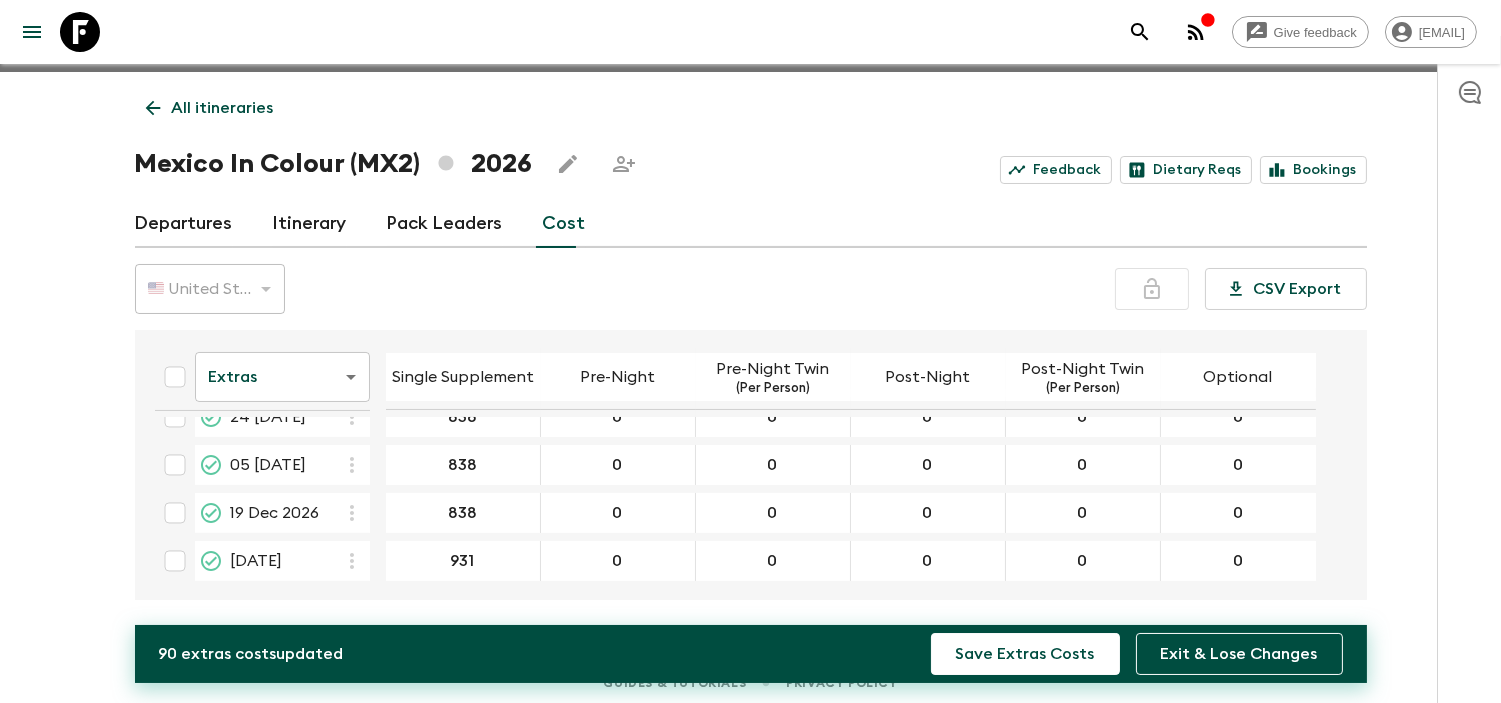 scroll, scrollTop: 34, scrollLeft: 0, axis: vertical 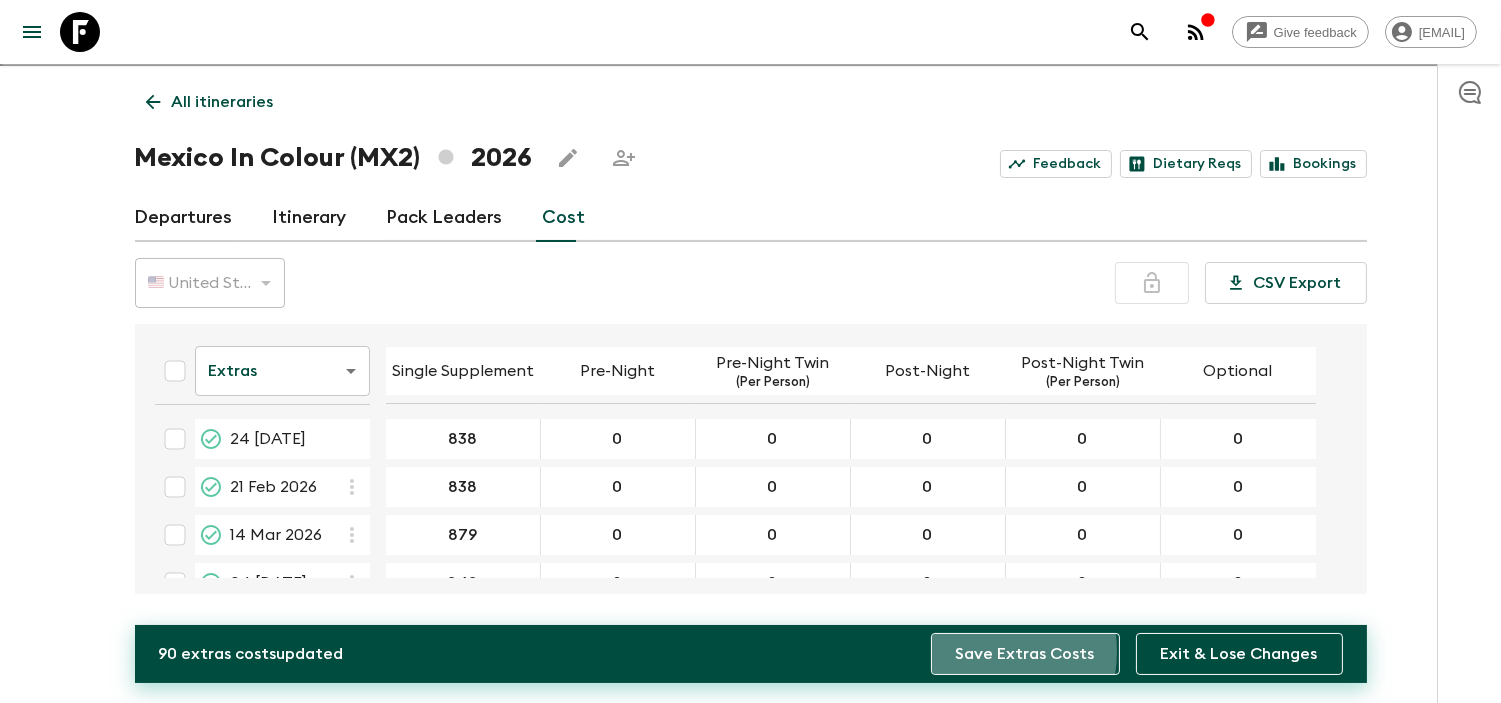click on "Save Extras Costs" at bounding box center [1025, 654] 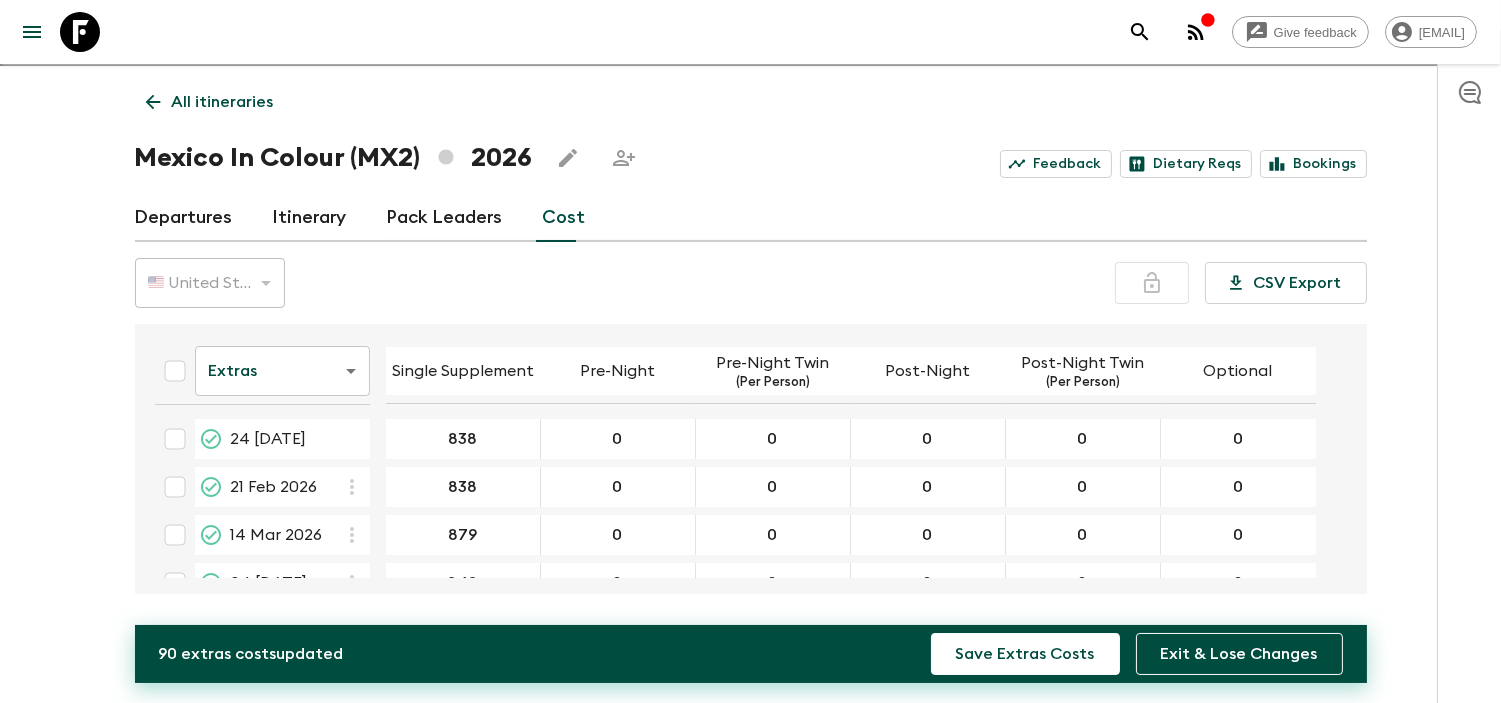 scroll, scrollTop: 556, scrollLeft: 0, axis: vertical 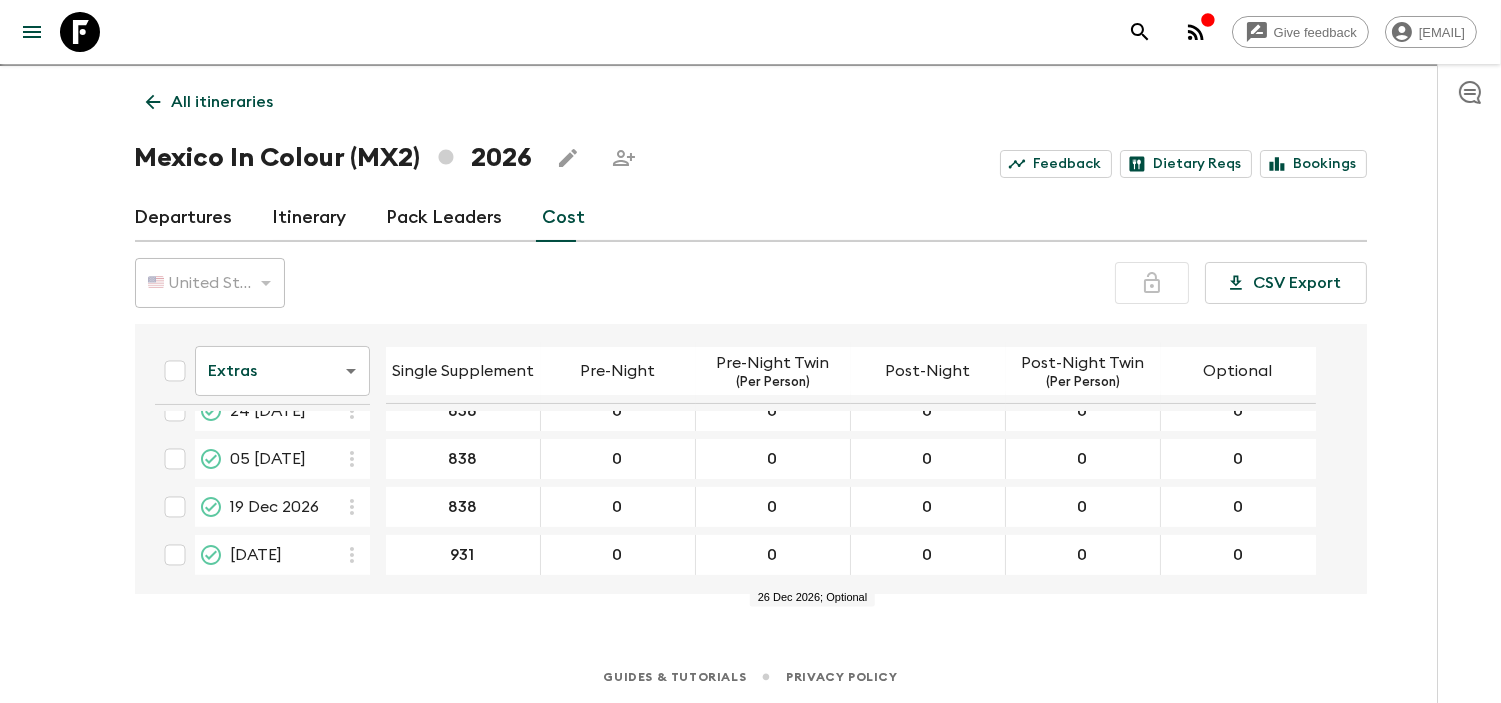 click on "Give feedback melvin.carrillo@[EMAIL] We use functional & tracking cookies to deliver this experience. See our Privacy Policy for more. Dismiss All itineraries Mexico In Colour (MX2) 2026 Feedback Dietary Reqs Bookings Departures Itinerary Pack Leaders Cost 🇺🇸 United States Dollar (USD) USD ​ CSV Export Extras extrasCost ​ Single Supplement Pre-Night Pre-Night Twin (Per Person) Post-Night Post-Night Twin (Per Person) Optional 24 Jan 2026 838 ​ 0 ​ 0 ​ 0 ​ 0 ​ 0 ​ 21 Feb 2026 838 ​ 0 ​ 0 ​ 0 ​ 0 ​ 0 ​ 14 Mar 2026 879 ​ 0 ​ 0 ​ 0 ​ 0 ​ 0 ​ 04 Apr 2026 848 ​ 0 ​ 0 ​ 0 ​ 0 ​ 0 ​ 23 May 2026 838 ​ 0 ​ 0 ​ 0 ​ 0 ​ 0 ​ 06 Jun 2026 993 ​ 0 ​ 0 ​ 0 ​ 0 ​ 0 ​ 13 Jun 2026 993 ​ 0 ​ 0 ​ 0 ​ 0 ​ 0 ​ 27 Jun 2026 993 ​ 0 ​ 0 ​ 0 ​ 0 ​ 0 ​ 18 Jul 2026 885 ​ 0 ​ 0 ​ 0 ​ 0 ​ 0 ​ 07 Nov 2026 838 ​ 0 ​ 0 ​ 0 ​ 0 ​ 0 ​ 21 Nov 2026 838 ​ 0 ​ 0 ​ 0 ​ 0 ​ 0 ​ 24 Nov 2026 838 ​ 0" at bounding box center [750, 335] 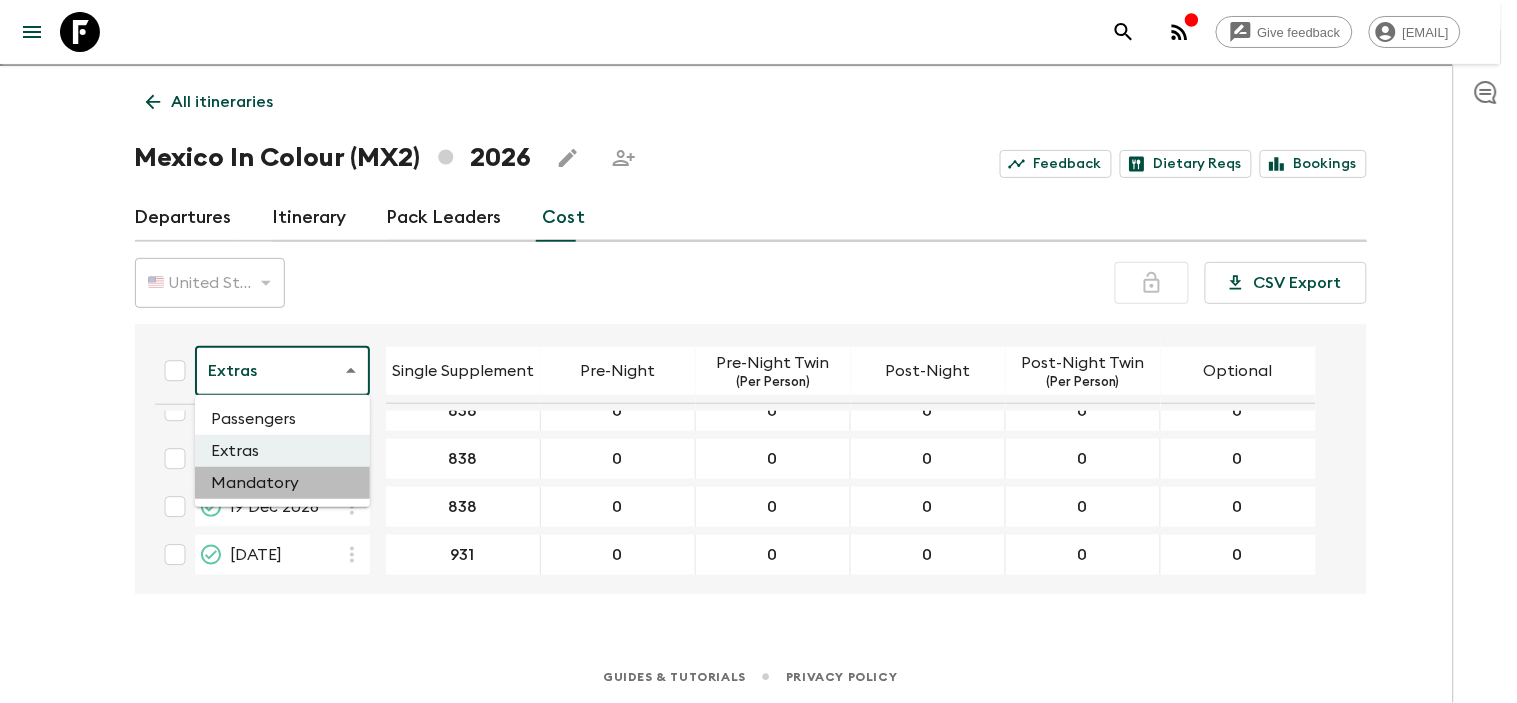 click on "Mandatory" at bounding box center [282, 483] 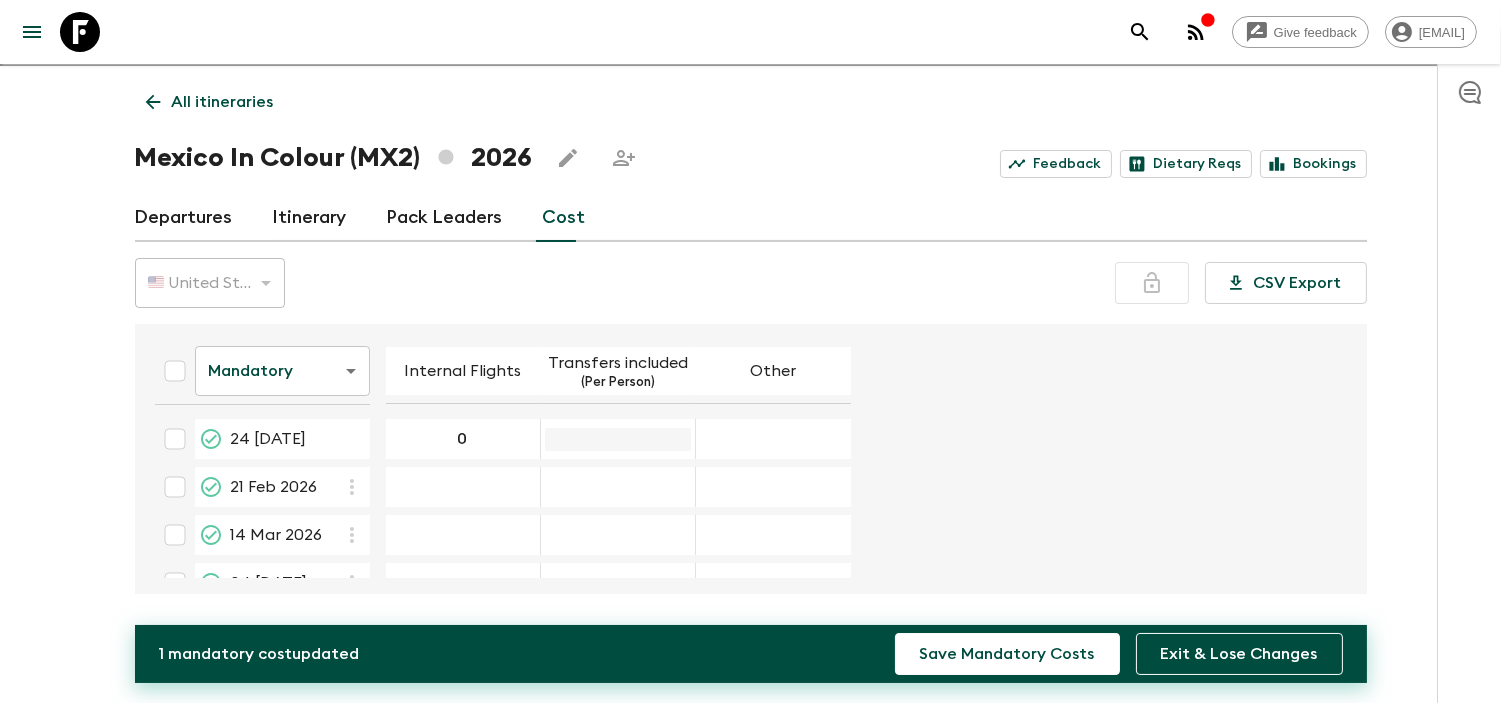 click at bounding box center [618, 439] 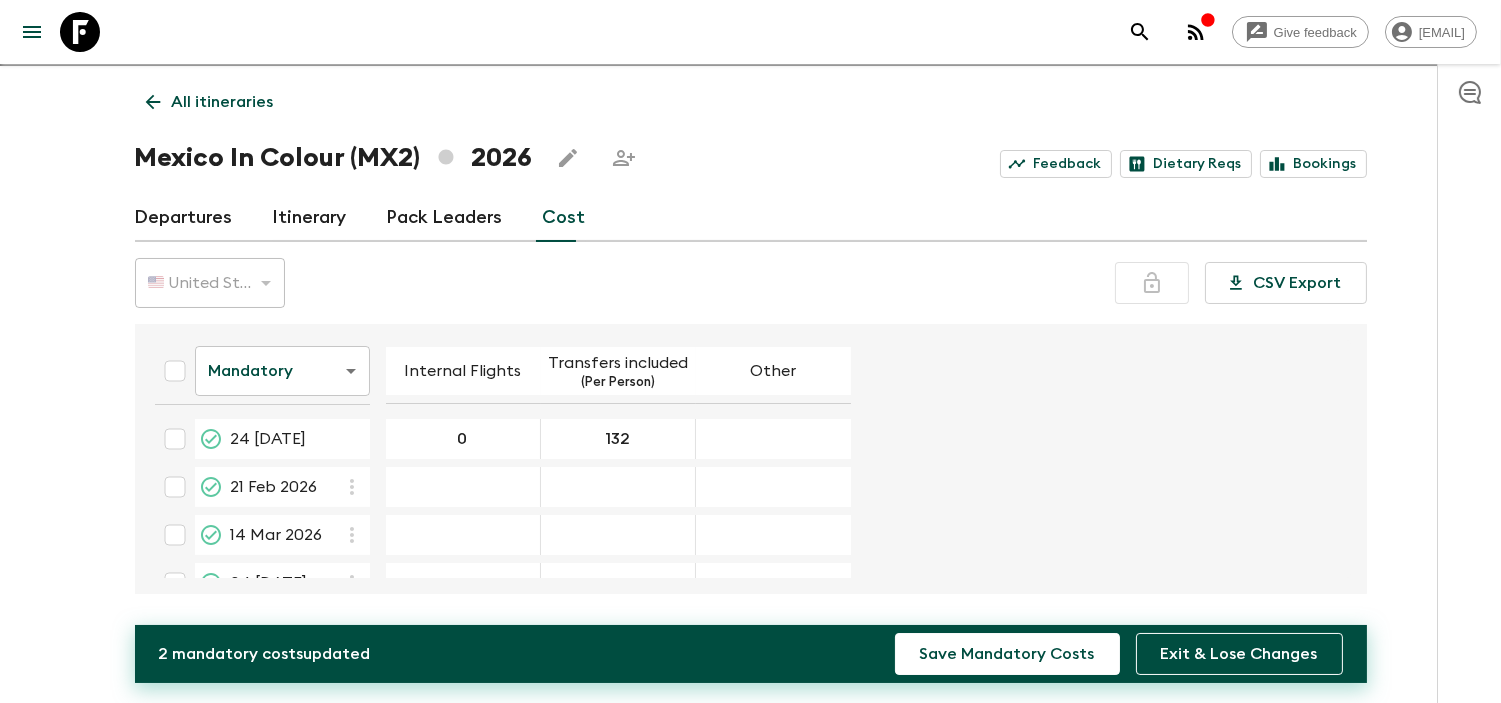 click at bounding box center (773, 439) 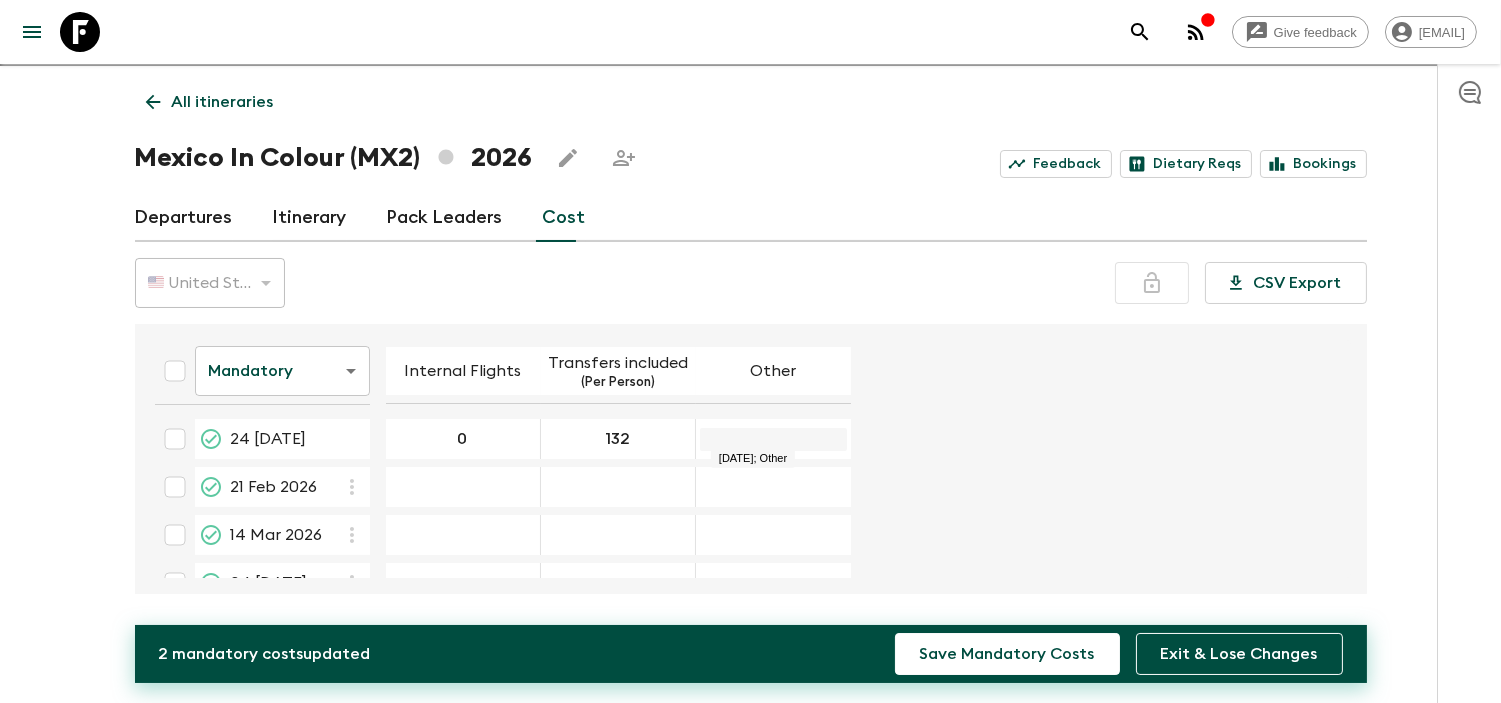 click at bounding box center (773, 439) 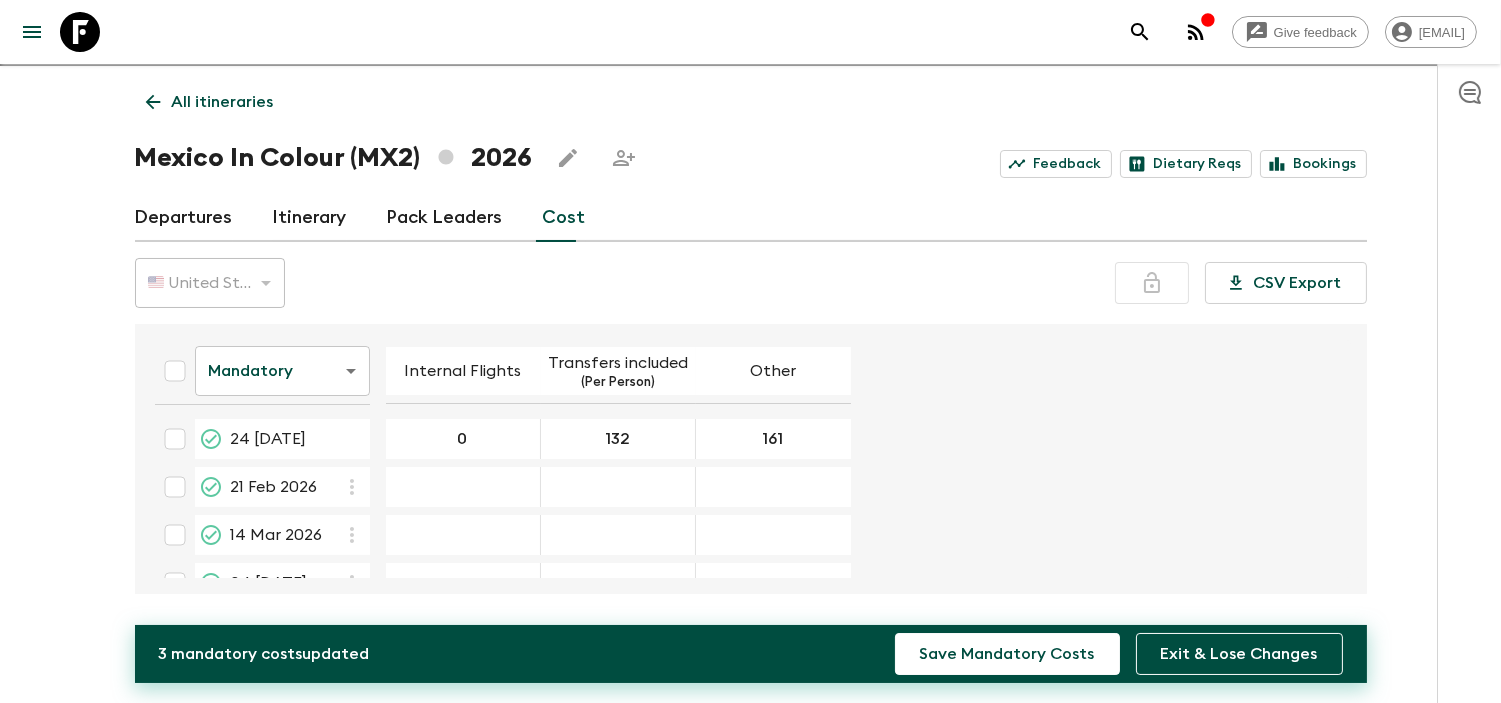 click at bounding box center (463, 487) 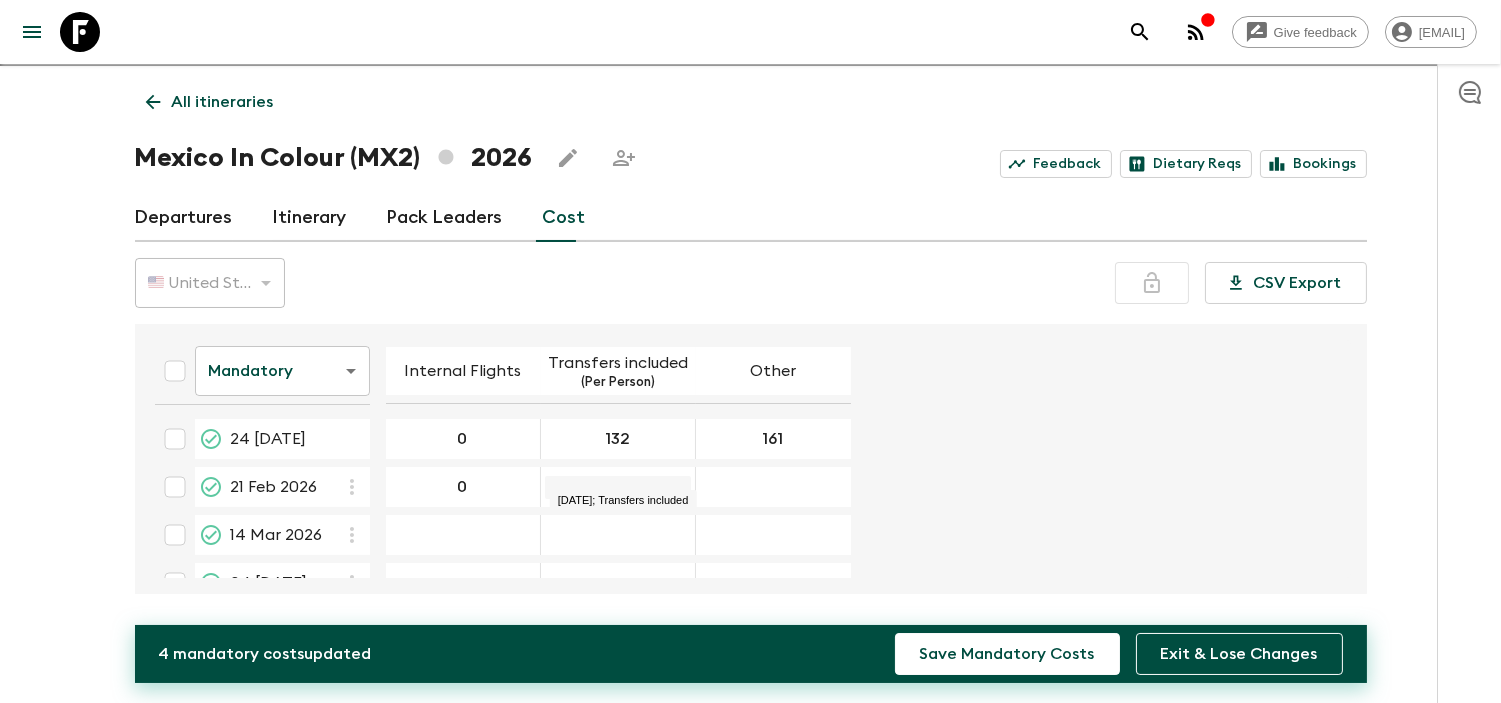 click at bounding box center [618, 487] 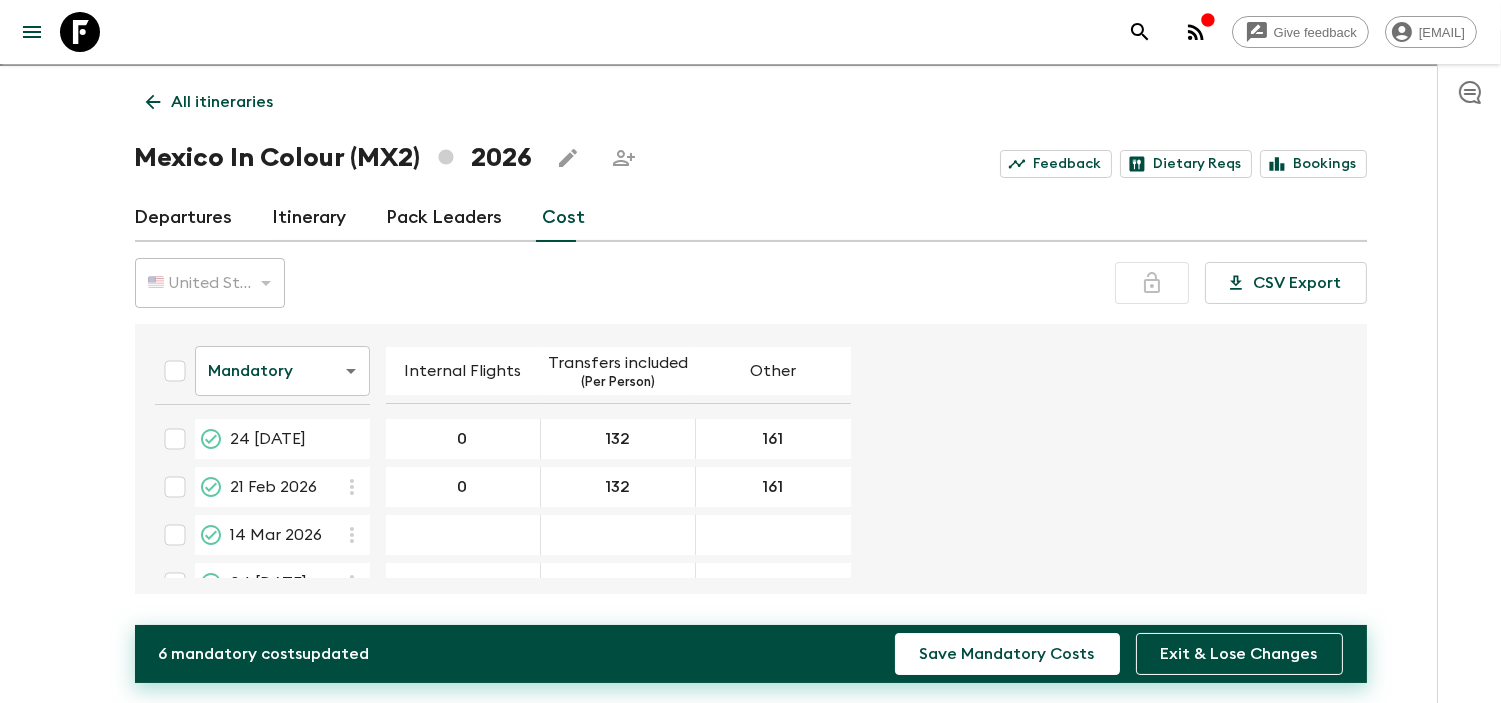 click on "Mandatory mandatoryCost ​ Internal Flights Transfers included (Per Person) Other [DATE] 0 ​ 132 ​ 161 ​ [DATE] 0 ​ 132 ​ 161 ​ [DATE] 04 [DATE] 23 [DATE] 06 [DATE] 13 [DATE] 27 [DATE] 18 [DATE] 07 [DATE] 21 [DATE] 24 [DATE] 05 [DATE] 19 [DATE] 26 [DATE]" at bounding box center [495, 735] 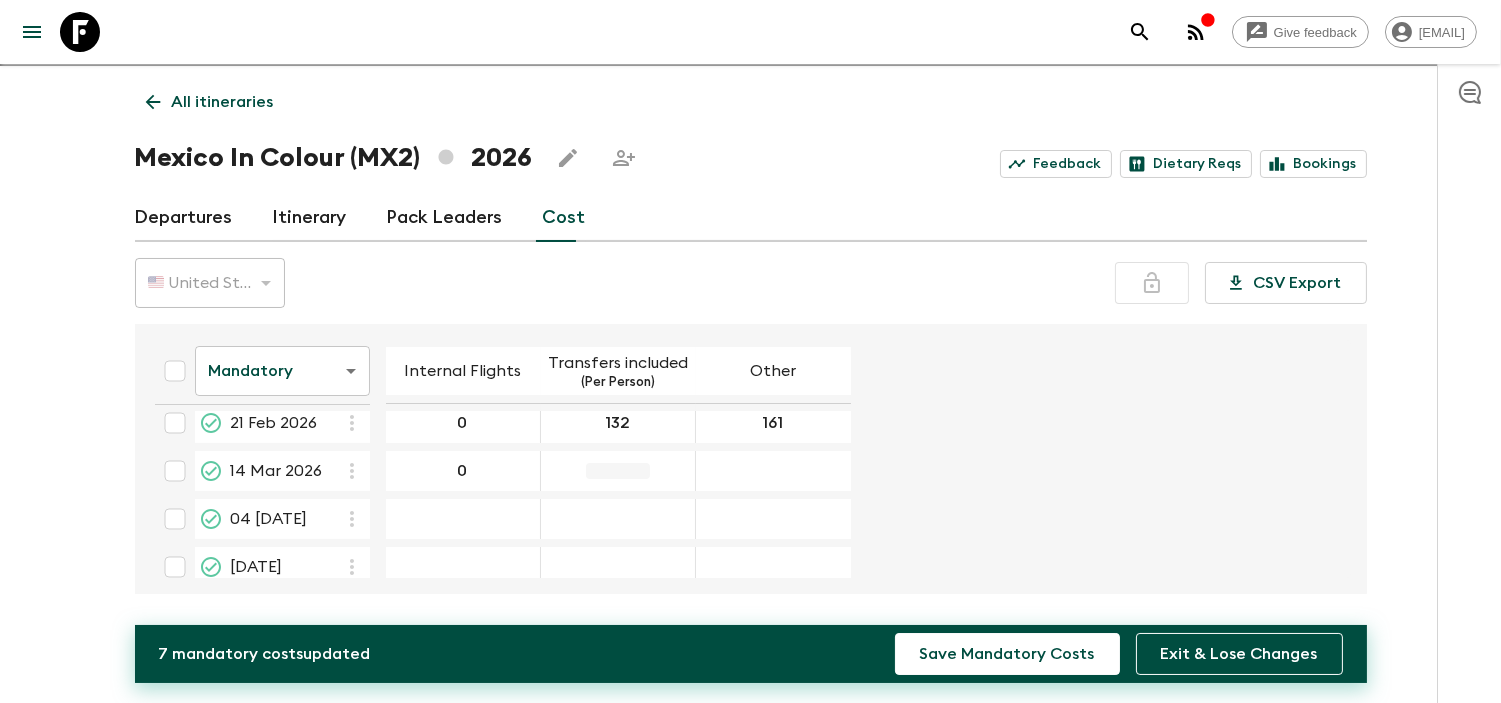 scroll, scrollTop: 63, scrollLeft: 0, axis: vertical 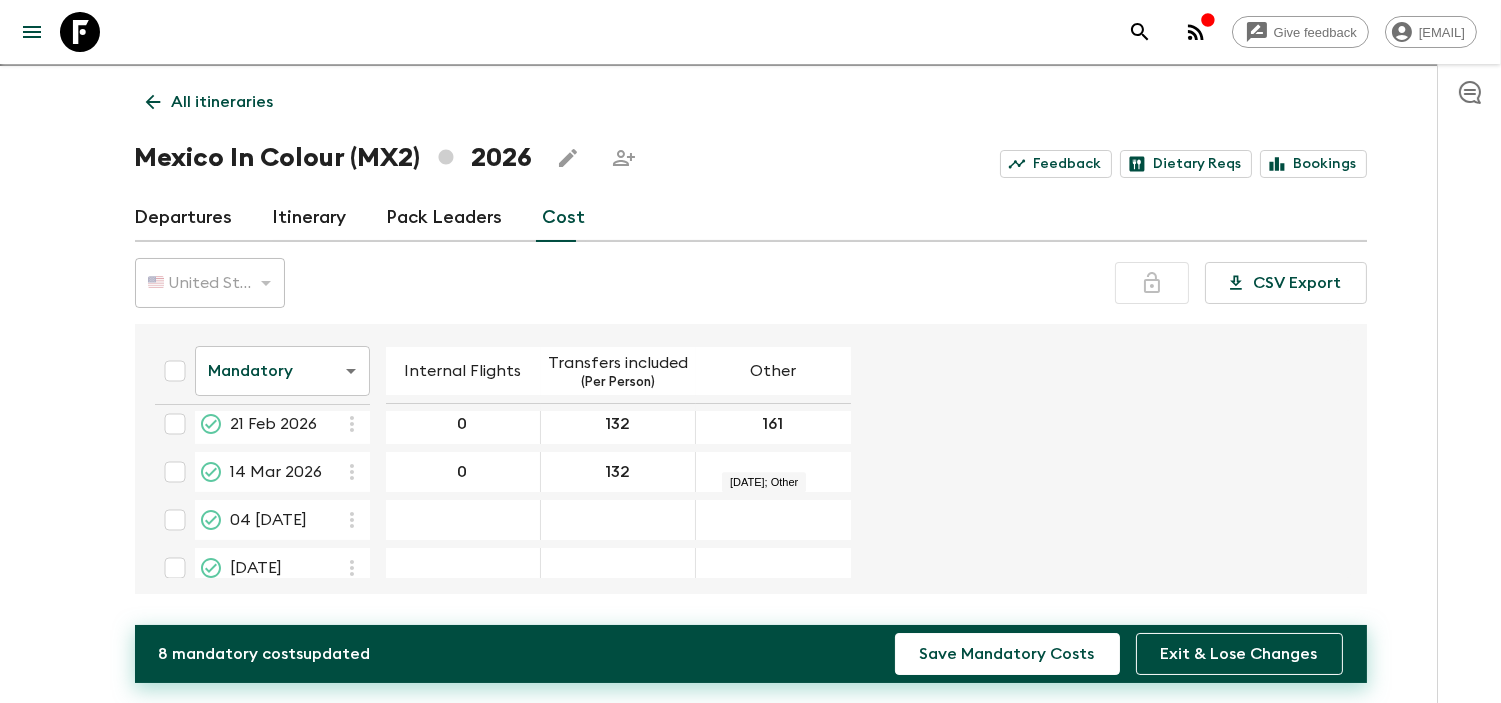 click at bounding box center (773, 472) 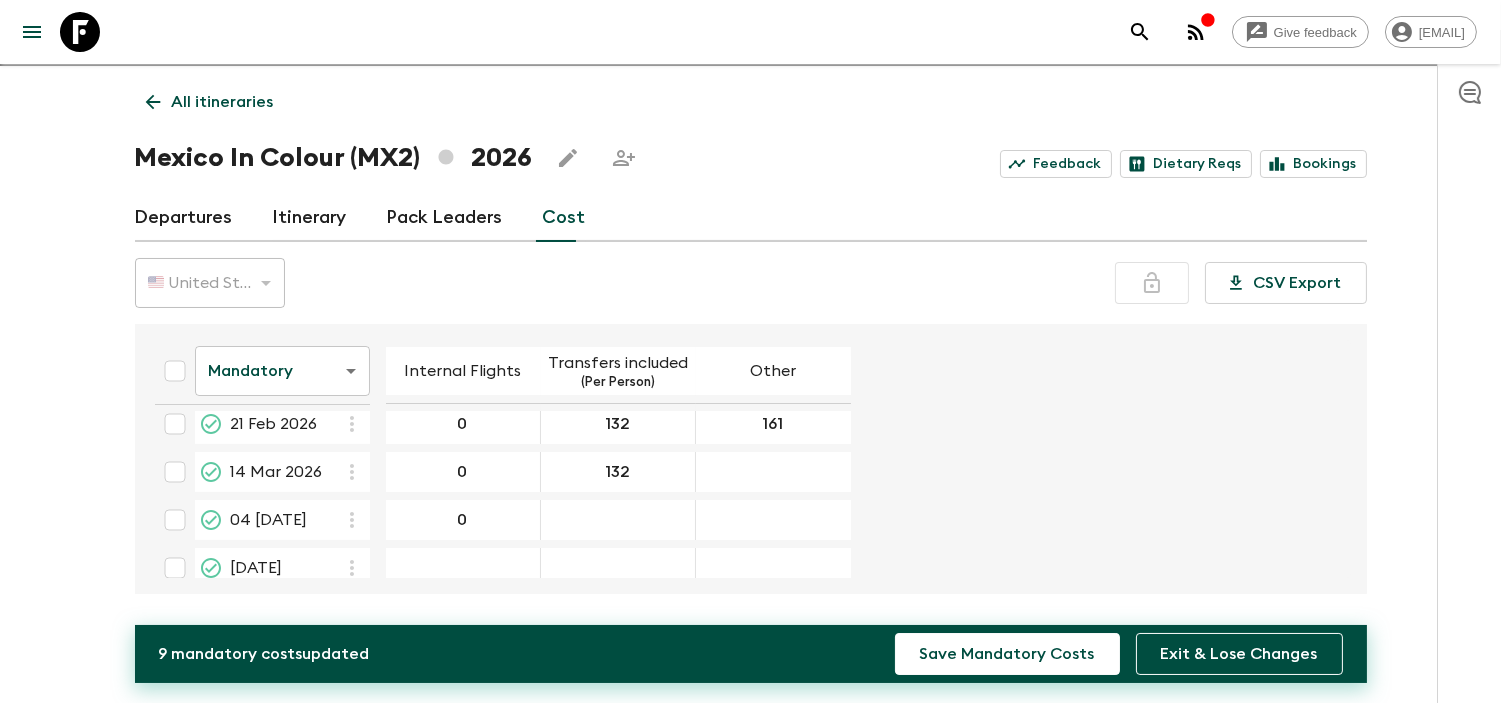 click at bounding box center [463, 568] 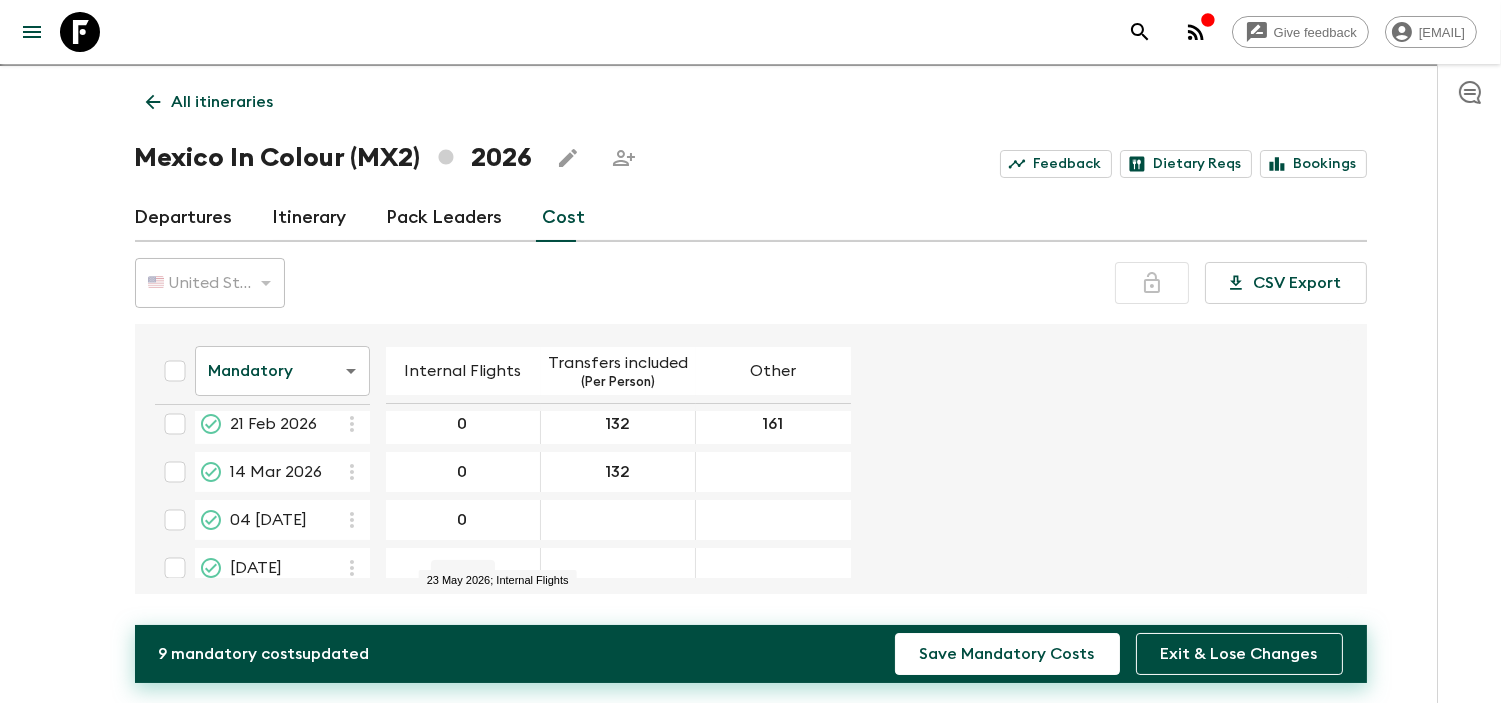 drag, startPoint x: 496, startPoint y: 557, endPoint x: 475, endPoint y: 560, distance: 21.213203 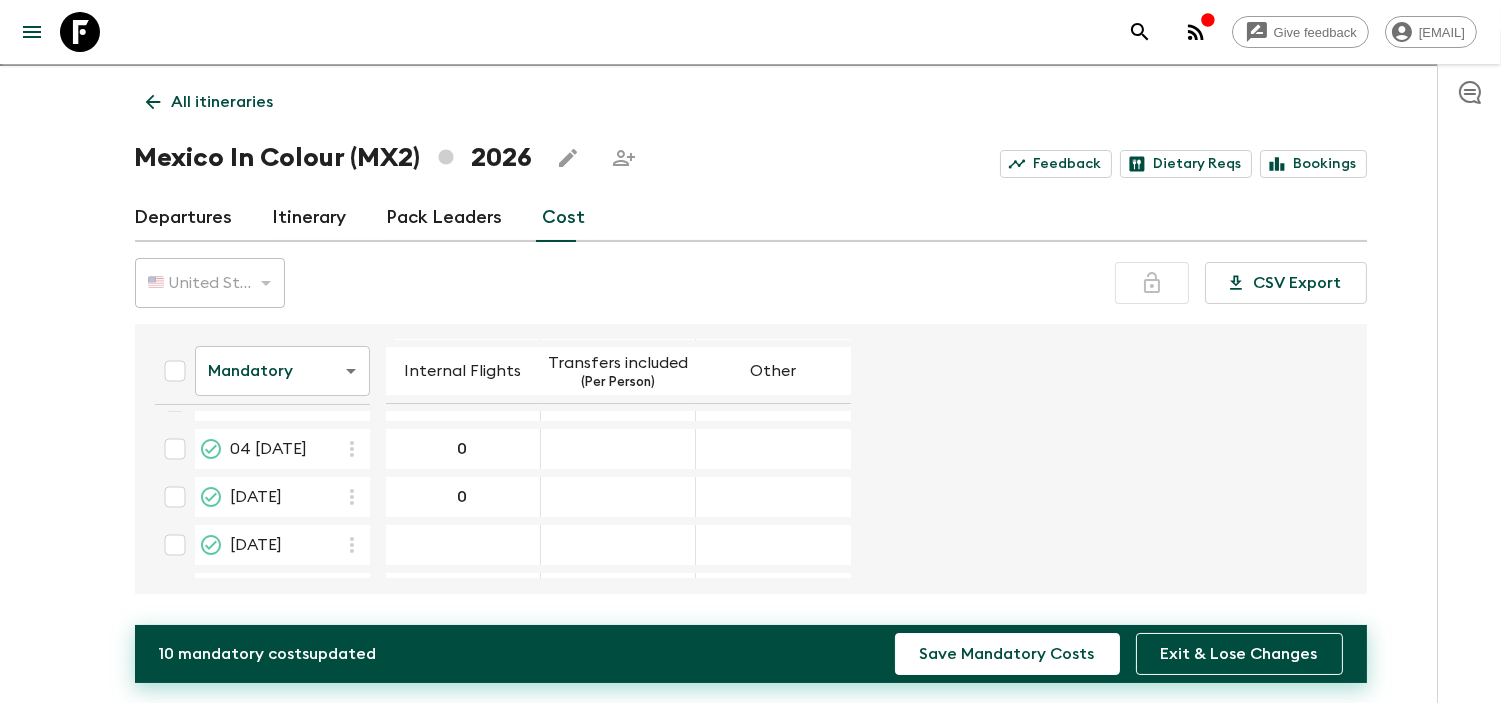 scroll, scrollTop: 174, scrollLeft: 0, axis: vertical 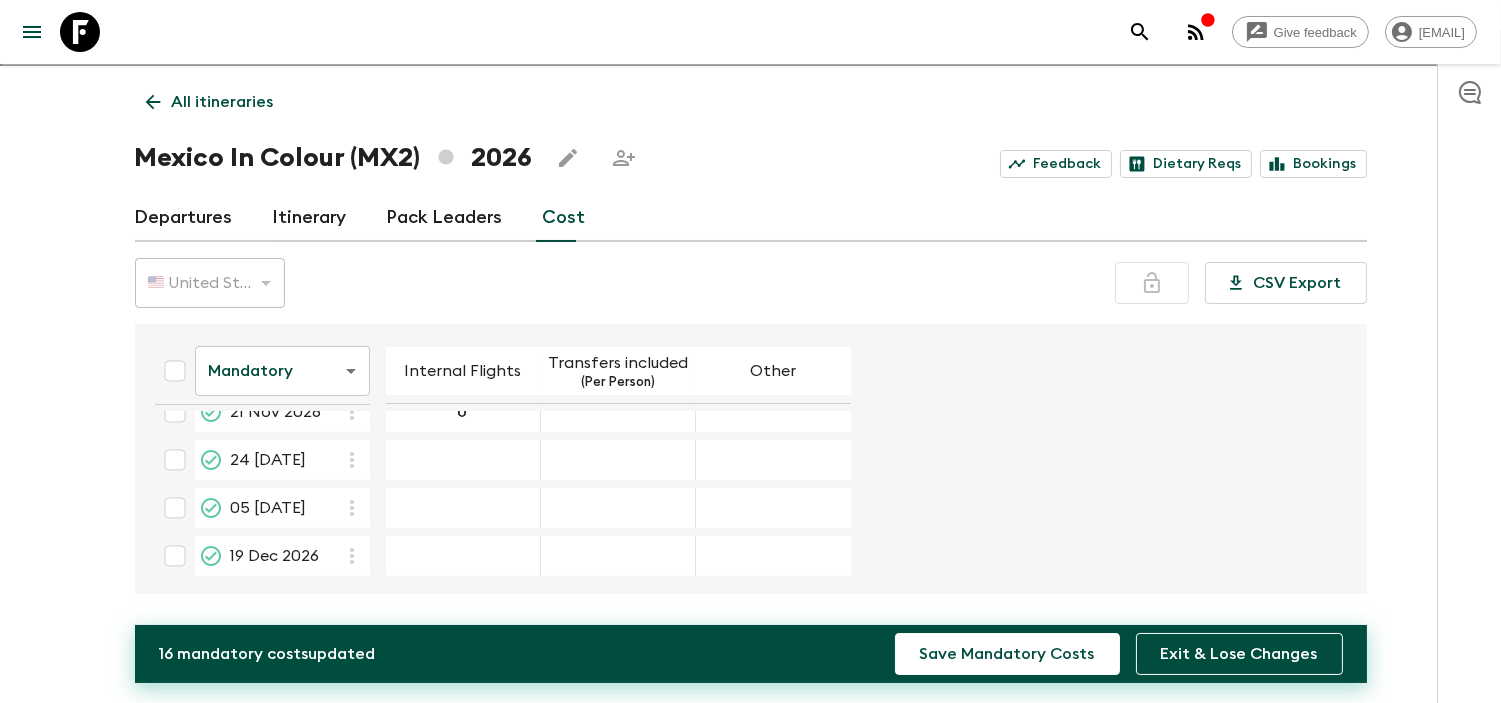 click at bounding box center [463, 460] 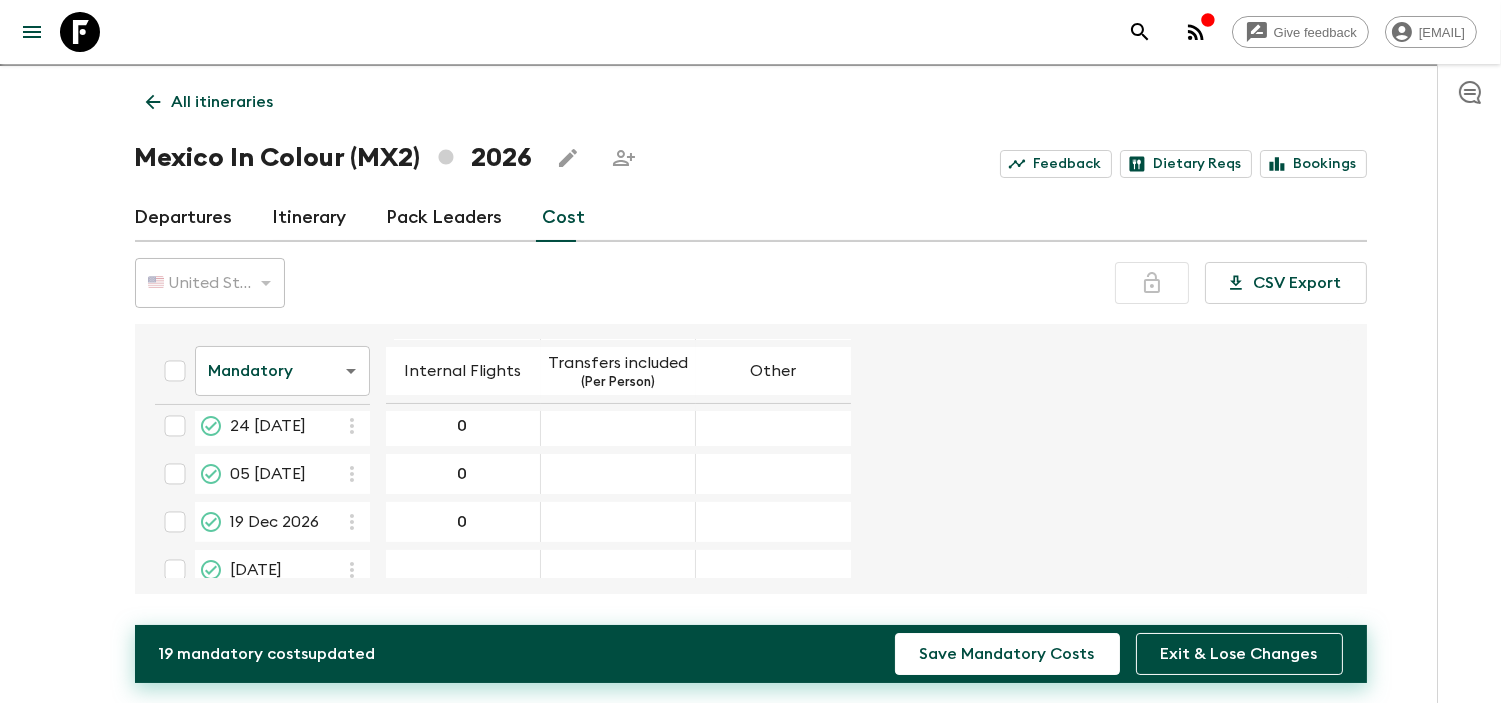 scroll, scrollTop: 556, scrollLeft: 0, axis: vertical 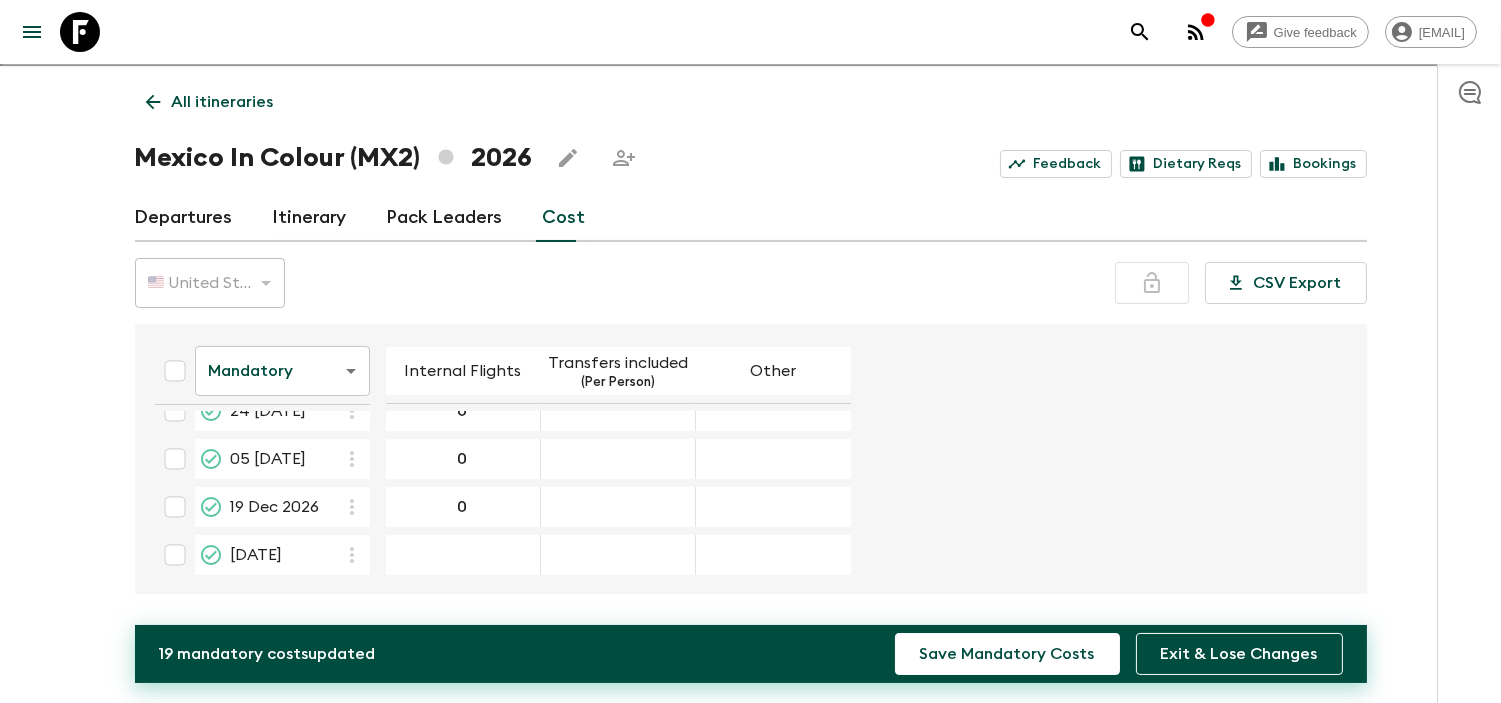 click on "0 ​" at bounding box center [463, 507] 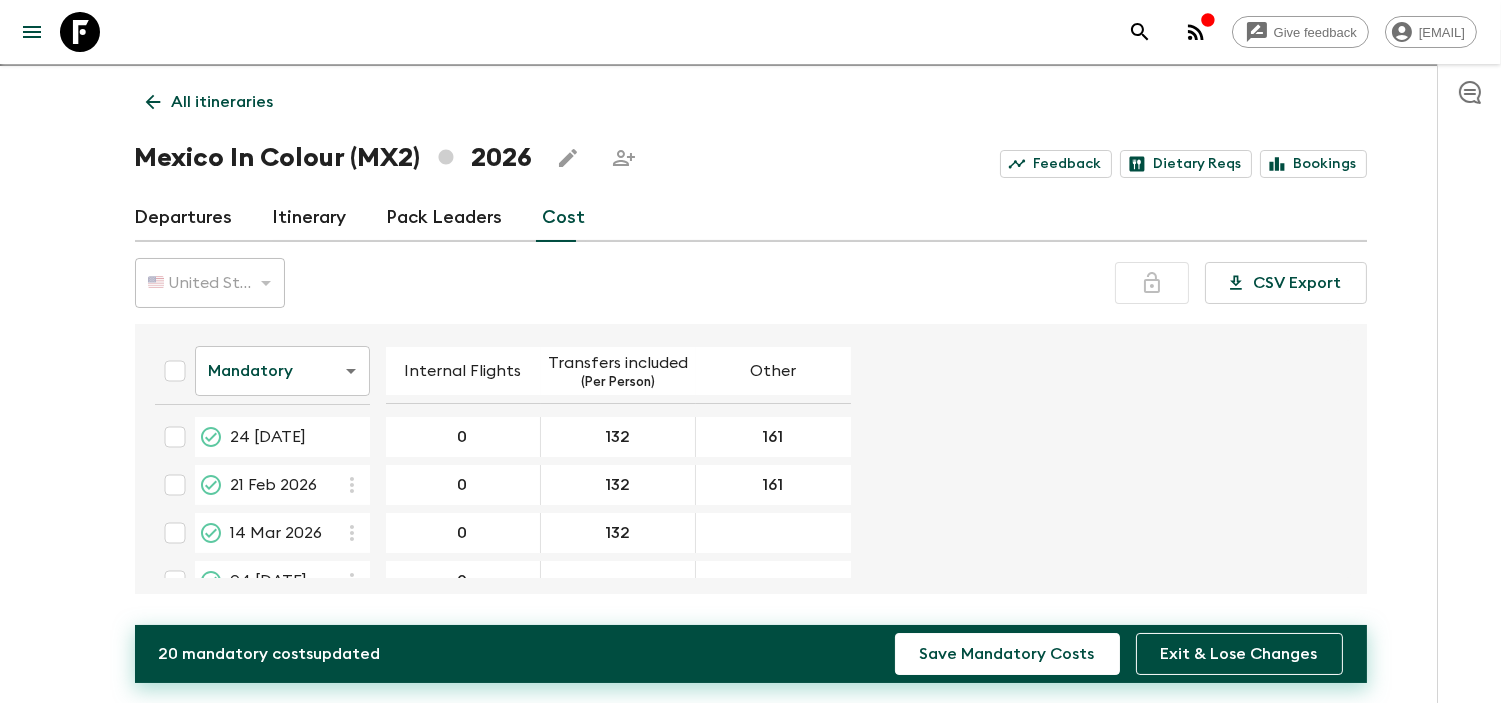 scroll, scrollTop: 0, scrollLeft: 0, axis: both 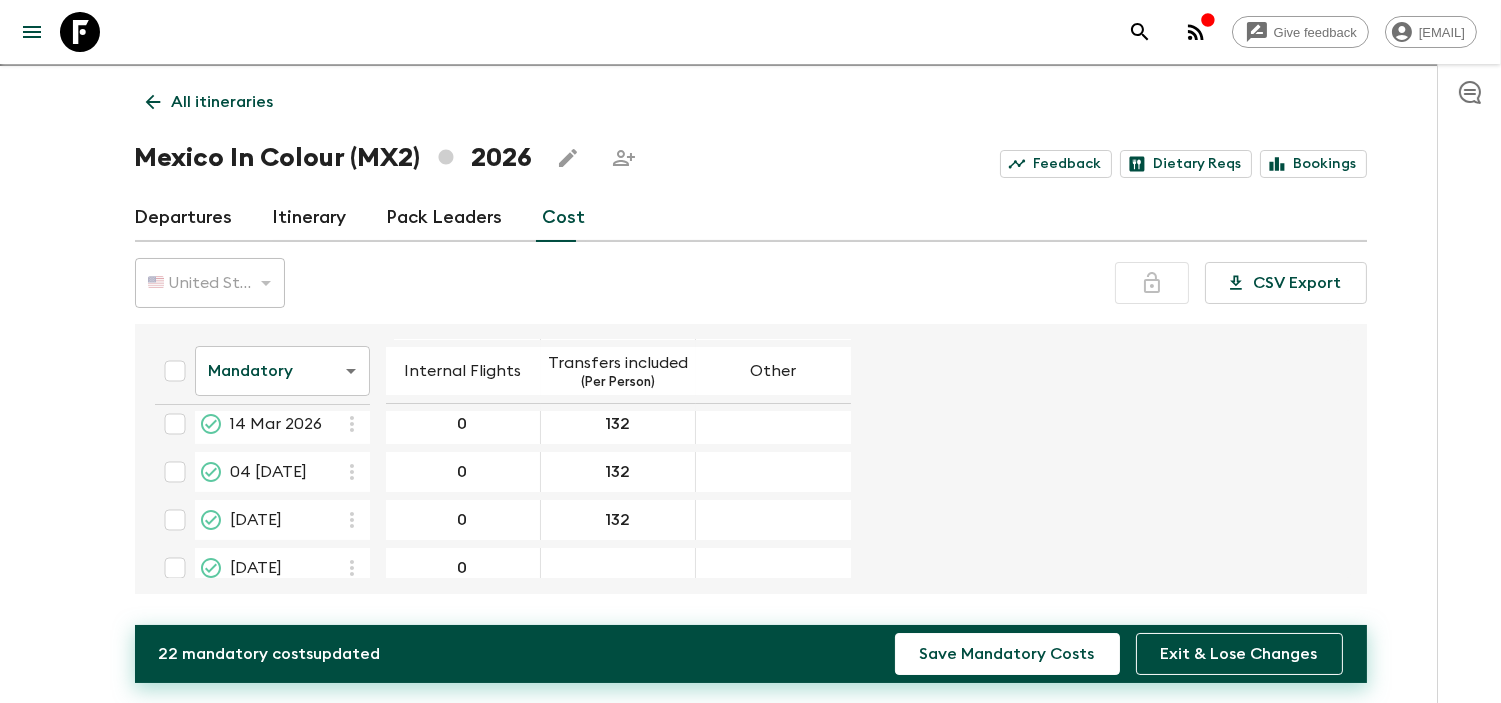 click at bounding box center [618, 568] 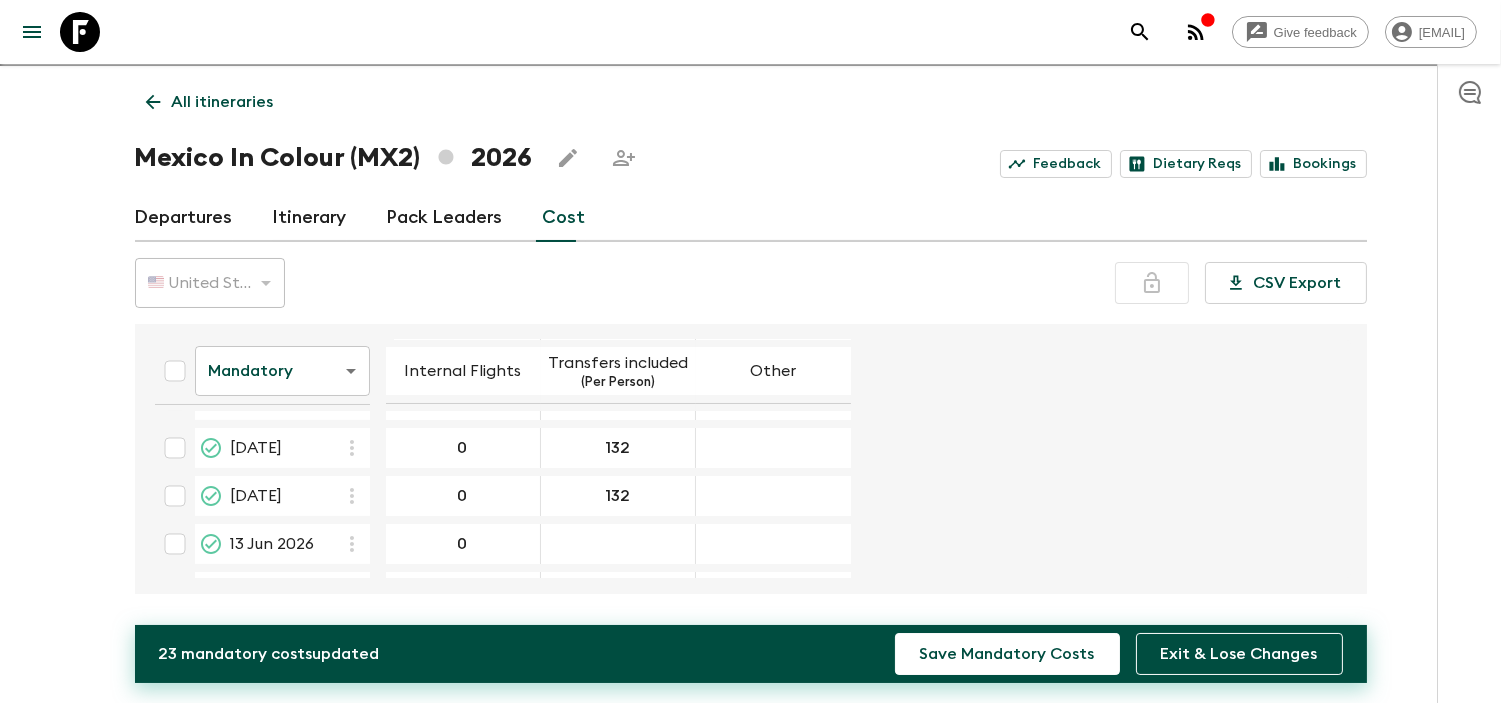 scroll, scrollTop: 222, scrollLeft: 0, axis: vertical 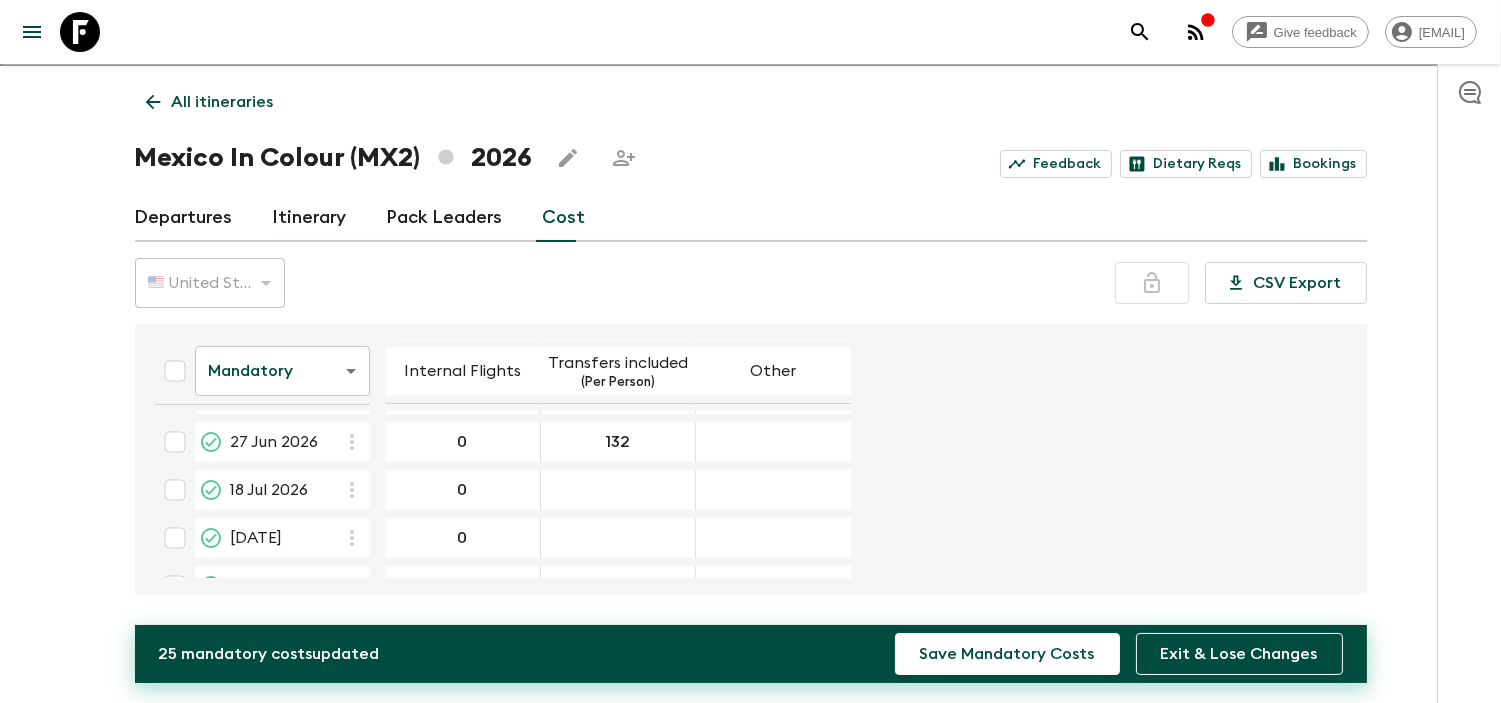 click at bounding box center [618, 490] 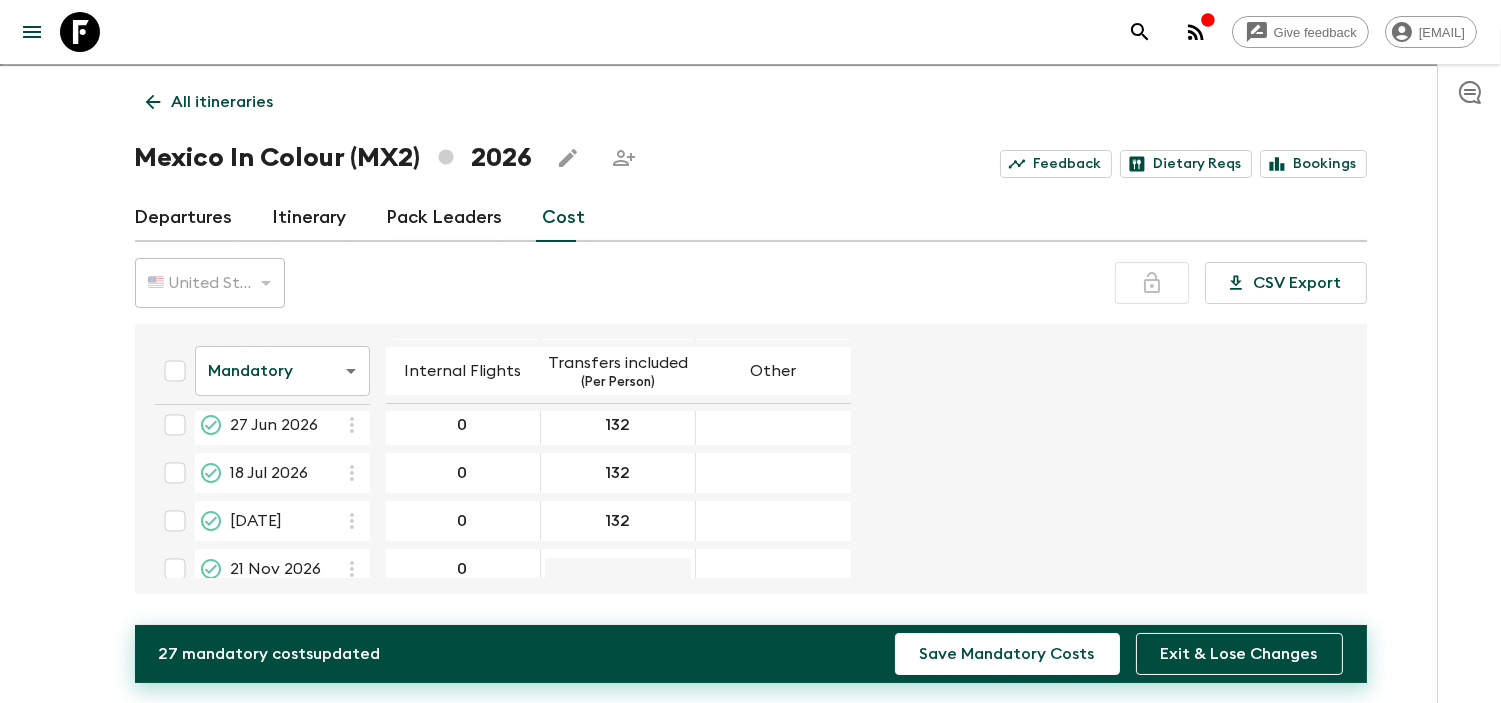 scroll, scrollTop: 461, scrollLeft: 0, axis: vertical 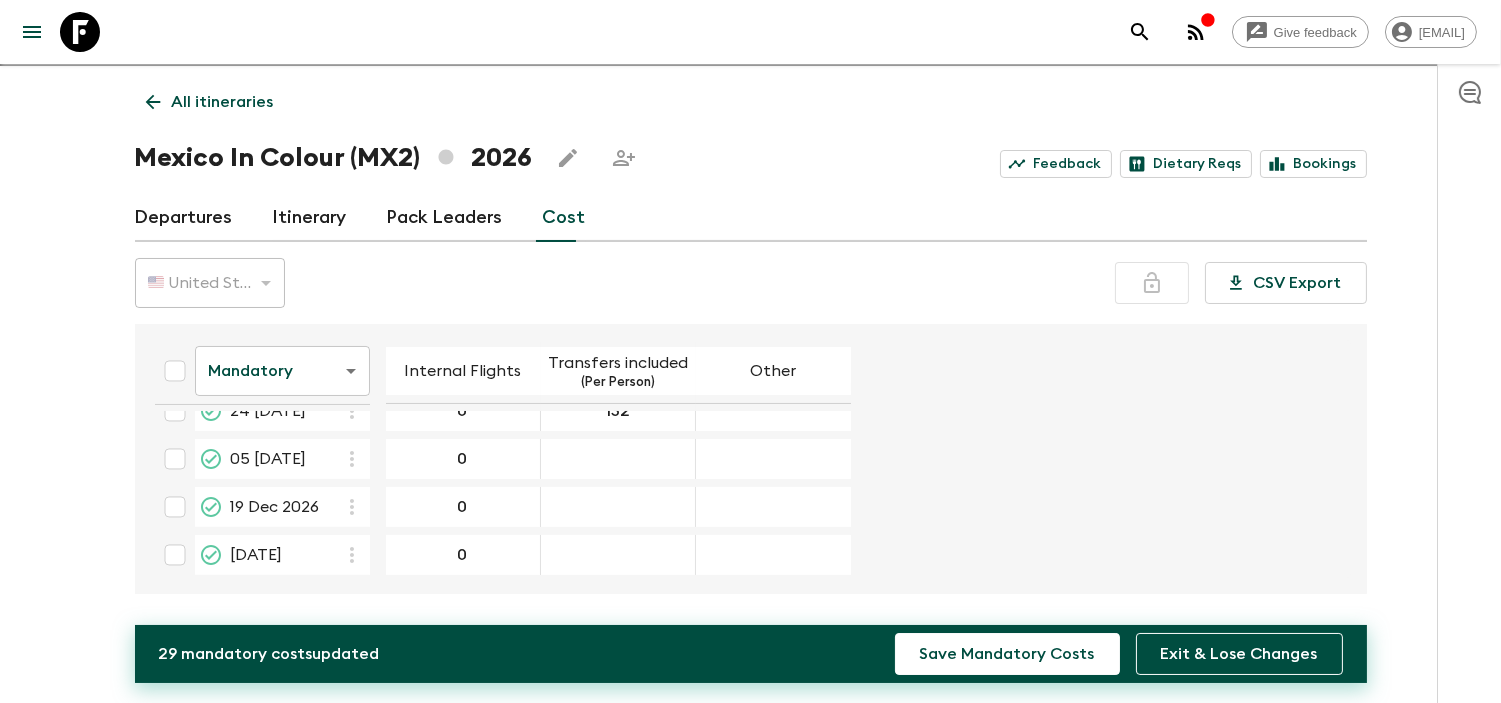 click at bounding box center (618, 459) 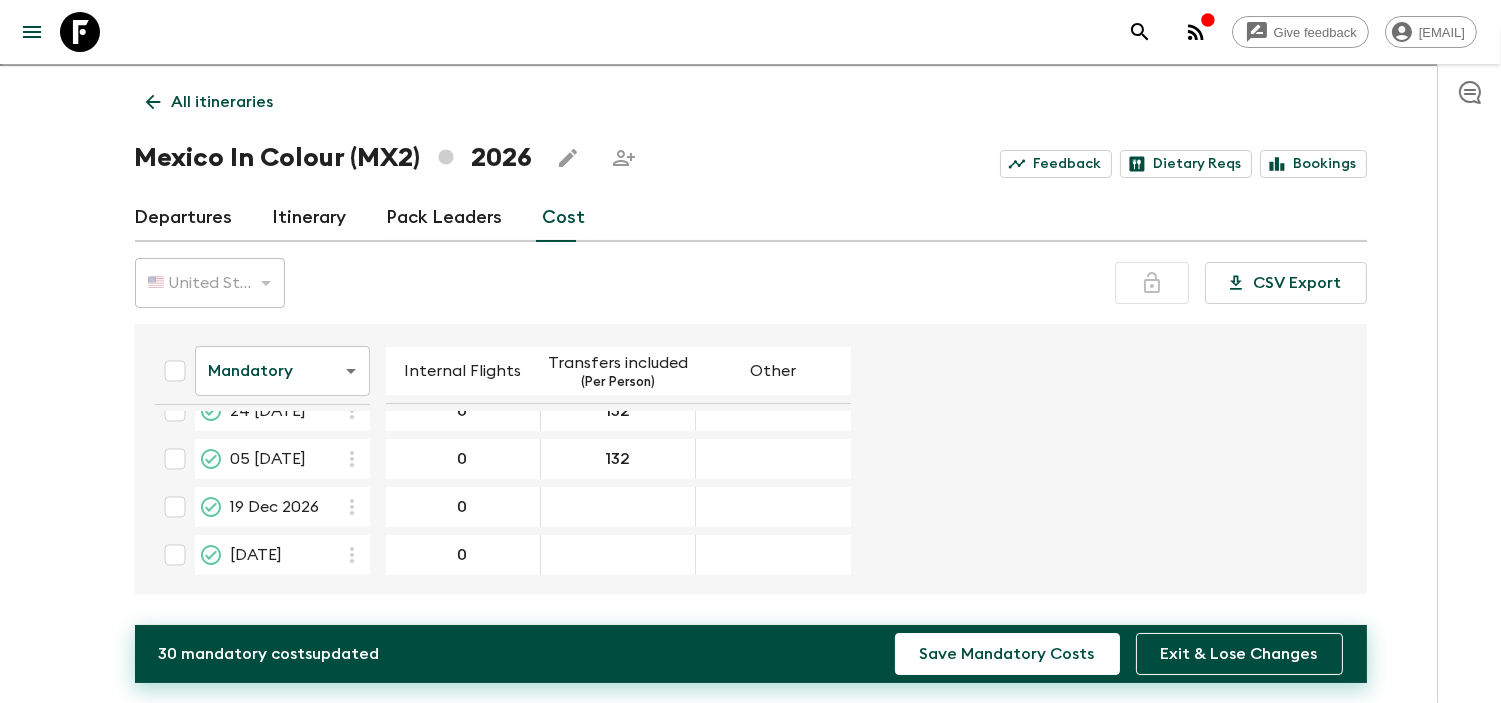 click at bounding box center [618, 507] 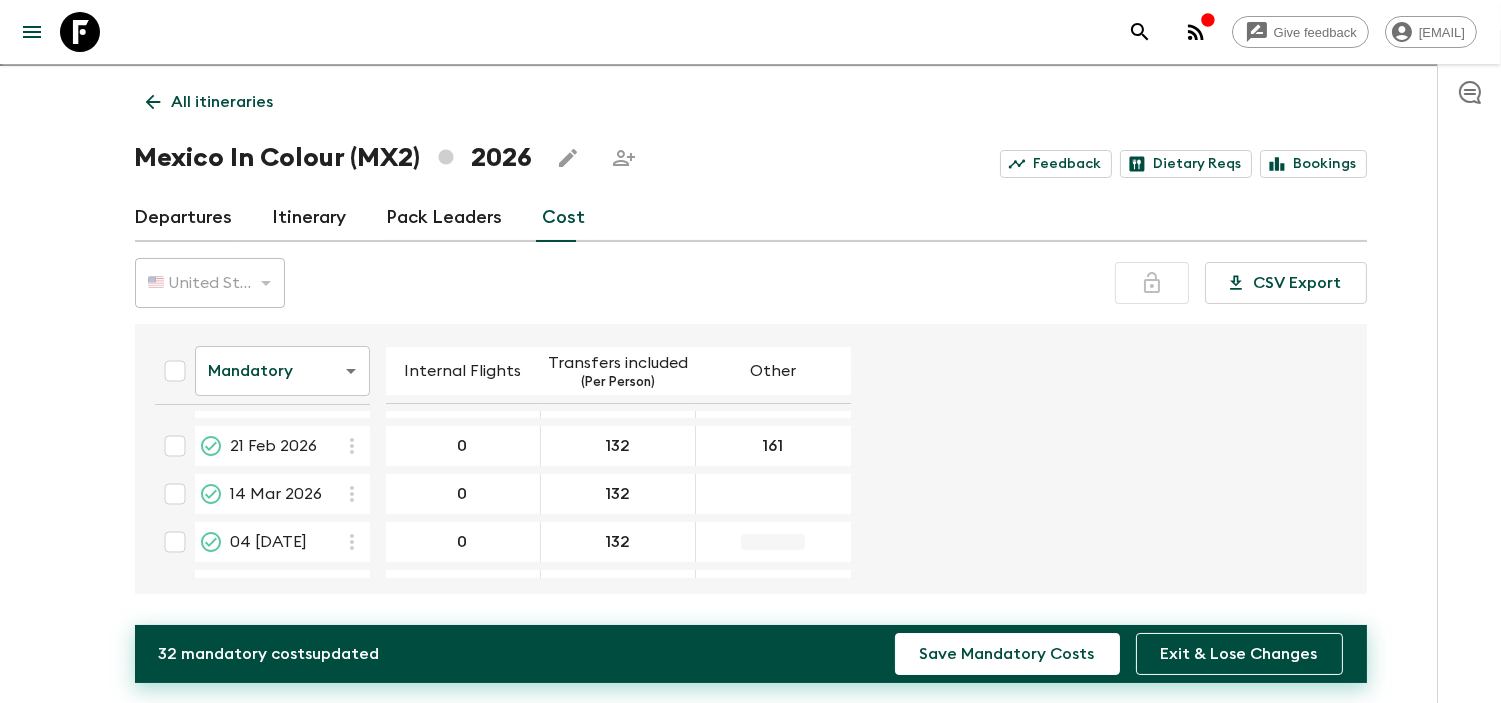 scroll, scrollTop: 0, scrollLeft: 0, axis: both 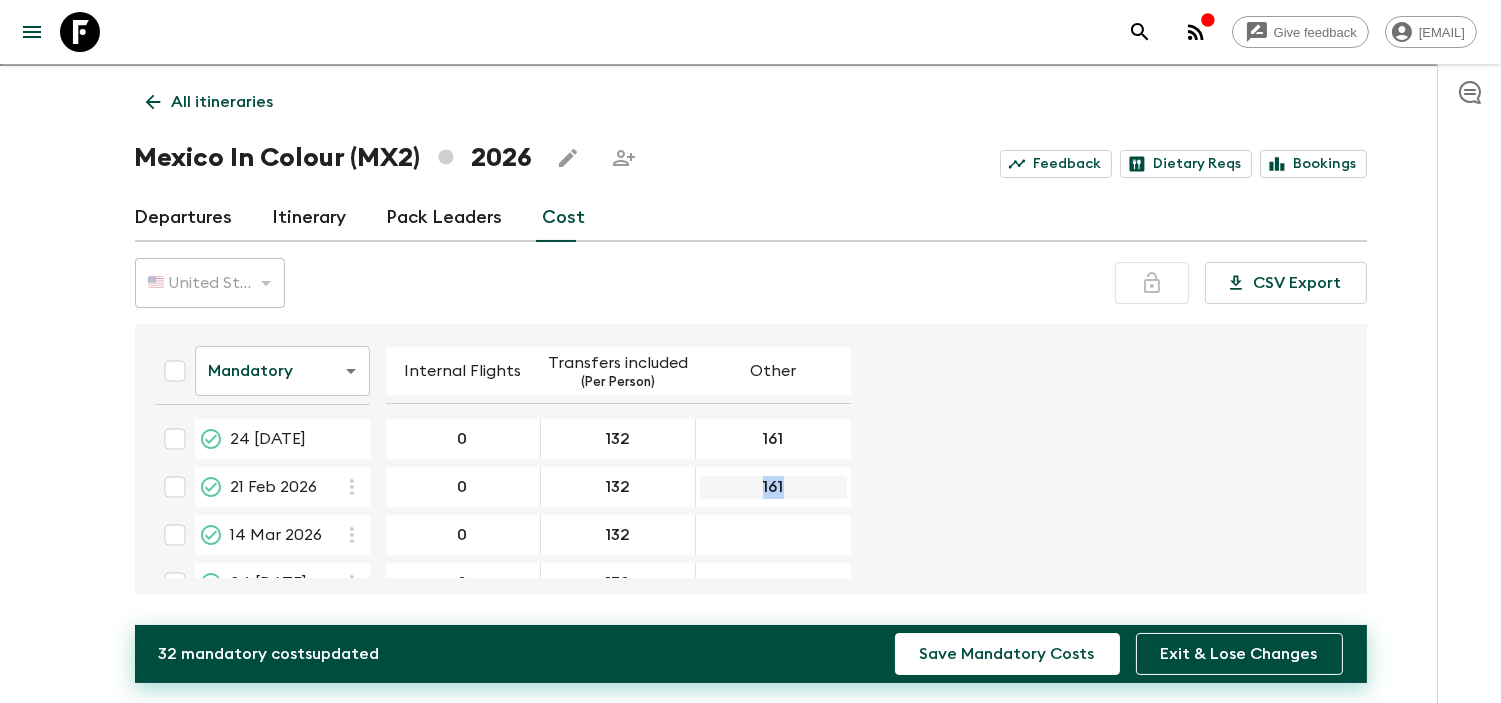 drag, startPoint x: 775, startPoint y: 498, endPoint x: 732, endPoint y: 495, distance: 43.104523 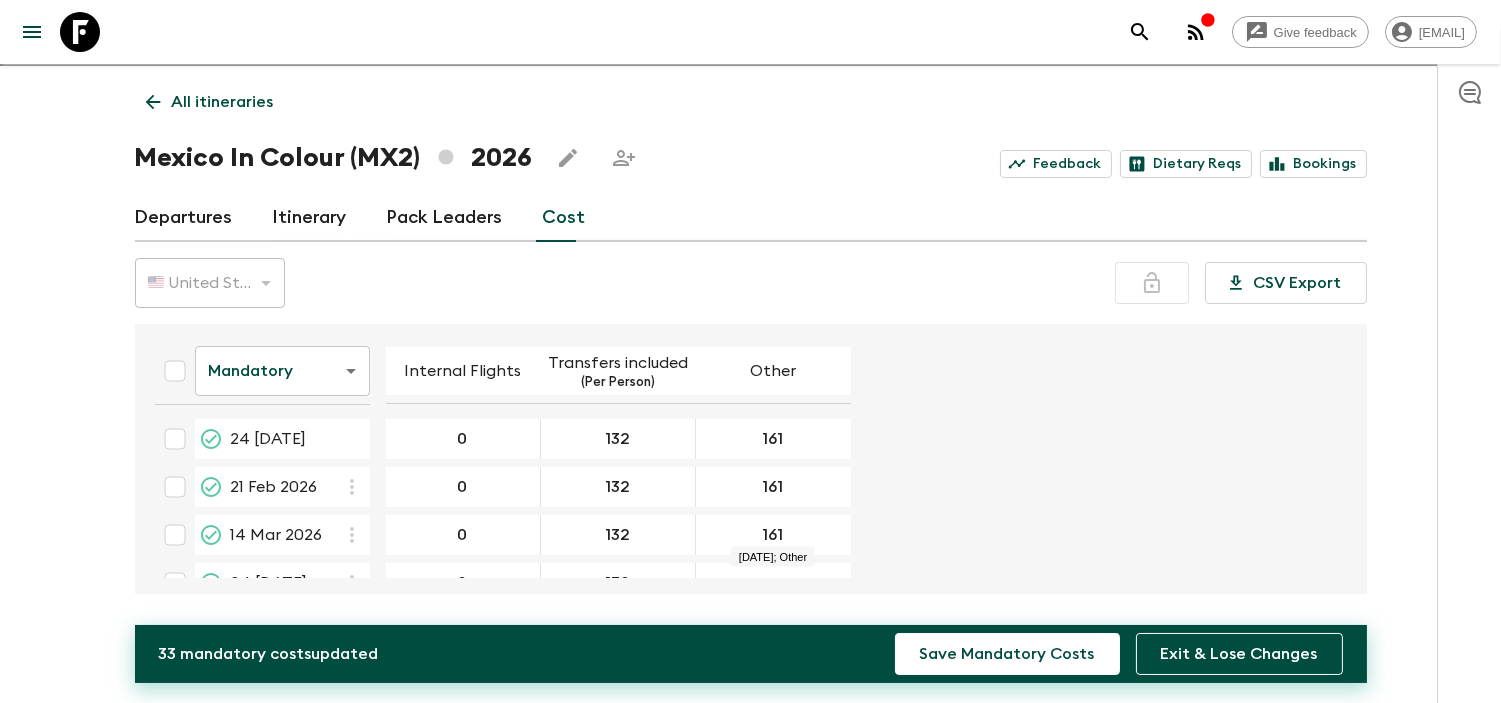 scroll, scrollTop: 111, scrollLeft: 0, axis: vertical 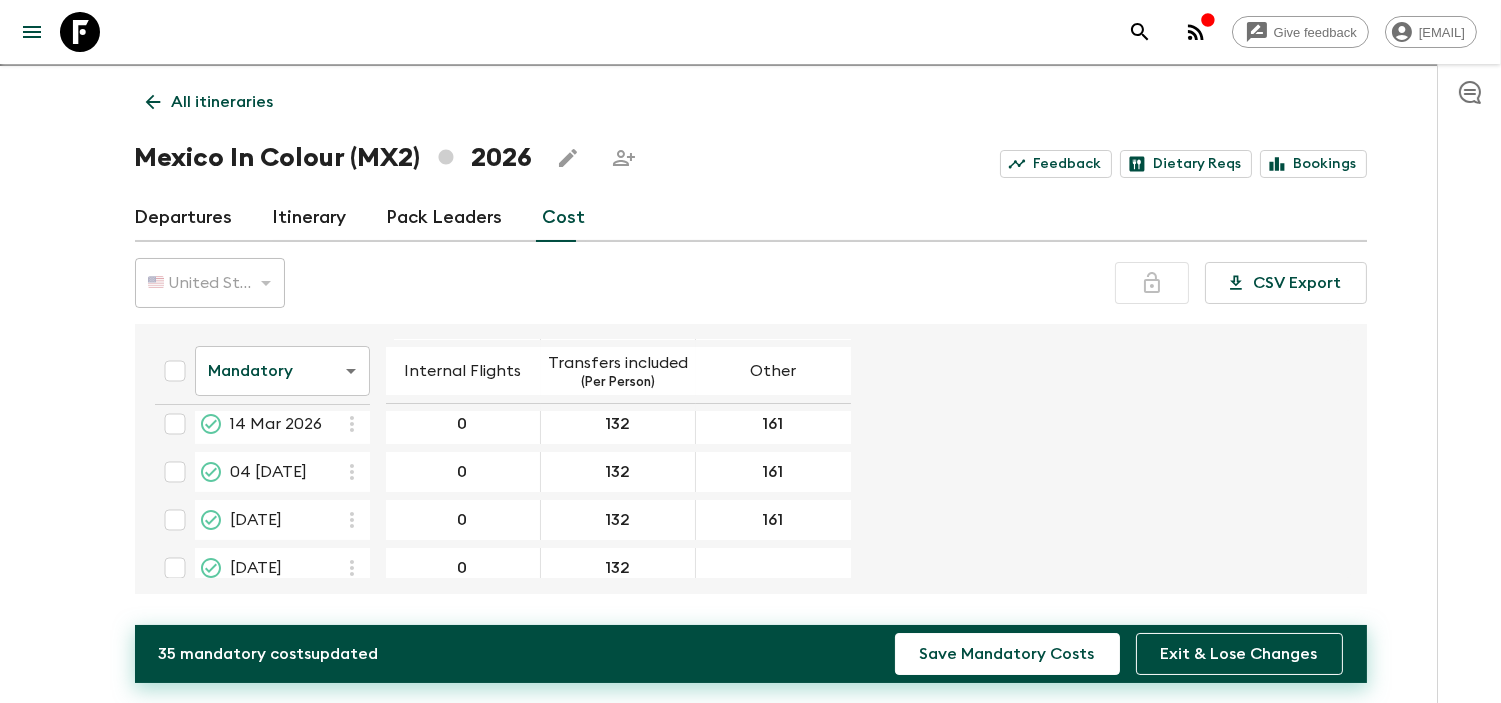click at bounding box center (773, 568) 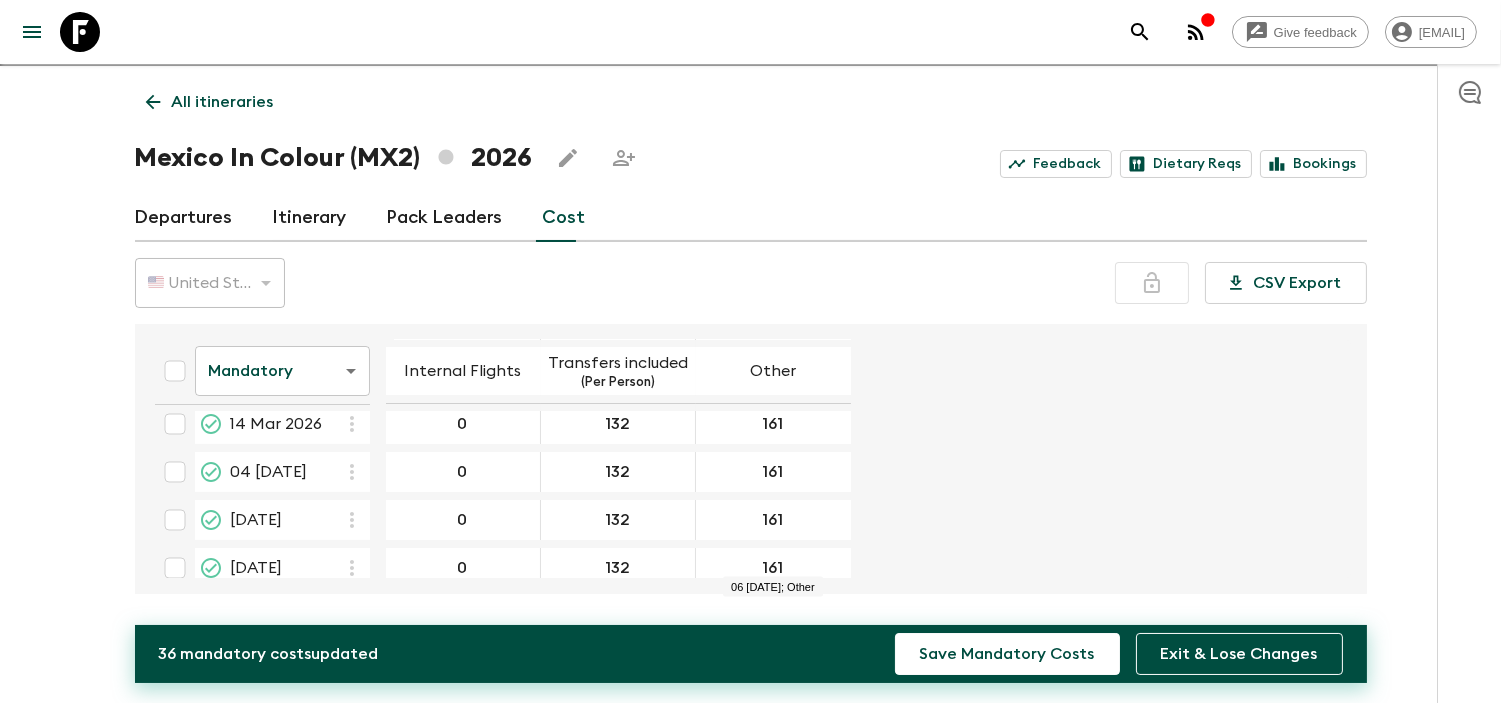 scroll, scrollTop: 222, scrollLeft: 0, axis: vertical 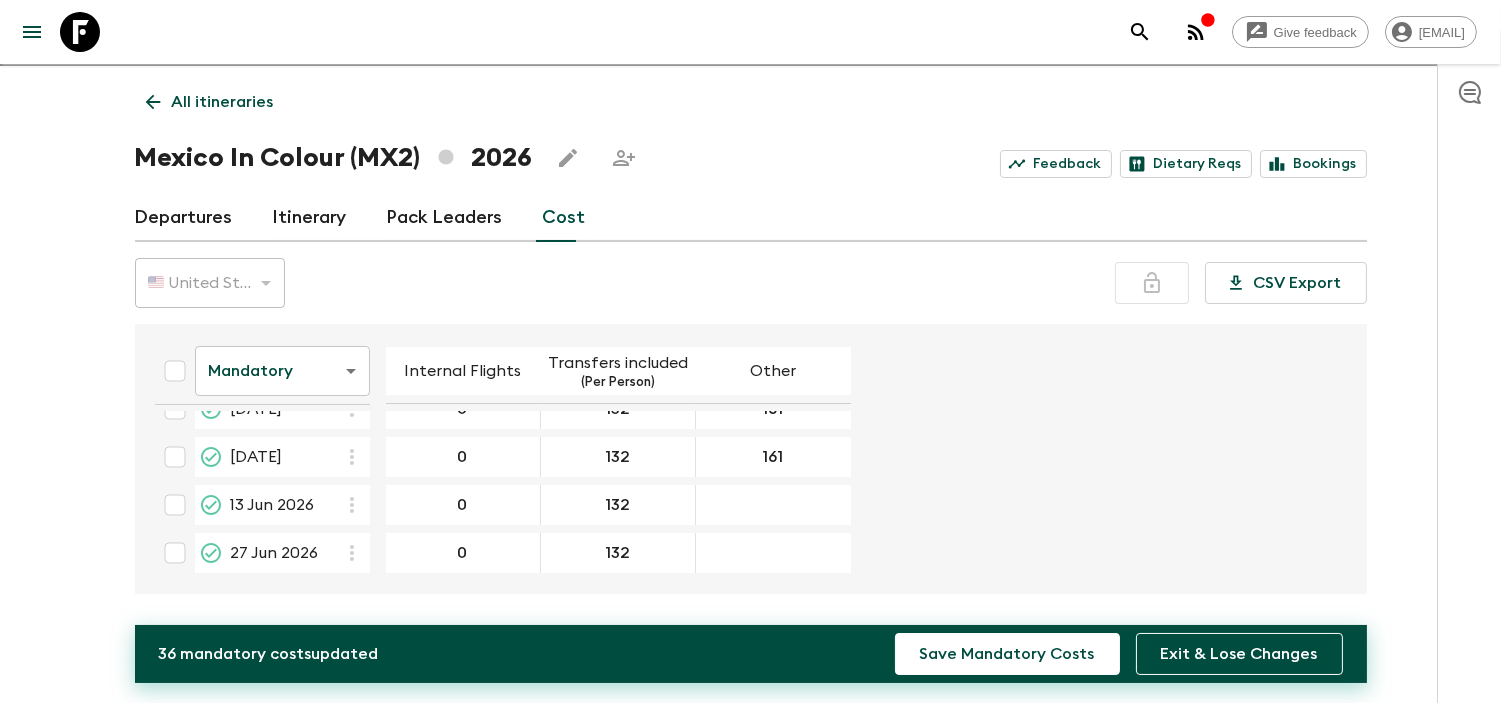 click at bounding box center (773, 505) 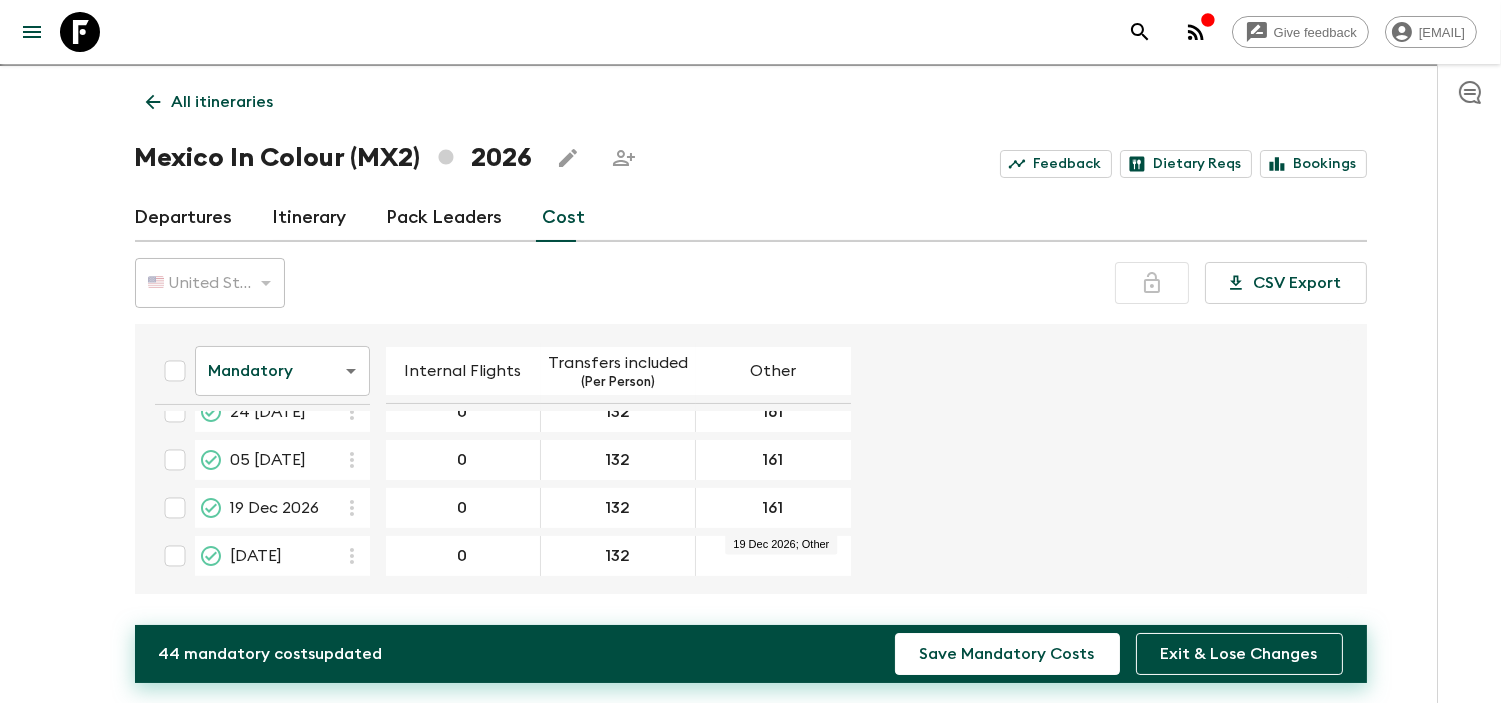 scroll, scrollTop: 556, scrollLeft: 0, axis: vertical 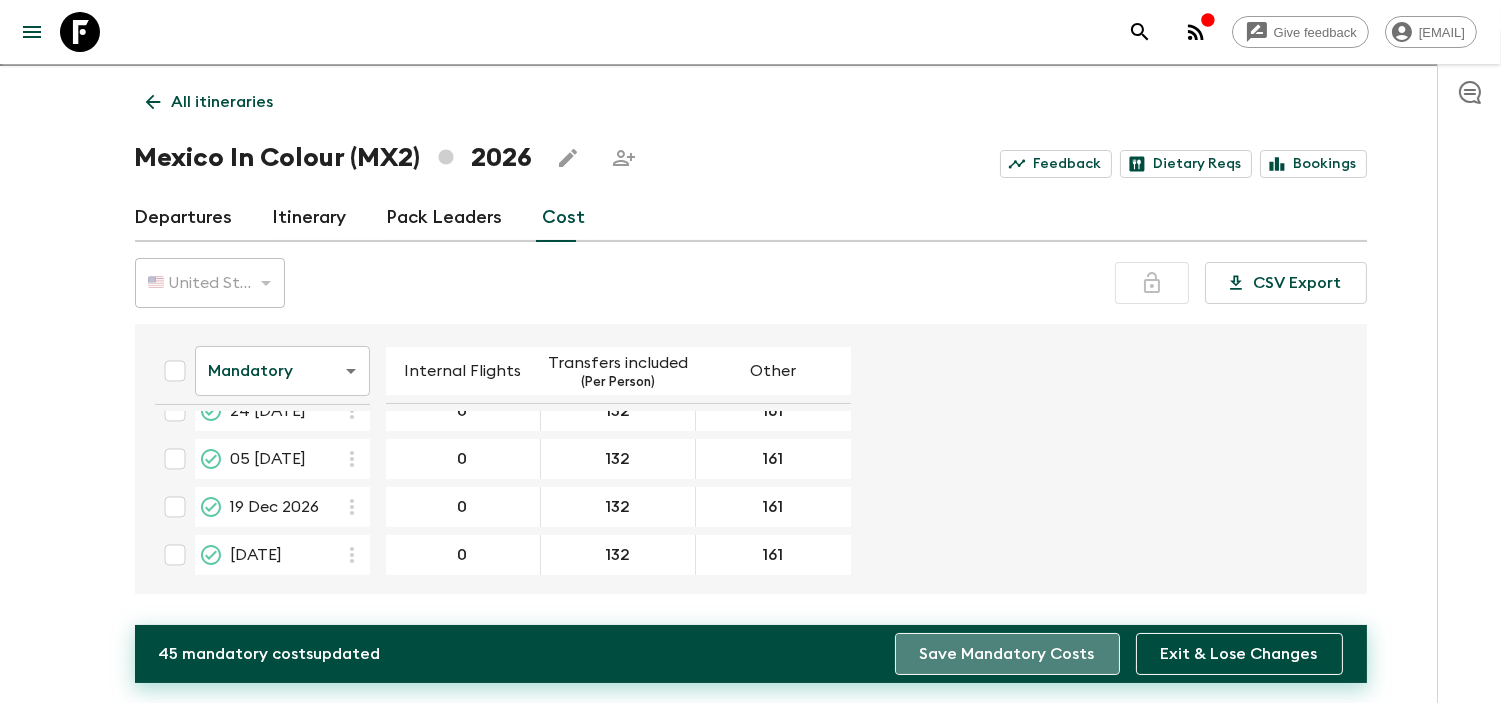 click on "Save Mandatory Costs" at bounding box center (1007, 654) 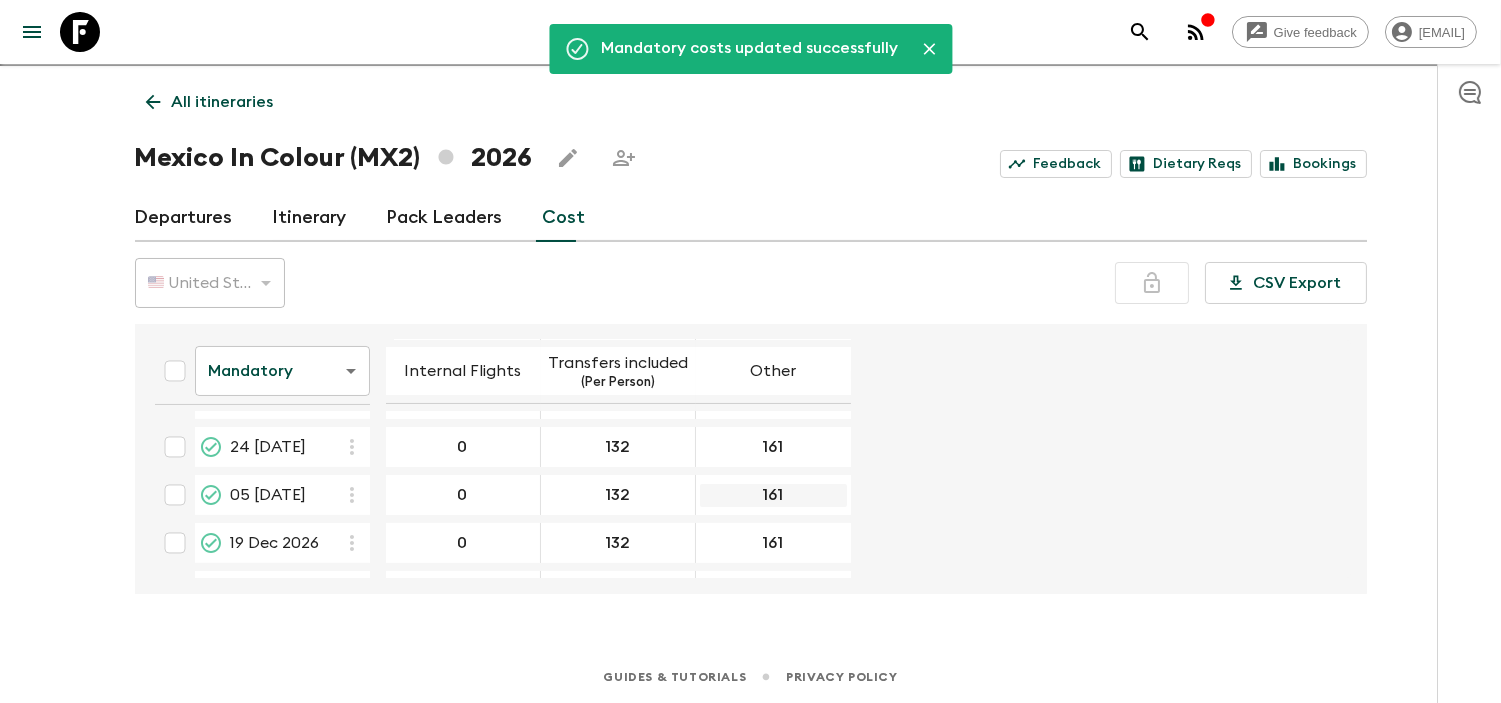 scroll, scrollTop: 556, scrollLeft: 0, axis: vertical 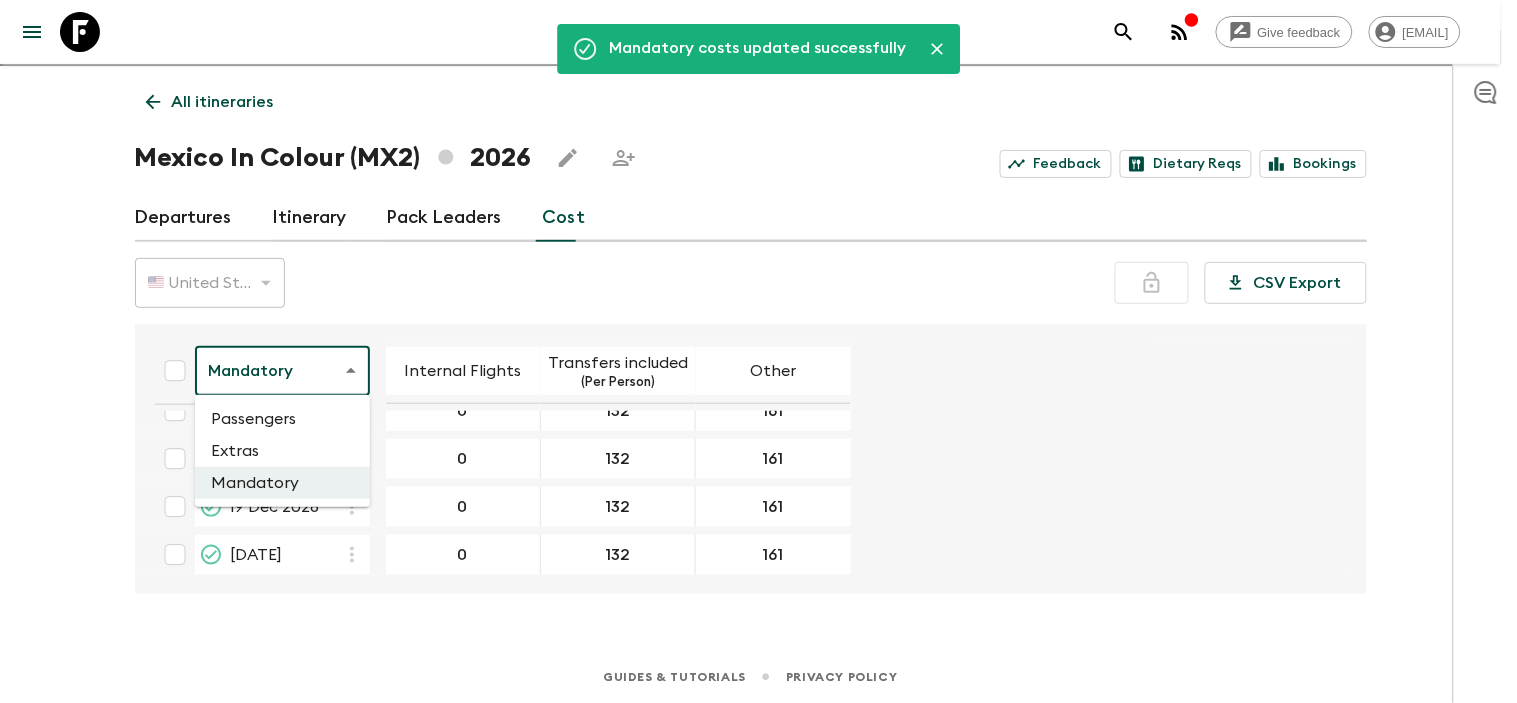 click on "Give feedback [EMAIL] We use functional & tracking cookies to deliver this experience. See our Privacy Policy for more. Dismiss Mandatory costs updated successfully All itineraries Mexico In Colour (MX2) 2026 Feedback Dietary Reqs Bookings Departures Itinerary Pack Leaders Cost 🇺🇸 United States Dollar (USD) USD ​ CSV Export Mandatory mandatoryCost ​ Internal Flights Transfers included (Per Person) Other 24 [DATE] 0 ​ 132 ​ 161 ​ 21 [DATE] 0 ​ 132 ​ 161 ​ 14 [DATE] 0 ​ 132 ​ 161 ​ 04 [DATE] 0 ​ 132 ​ 161 ​ 23 [DATE] 0 ​ 132 ​ 161 ​ 06 [DATE] 0 ​ 132 ​ 161 ​ 13 [DATE] 0 ​ 132 ​ 161 ​ 27 [DATE] 0 ​ 132 ​ 161 ​ 18 [DATE] 0 ​ 132 ​ 161 ​ 07 [DATE] 0 ​ 132 ​ 161 ​ 21 [DATE] 0 ​ 132 ​ 161 ​ 24 [DATE] 0 ​ 132 ​ 161 ​ 05 [DATE] 0 ​ 132 ​ 161 ​ 19 [DATE] 0 ​ 132 ​ 161 ​ 26 [DATE] 0 ​ 132 ​ 161 ​ Guides & Tutorials Privacy Policy
Passengers Extras Mandatory" at bounding box center [758, 335] 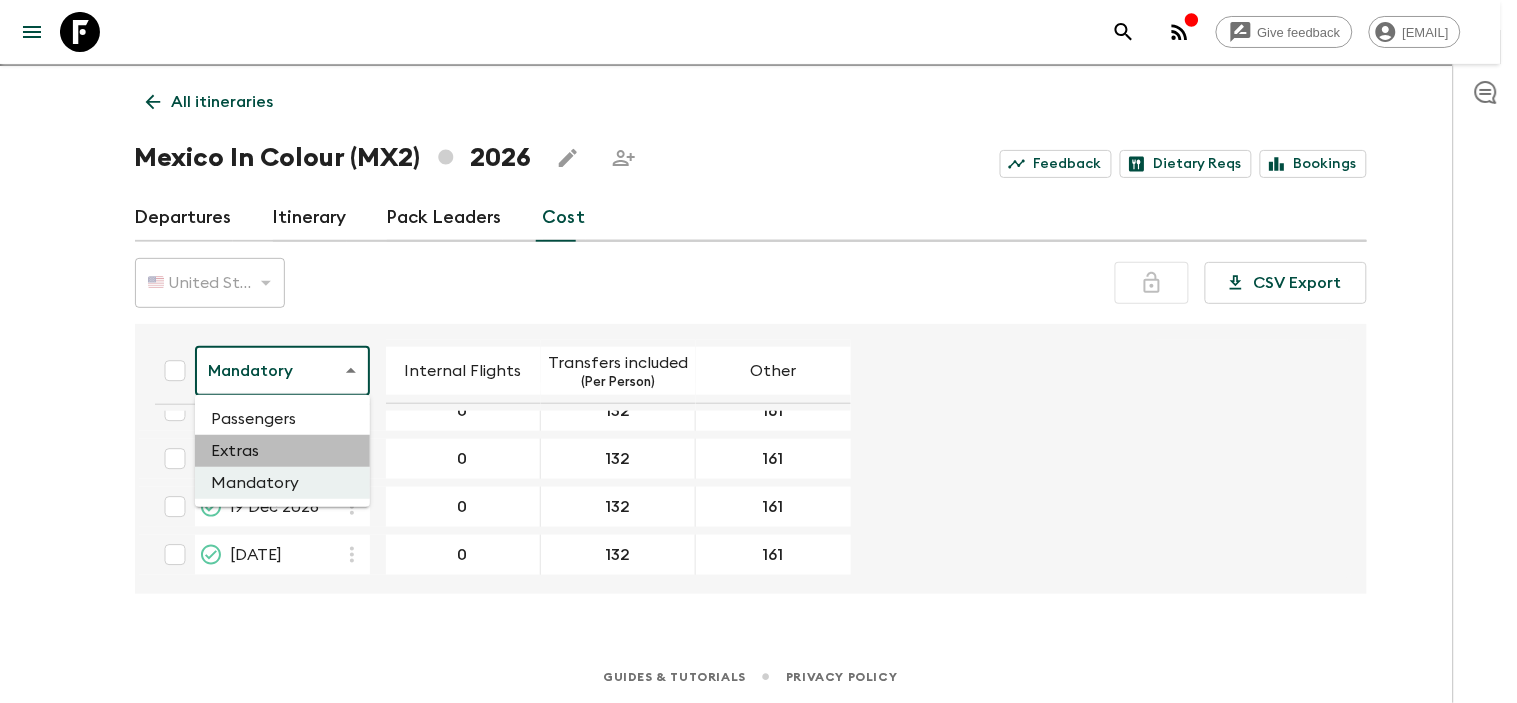 click on "Extras" at bounding box center [282, 451] 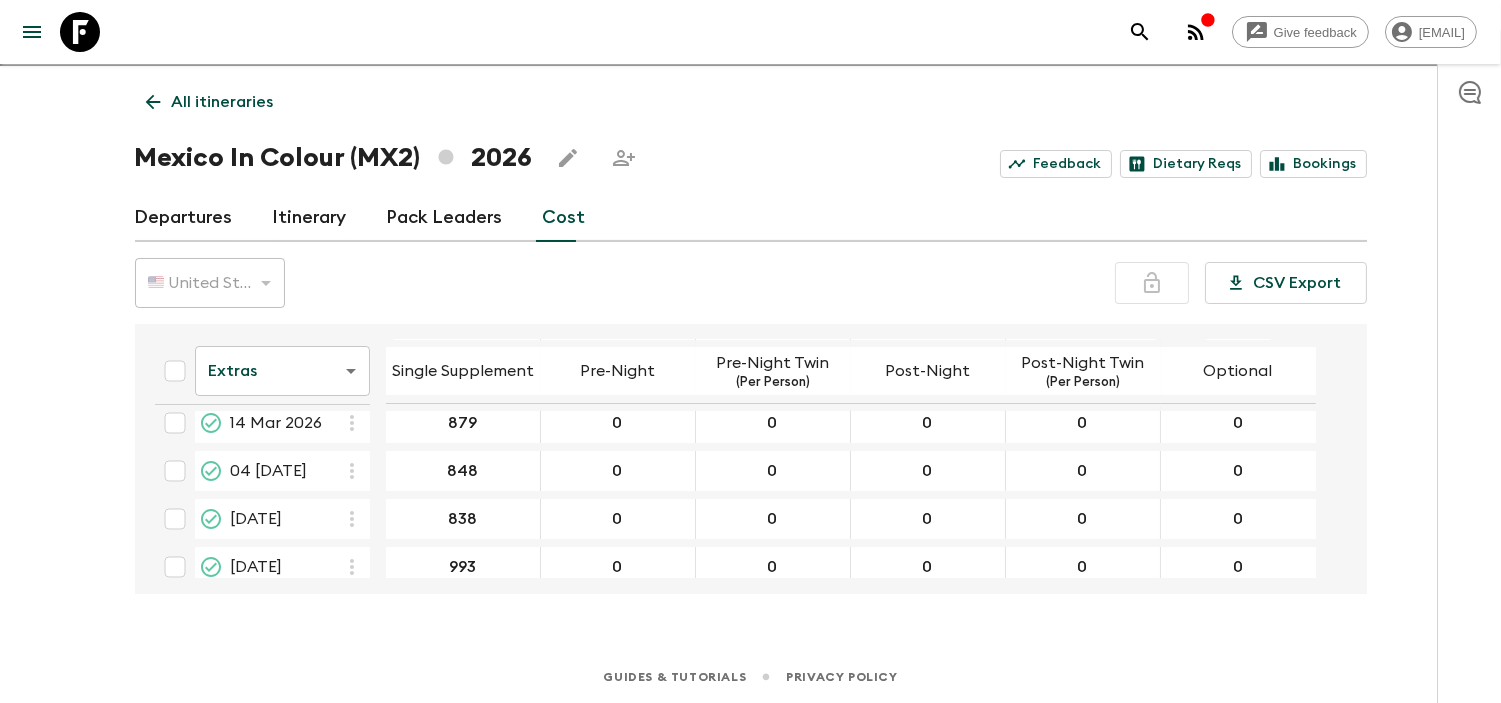 scroll, scrollTop: 0, scrollLeft: 0, axis: both 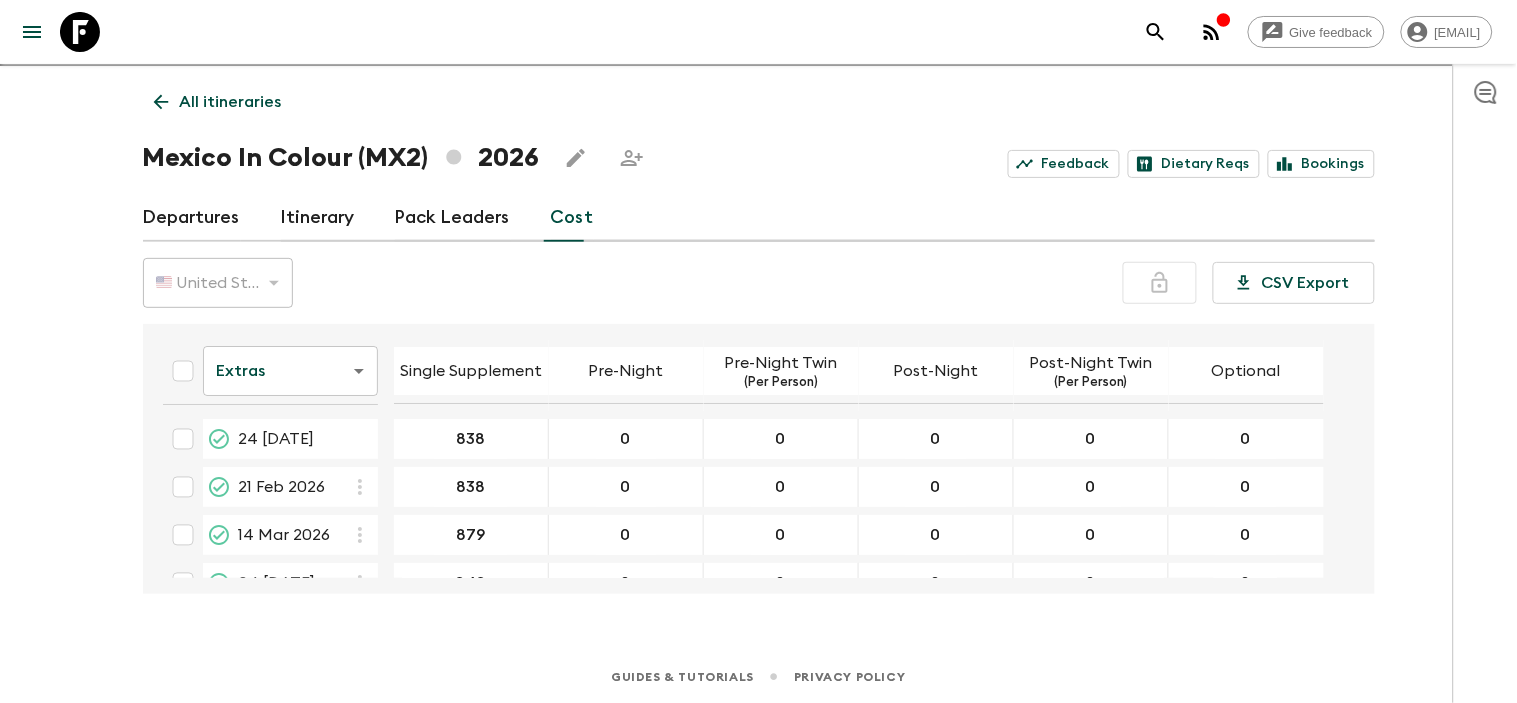 click on "Give feedback melvin.carrillo@[EMAIL] We use functional & tracking cookies to deliver this experience. See our Privacy Policy for more. Dismiss All itineraries Mexico In Colour (MX2) 2026 Feedback Dietary Reqs Bookings Departures Itinerary Pack Leaders Cost 🇺🇸 United States Dollar (USD) USD ​ CSV Export Extras extrasCost ​ Single Supplement Pre-Night Pre-Night Twin (Per Person) Post-Night Post-Night Twin (Per Person) Optional 24 Jan 2026 838 0 0 0 0 0 21 Feb 2026 838 0 0 0 0 0 14 Mar 2026 879 0 0 0 0 0 04 Apr 2026 848 0 0 0 0 0 23 May 2026 838 0 0 0 0 0 06 Jun 2026 993 0 0 0 0 0 13 Jun 2026 993 0 0 0 0 0 27 Jun 2026 993 0 0 0 0 0 18 Jul 2026 885 0 0 0 0 0 07 Nov 2026 838 0 0 0 0 0 21 Nov 2026 838 0 0 0 0 0 24 Nov 2026 838 0 0 0 0 0 05 Dec 2026 838 0 0 0 0 0 19 Dec 2026 838 0 0 0 0 0 26 Dec 2026 931 0 0 0 0 0 Guides & Tutorials Privacy Policy" at bounding box center (758, 335) 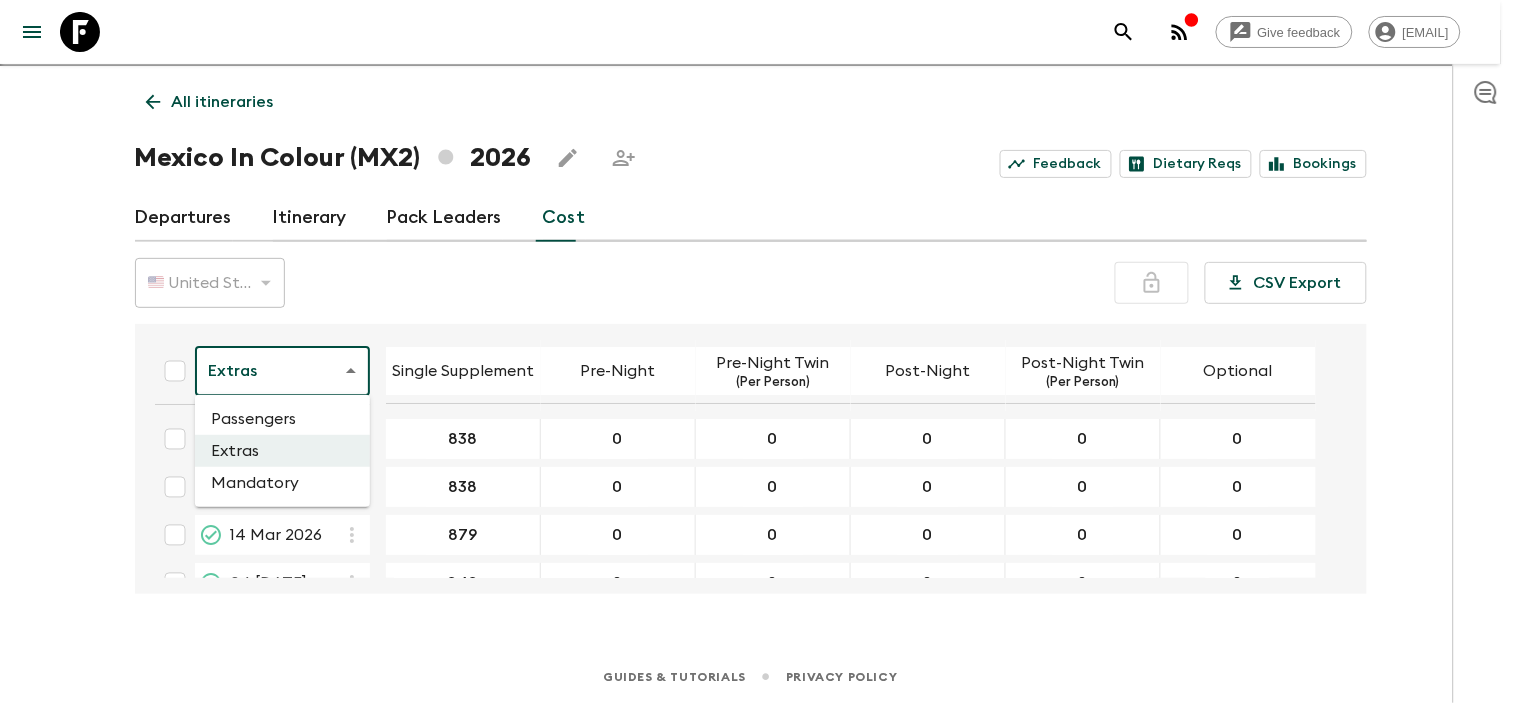 click on "Mandatory" at bounding box center [282, 483] 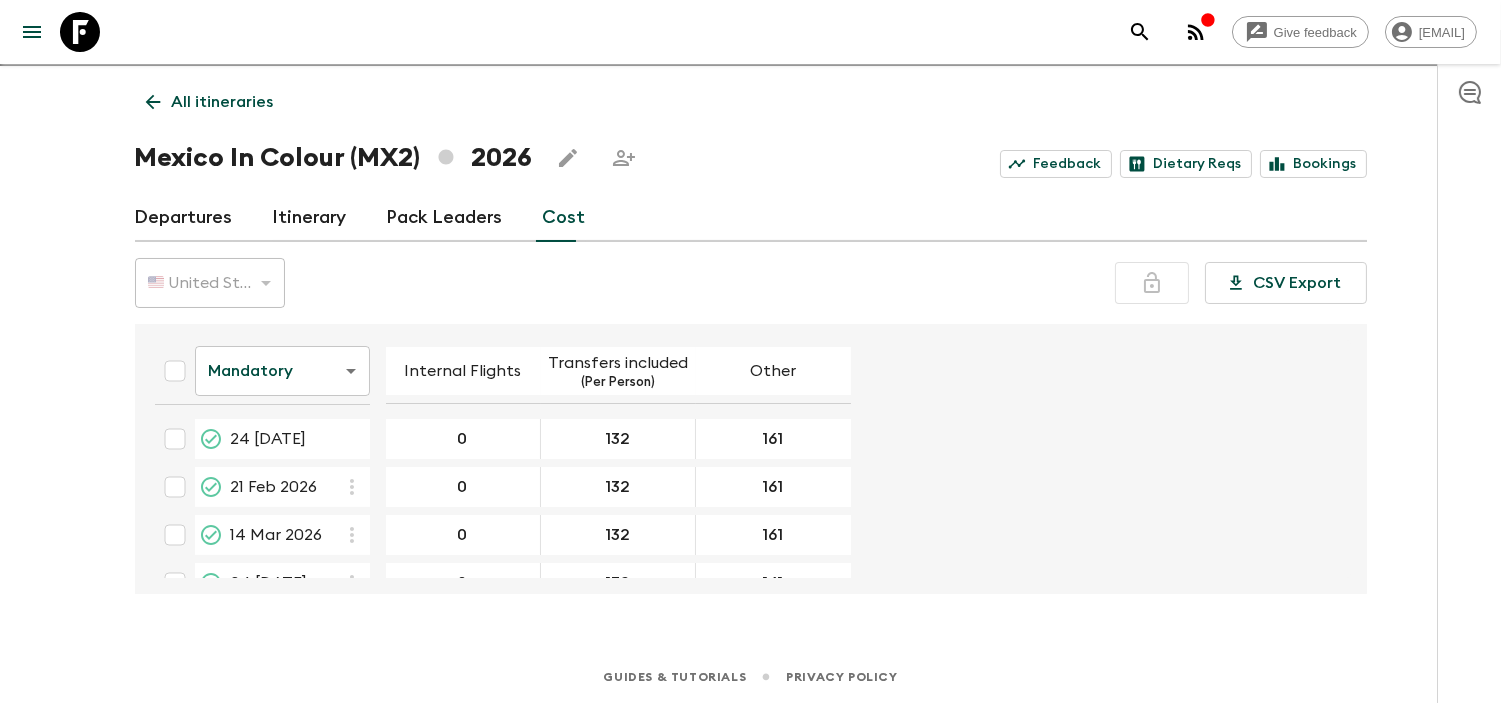 click on "Give feedback melvin.carrillo@[EMAIL] We use functional & tracking cookies to deliver this experience. See our Privacy Policy for more. Dismiss All itineraries Mexico In Colour (MX2) 2026 Feedback Dietary Reqs Bookings Departures Itinerary Pack Leaders Cost 🇺🇸 United States Dollar (USD) USD ​ CSV Export Mandatory mandatoryCost ​ Internal Flights Transfers included (Per Person) Other 24 Jan 2026 0 132 161 21 Feb 2026 0 132 161 14 Mar 2026 0 132 161 04 Apr 2026 0 132 161 23 May 2026 0 132 161 06 Jun 2026 0 132 161 13 Jun 2026 0 132 161 27 Jun 2026 0 132 161 18 Jul 2026 0 132 161 07 Nov 2026 0 132 161 21 Nov 2026 0 132 161 24 Nov 2026 0 132 161 05 Dec 2026 0 132 161 19 Dec 2026 0 132 161 26 Dec 2026 0 132 161 Guides & Tutorials Privacy Policy" at bounding box center (750, 335) 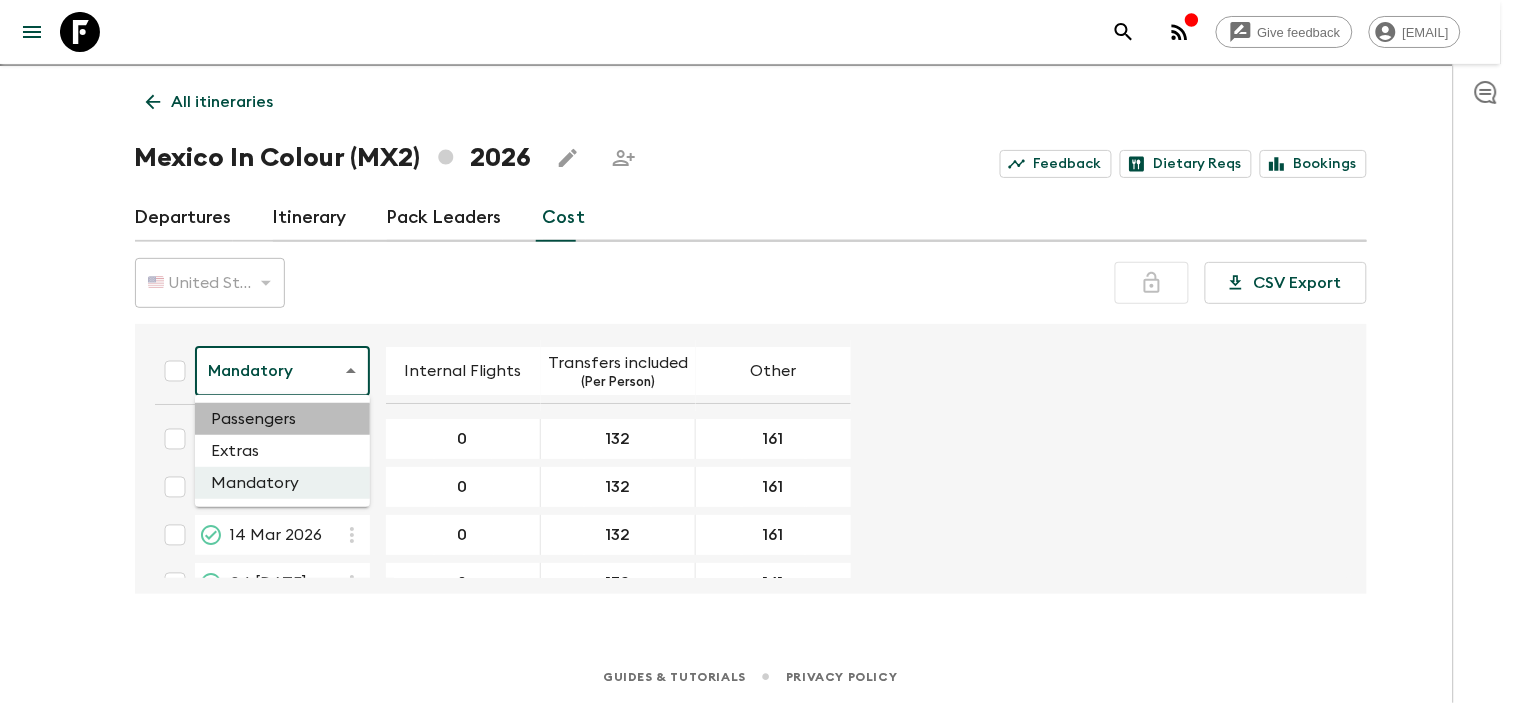 click on "Passengers" at bounding box center (282, 419) 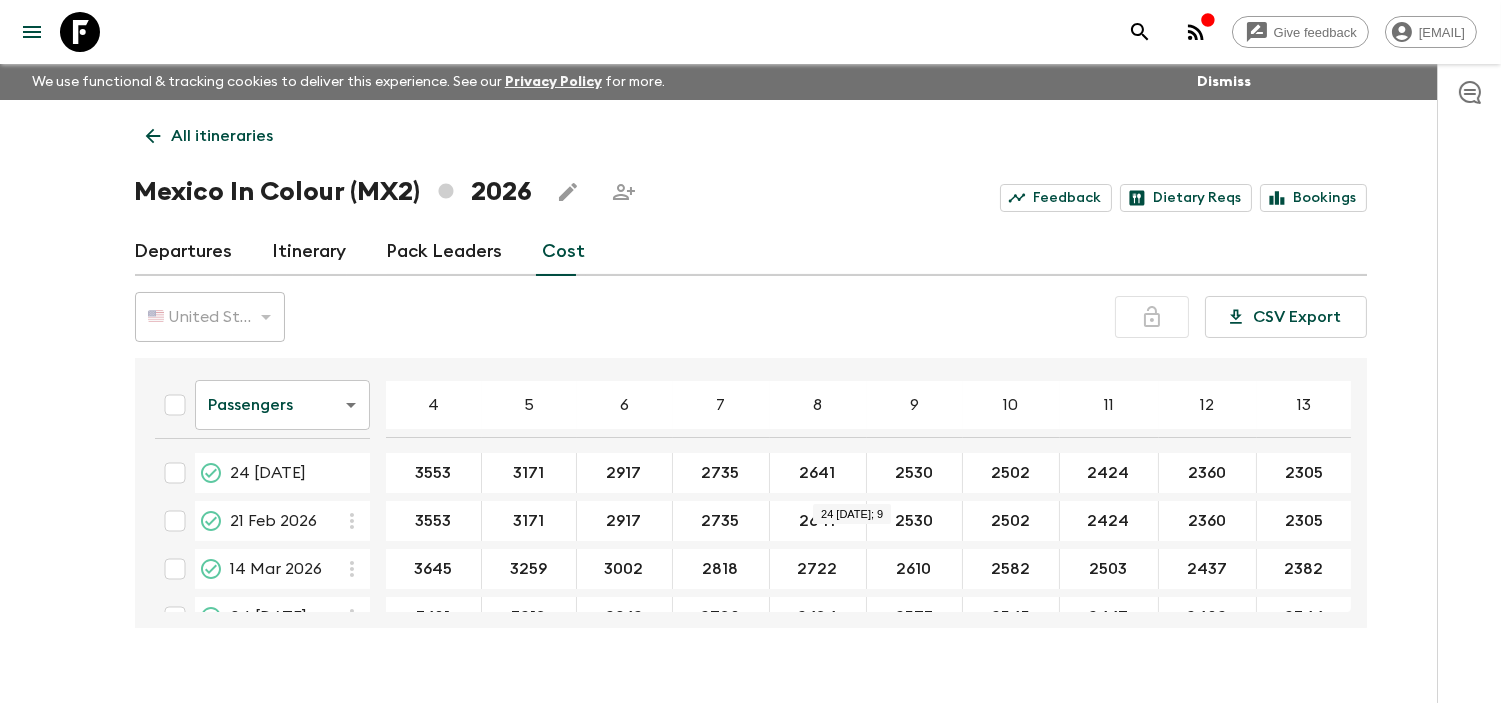 scroll, scrollTop: 34, scrollLeft: 0, axis: vertical 